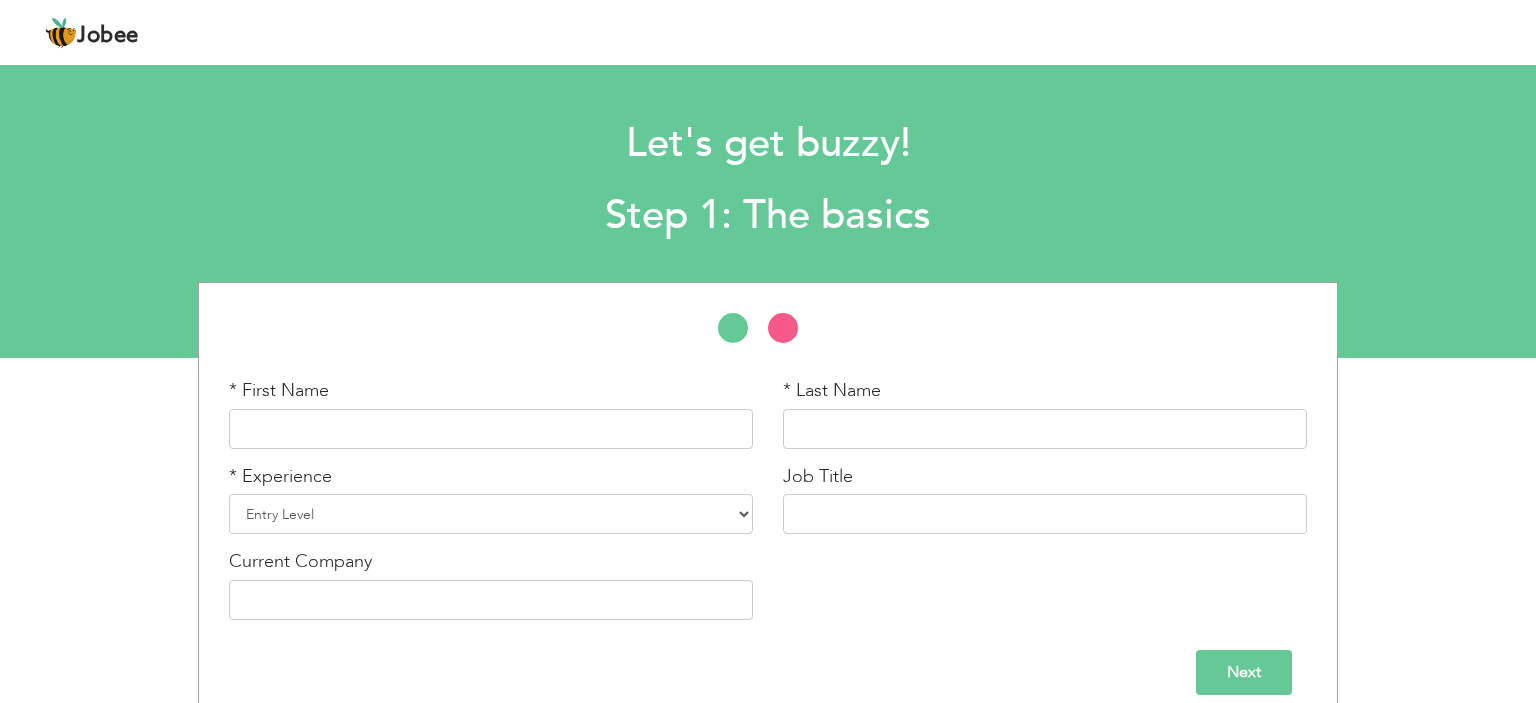 scroll, scrollTop: 0, scrollLeft: 0, axis: both 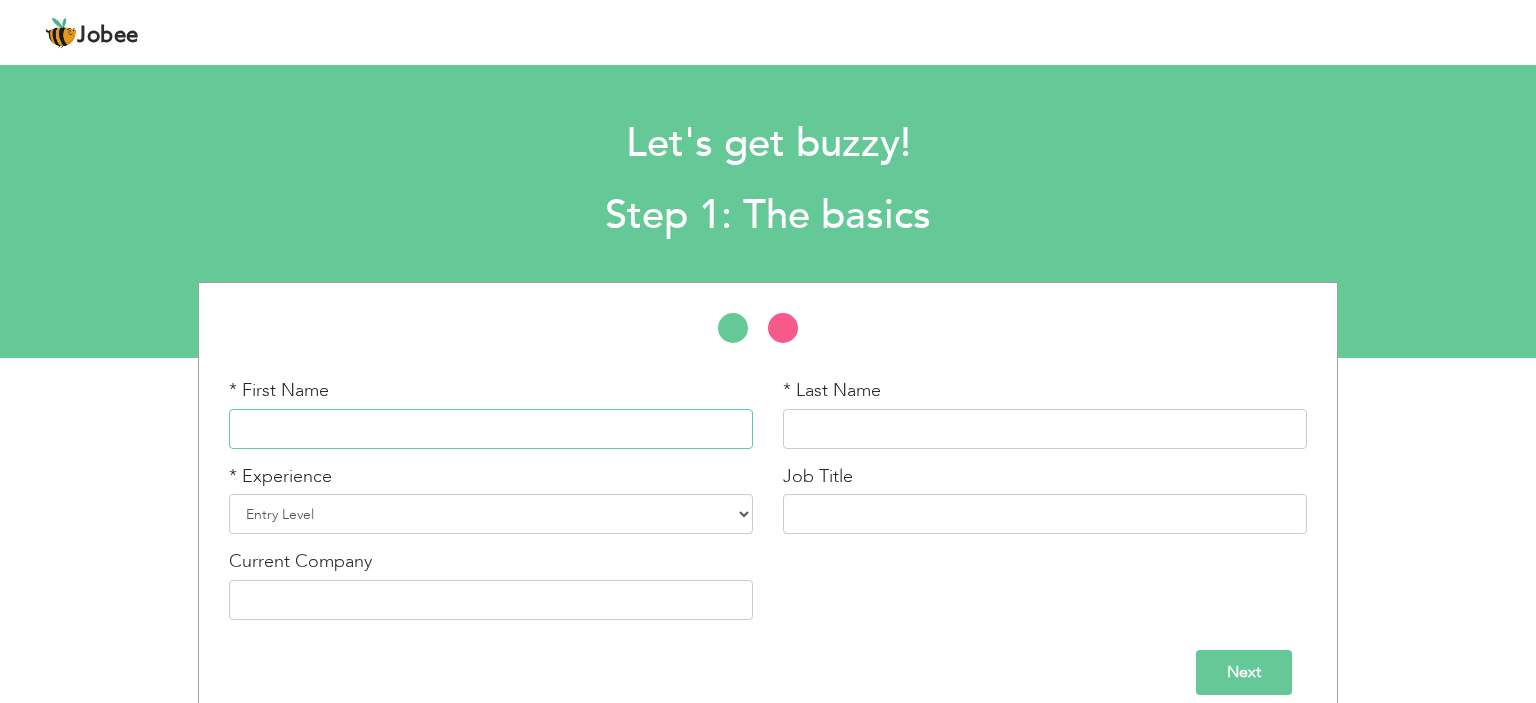 click at bounding box center (491, 429) 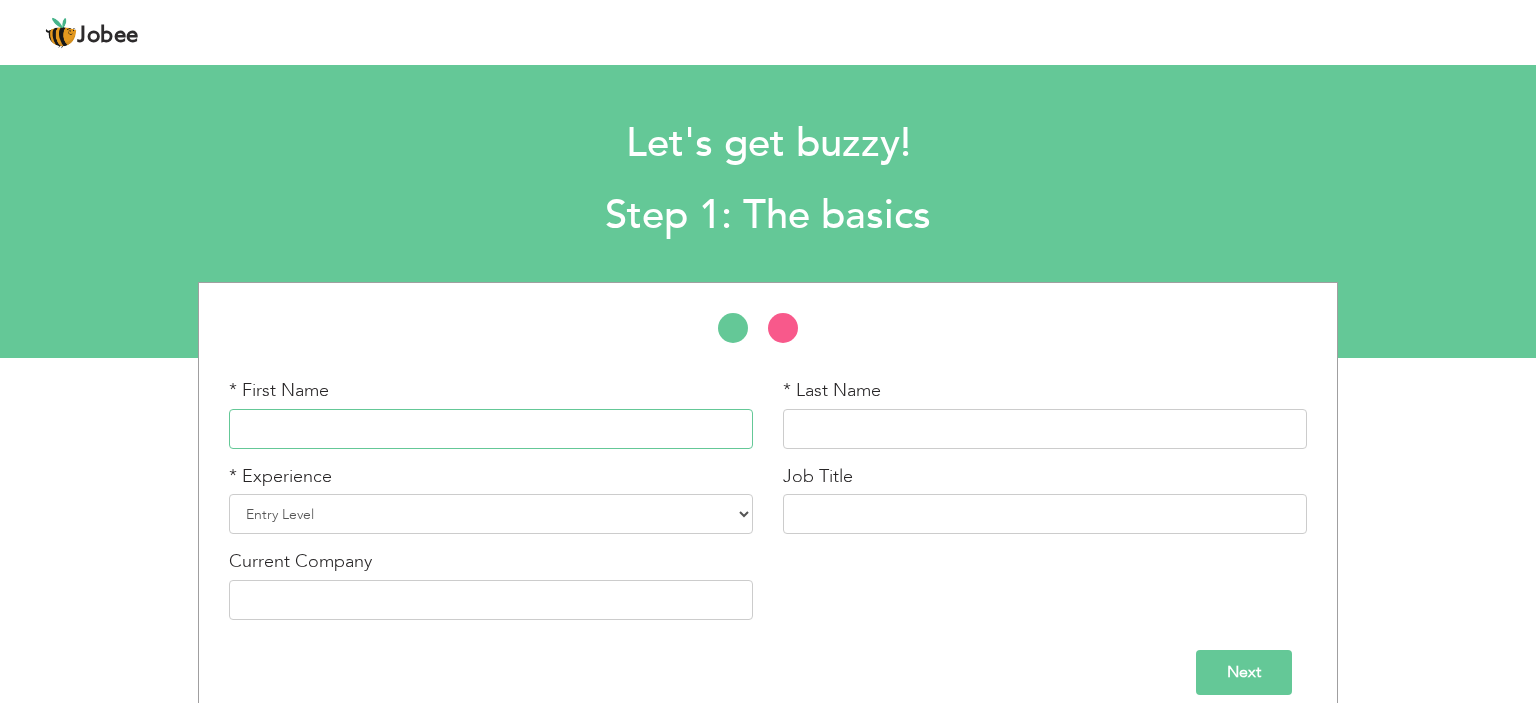 click at bounding box center (491, 429) 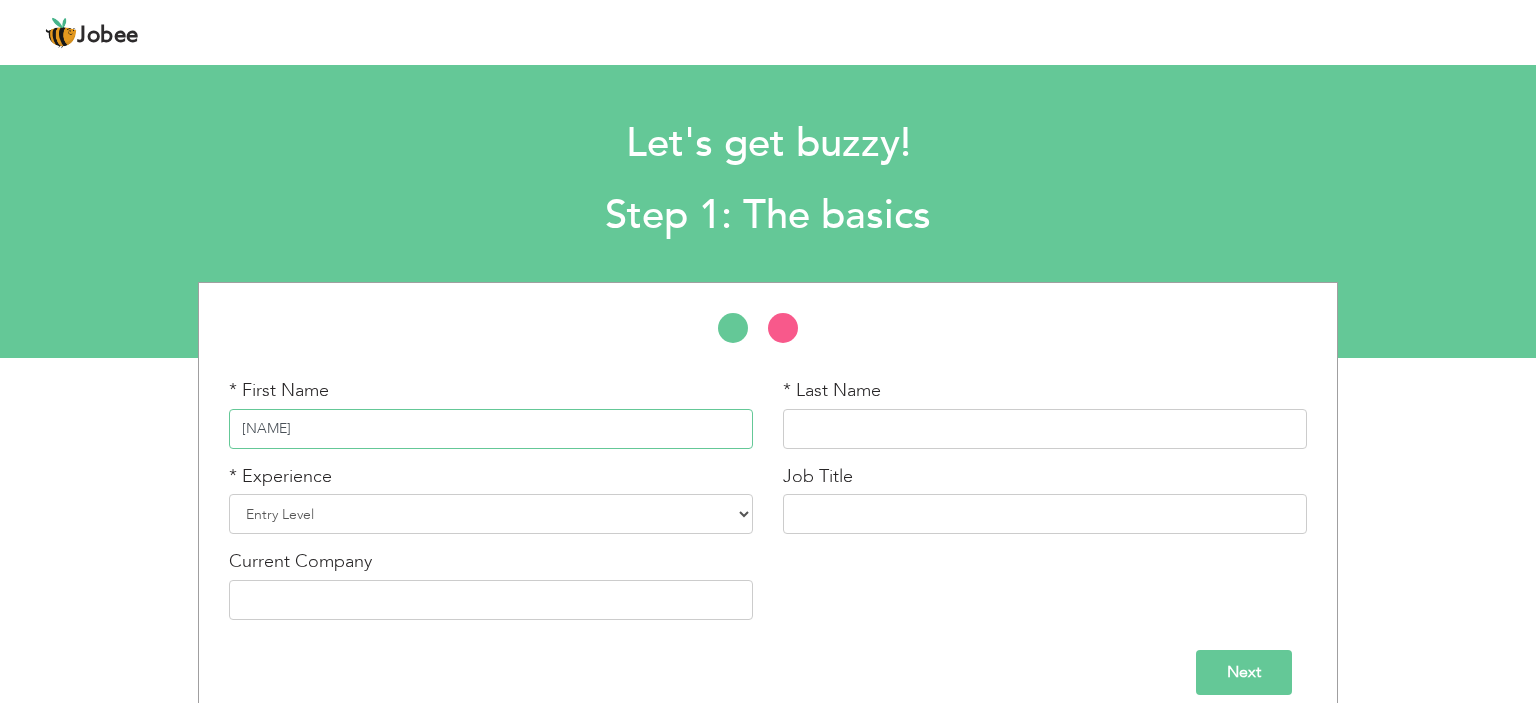 type on "[FIRST]" 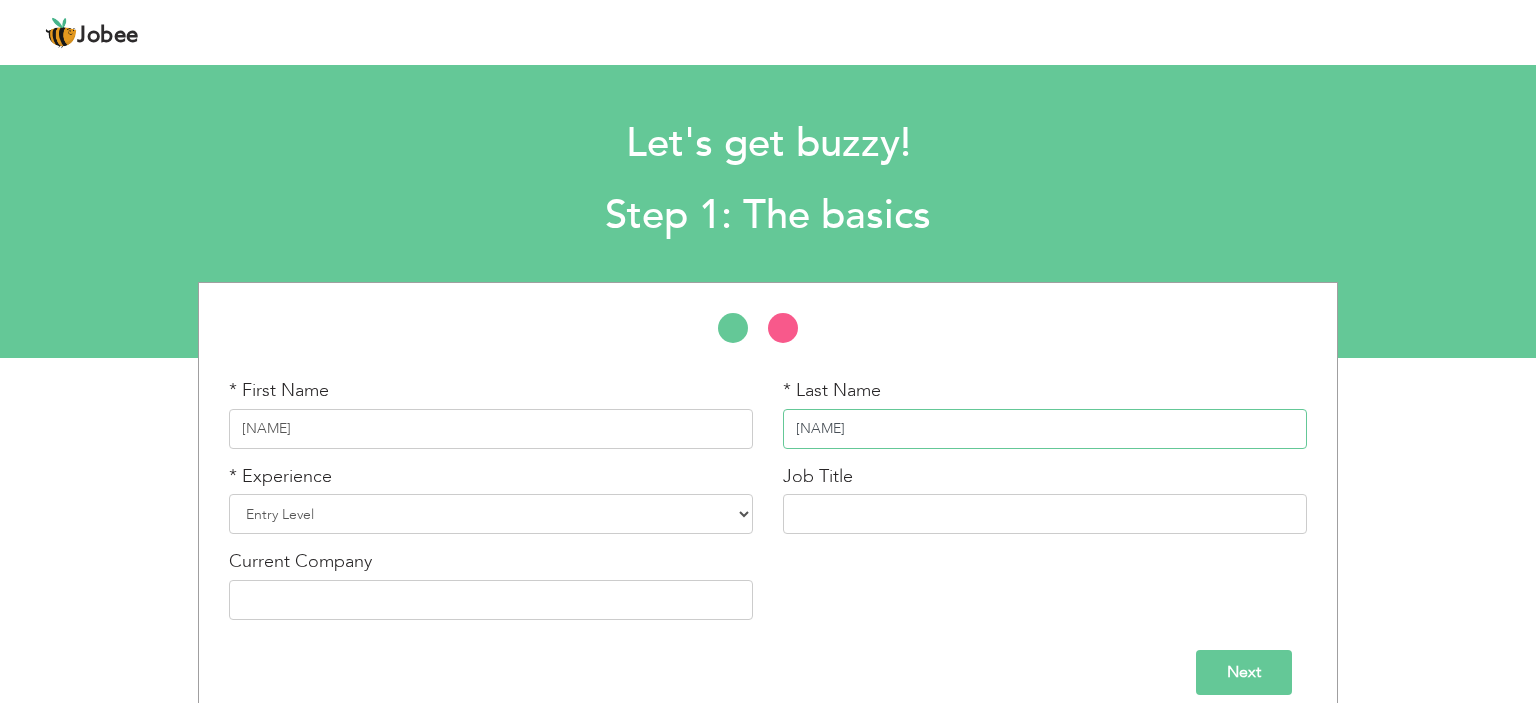 type on "[LAST]" 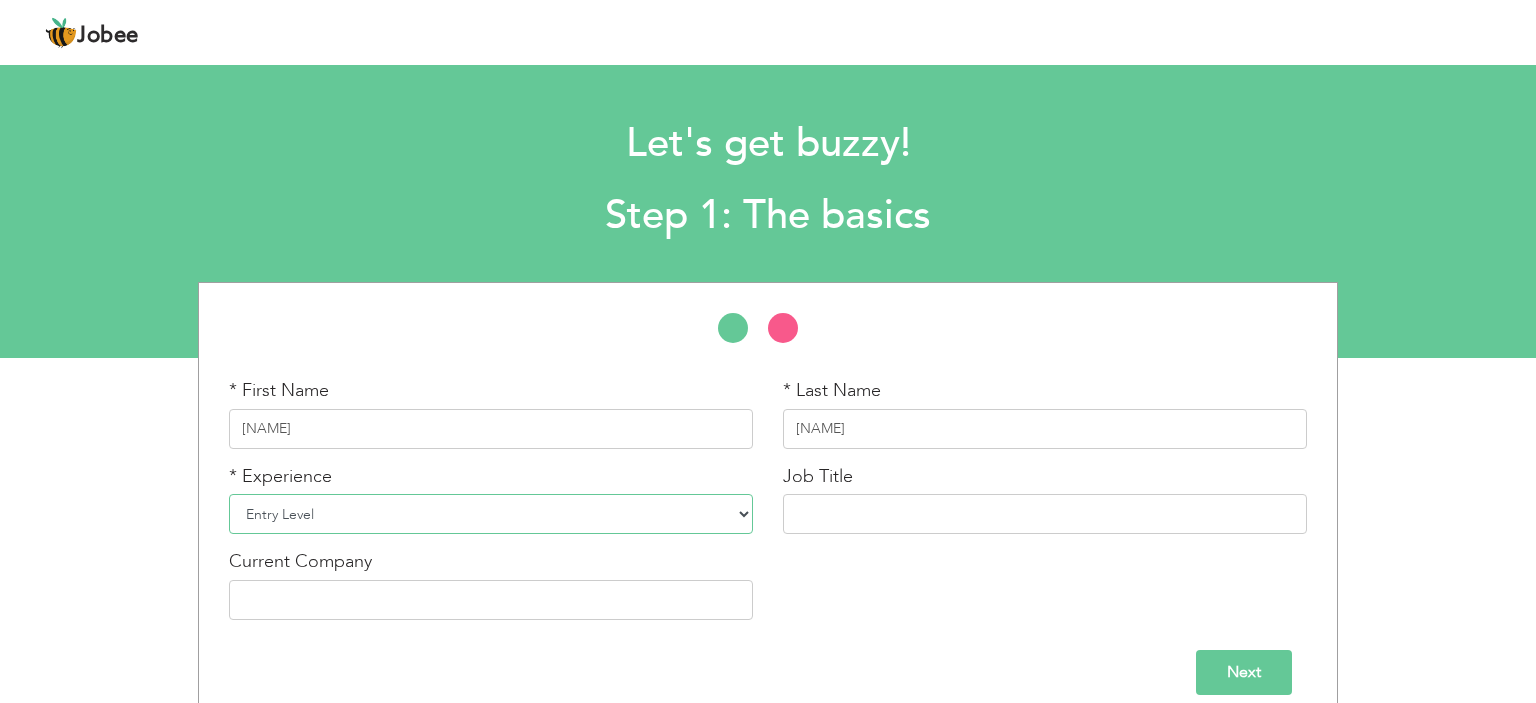 click on "Entry Level
Less than 1 Year
1 Year
2 Years
3 Years
4 Years
5 Years
6 Years
7 Years
8 Years
9 Years
10 Years
11 Years
12 Years
13 Years
14 Years
15 Years
16 Years
17 Years
18 Years
19 Years
20 Years
21 Years
22 Years
23 Years
24 Years
25 Years
26 Years
27 Years
28 Years
29 Years
30 Years
31 Years
32 Years
33 Years
34 Years
35 Years
More than 35 Years" at bounding box center (491, 514) 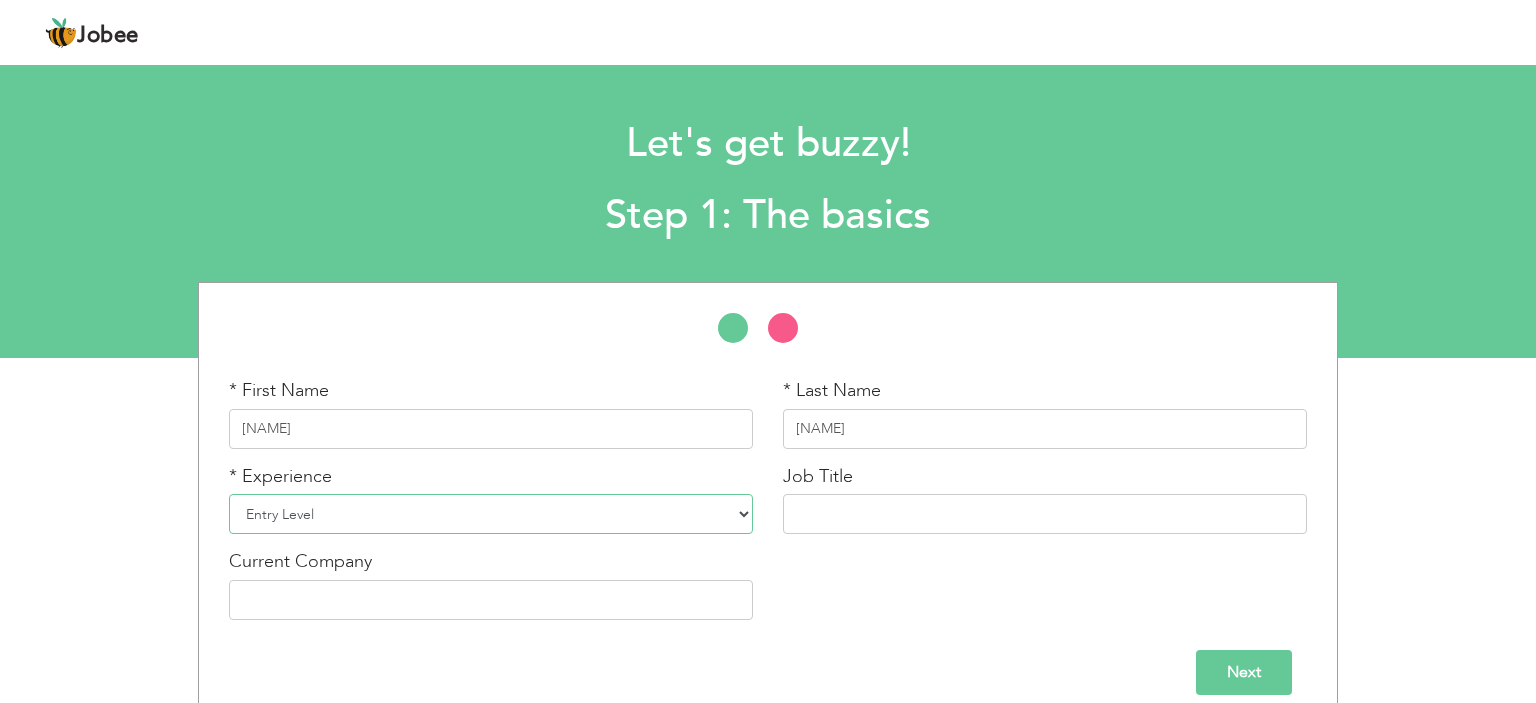 click on "Entry Level
Less than 1 Year
1 Year
2 Years
3 Years
4 Years
5 Years
6 Years
7 Years
8 Years
9 Years
10 Years
11 Years
12 Years
13 Years
14 Years
15 Years
16 Years
17 Years
18 Years
19 Years
20 Years
21 Years
22 Years
23 Years
24 Years
25 Years
26 Years
27 Years
28 Years
29 Years
30 Years
31 Years
32 Years
33 Years
34 Years
35 Years
More than 35 Years" at bounding box center (491, 514) 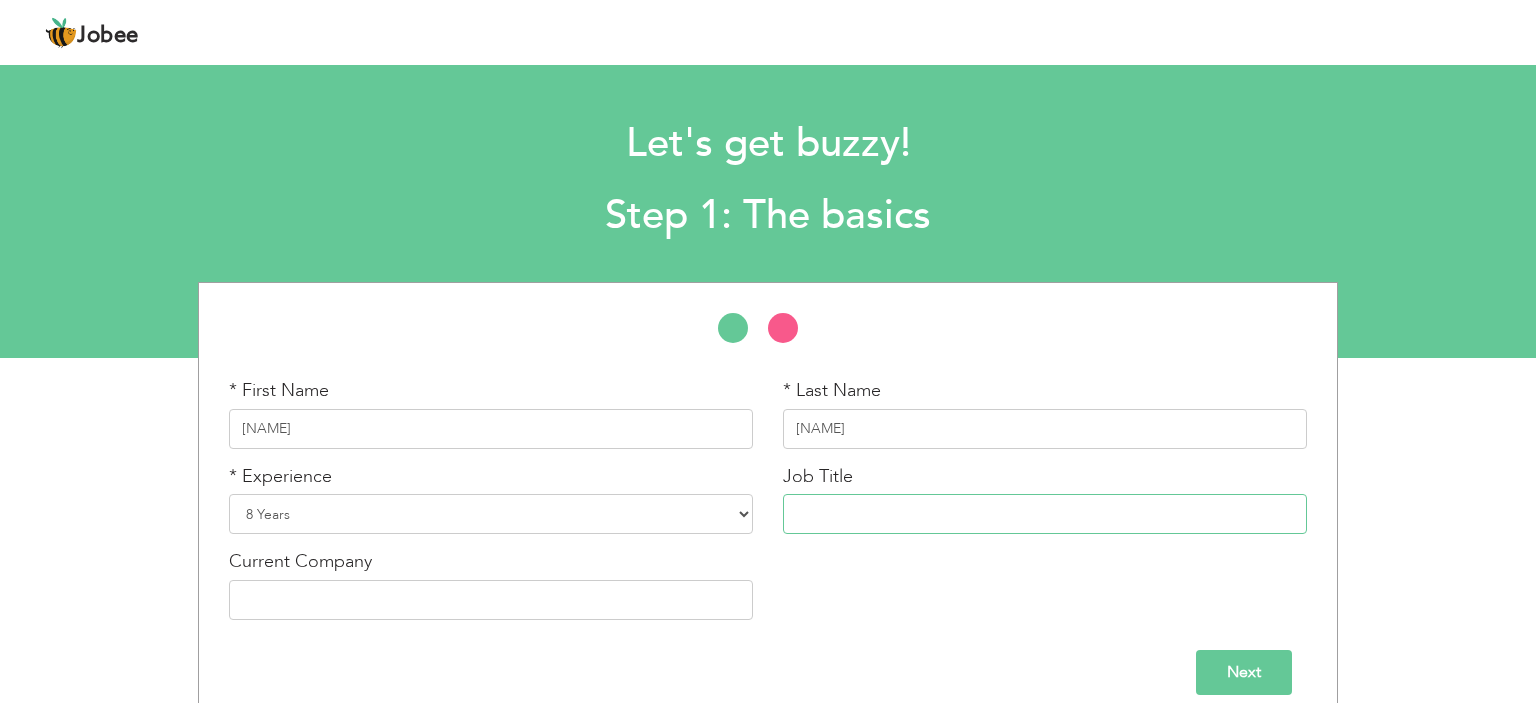click at bounding box center (1045, 514) 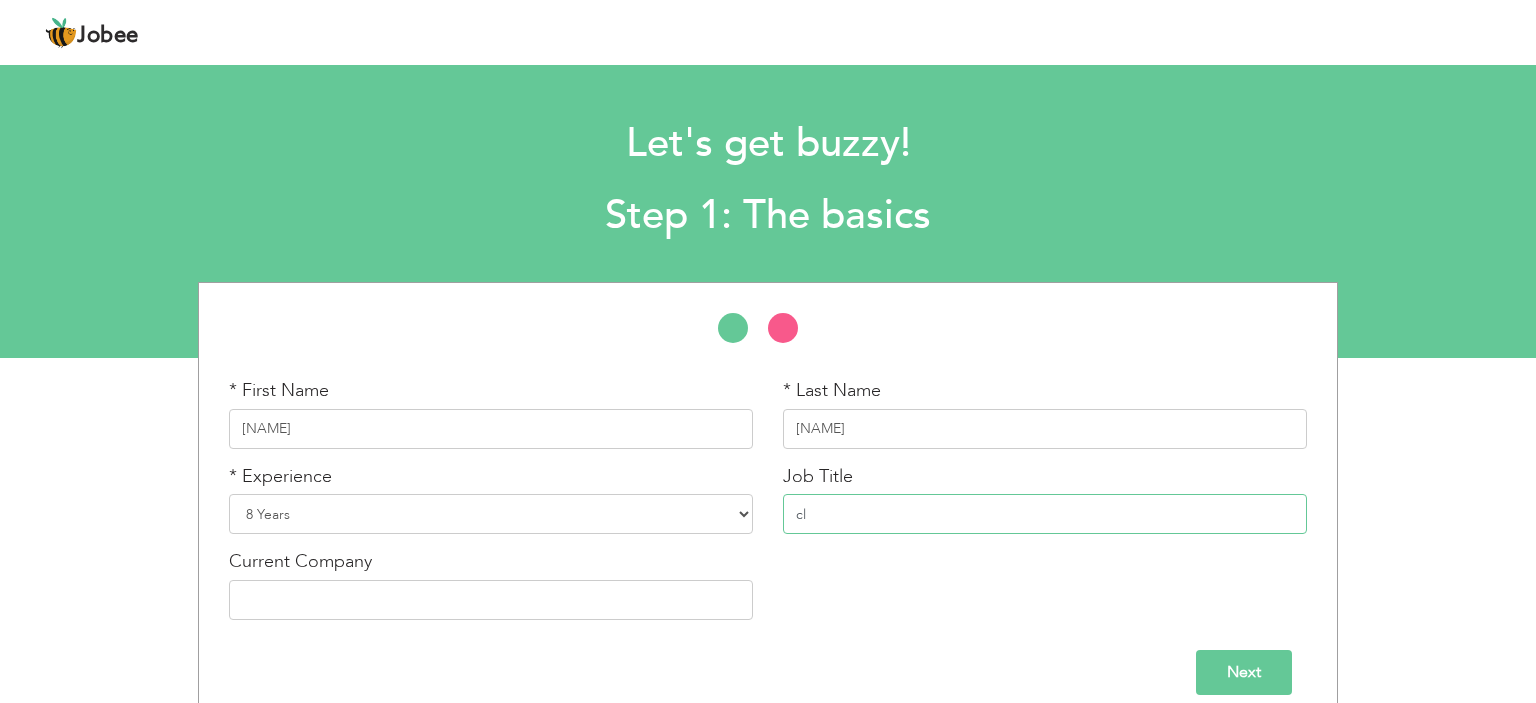 type on "c" 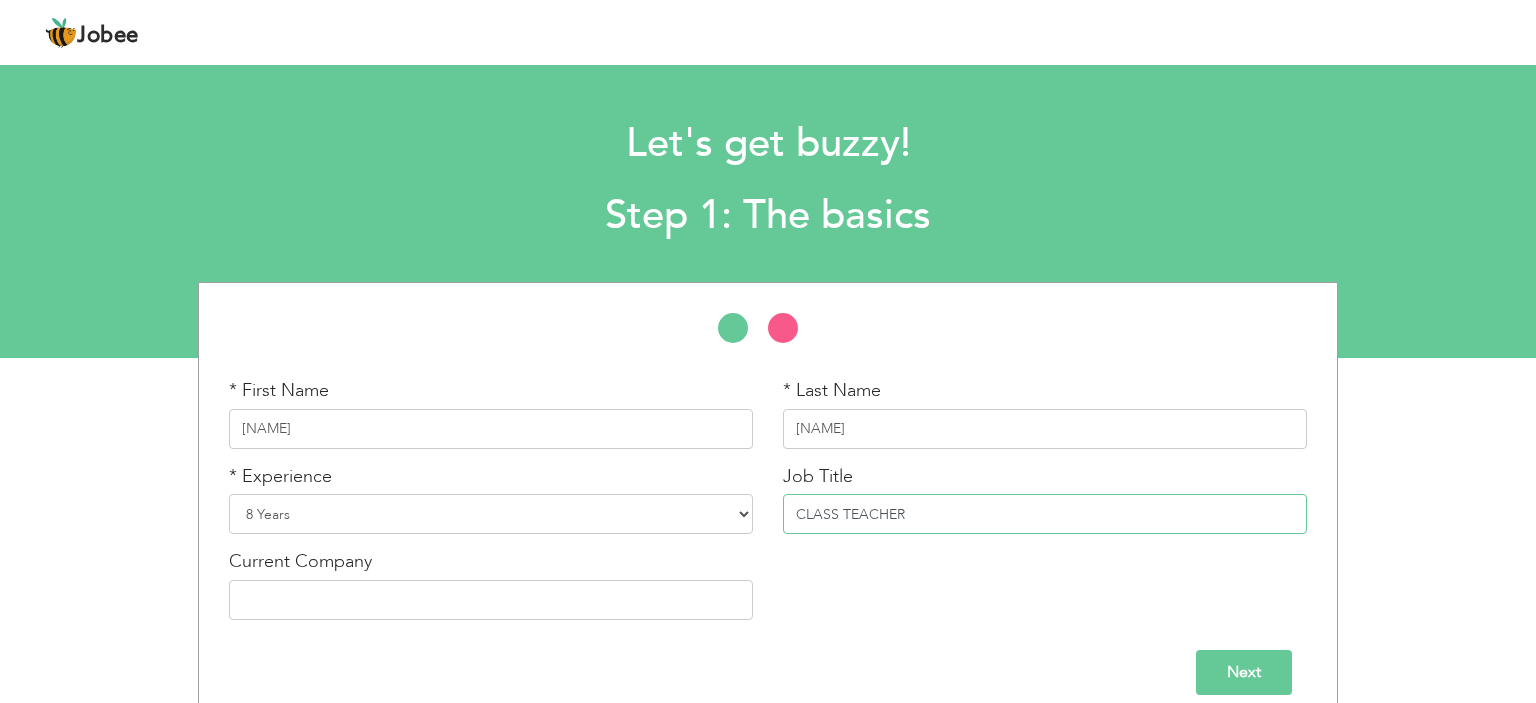 type on "CLASS TEACHER" 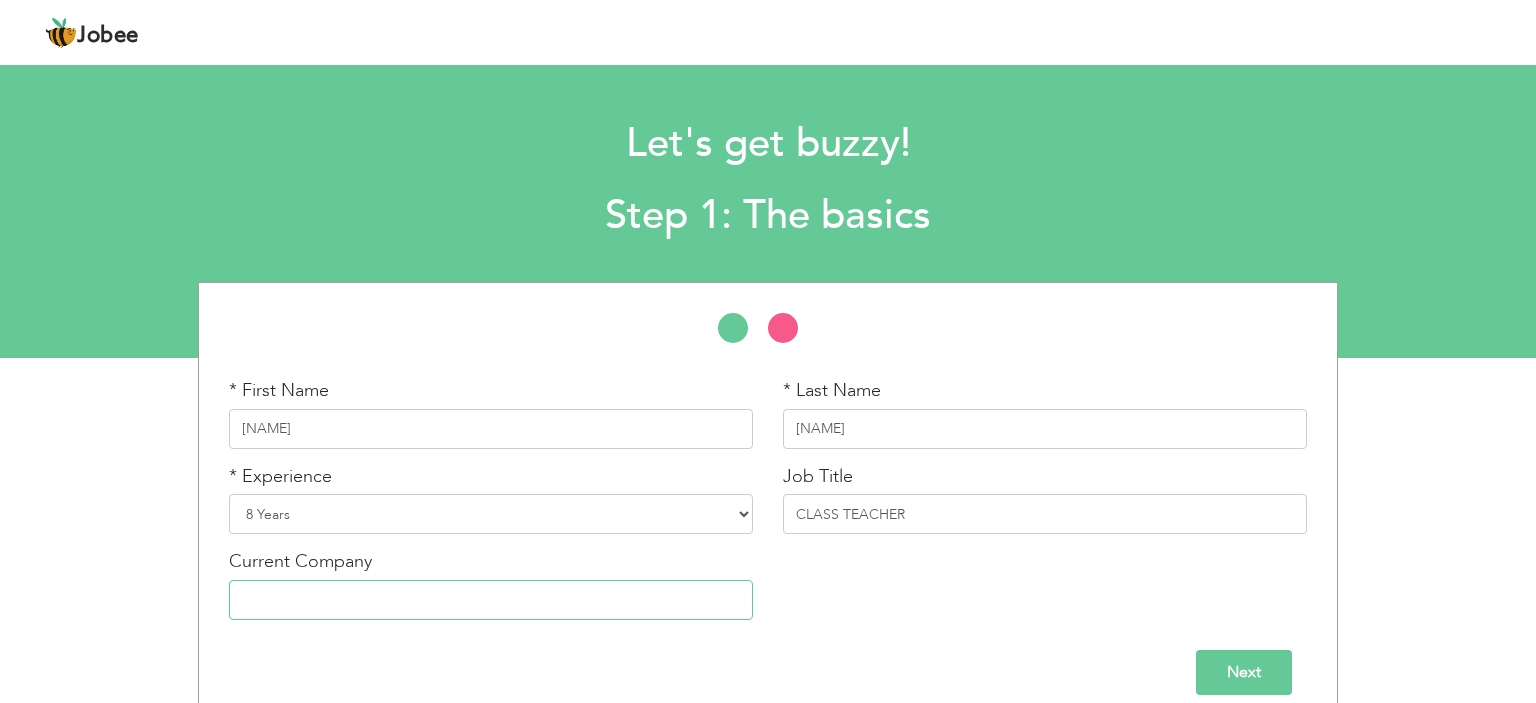 click at bounding box center (491, 600) 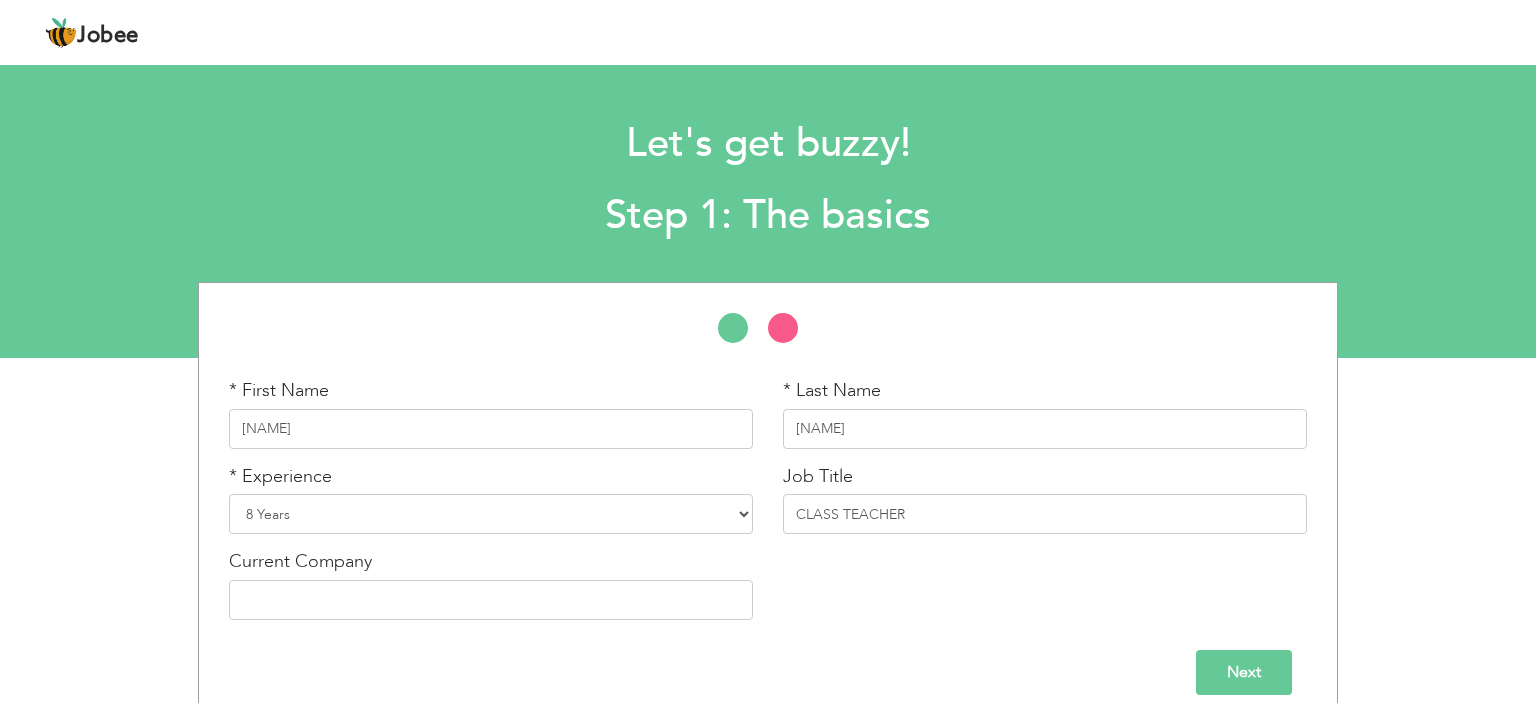 click on "Next" at bounding box center (1244, 672) 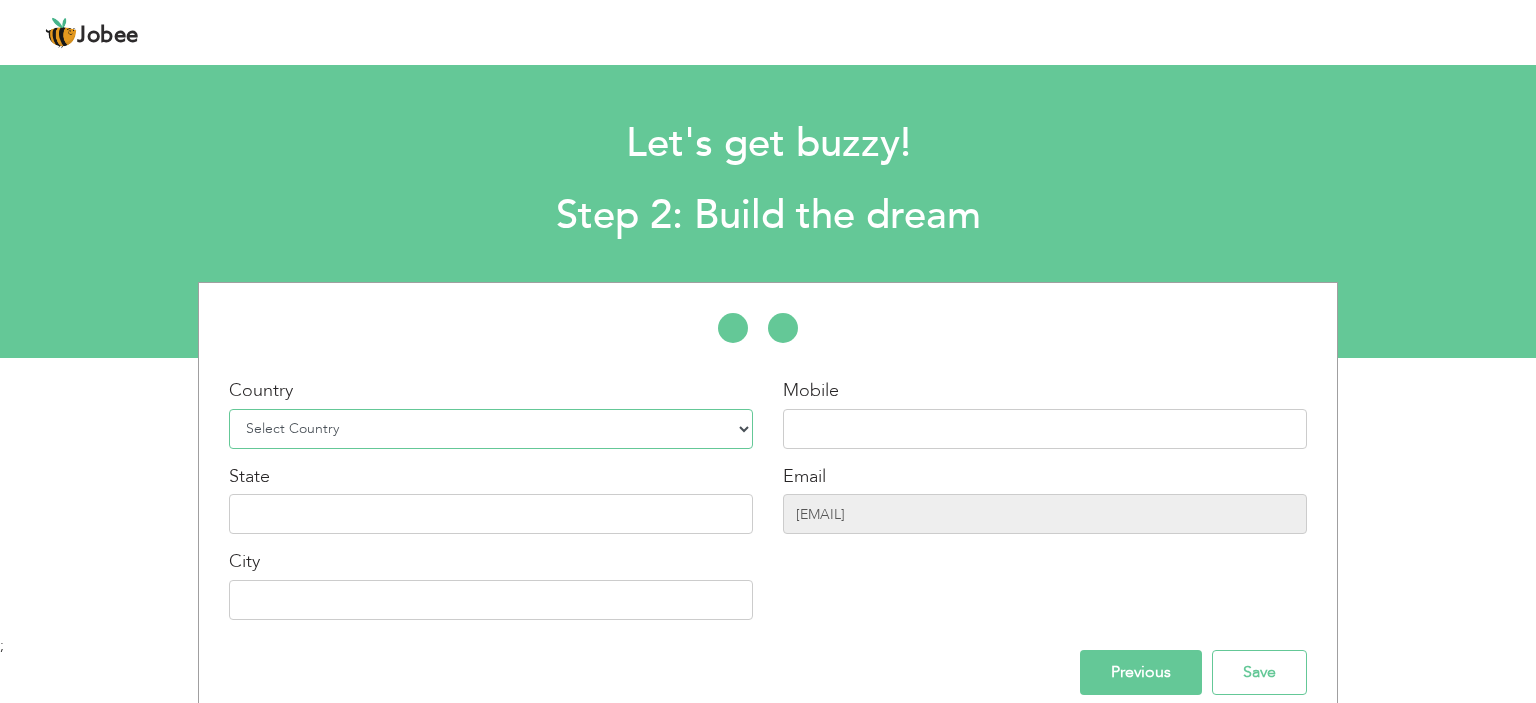 click on "Select Country
Afghanistan
Albania
Algeria
American Samoa
Andorra
Angola
Anguilla
Antarctica
Antigua and Barbuda
Argentina
Armenia
Aruba
Australia
Austria
Azerbaijan
Bahamas
Bahrain
Bangladesh
Barbados
Belarus
Belgium
Belize
Benin
Bermuda
Bhutan
Bolivia
Bosnia-Herzegovina
Botswana
Bouvet Island
Brazil
British Indian Ocean Territory
Brunei Darussalam
Bulgaria
Burkina Faso
Burundi
Cambodia
Cameroon
Canada
Cape Verde
Cayman Islands
Central African Republic
Chad
Chile
China
Christmas Island
Cocos (Keeling) Islands
Colombia
Comoros
Congo
Congo, Dem. Republic
Cook Islands
Costa Rica
Croatia
Cuba
Cyprus
Czech Rep
Denmark
Djibouti
Dominica
Dominican Republic
Ecuador
Egypt
El Salvador
Equatorial Guinea
Eritrea
Estonia
Ethiopia
European Union
Falkland Islands (Malvinas)
Faroe Islands
Fiji
Finland
France
French Guiana
French Southern Territories
Gabon
Gambia
Georgia" at bounding box center [491, 429] 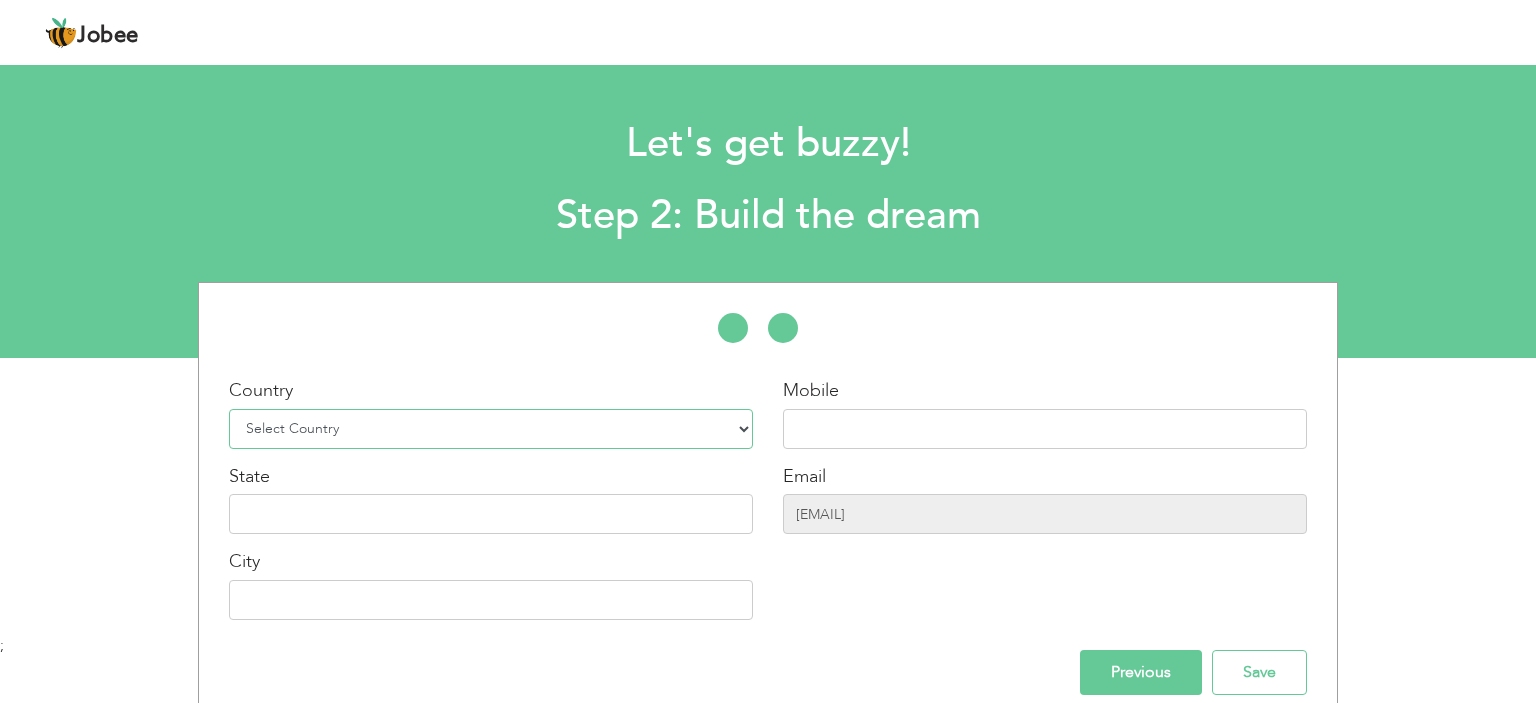 select on "166" 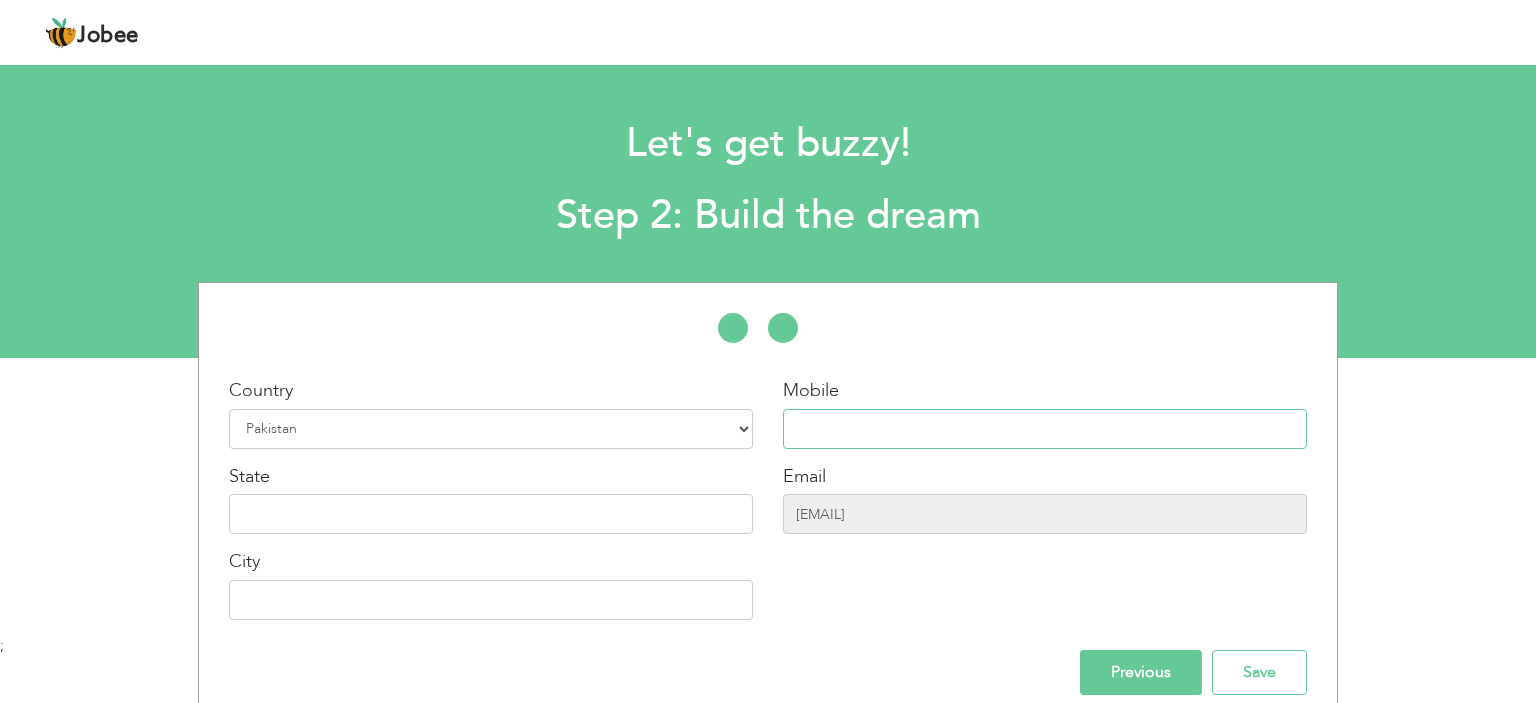 click at bounding box center [1045, 429] 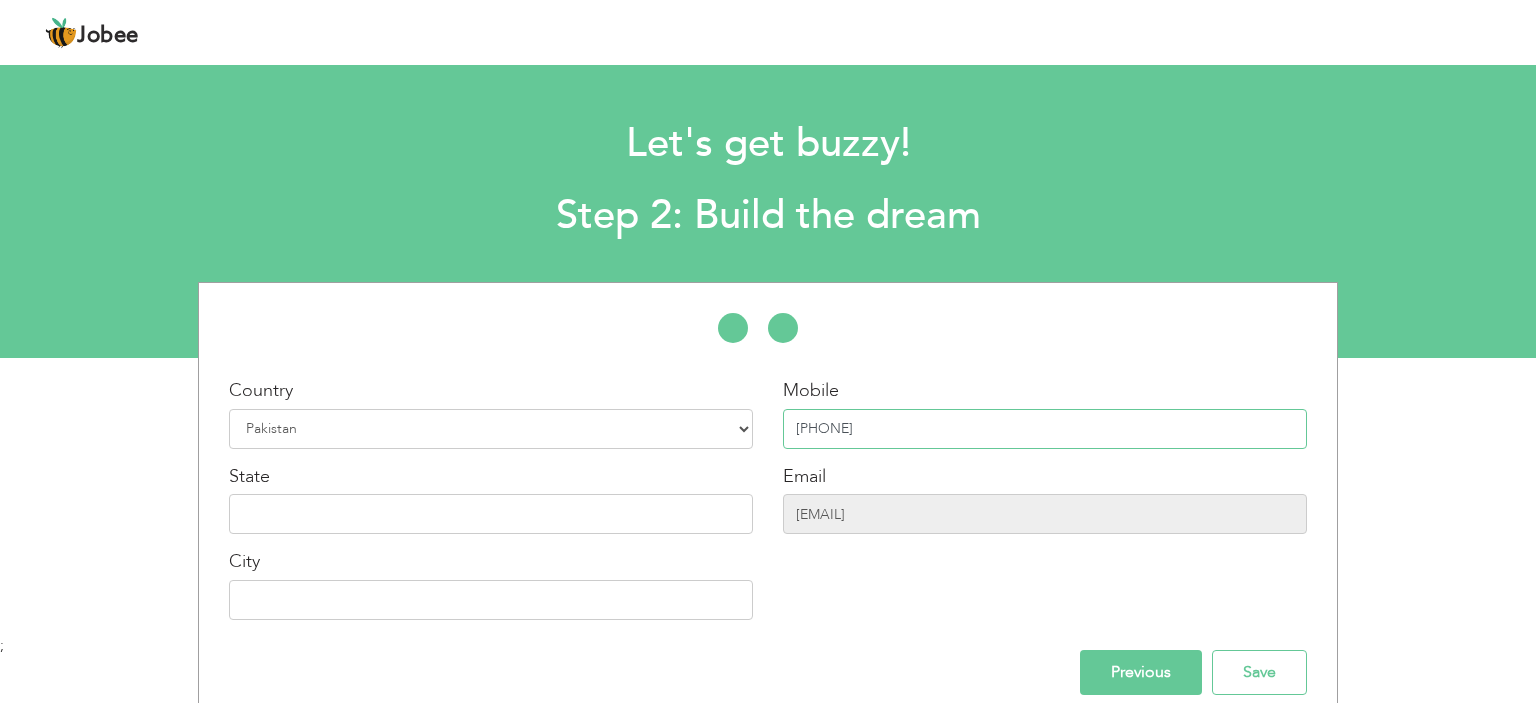 type on "03262733466" 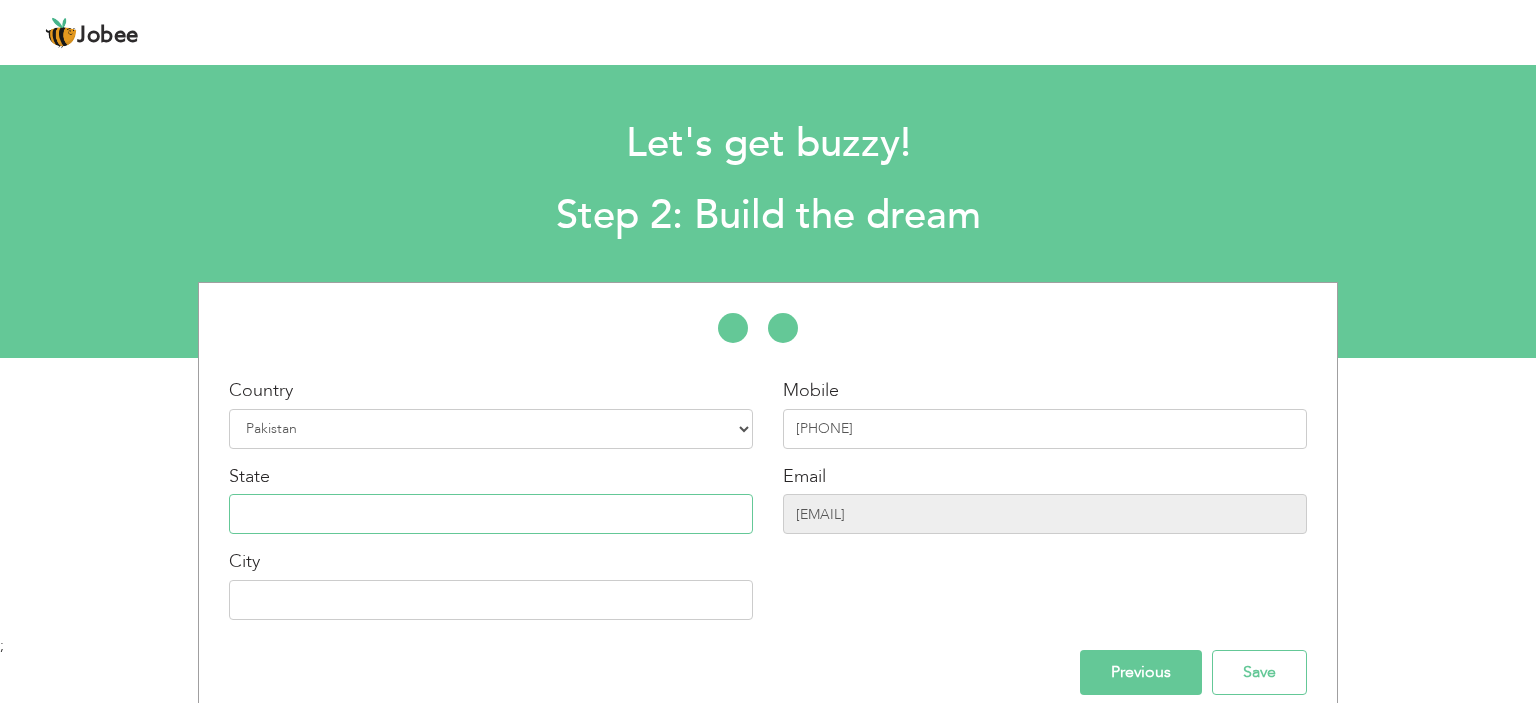 click at bounding box center [491, 514] 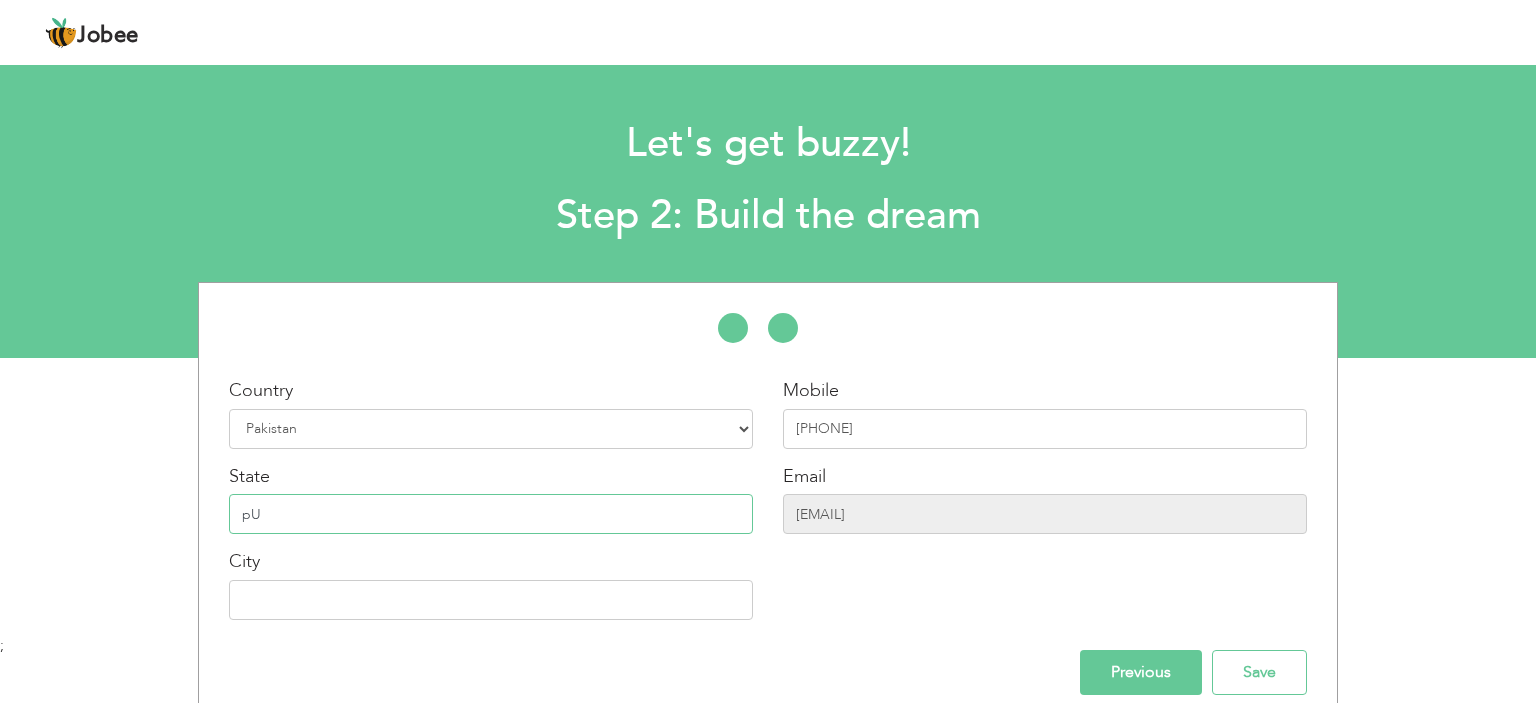 type on "p" 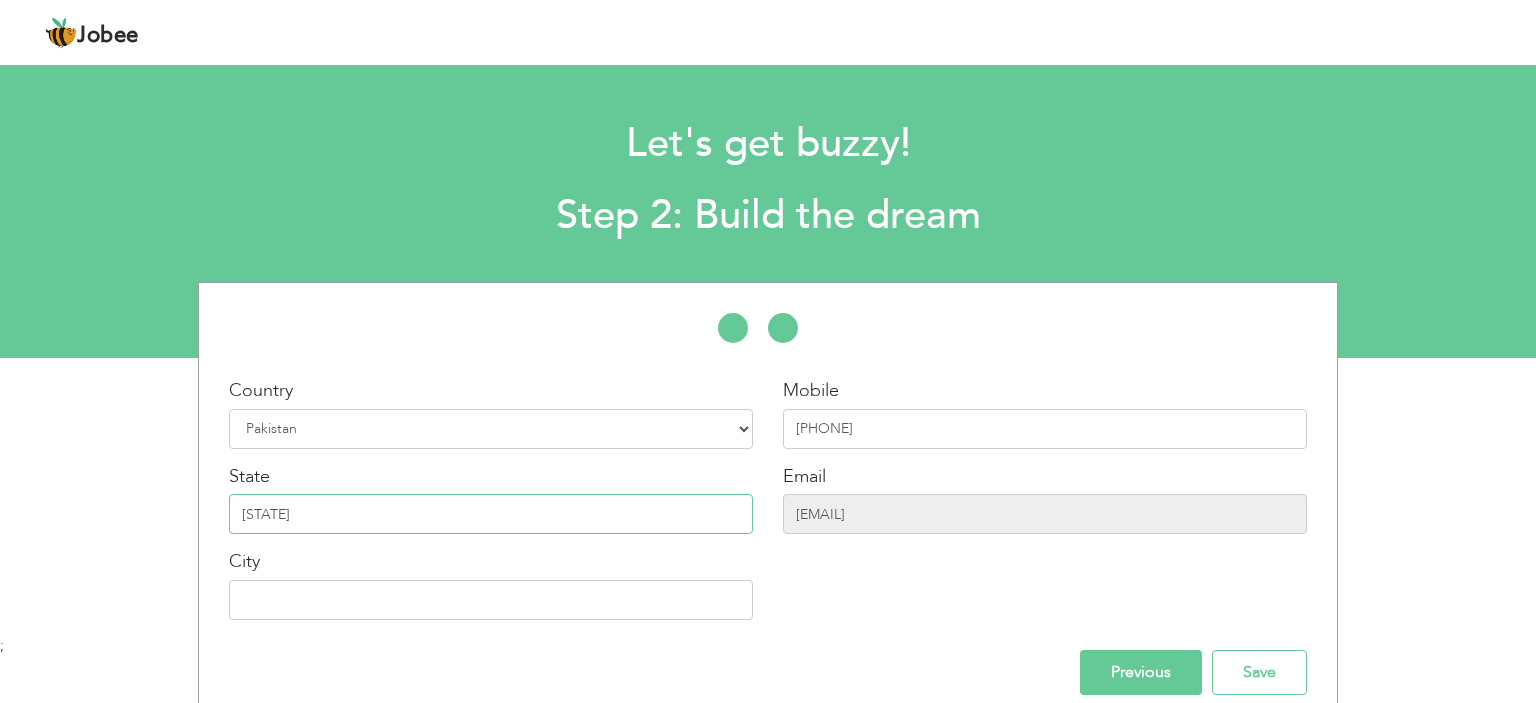 type on "PUNJAB" 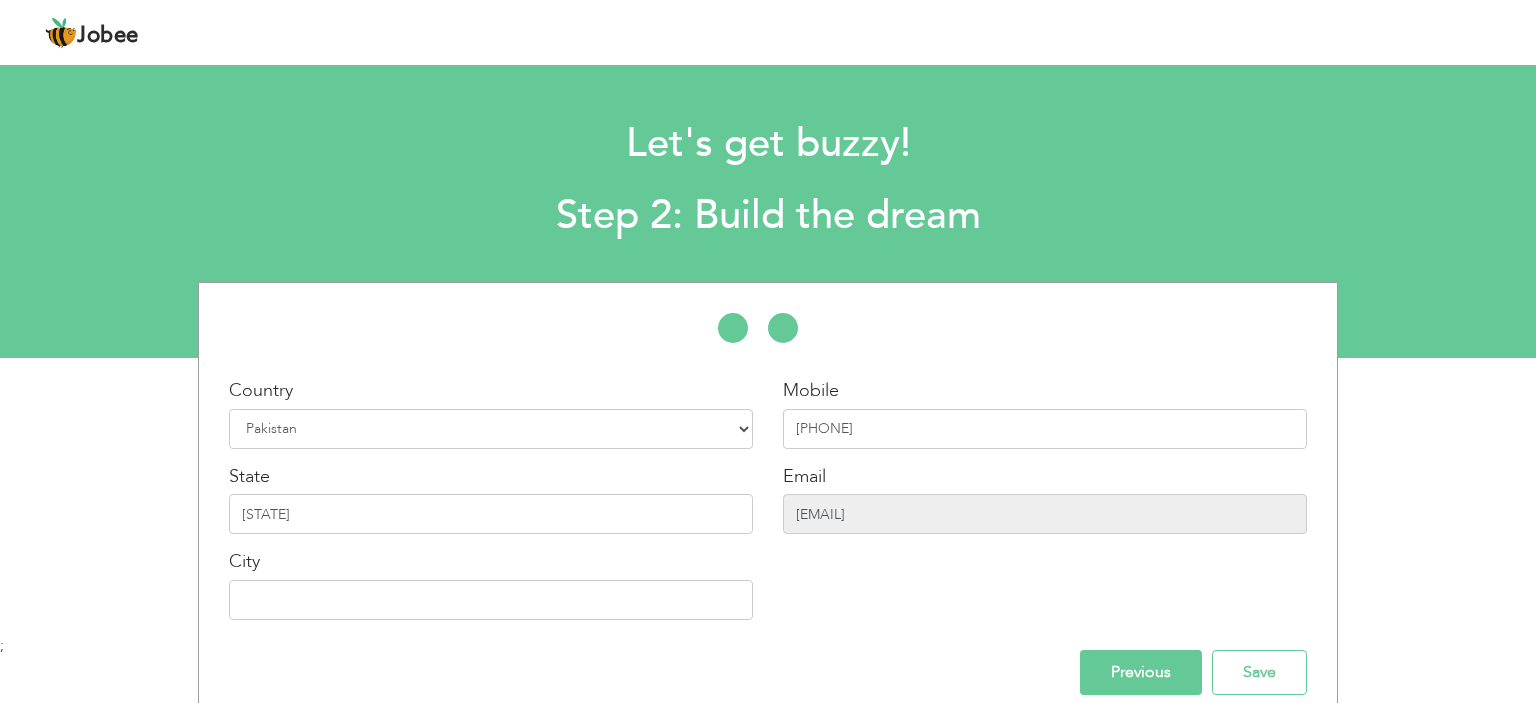 click on "aadursh.raouf1993@gmail.com" at bounding box center (1045, 514) 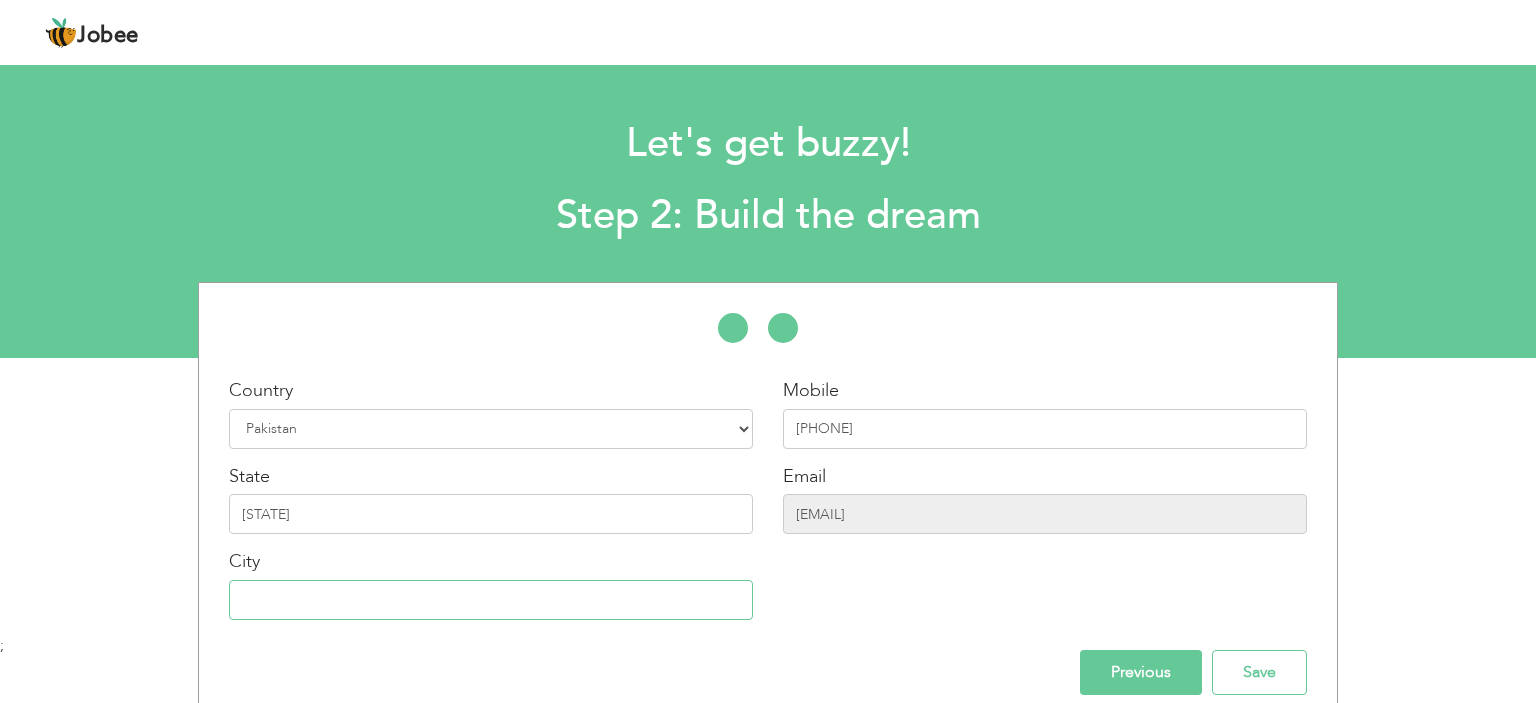 click at bounding box center (491, 600) 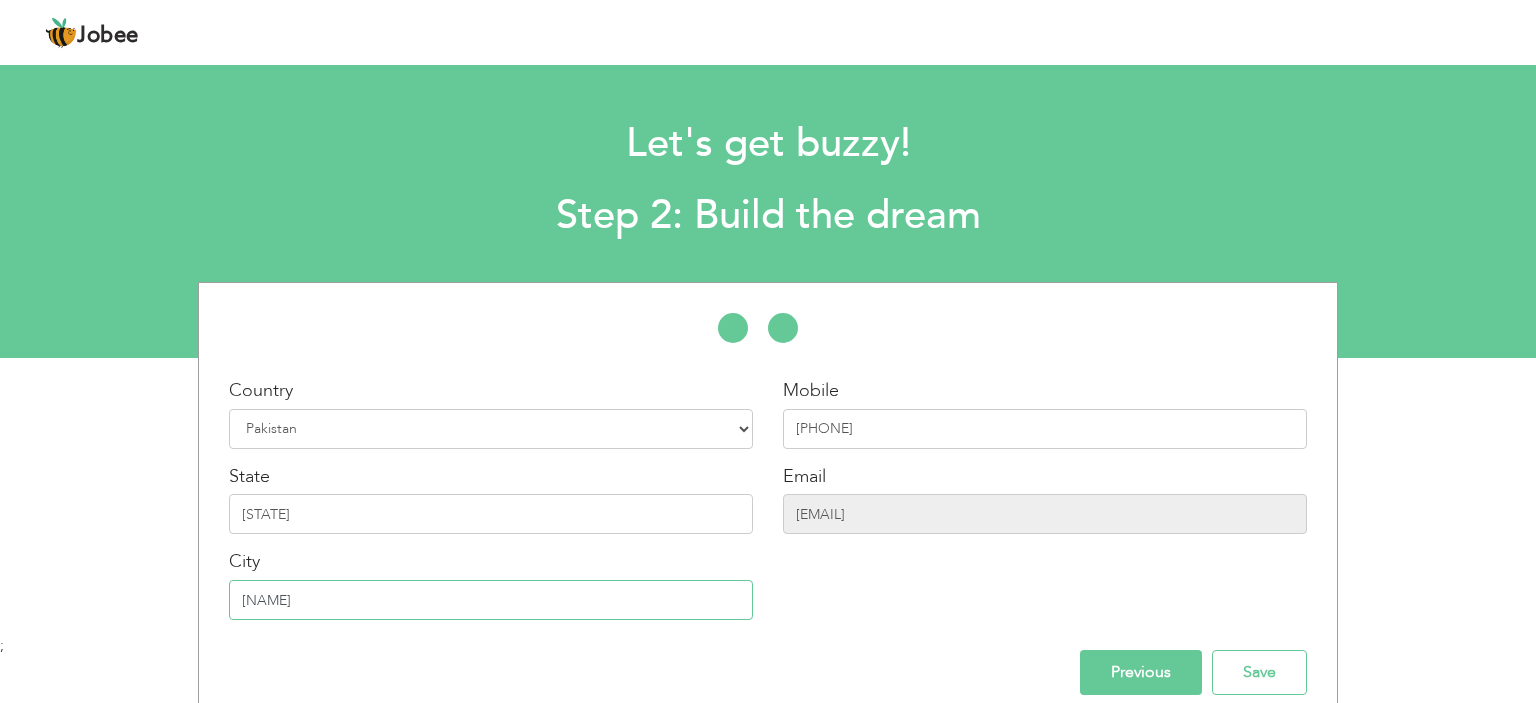 type on "l" 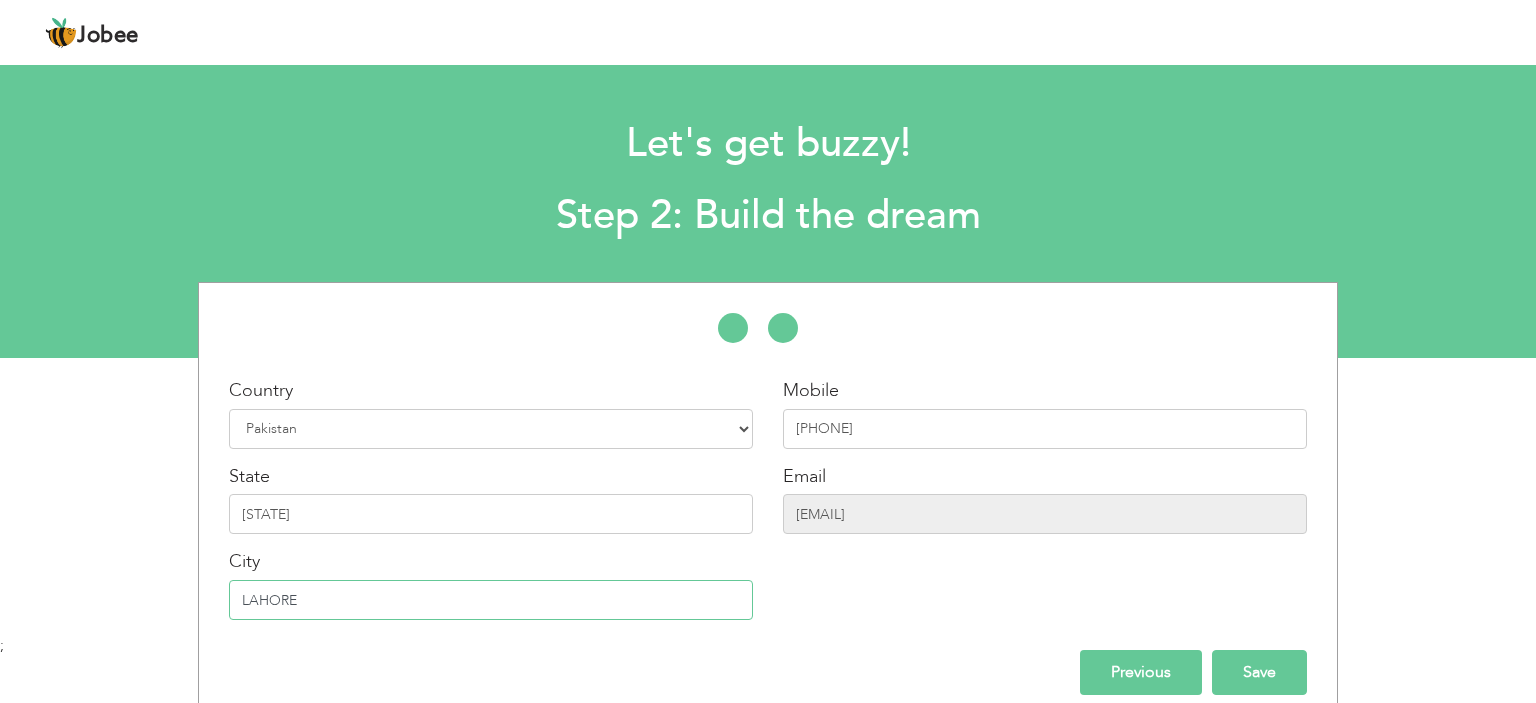 type on "LAHORE" 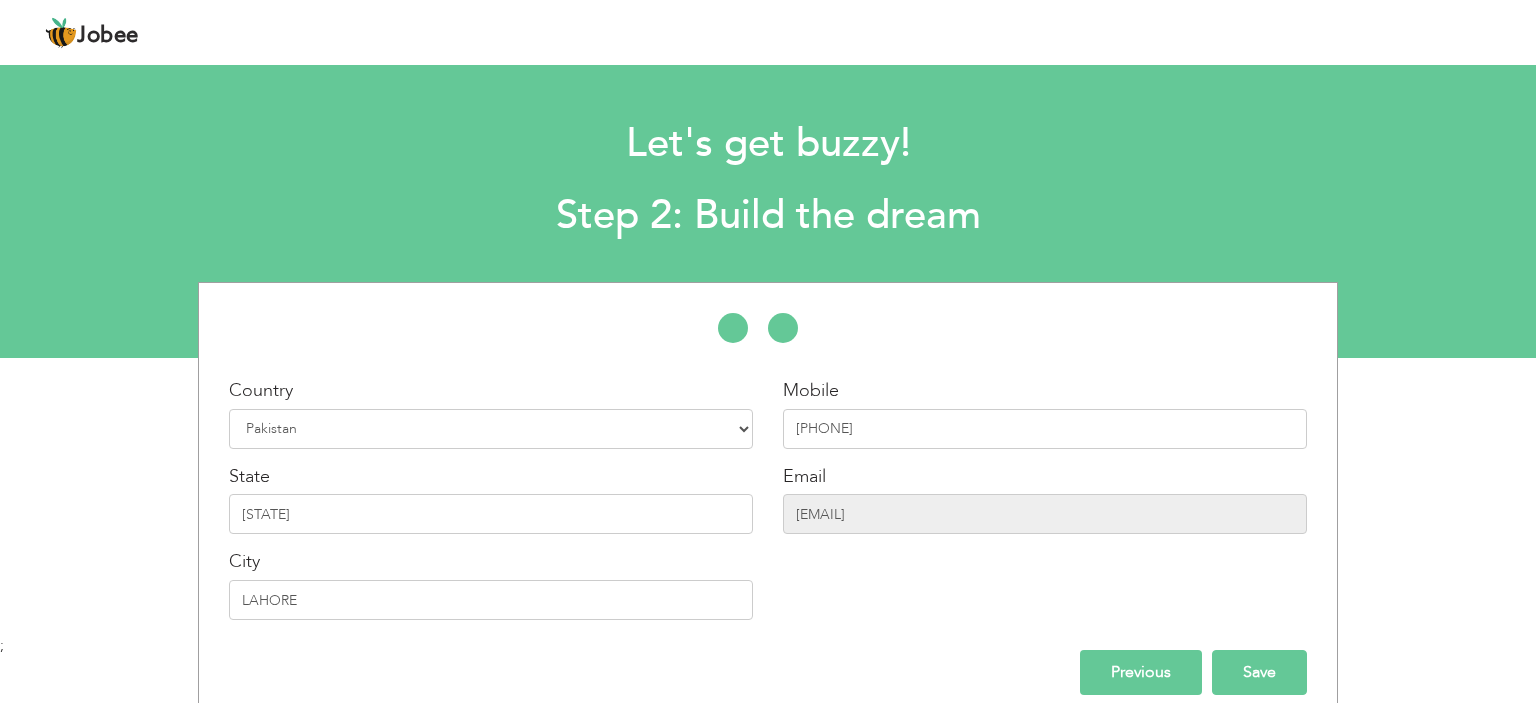 click on "Save" at bounding box center [1259, 672] 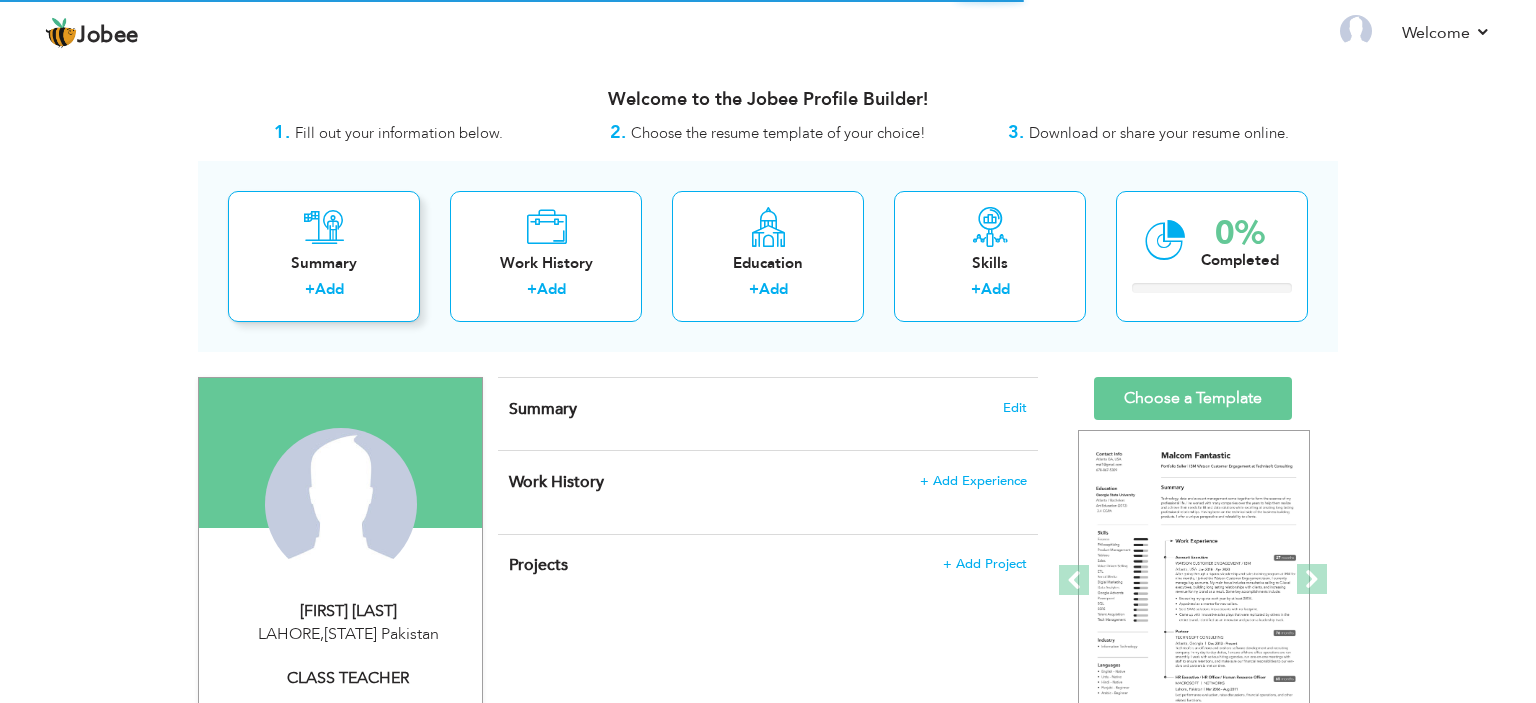 scroll, scrollTop: 0, scrollLeft: 0, axis: both 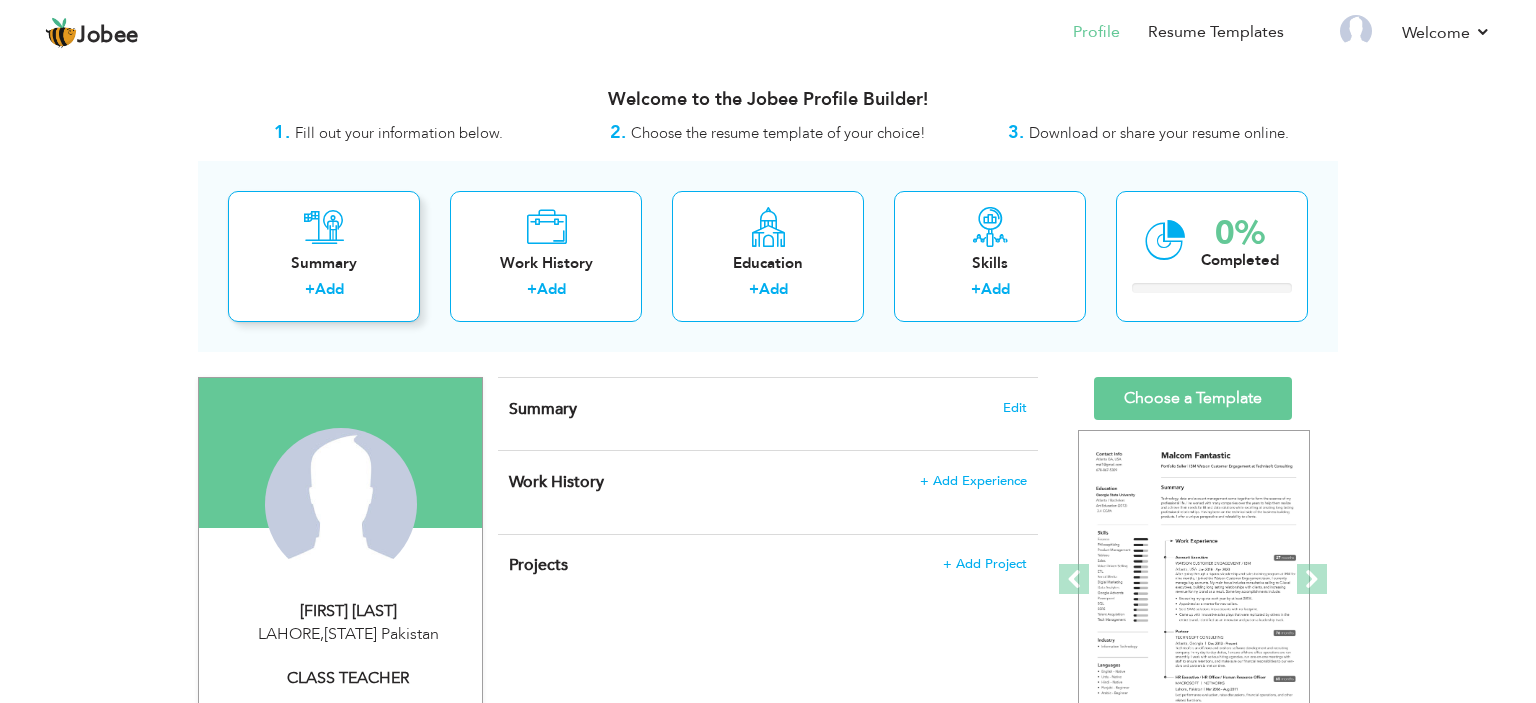 click on "Summary
+  Add" at bounding box center [324, 256] 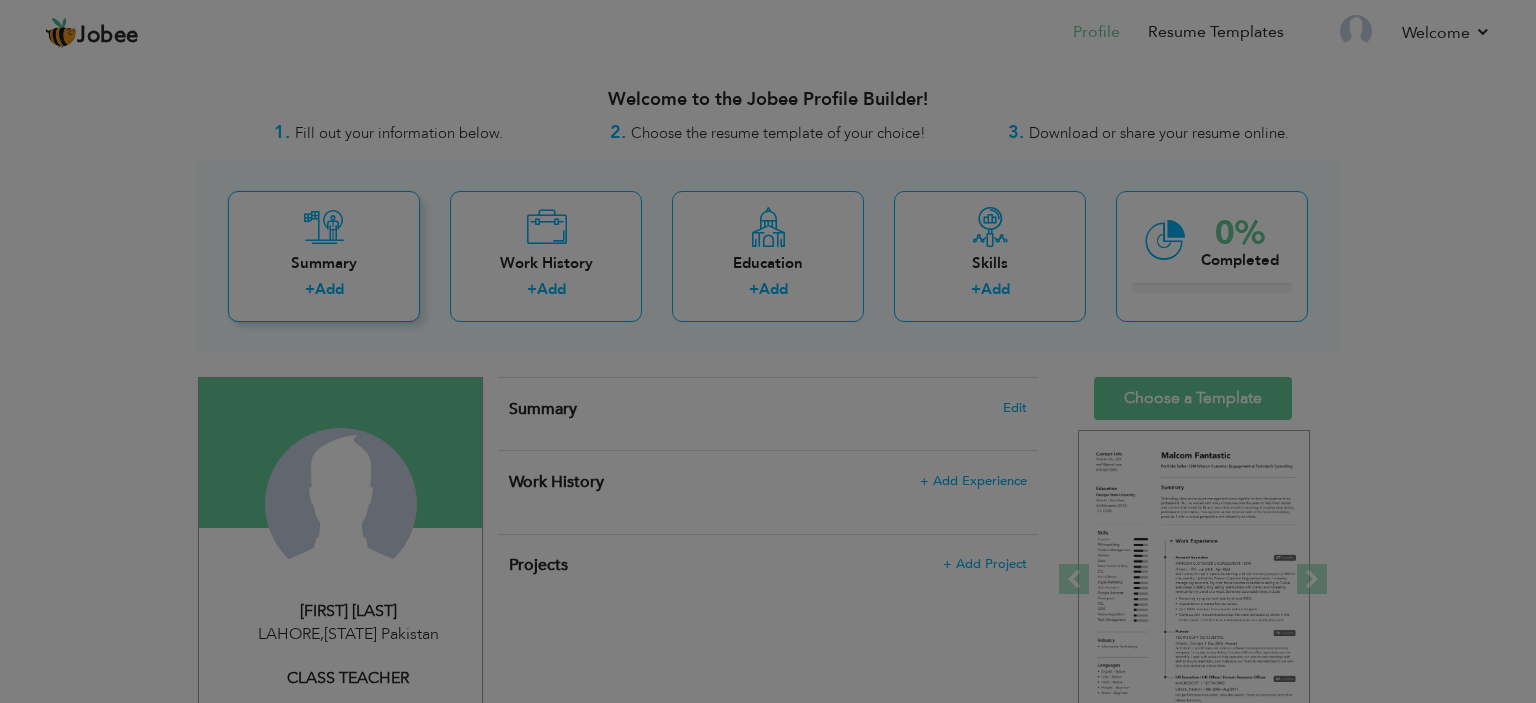 scroll, scrollTop: 0, scrollLeft: 0, axis: both 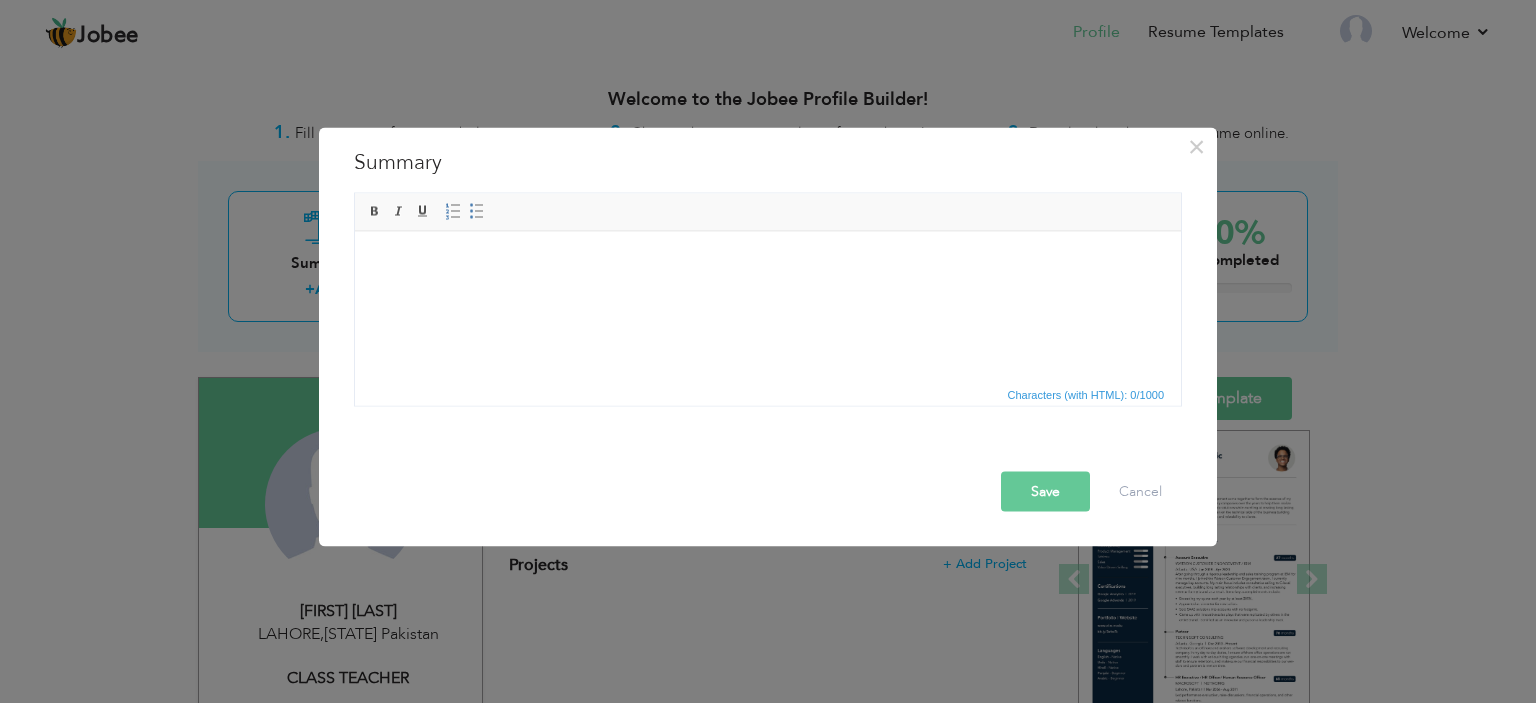 click at bounding box center [768, 261] 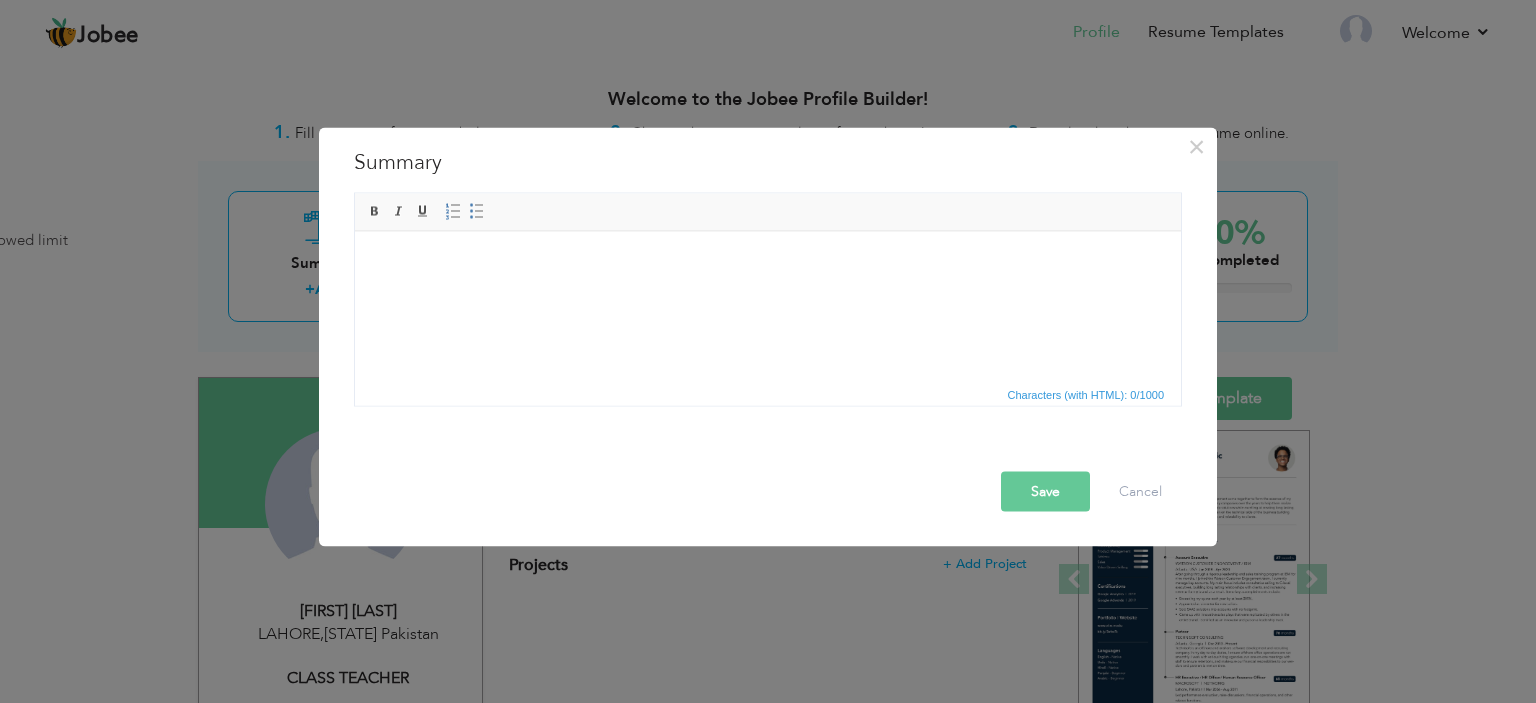 click at bounding box center (768, 261) 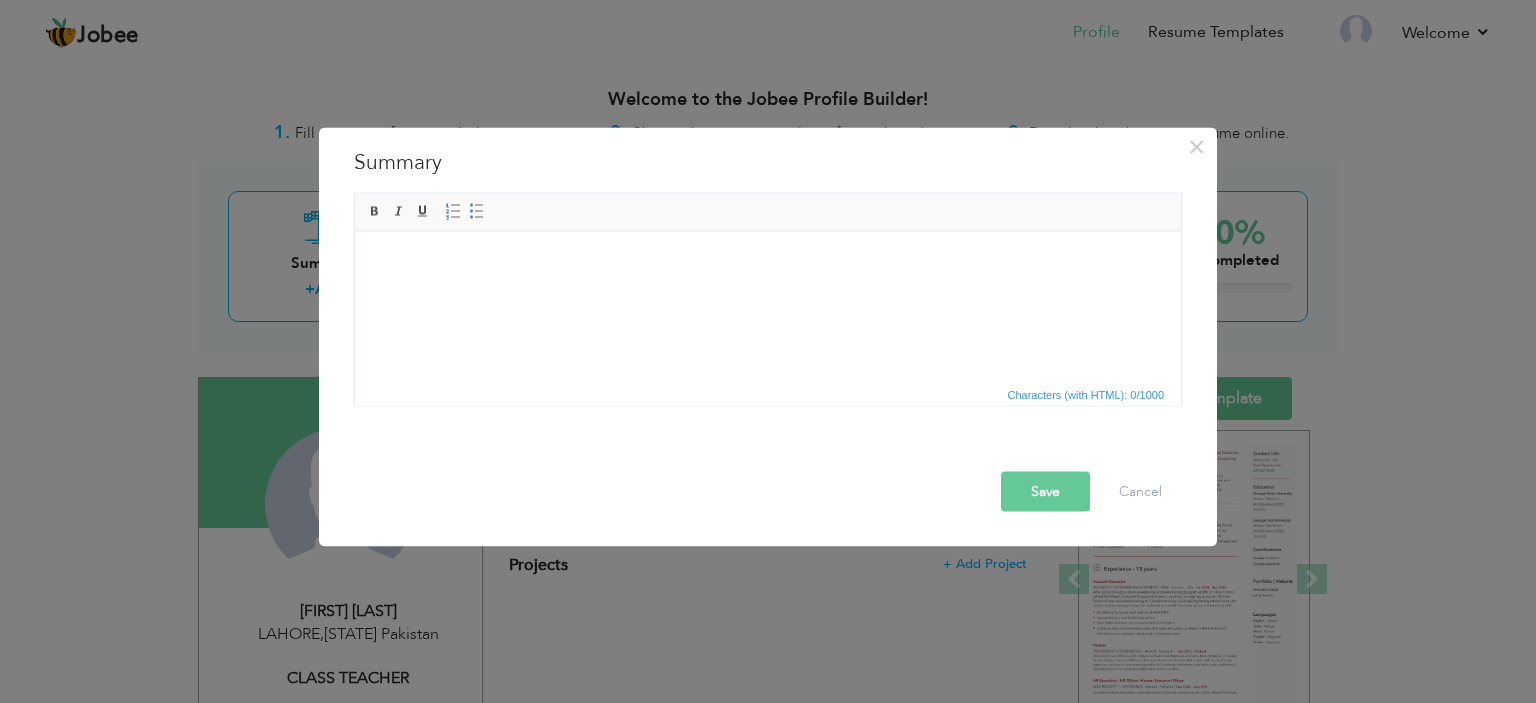 click at bounding box center [768, 261] 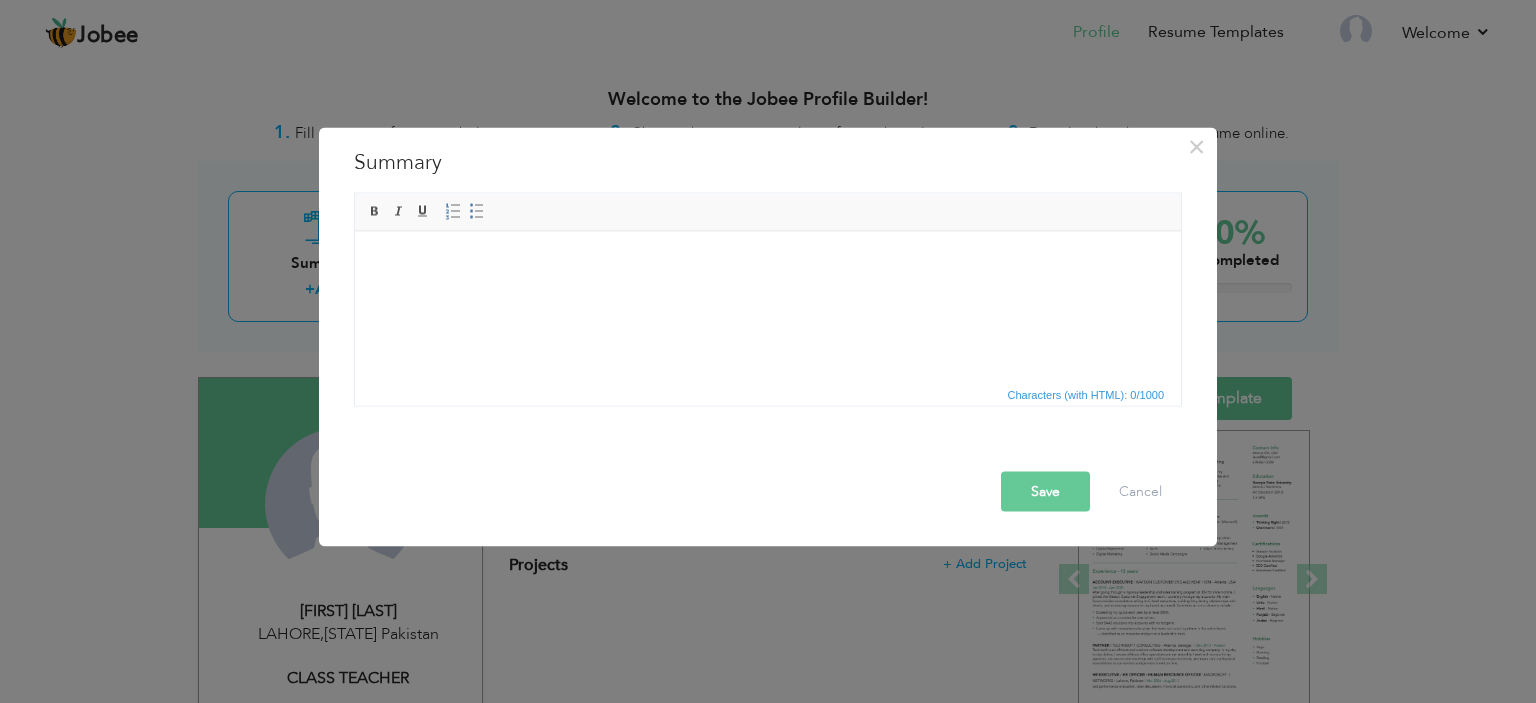 click at bounding box center (768, 261) 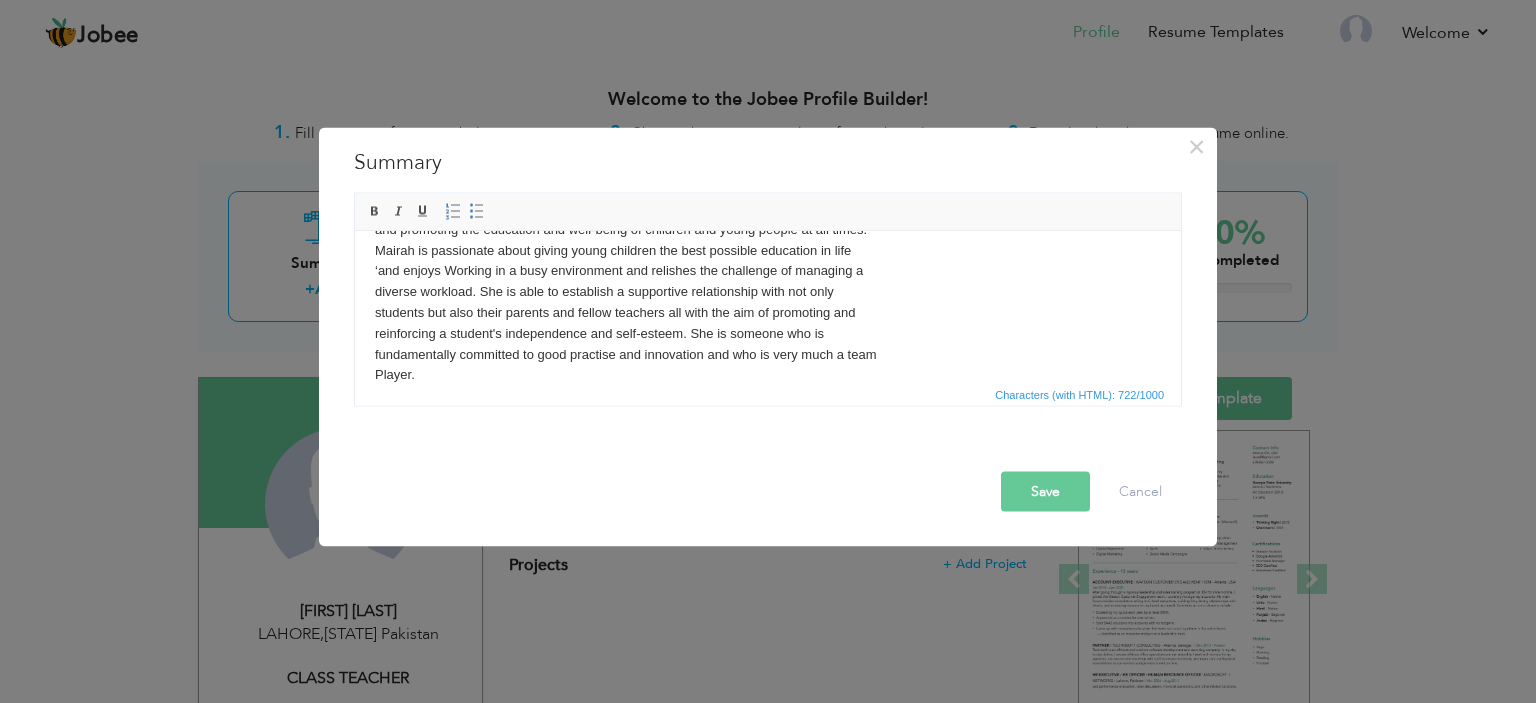 scroll, scrollTop: 23, scrollLeft: 0, axis: vertical 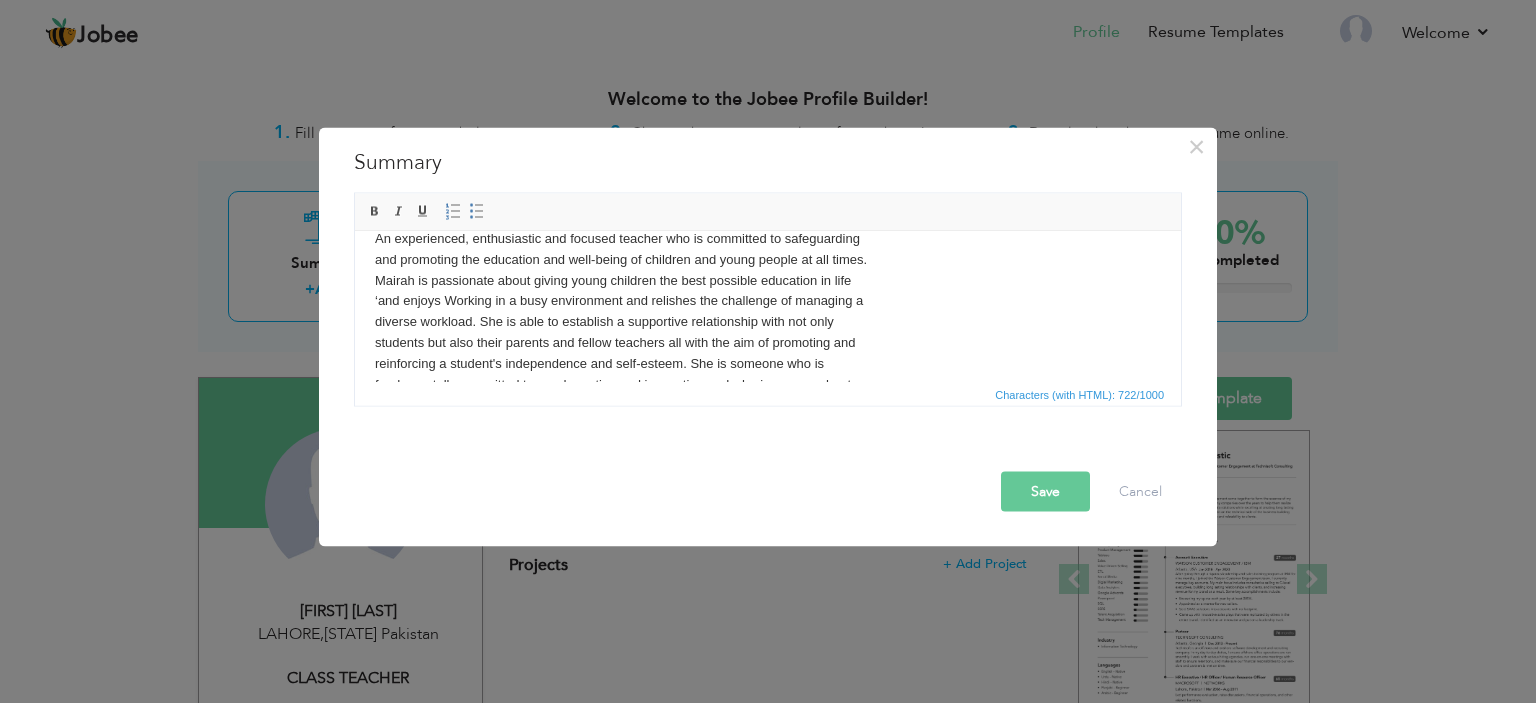 type 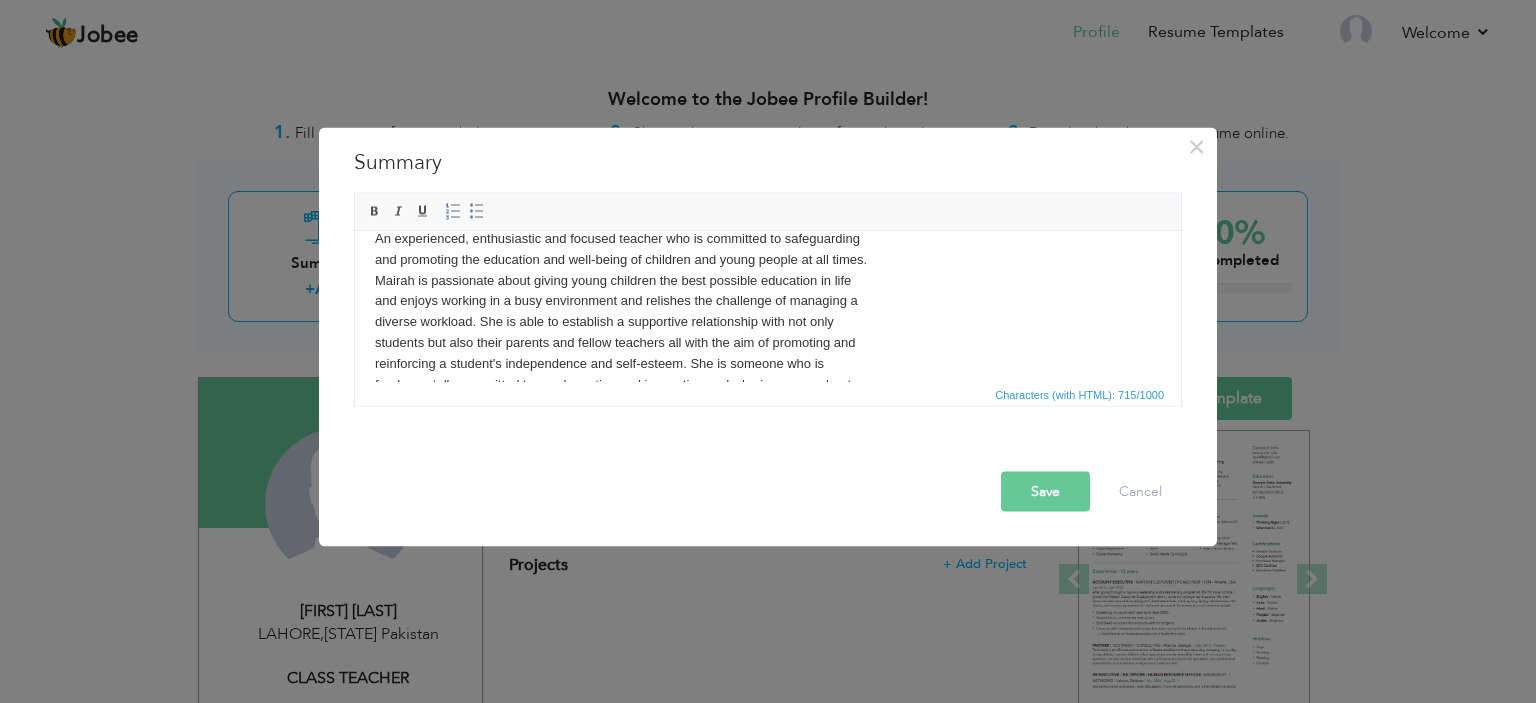 scroll, scrollTop: 32, scrollLeft: 0, axis: vertical 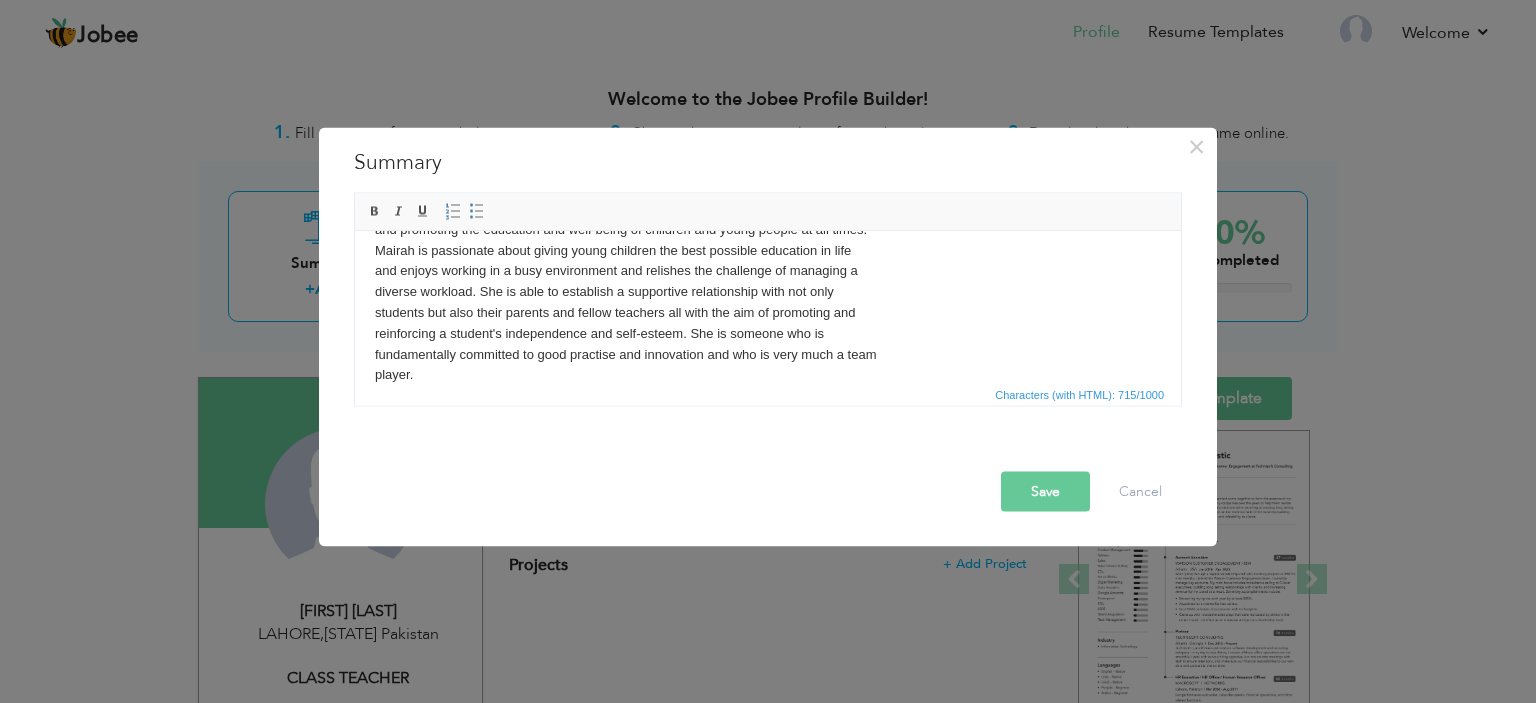 click on "An experienced, enthusiastic and focused teacher who is committed to safeguarding and promoting the education and well-being of children and young people at all times. Mairah is passionate about giving young children the best possible education in life and enjoys working in a busy environment and relishes the challenge of managing a diverse workload. She is able to establish a supportive relationship with not only students but also their parents and fellow teachers all with the aim of promoting and reinforcing a student's independence and self-esteem. She is someone who is fundamentally committed to good practise and innovation and who is very much a team player." at bounding box center [768, 291] 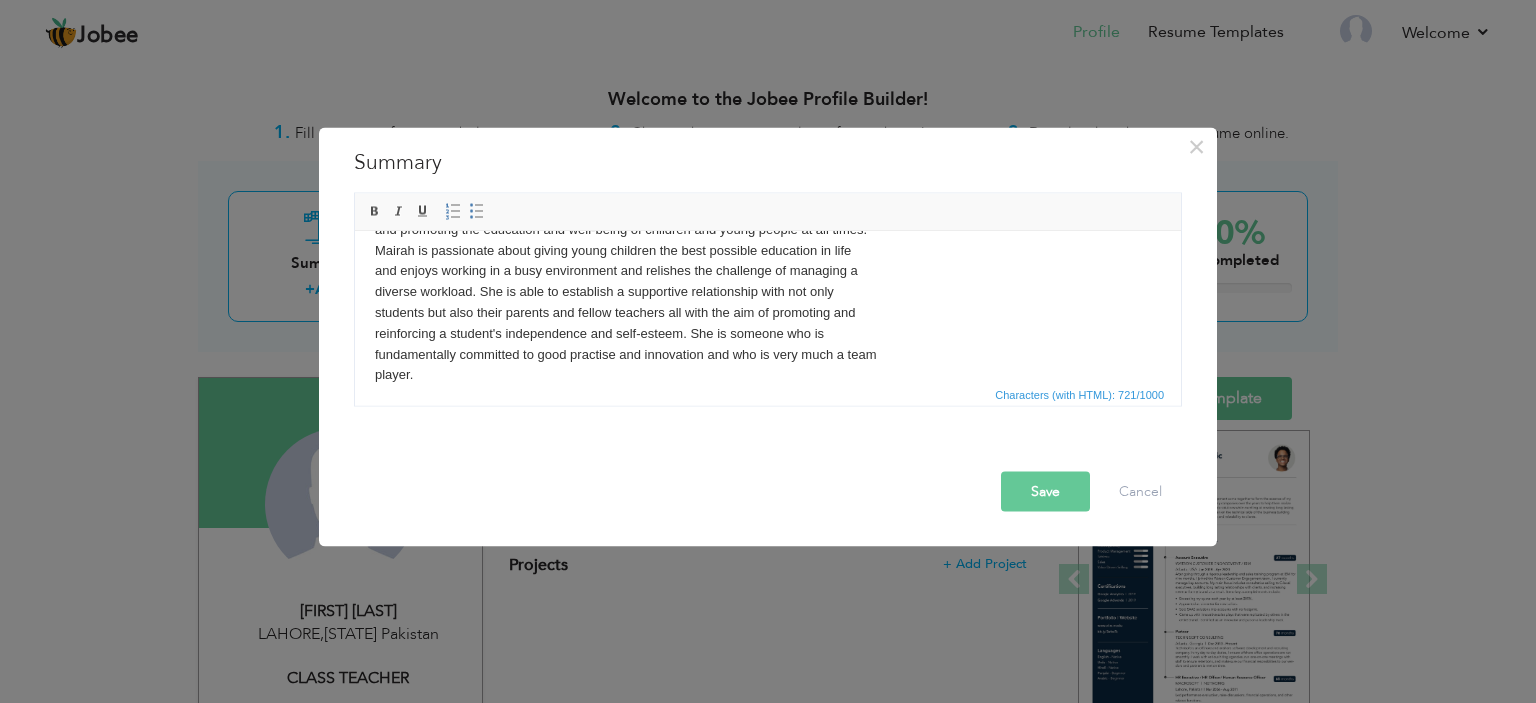 click on "Characters (with HTML): 721/1000" at bounding box center (768, 393) 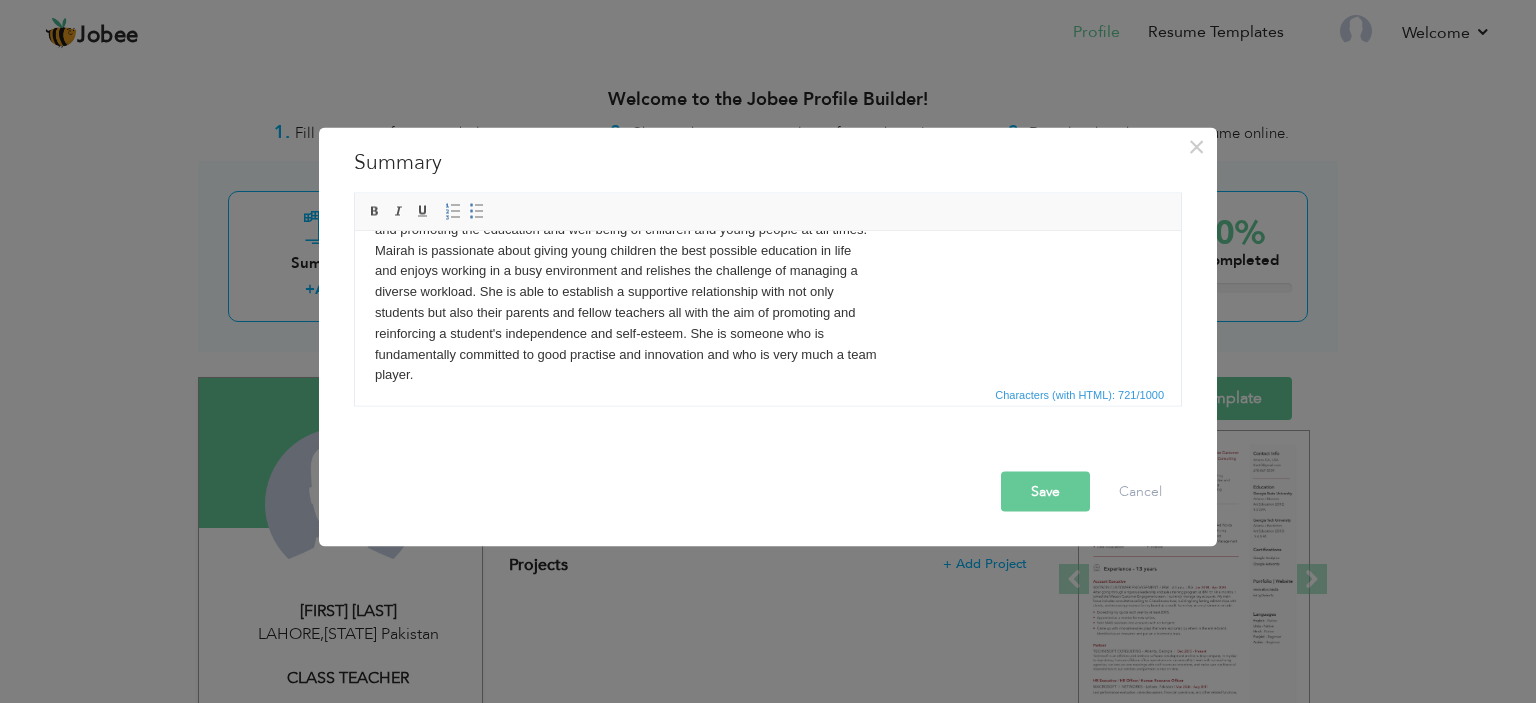 click on "Characters (with HTML): 721/1000" at bounding box center [768, 393] 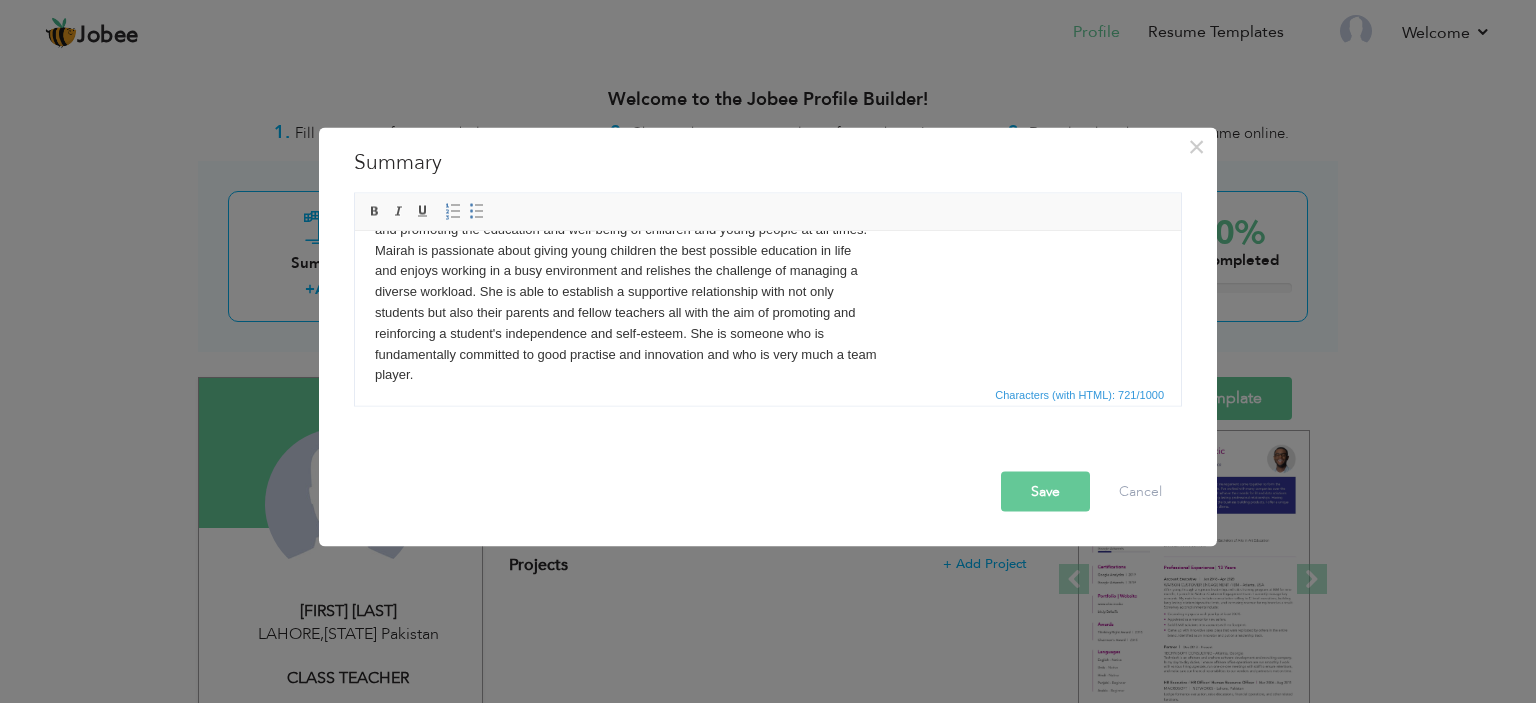 click on "An experienced, enthusiastic and focused teacher who is committed to safeguarding and promoting the education and well-being of children and young people at all times. Mairah is passionate about giving young children the best possible education in life and enjoys working in a busy environment and relishes the challenge of managing a diverse workload. She is able to establish a supportive relationship with not only students but also their parents and fellow teachers all with the aim of promoting and reinforcing a student's independence and self-esteem. She is someone who is fundamentally committed to good practise and innovation and who is very much a team player." at bounding box center (768, 291) 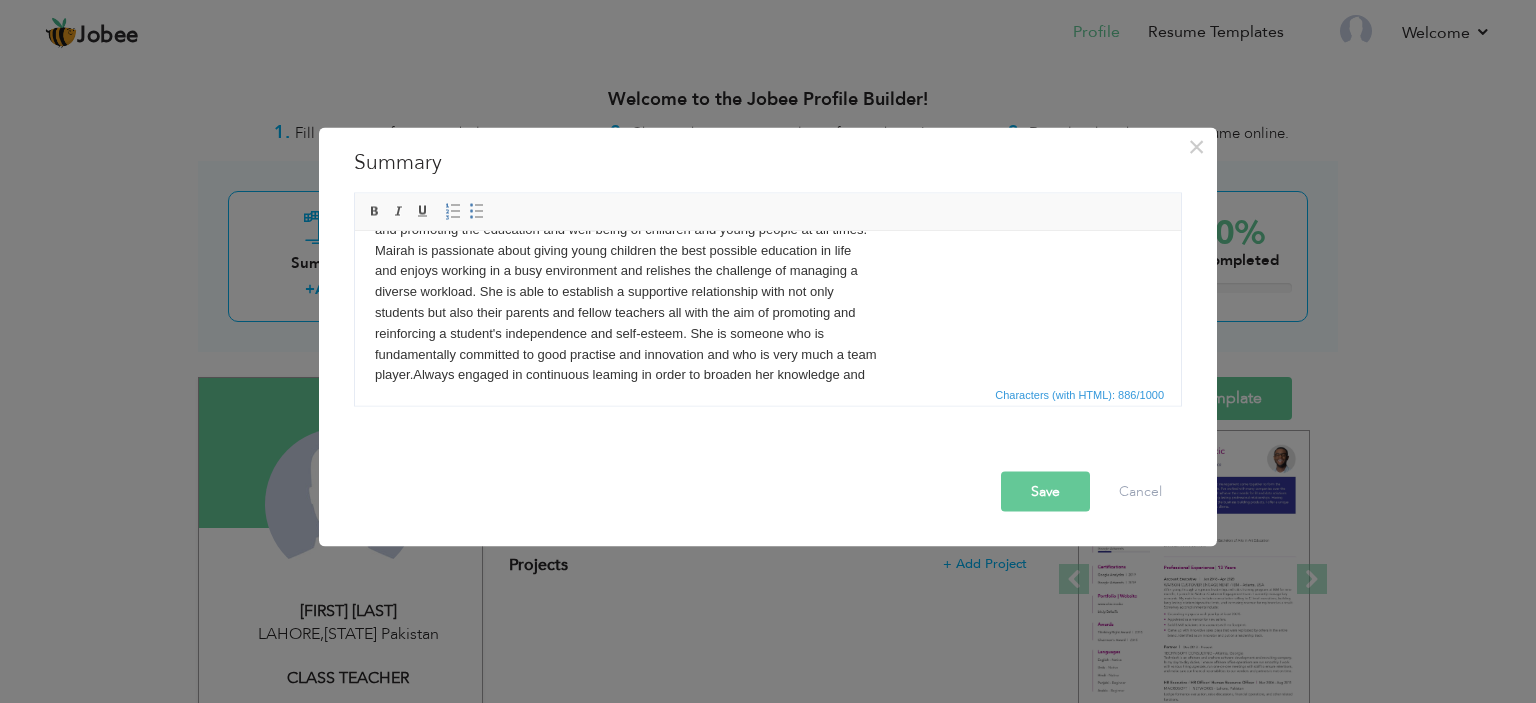 scroll, scrollTop: 75, scrollLeft: 0, axis: vertical 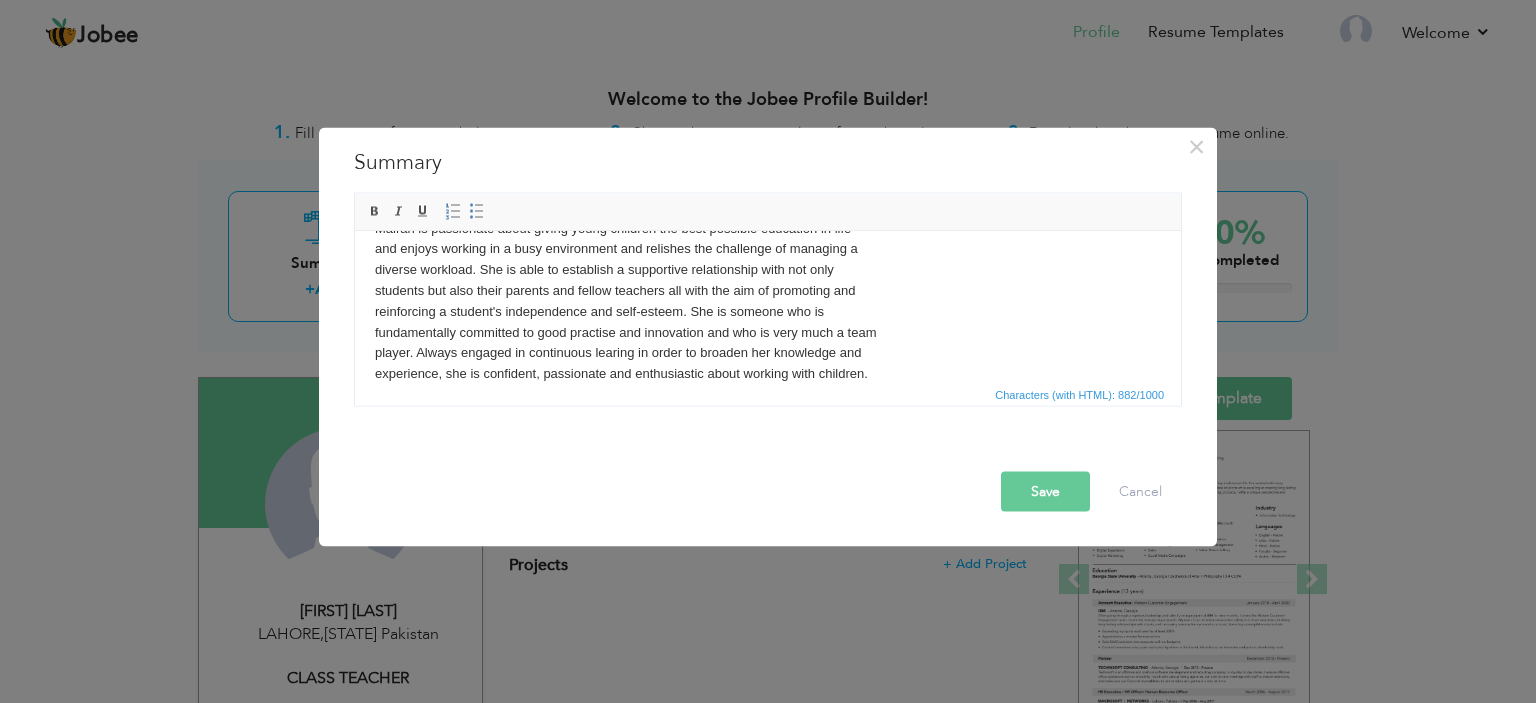 click on "Save" at bounding box center [1045, 491] 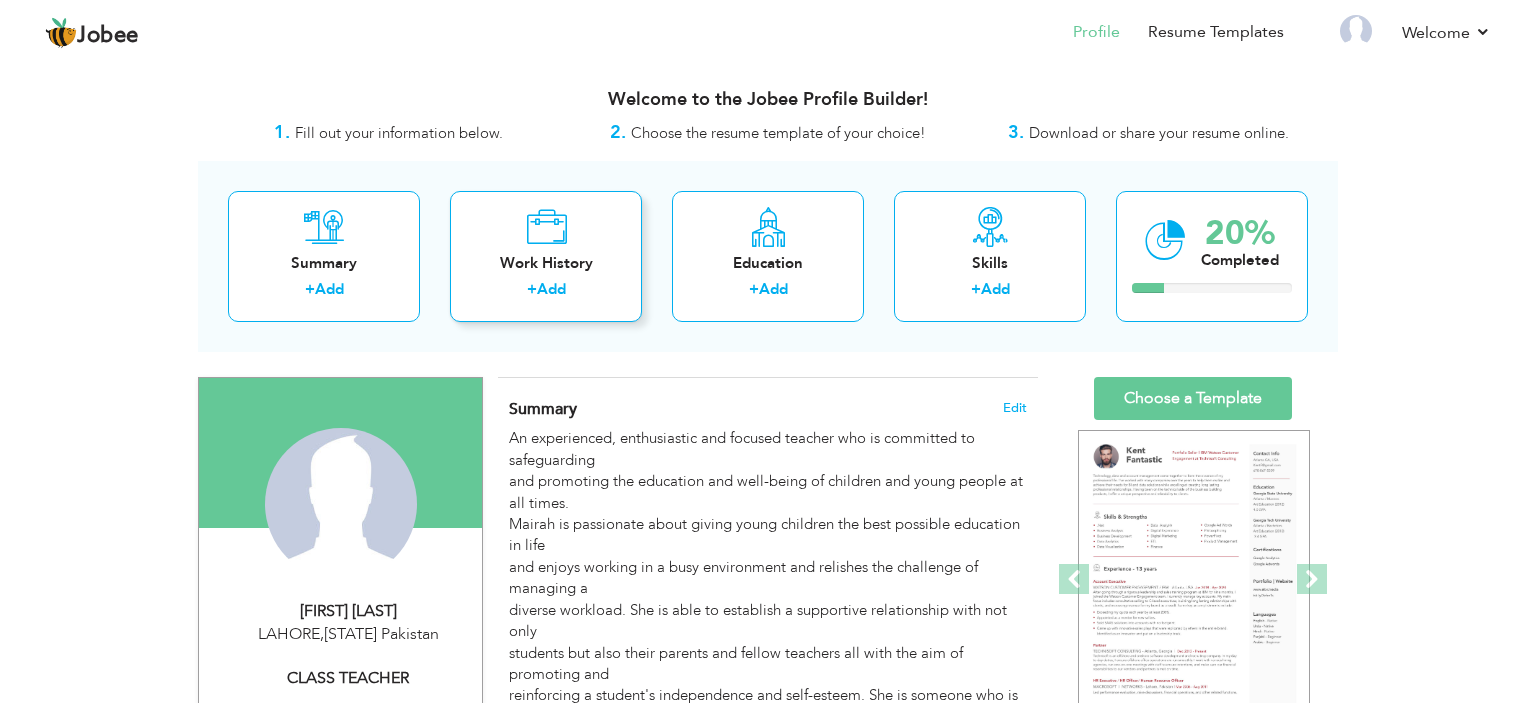 click on "+  Add" at bounding box center (546, 292) 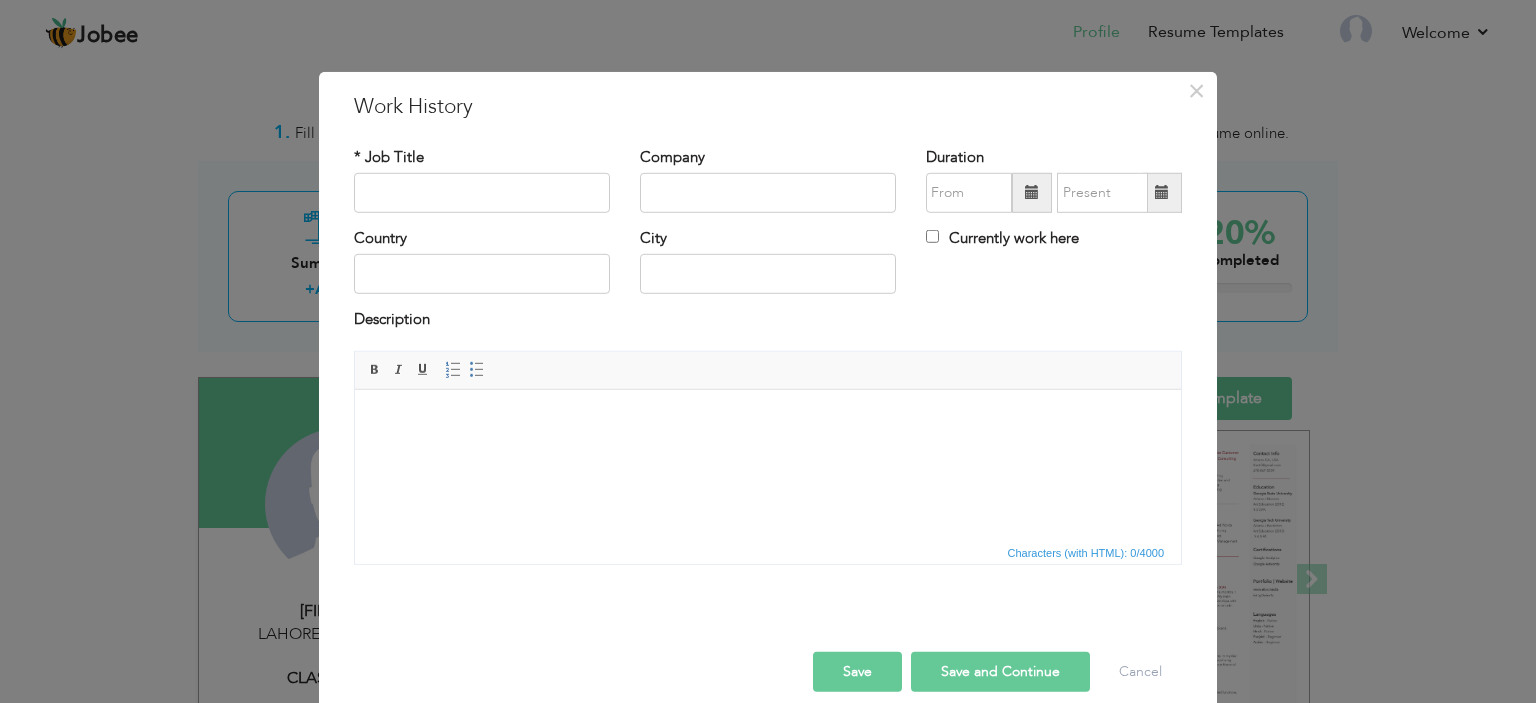 scroll, scrollTop: 0, scrollLeft: 0, axis: both 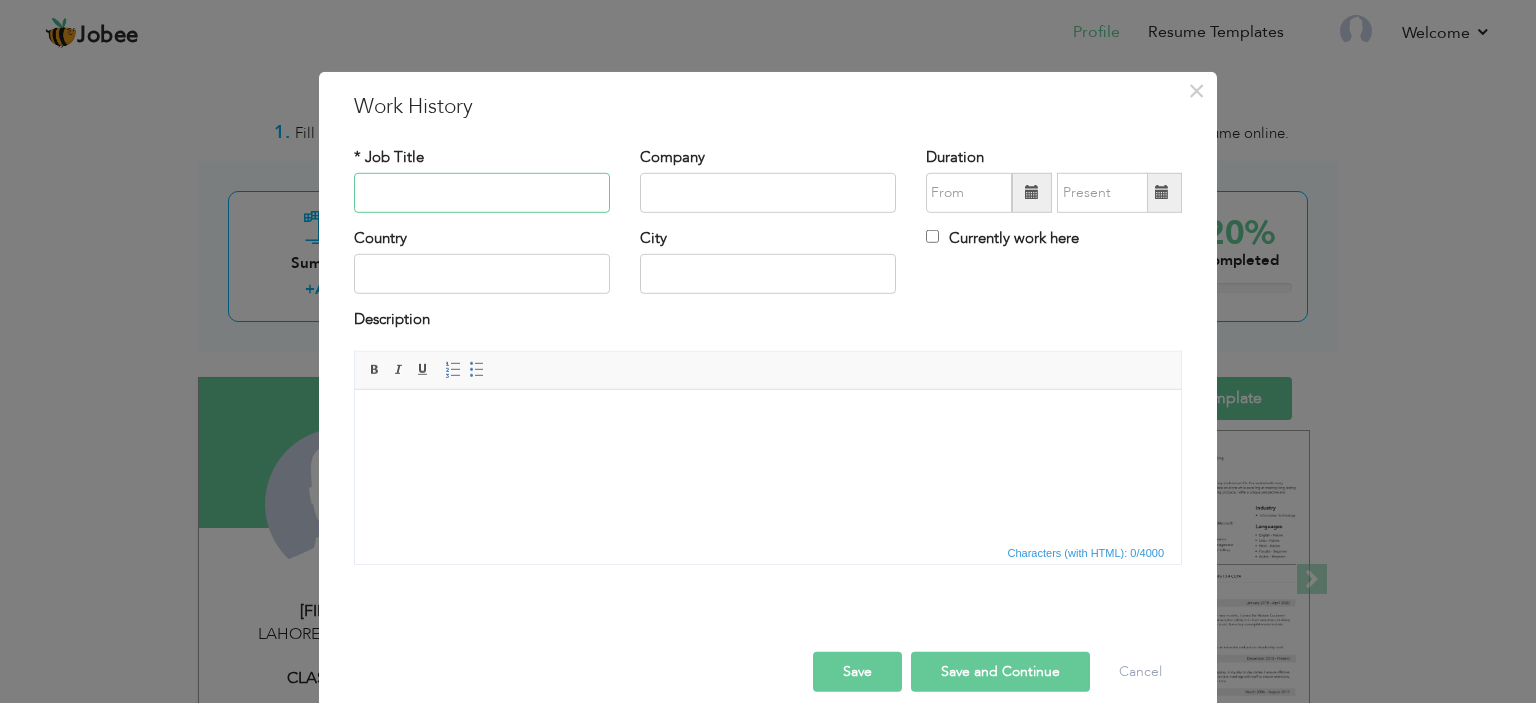click at bounding box center [482, 193] 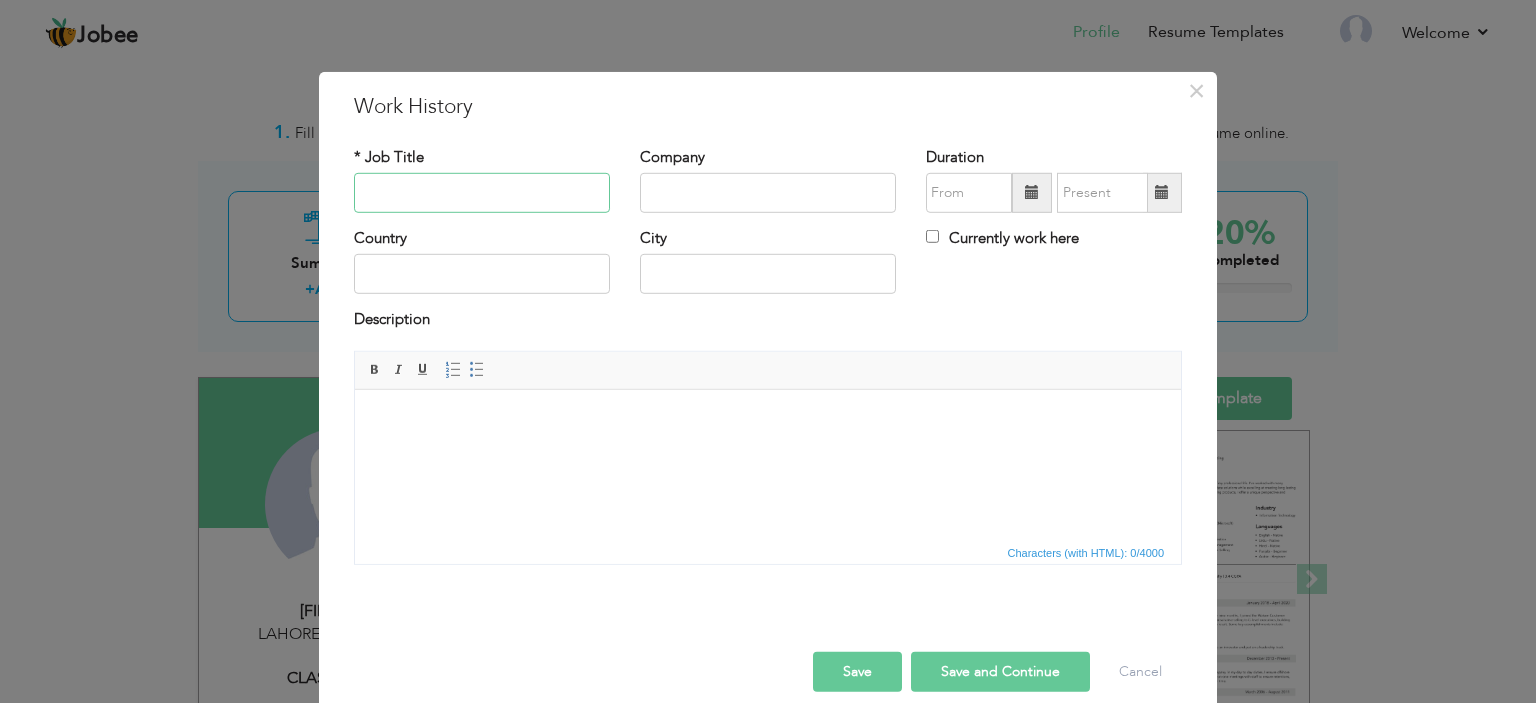 paste on "Class Teacher of Grade-4" 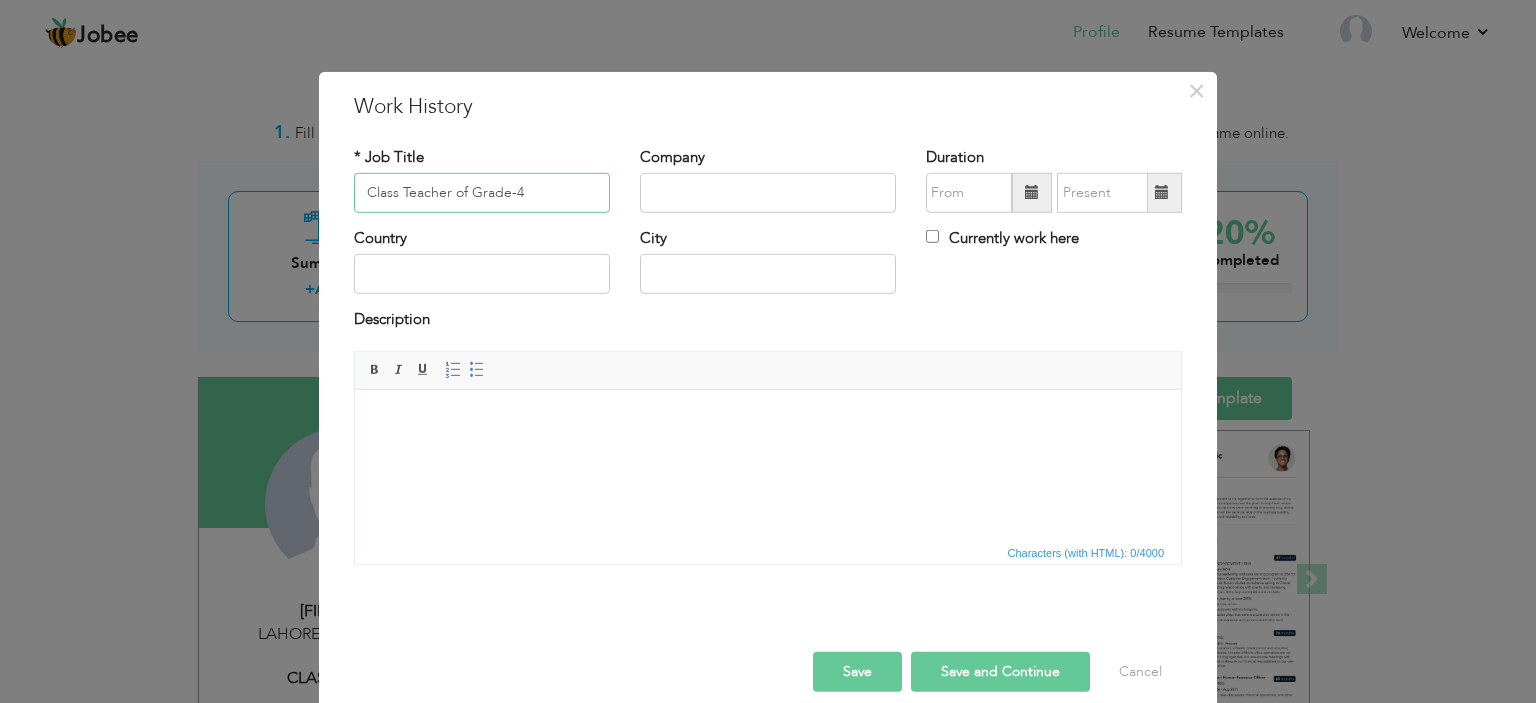 type on "Class Teacher of Grade-4" 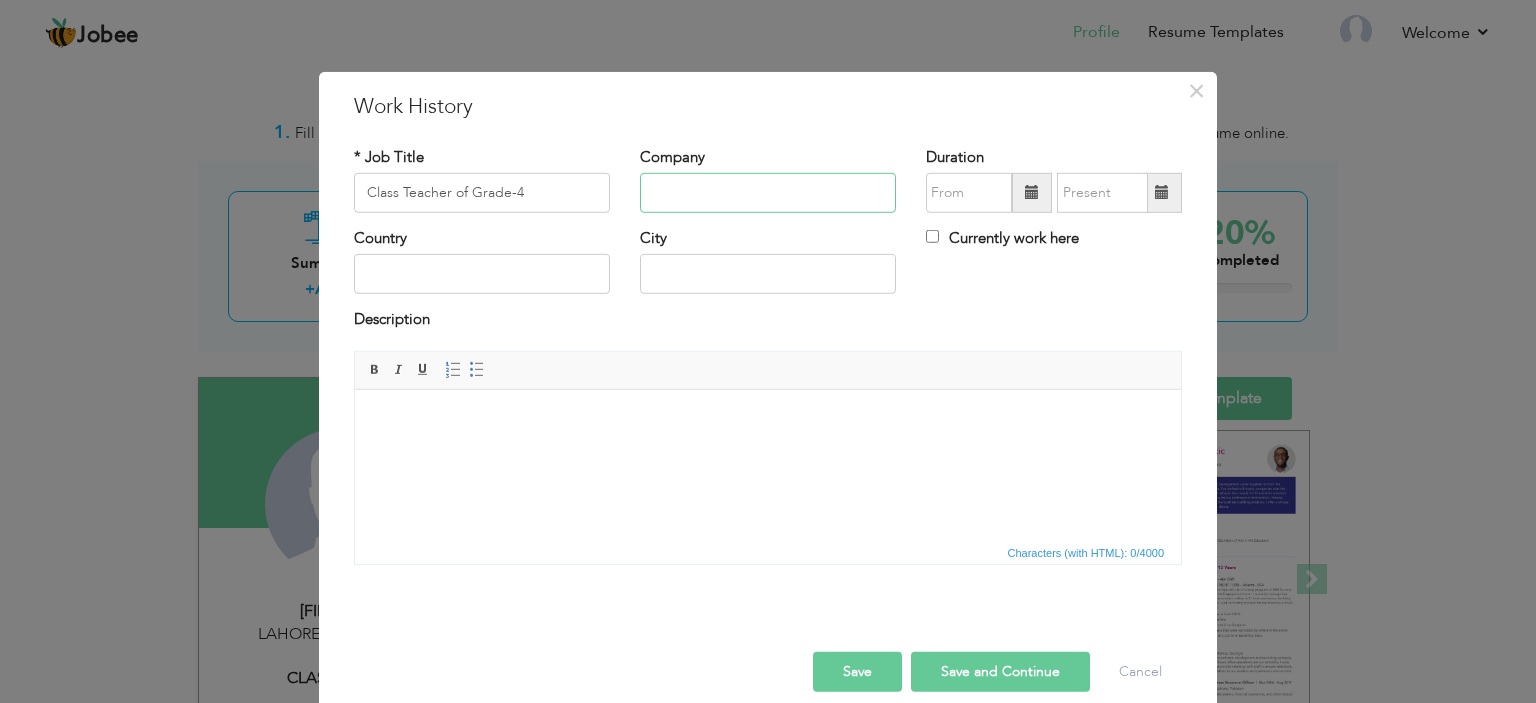 click at bounding box center (768, 193) 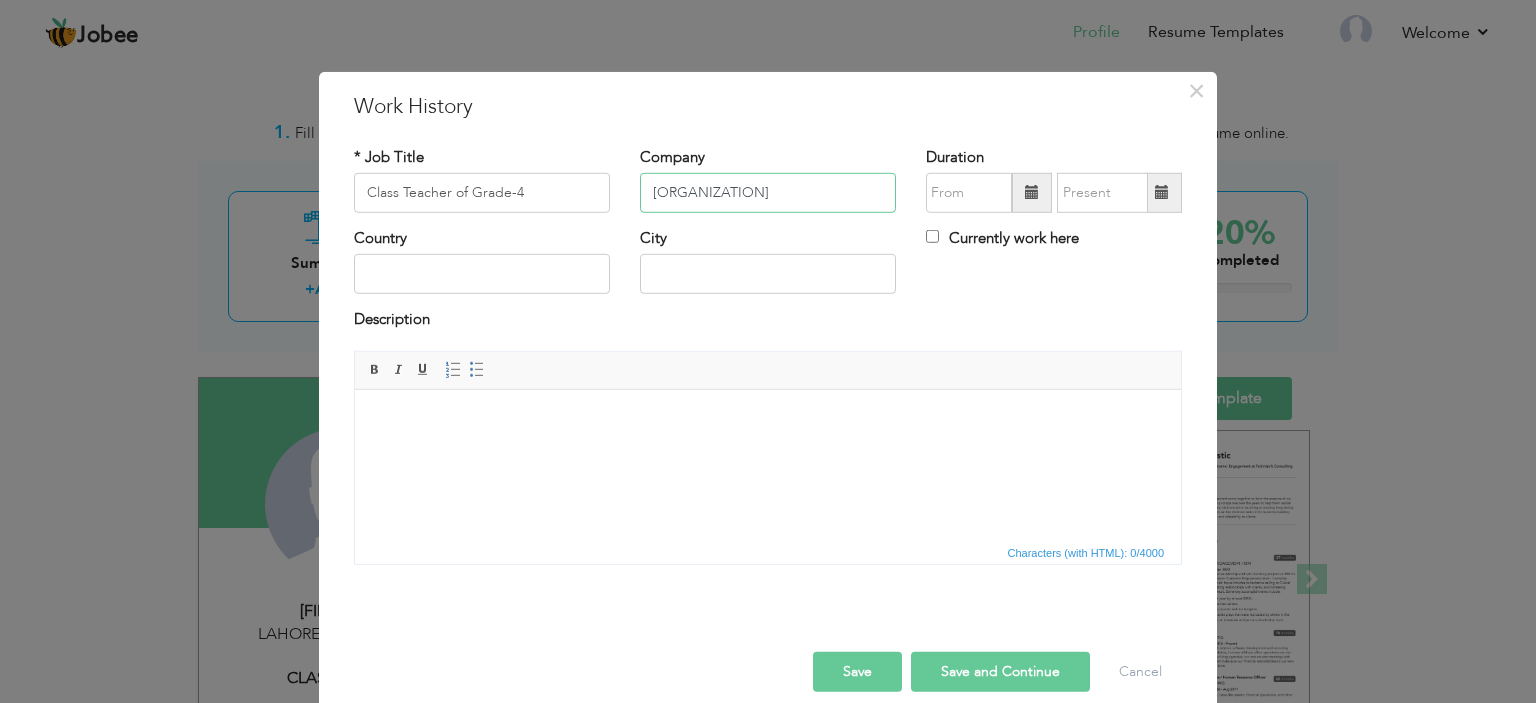 type on "Azeem Talent High School" 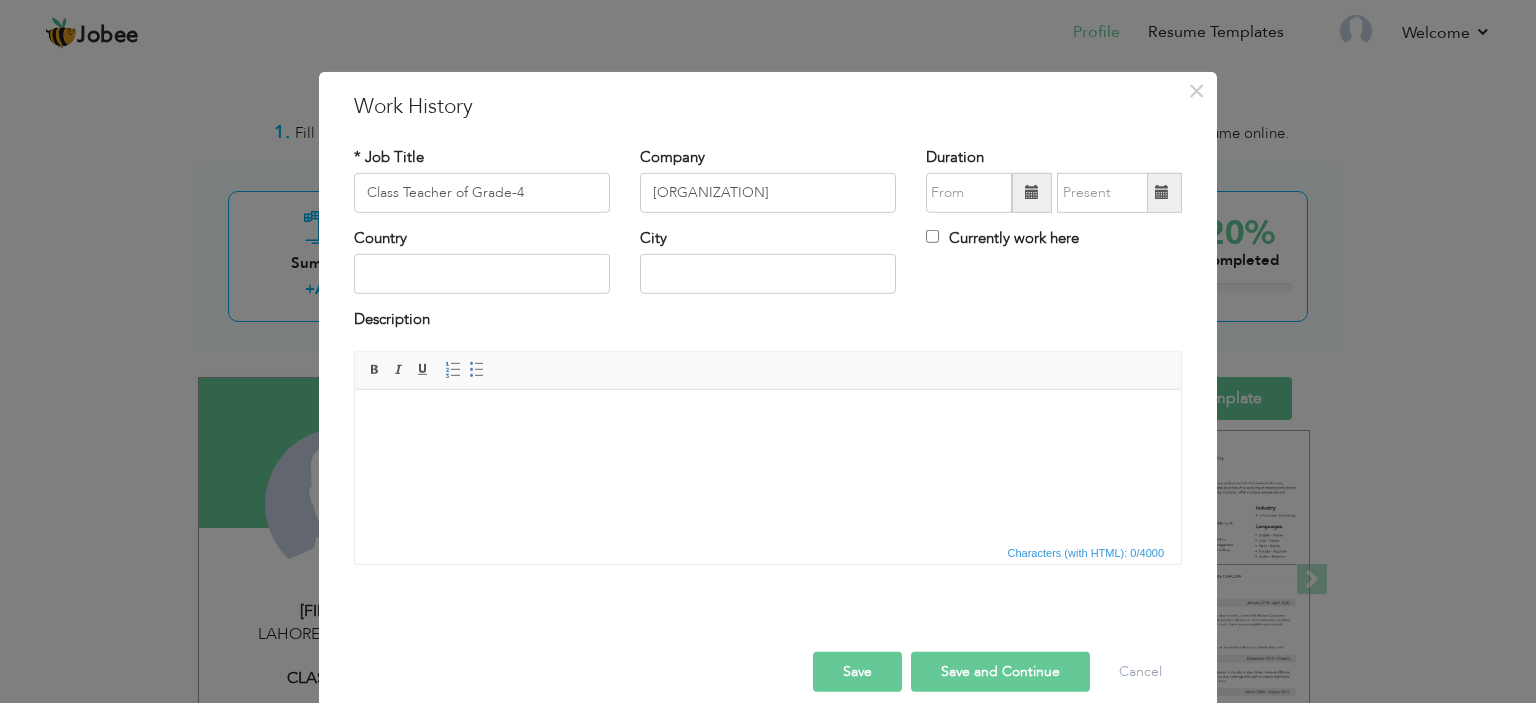 click at bounding box center (1032, 192) 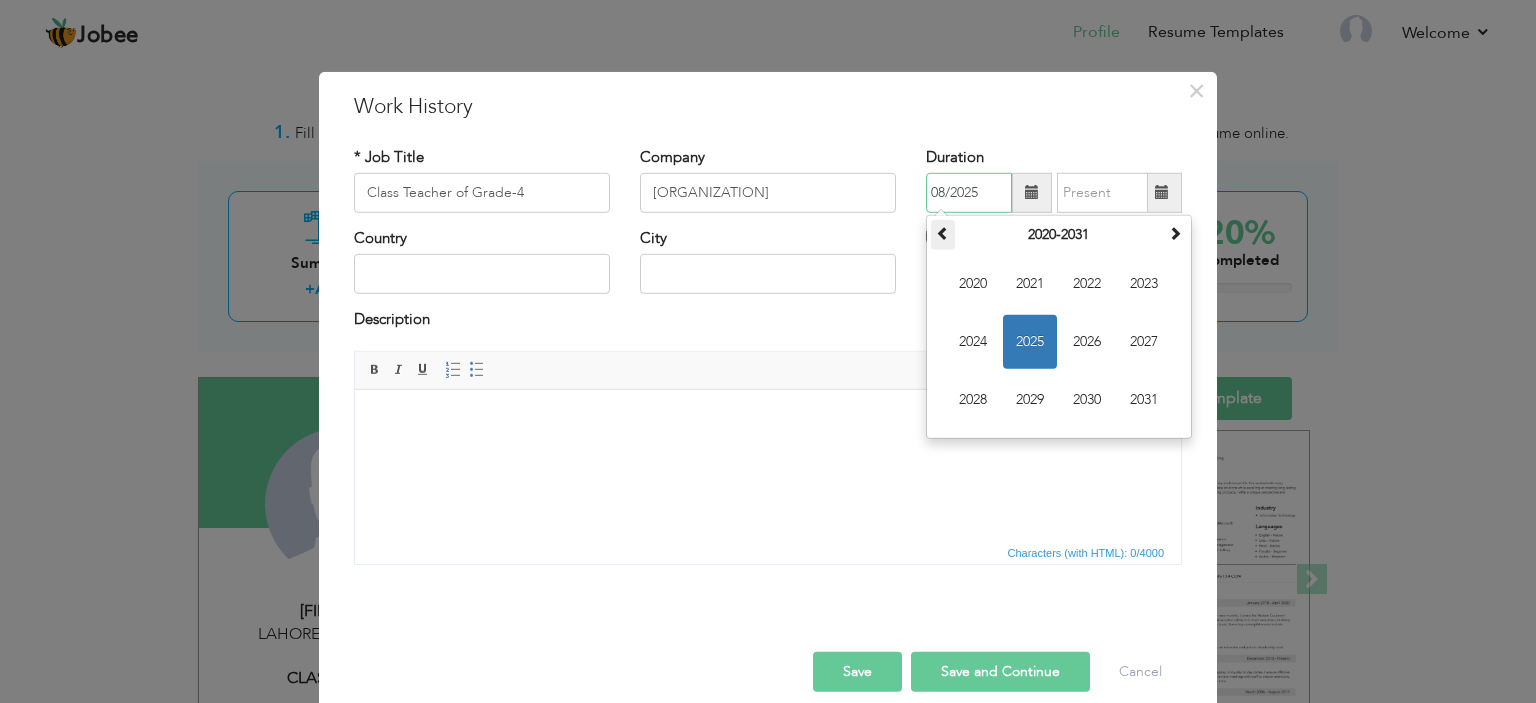 click at bounding box center (943, 235) 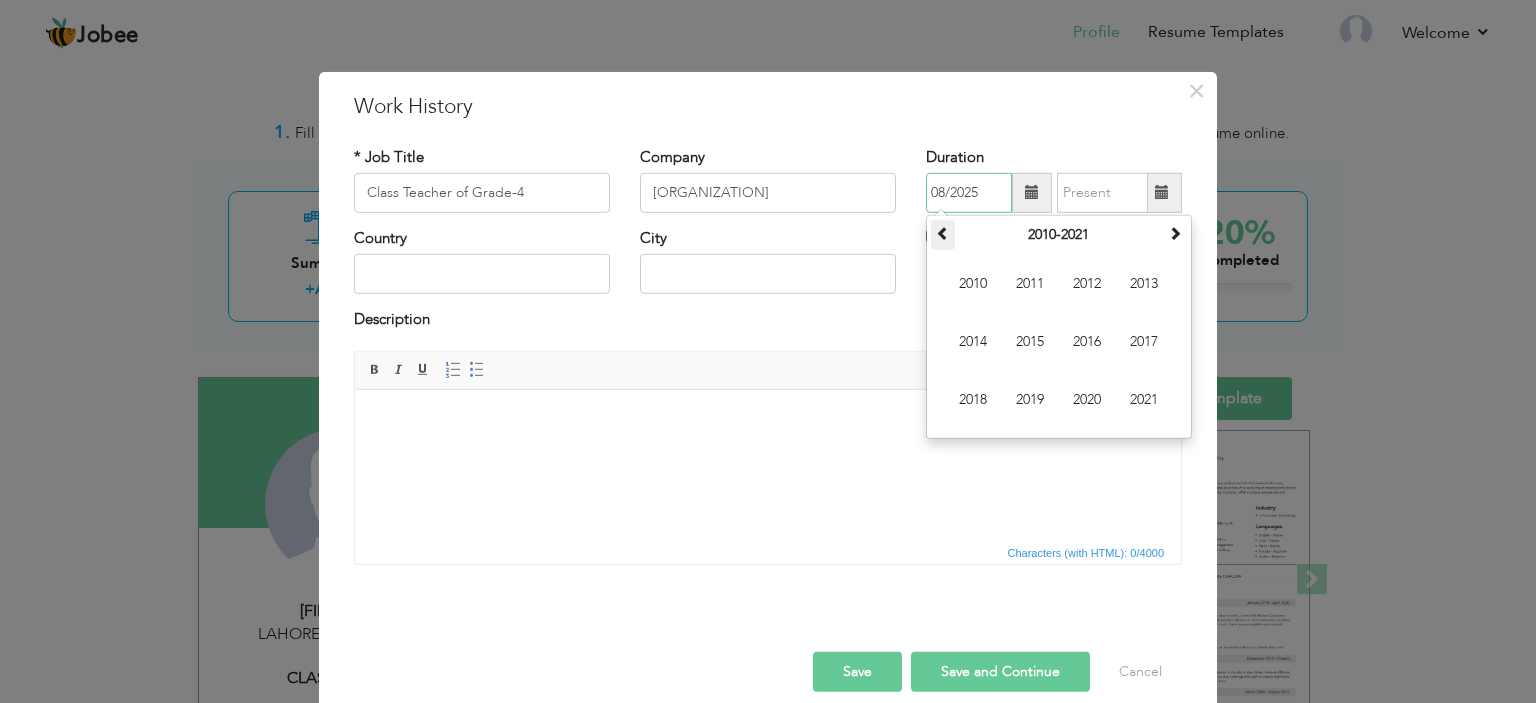 click at bounding box center (943, 235) 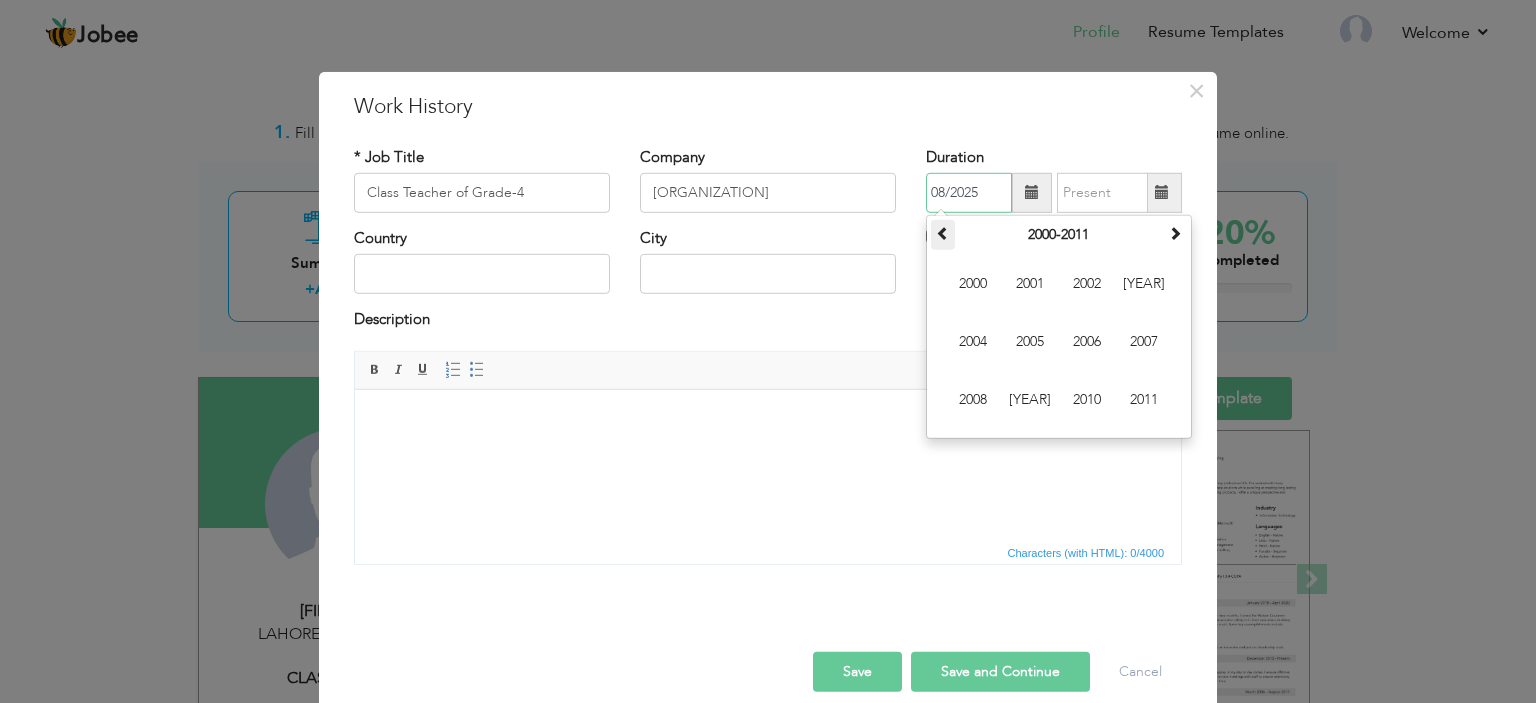 click at bounding box center (943, 235) 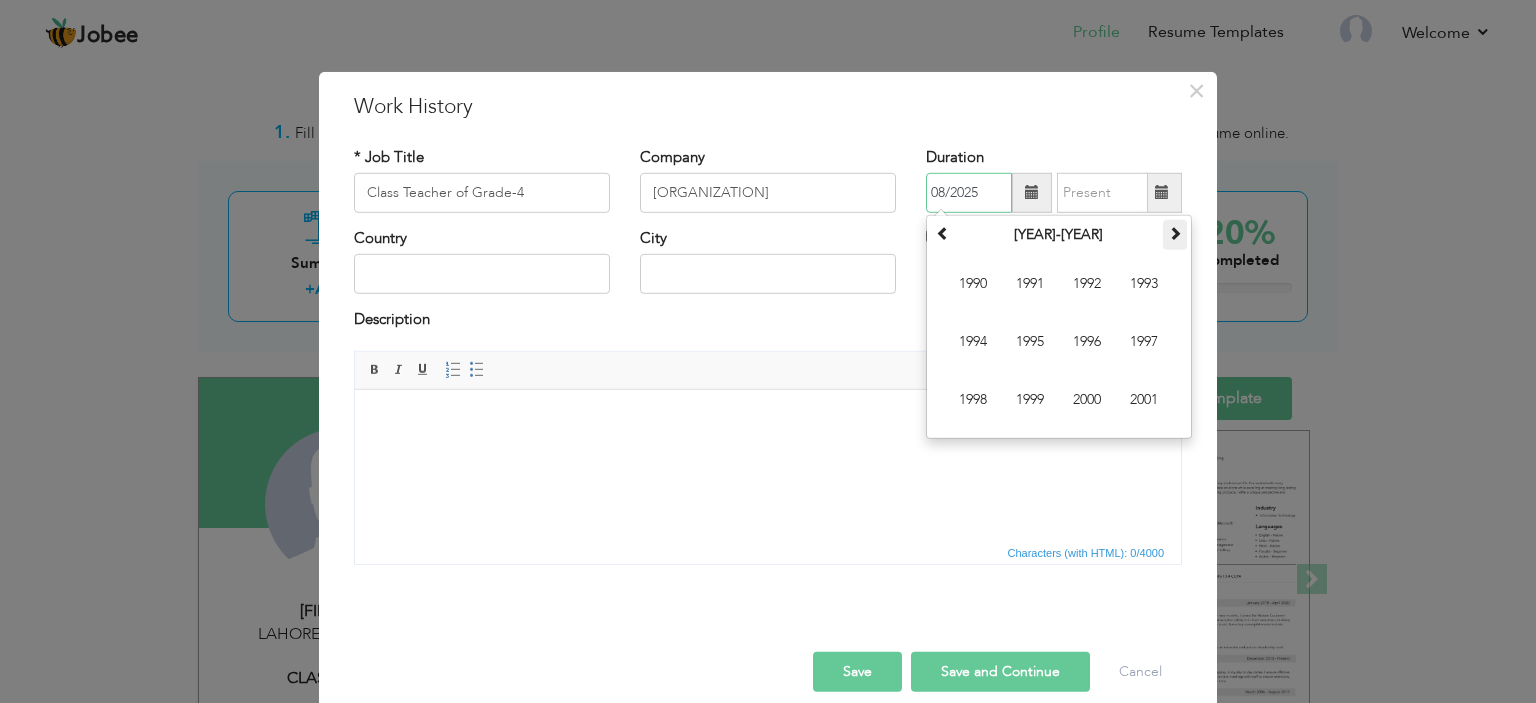 click at bounding box center (1175, 233) 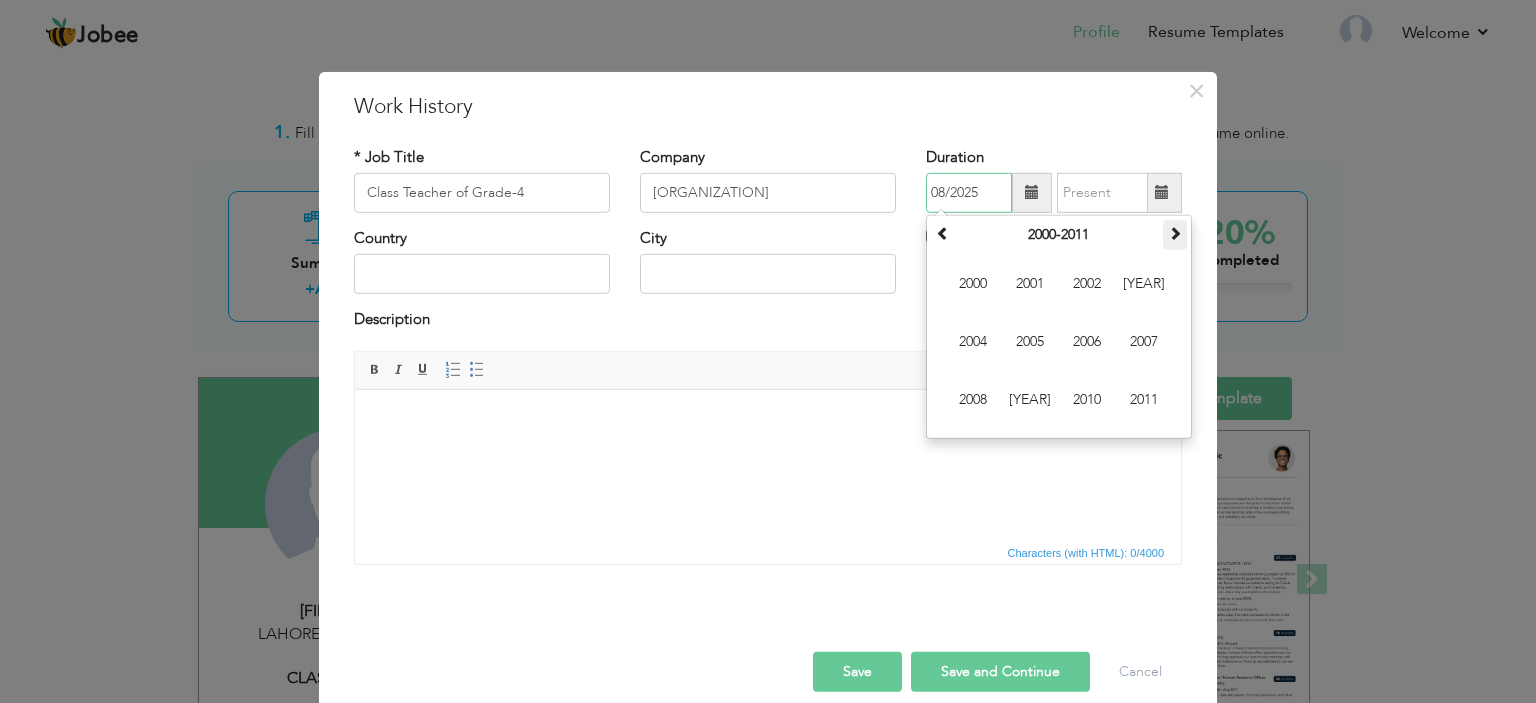 click at bounding box center (1175, 233) 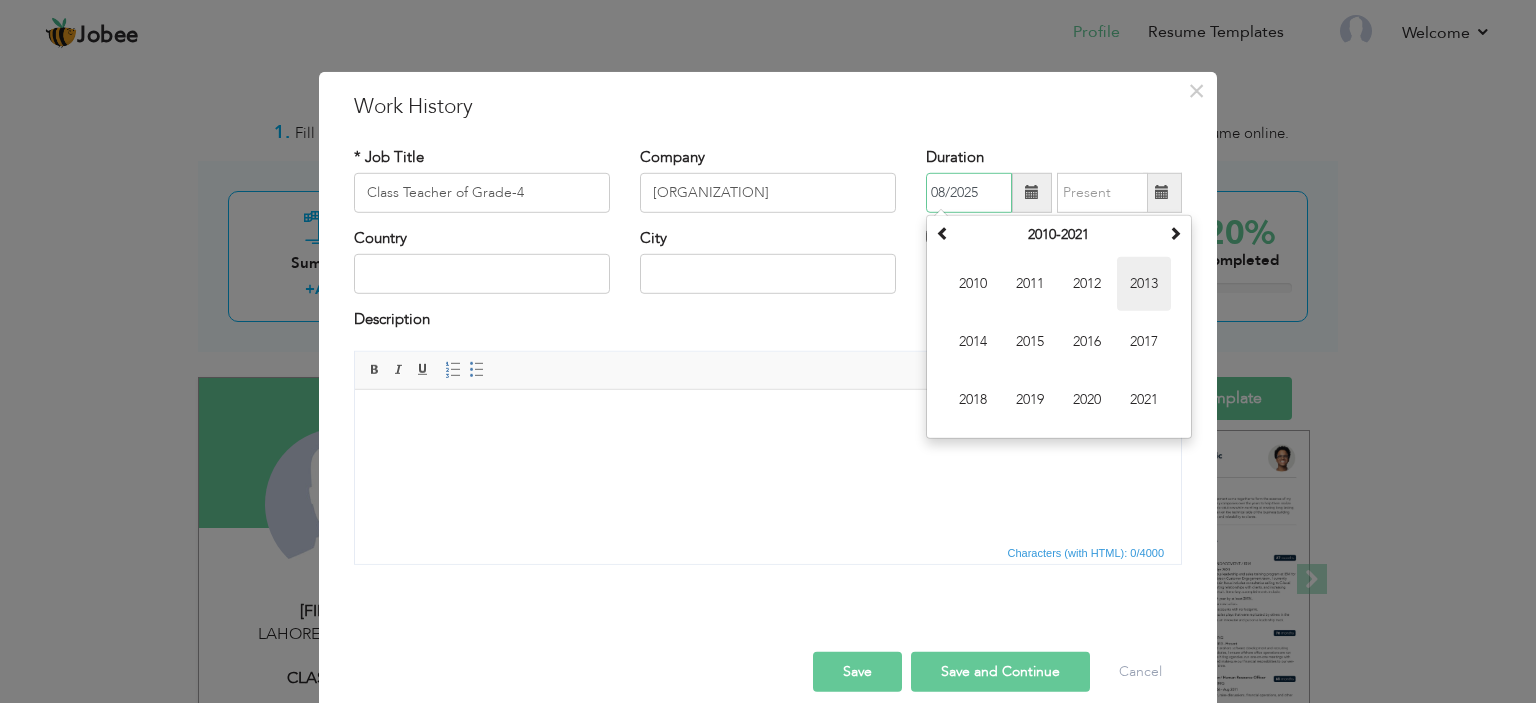 click on "2013" at bounding box center [1144, 284] 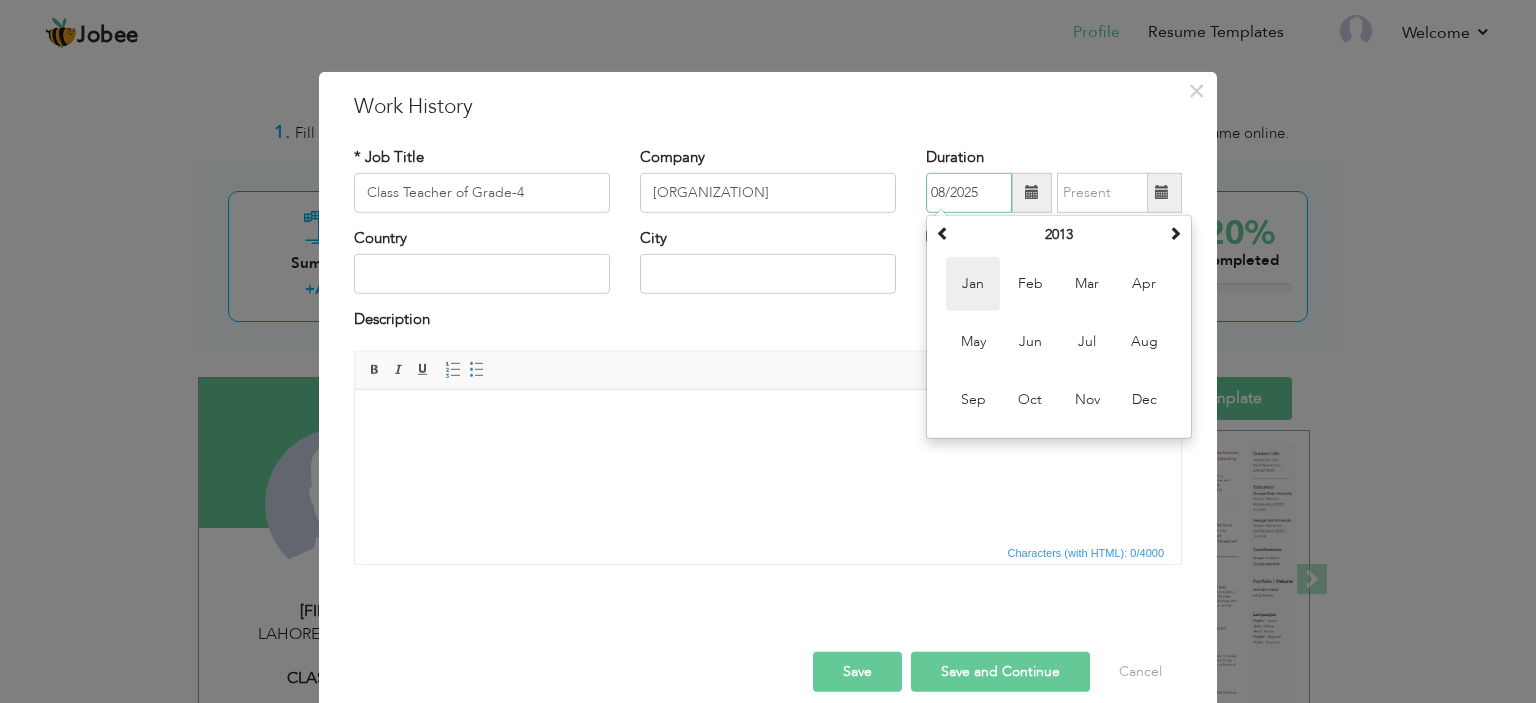 click on "Jan" at bounding box center [973, 284] 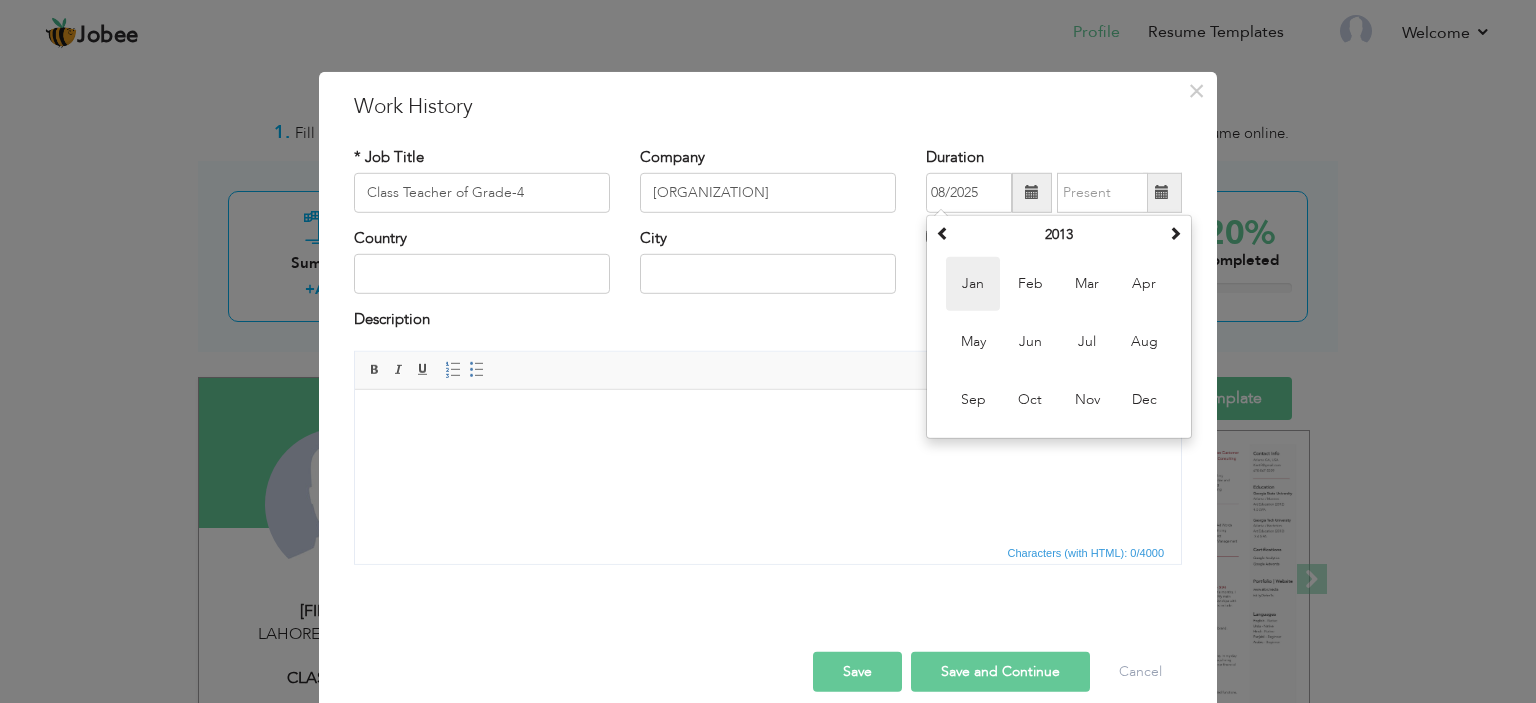 type on "01/2013" 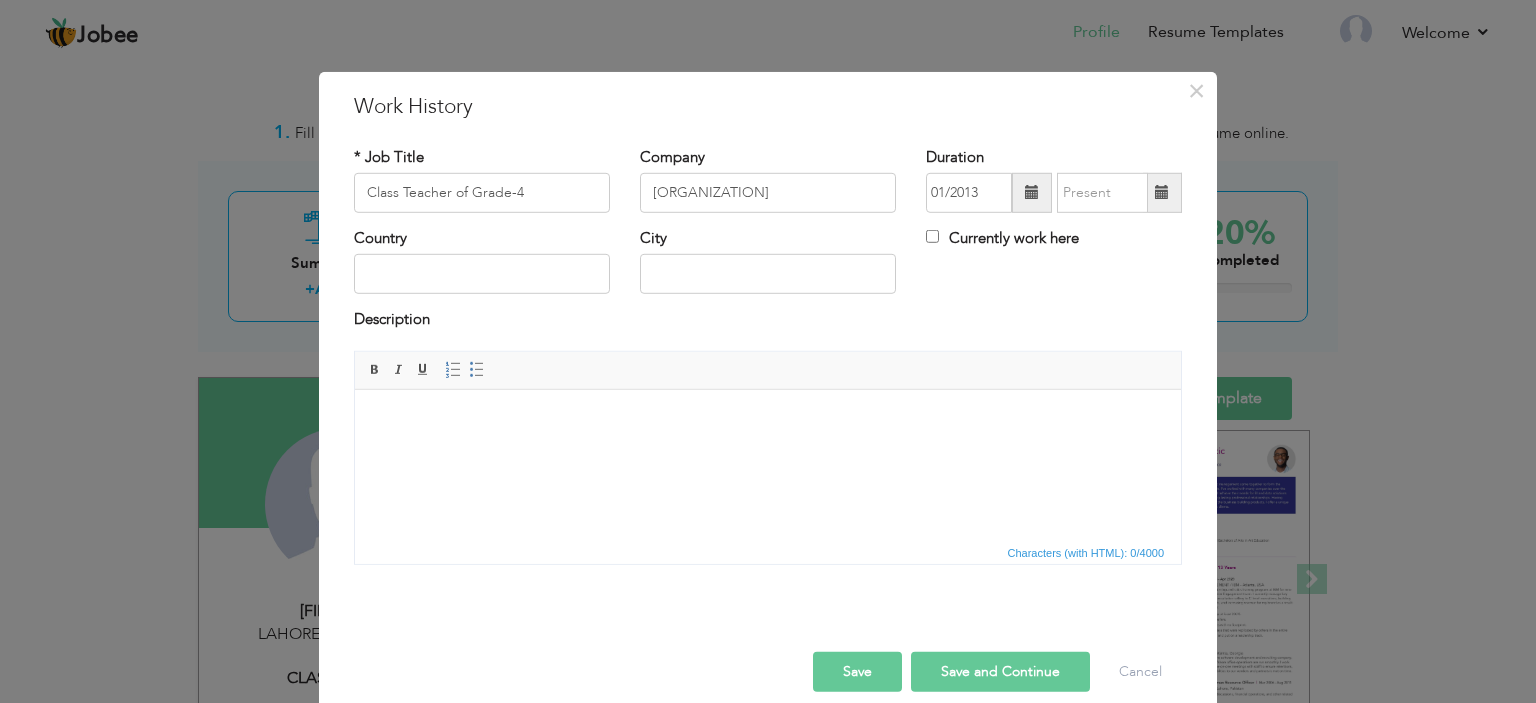 click at bounding box center (1162, 192) 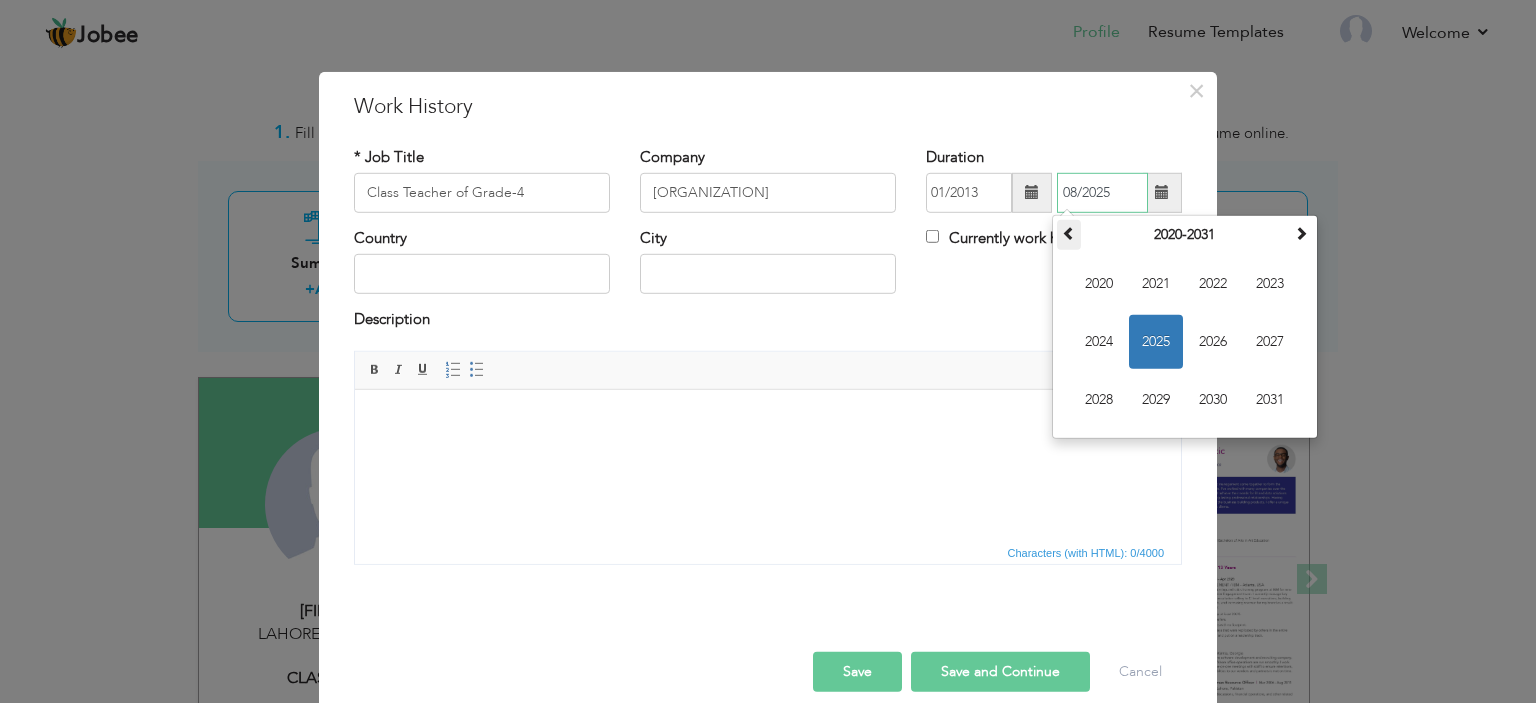 click at bounding box center (1069, 235) 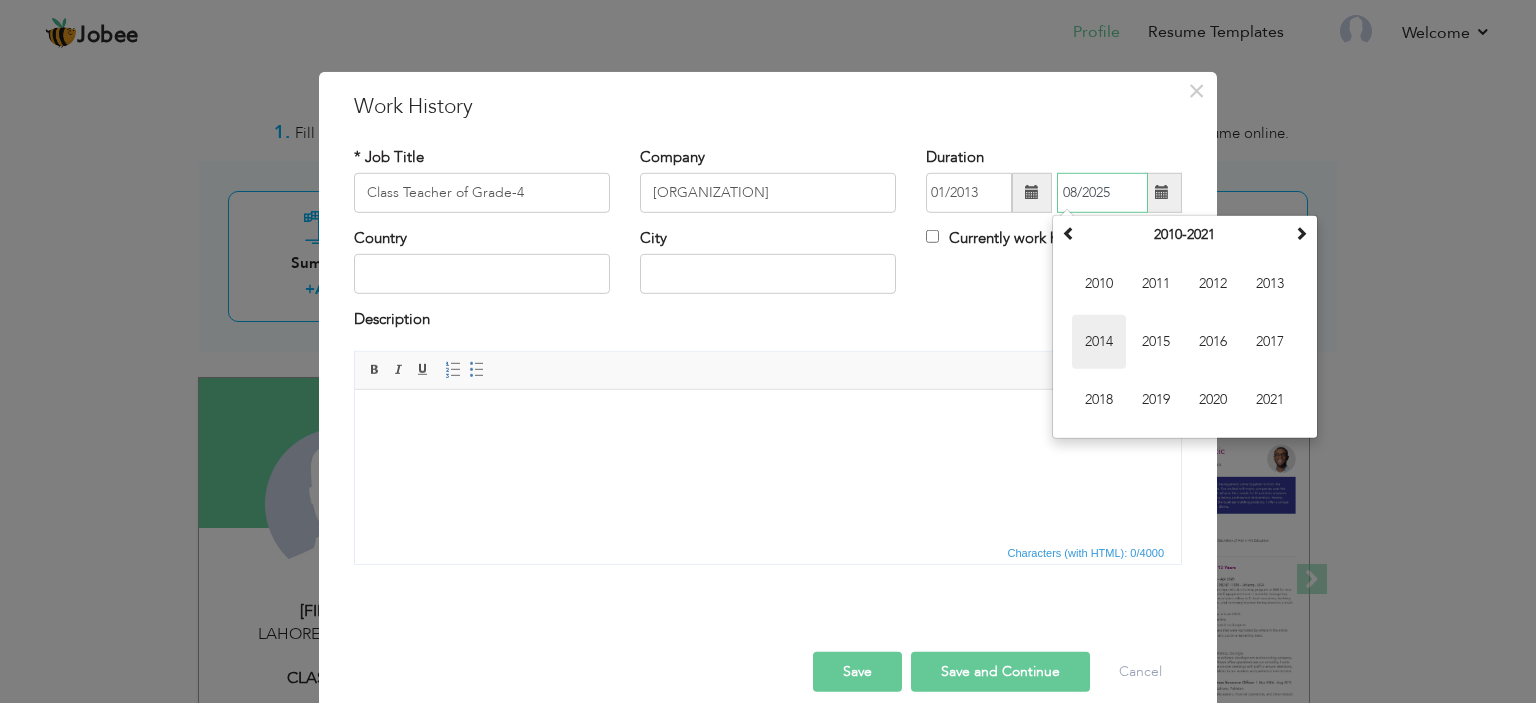 click on "2014" at bounding box center [1099, 342] 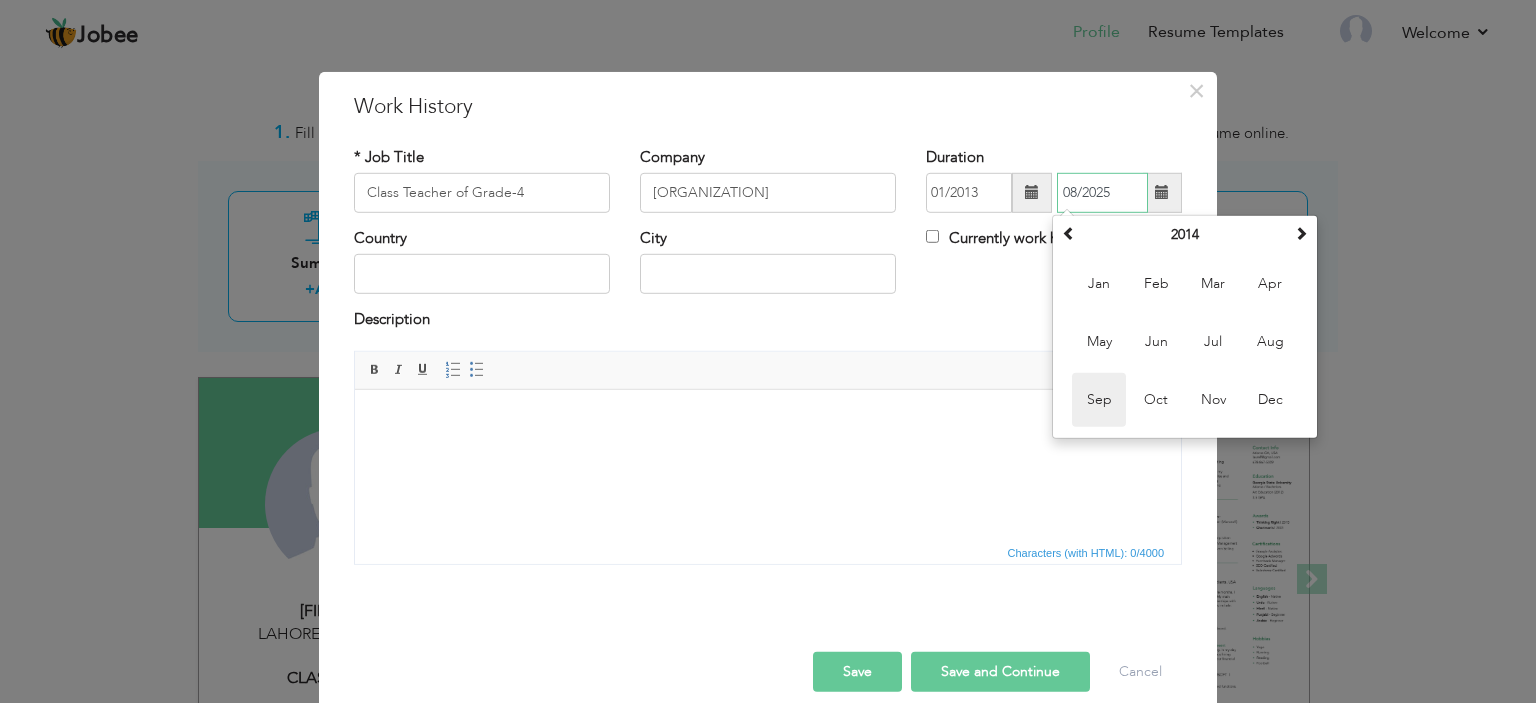 click on "Sep" at bounding box center (1099, 400) 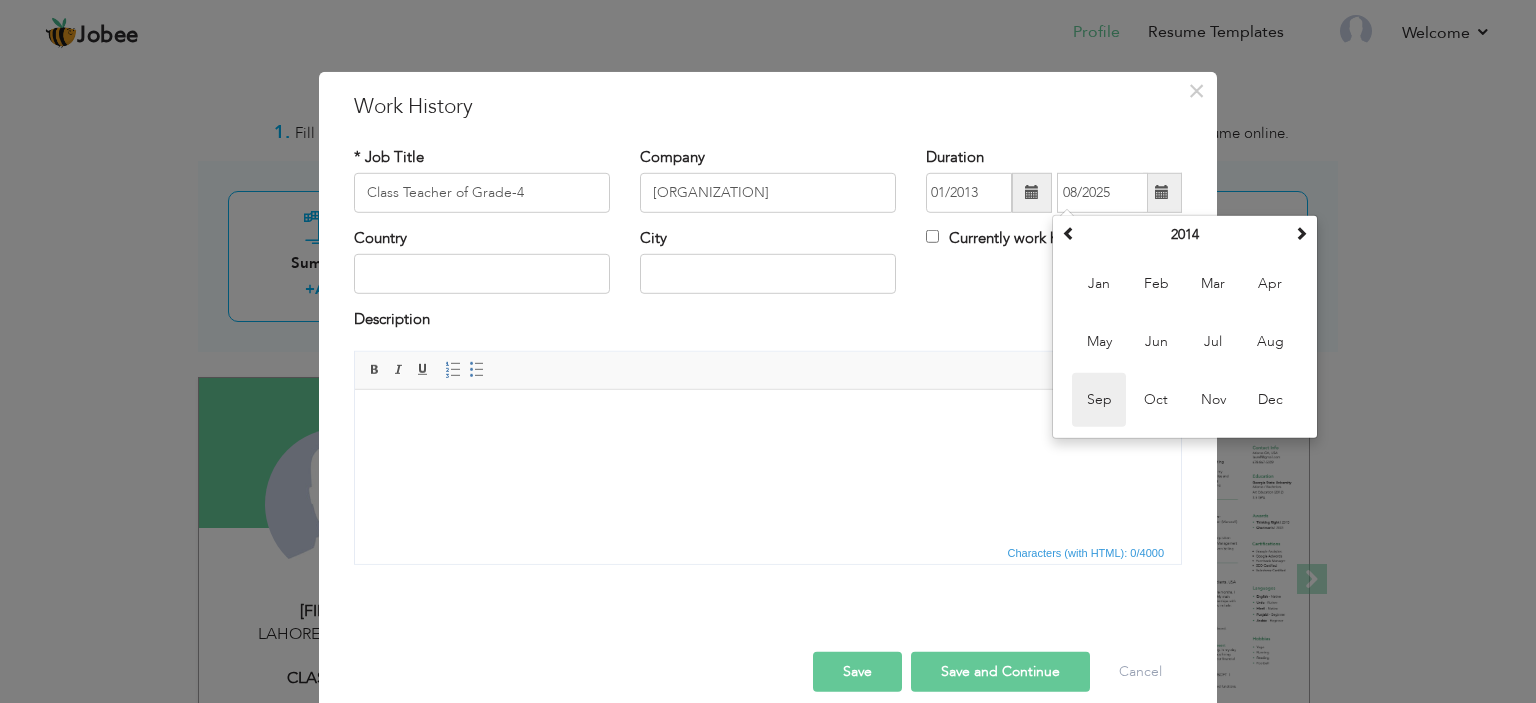 type on "09/2014" 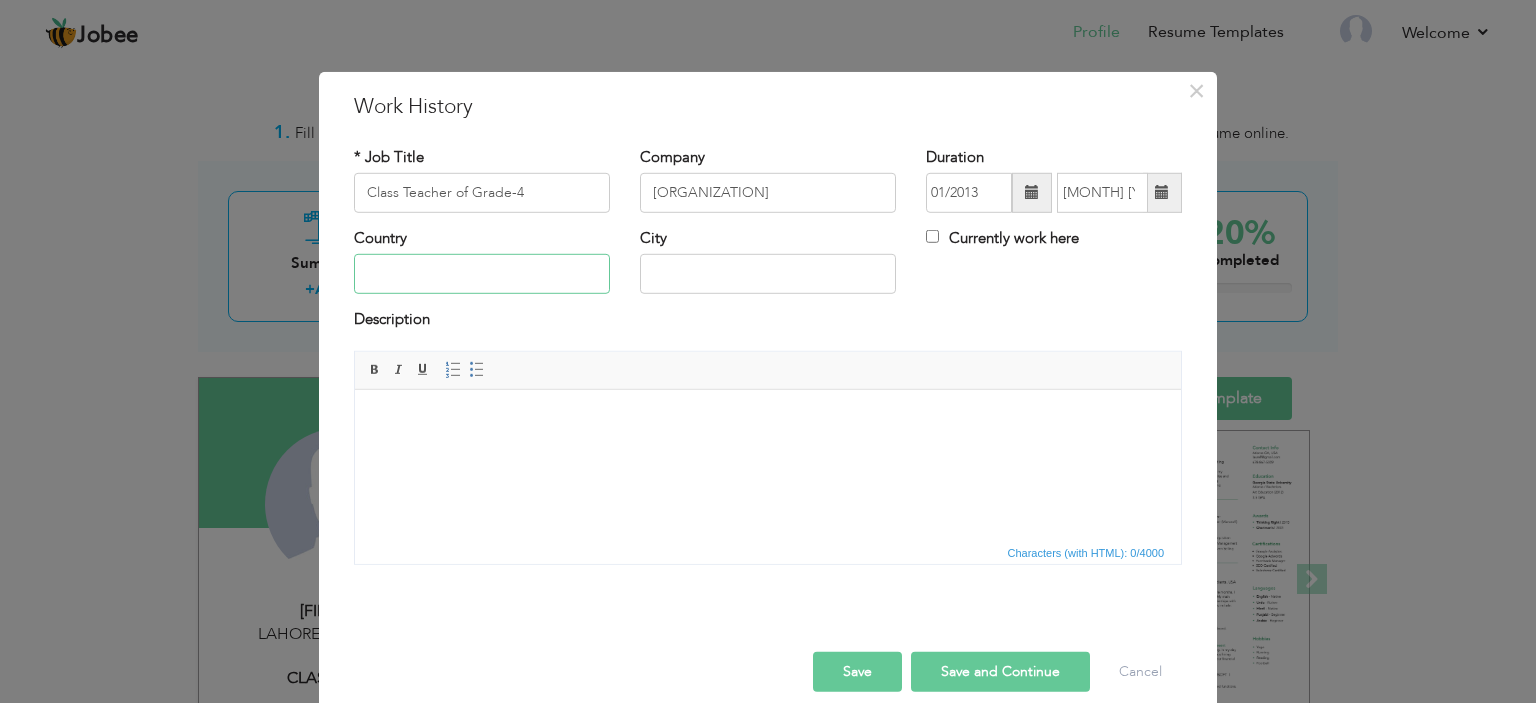 click at bounding box center (482, 274) 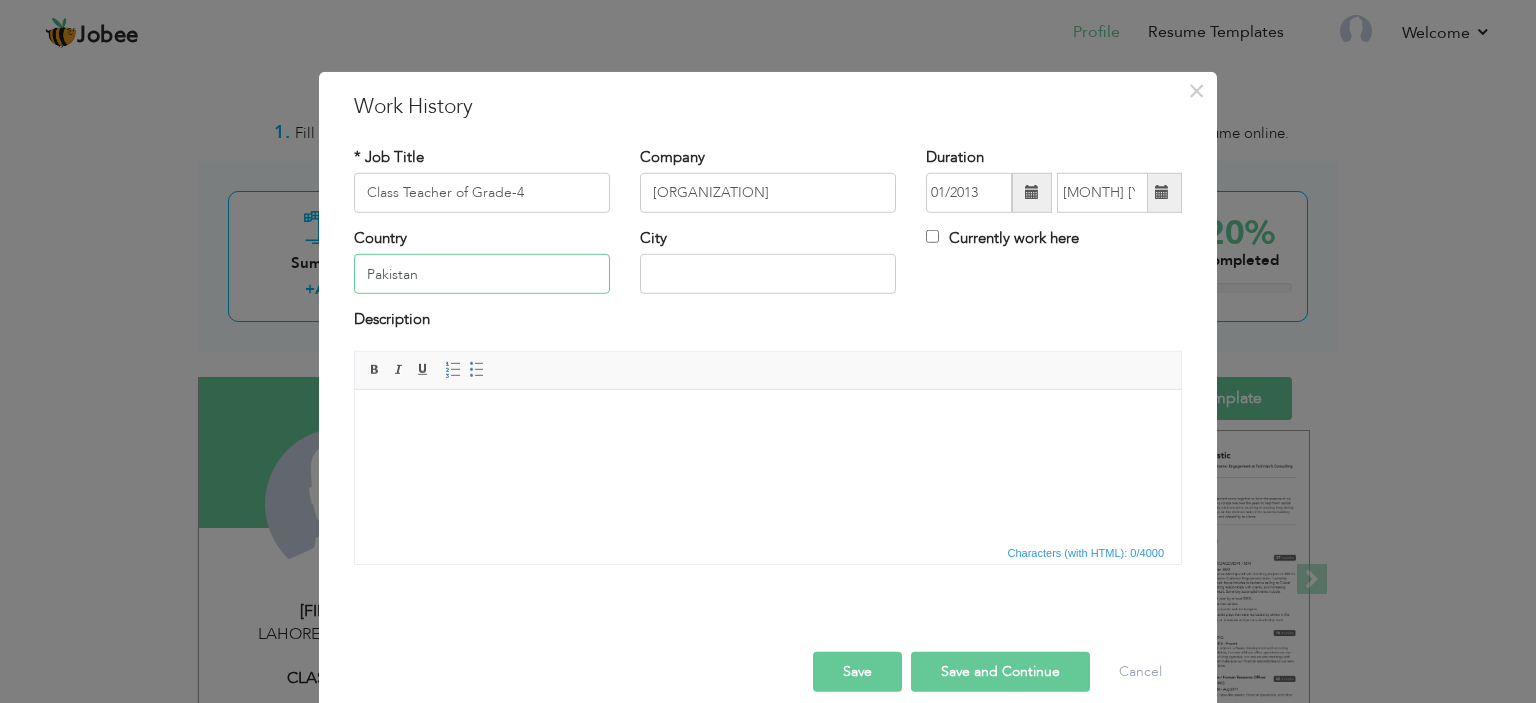 type on "Pakistan" 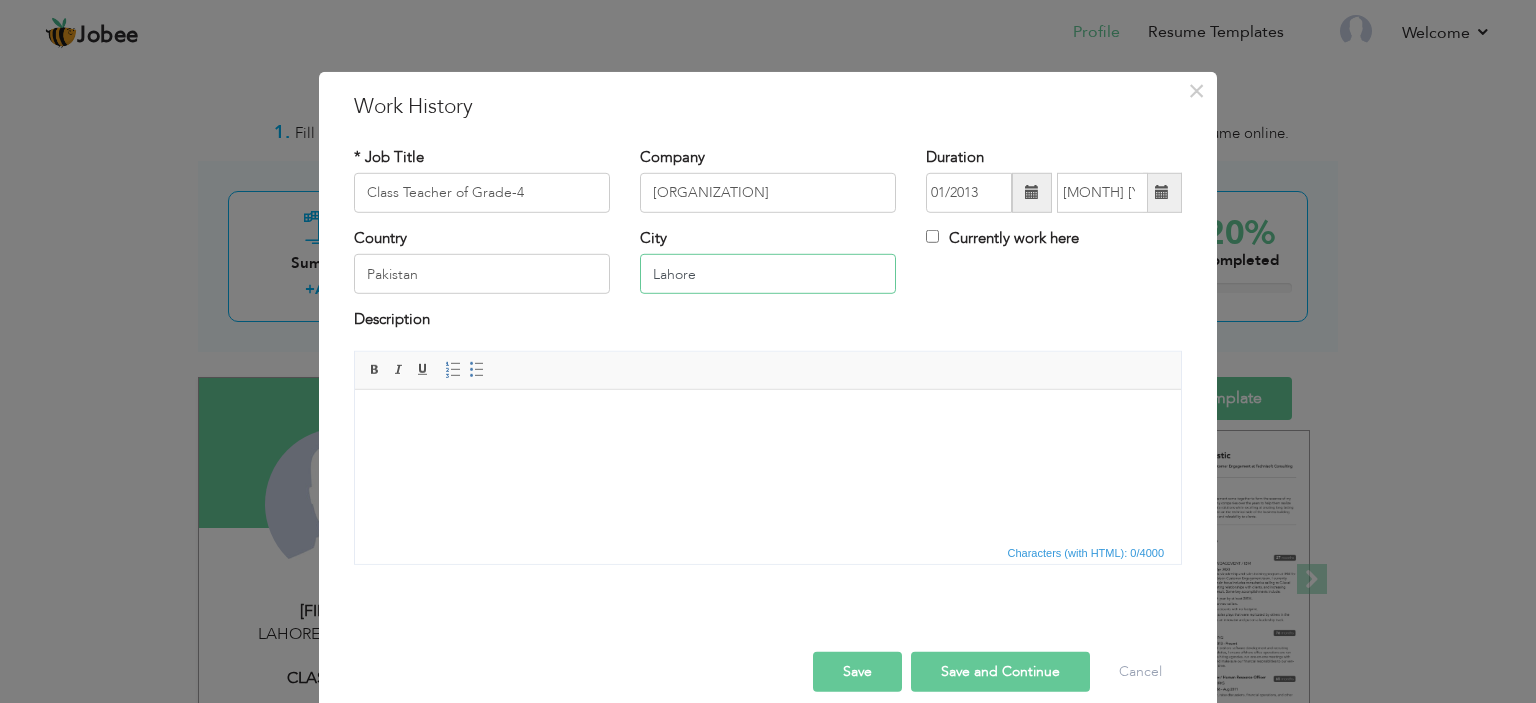 type on "Lahore" 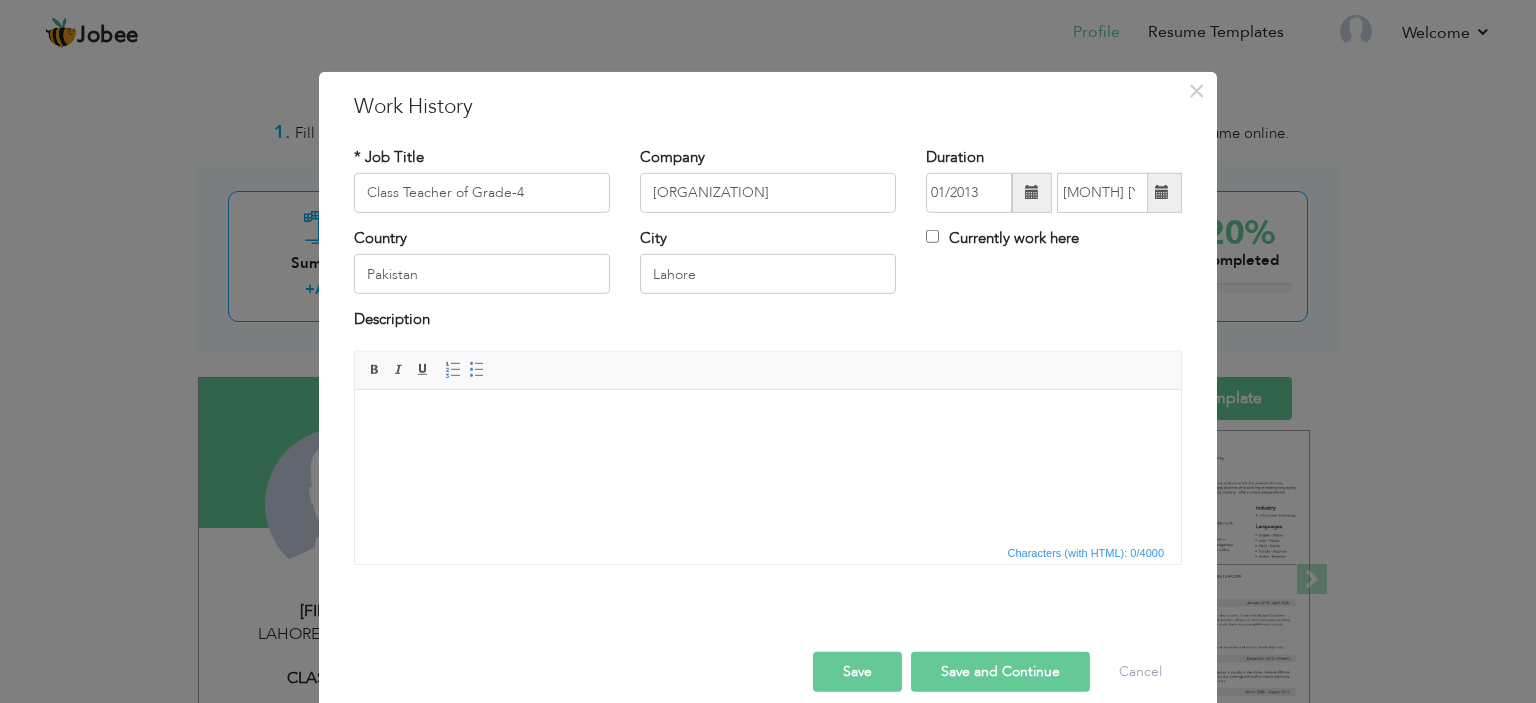 click at bounding box center (768, 464) 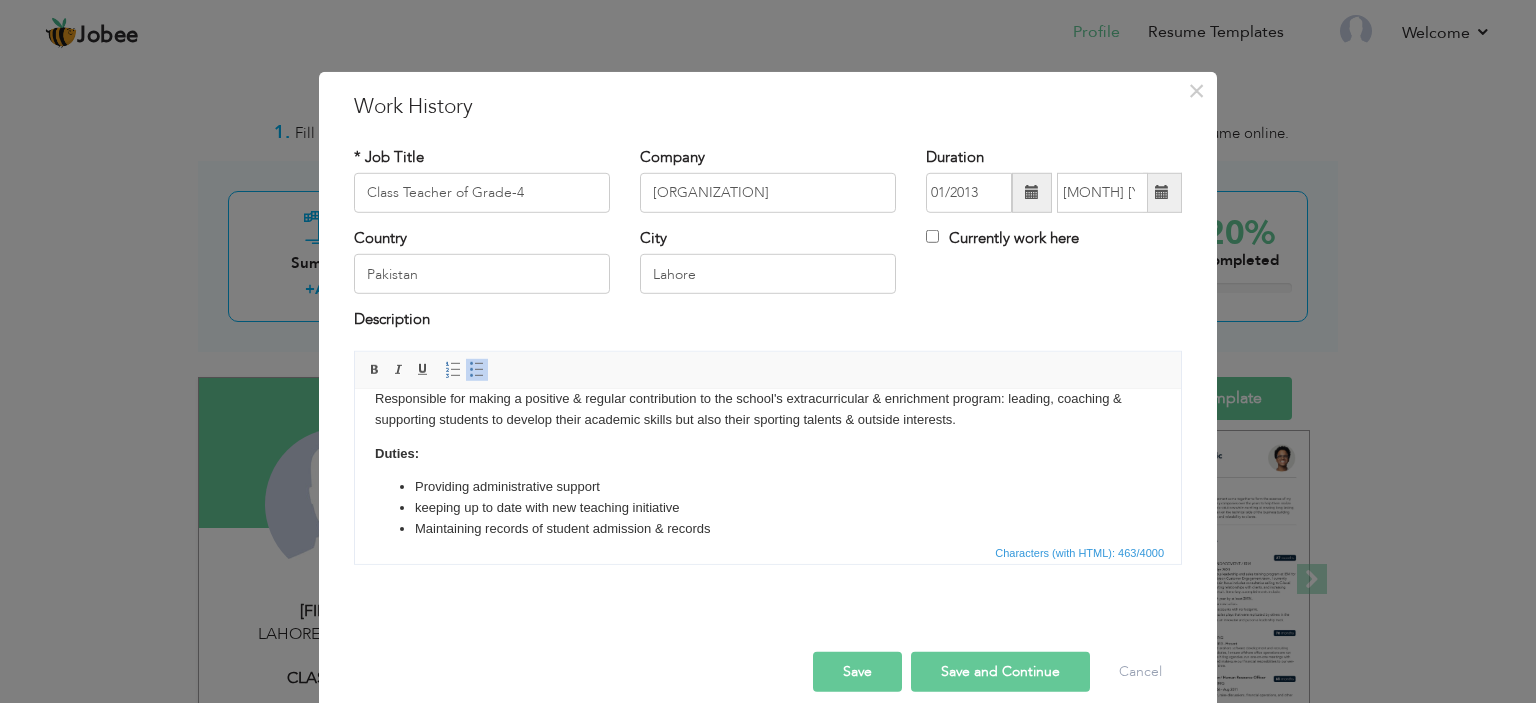 scroll, scrollTop: 20, scrollLeft: 0, axis: vertical 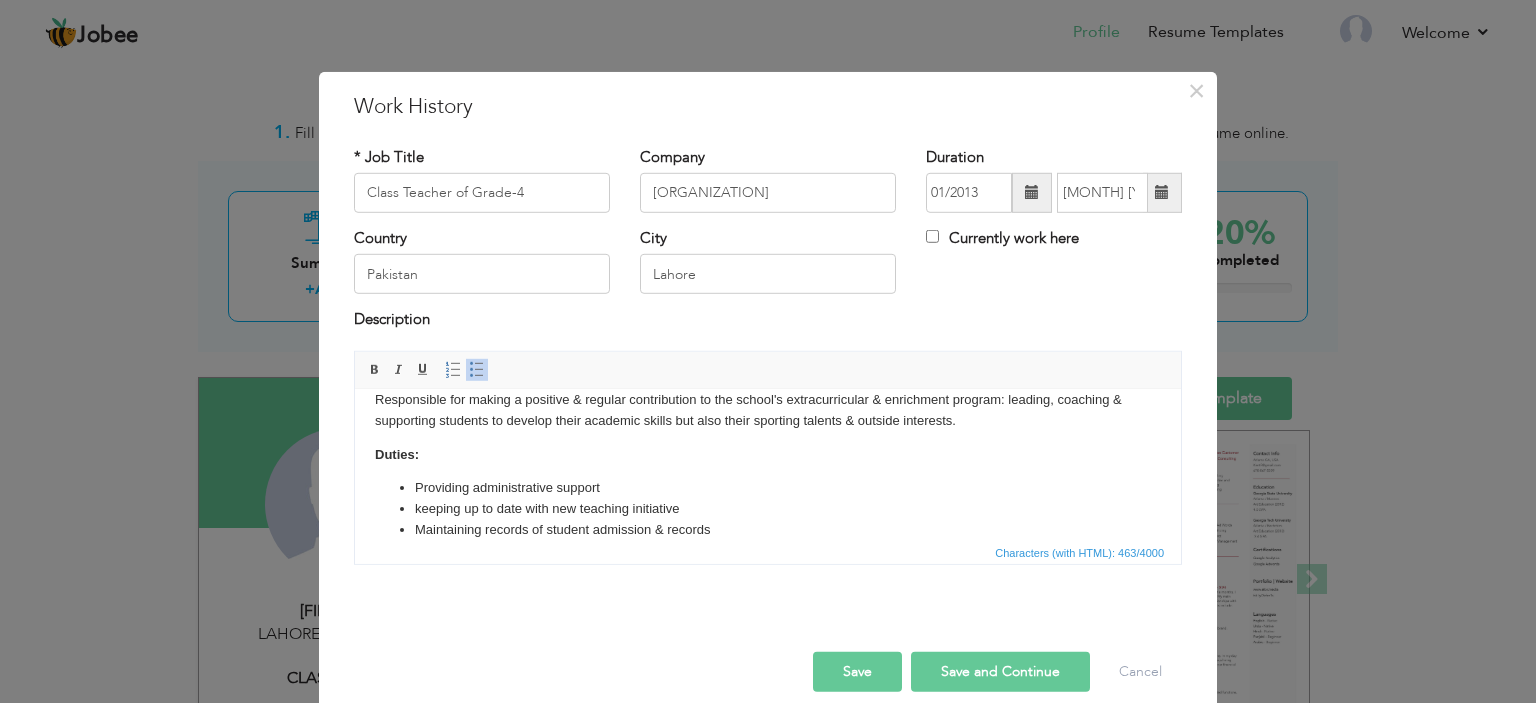 click on "Duties:" at bounding box center (768, 454) 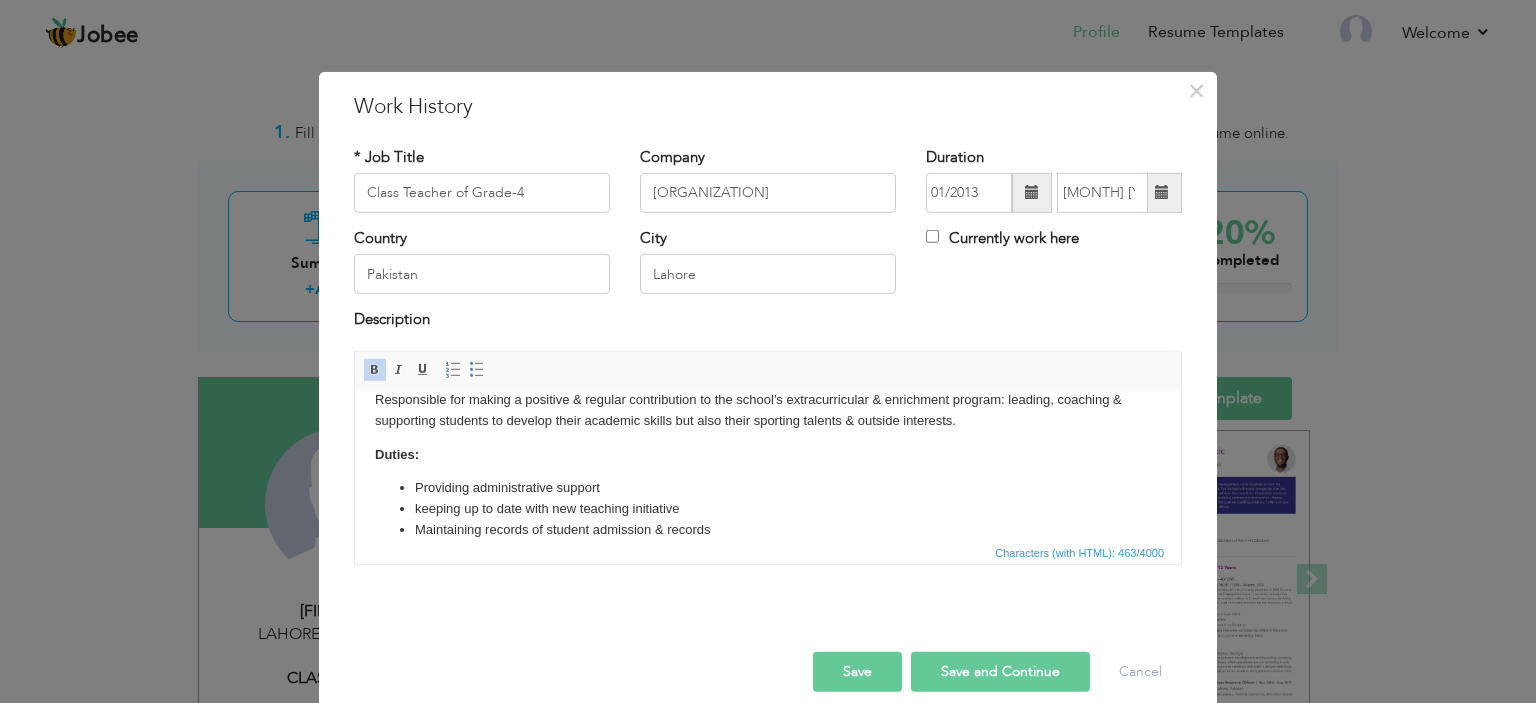 click on "Responsible for making a positive & regular contribution to the school's extracurricular & enrichment program: leading, coaching & supporting students to develop their academic skills but also their sporting talents & outside interests. Duties: Providing administrative support keeping up to date with new teaching initiative Maintaining records of student admission & records" at bounding box center (768, 464) 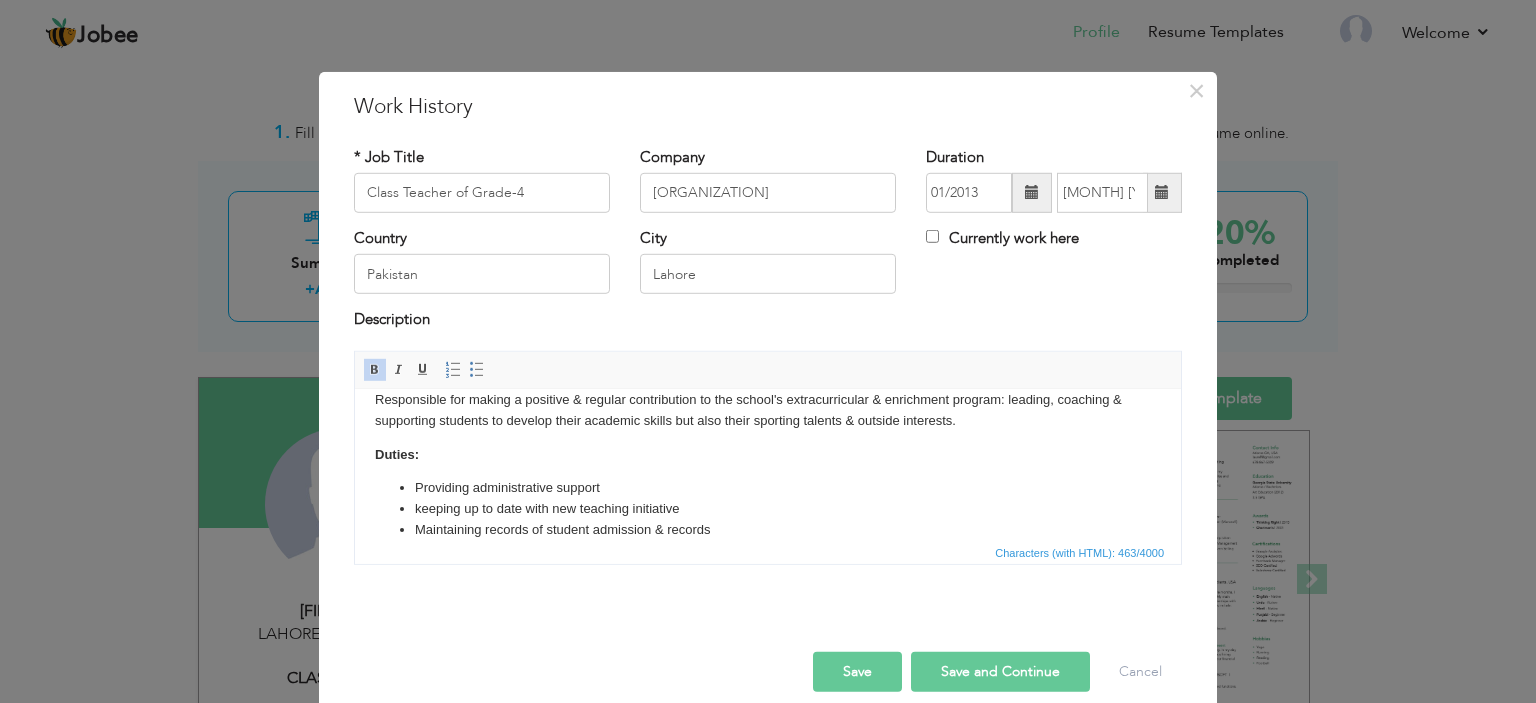 click on "Save and Continue" at bounding box center (1000, 672) 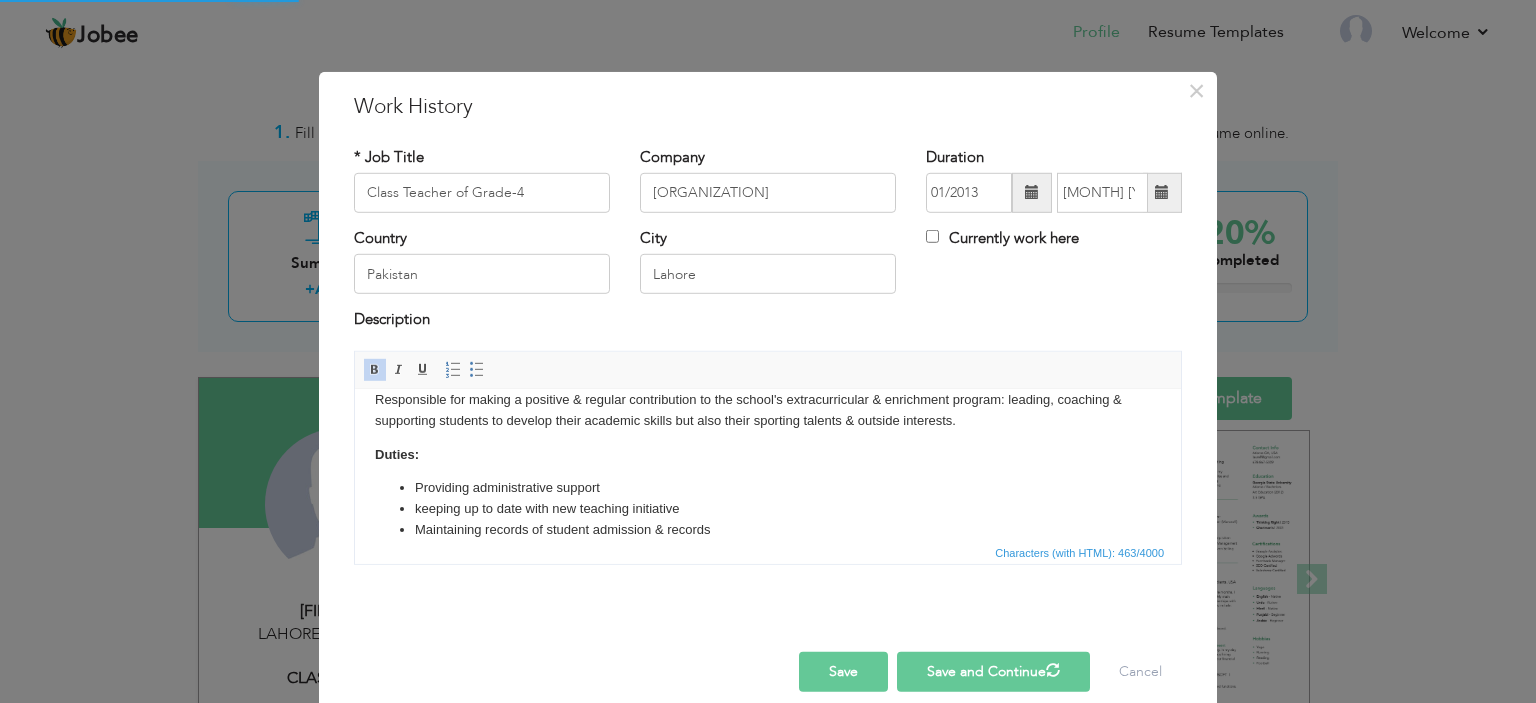 type 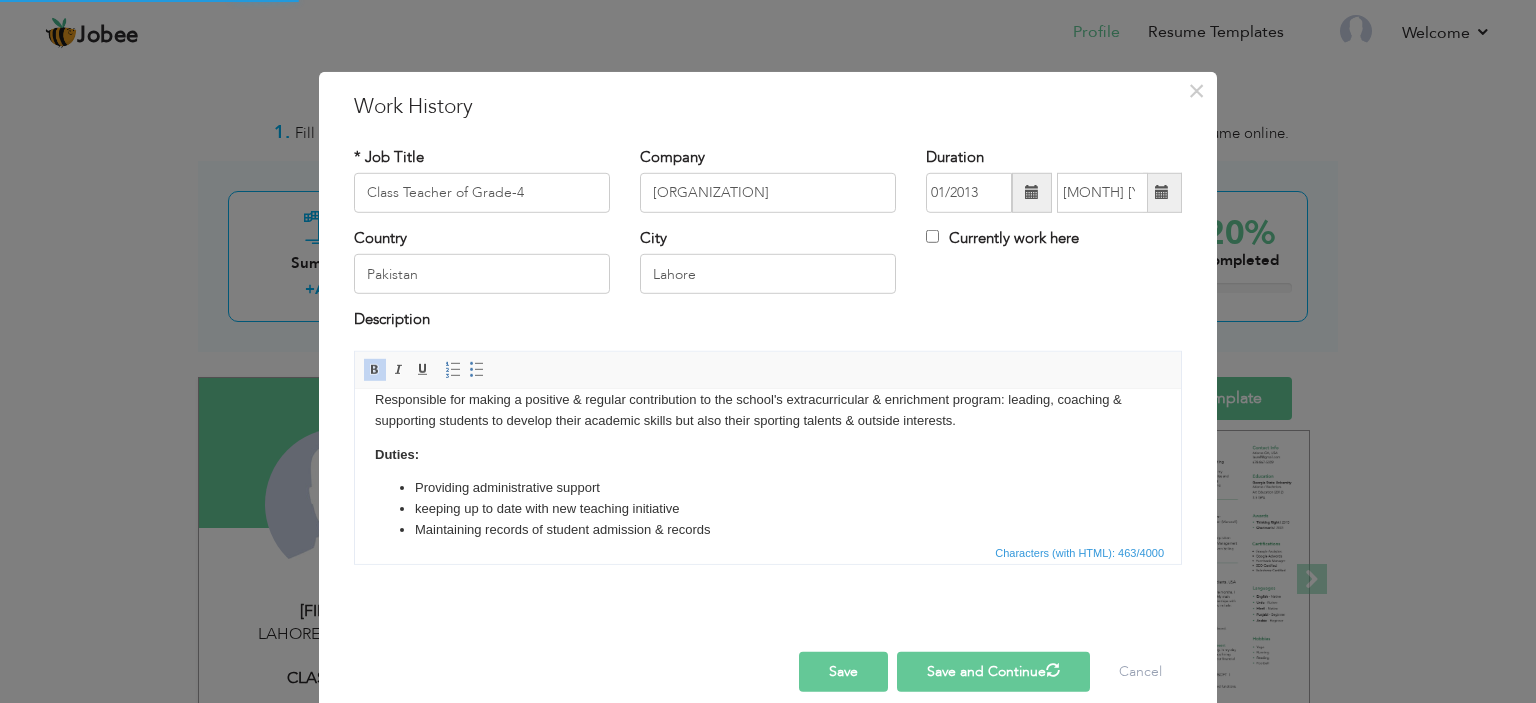 type 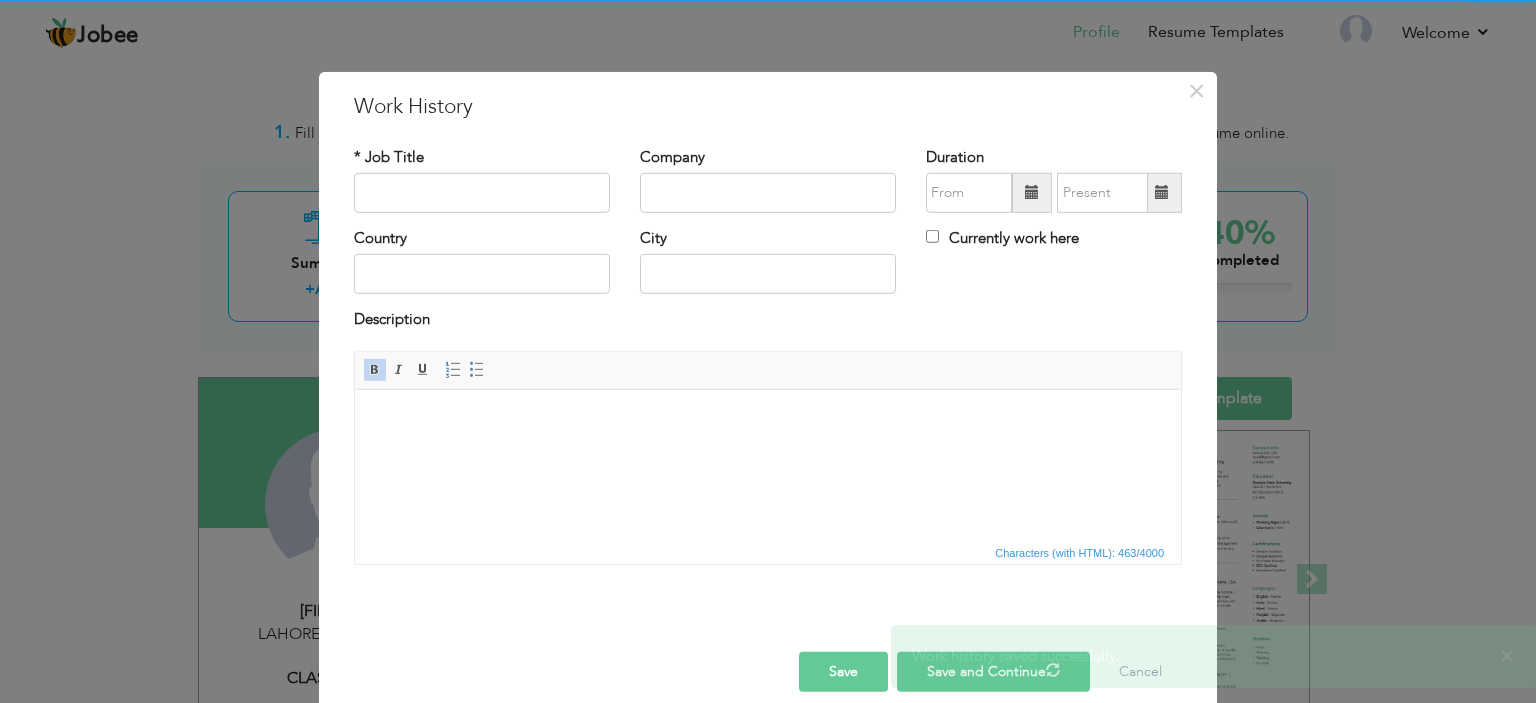 scroll, scrollTop: 0, scrollLeft: 0, axis: both 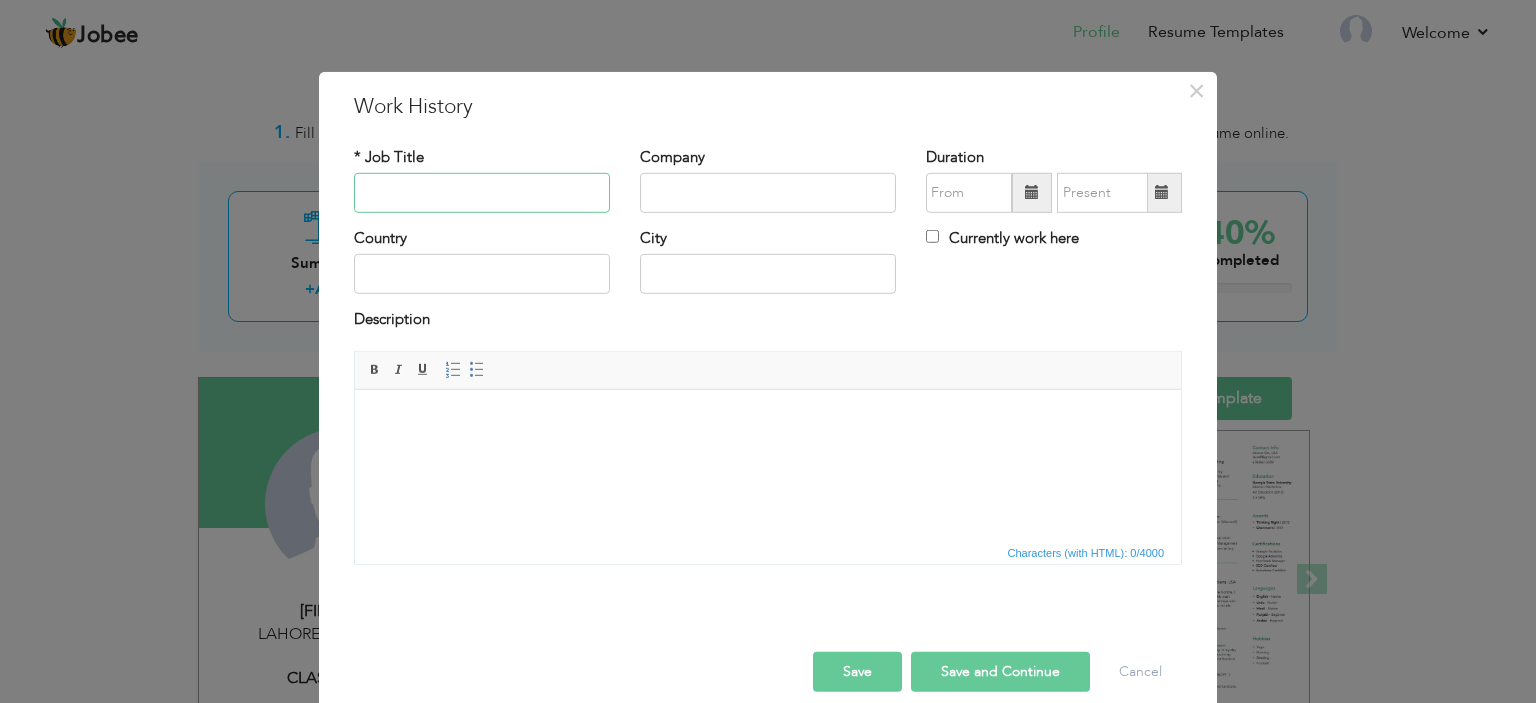 click at bounding box center [482, 193] 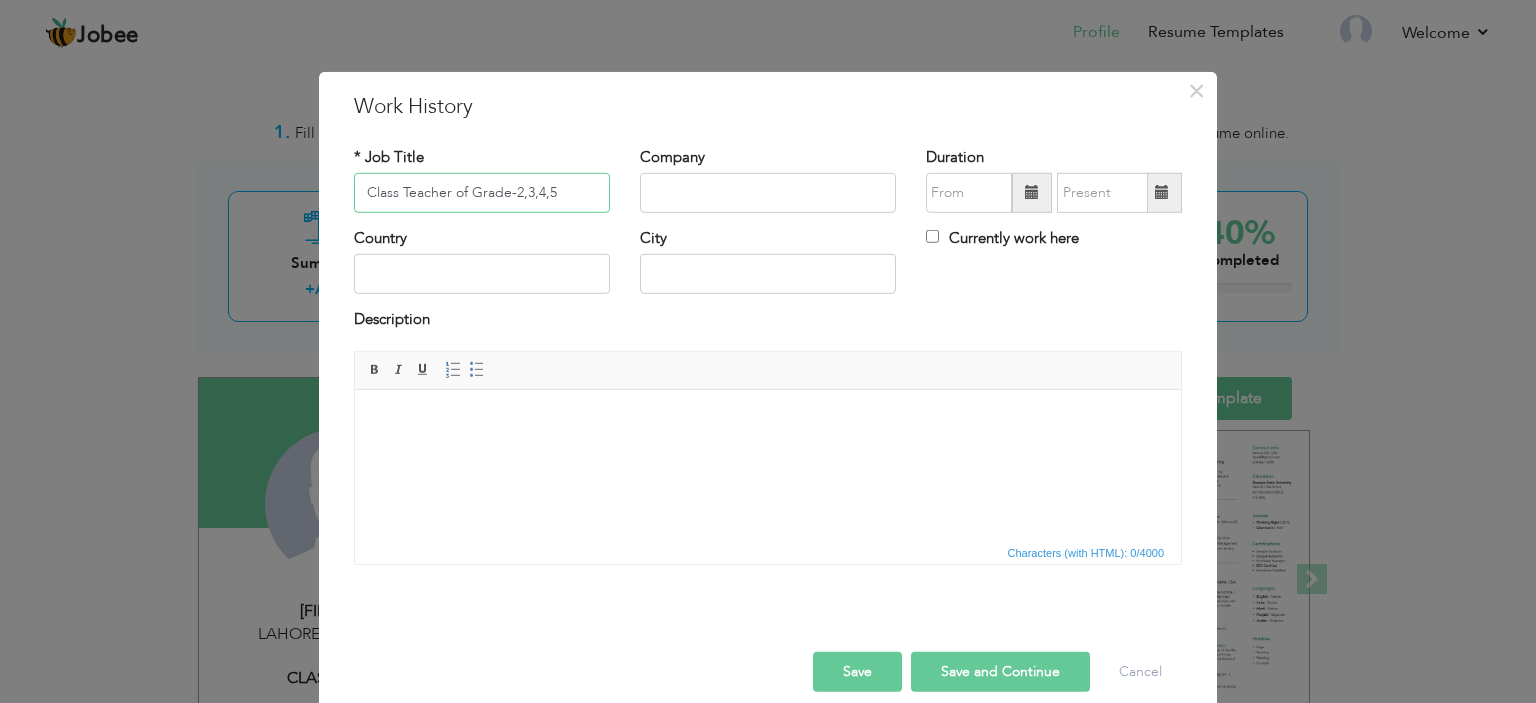 type on "Class Teacher of Grade-2,3,4,5" 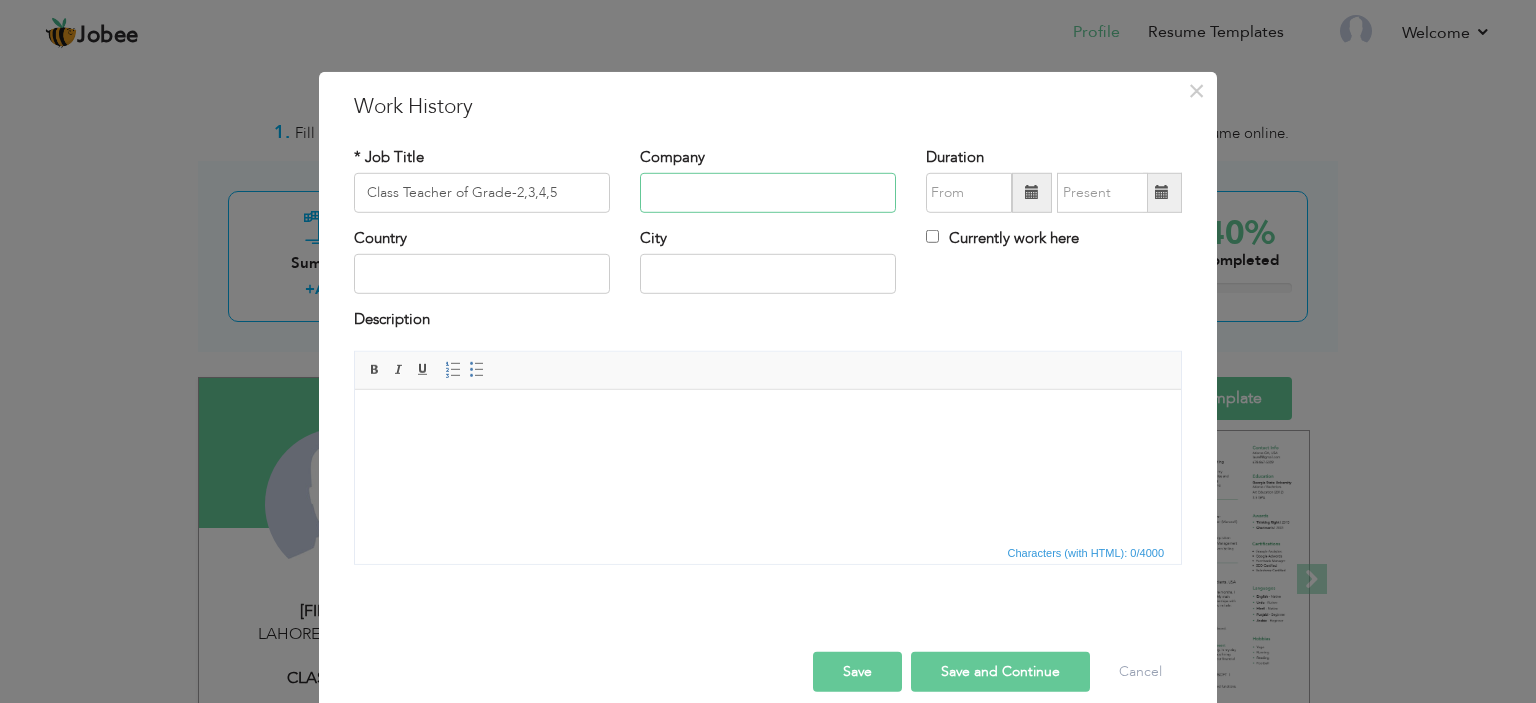 click at bounding box center [768, 193] 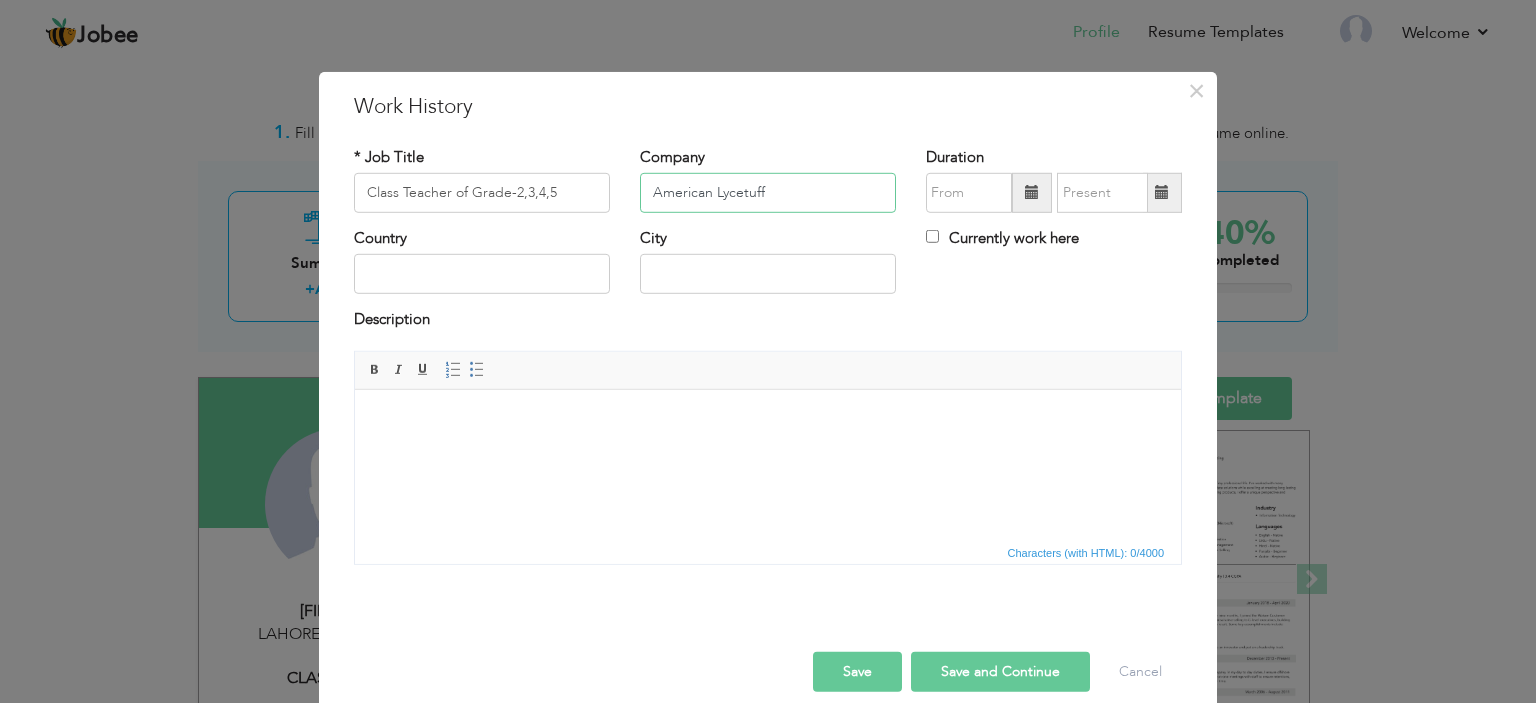 type on "American Lycetuff" 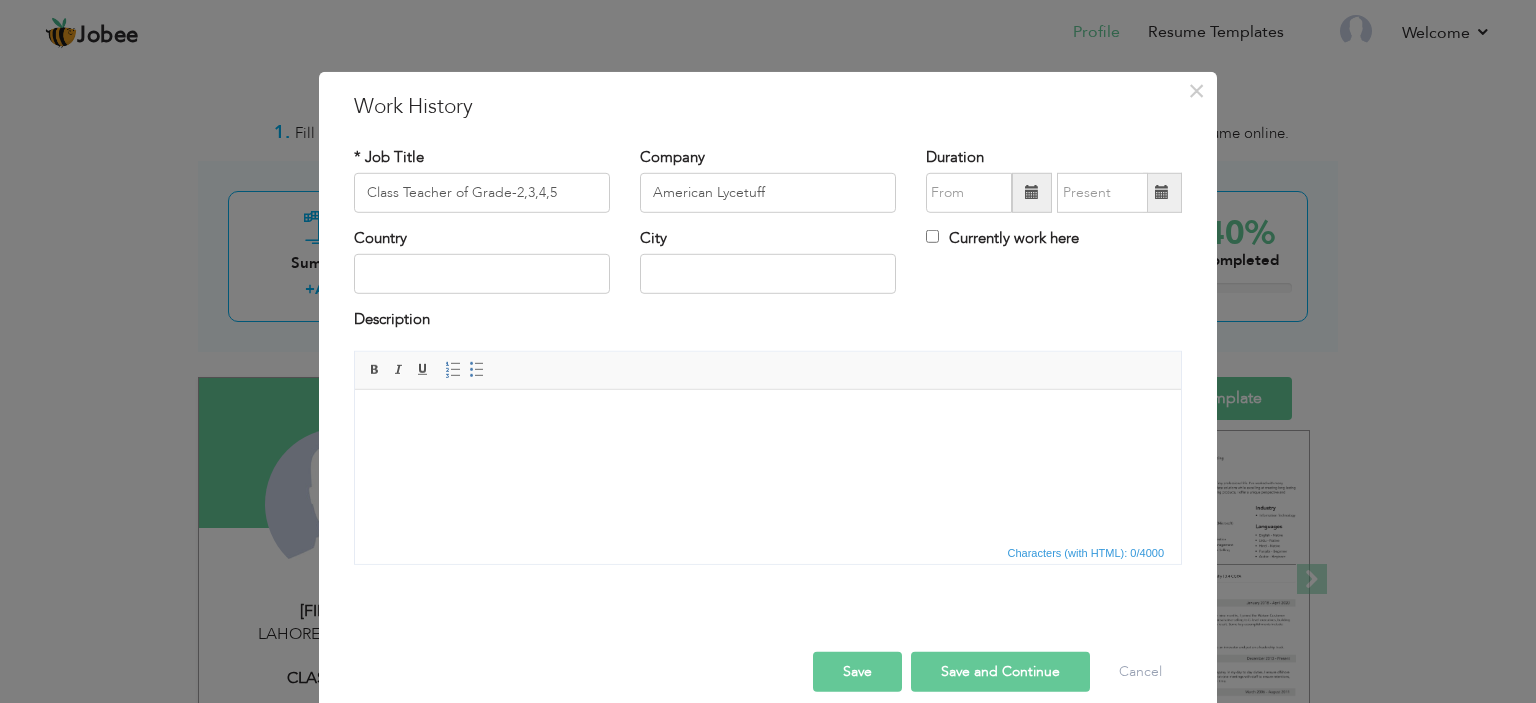click at bounding box center (1032, 193) 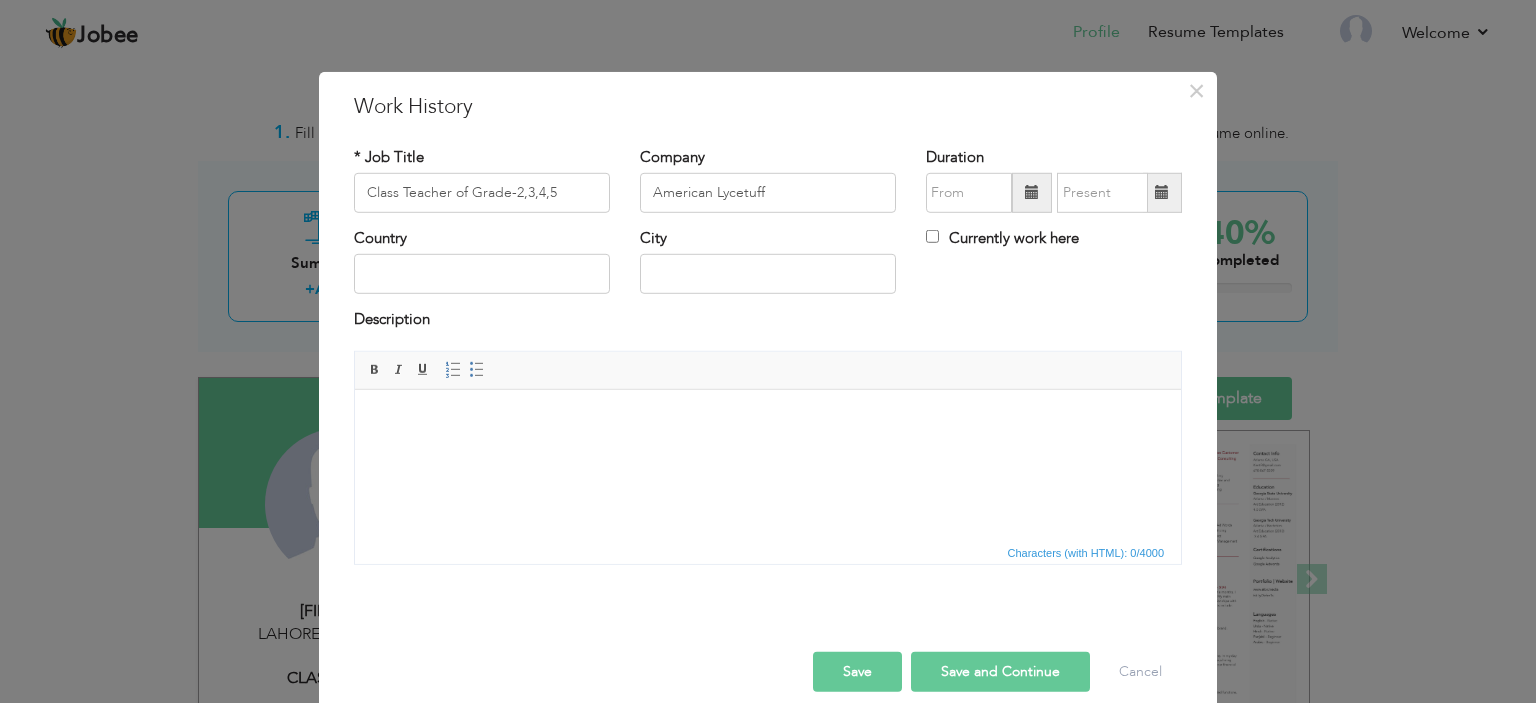 click at bounding box center [1032, 192] 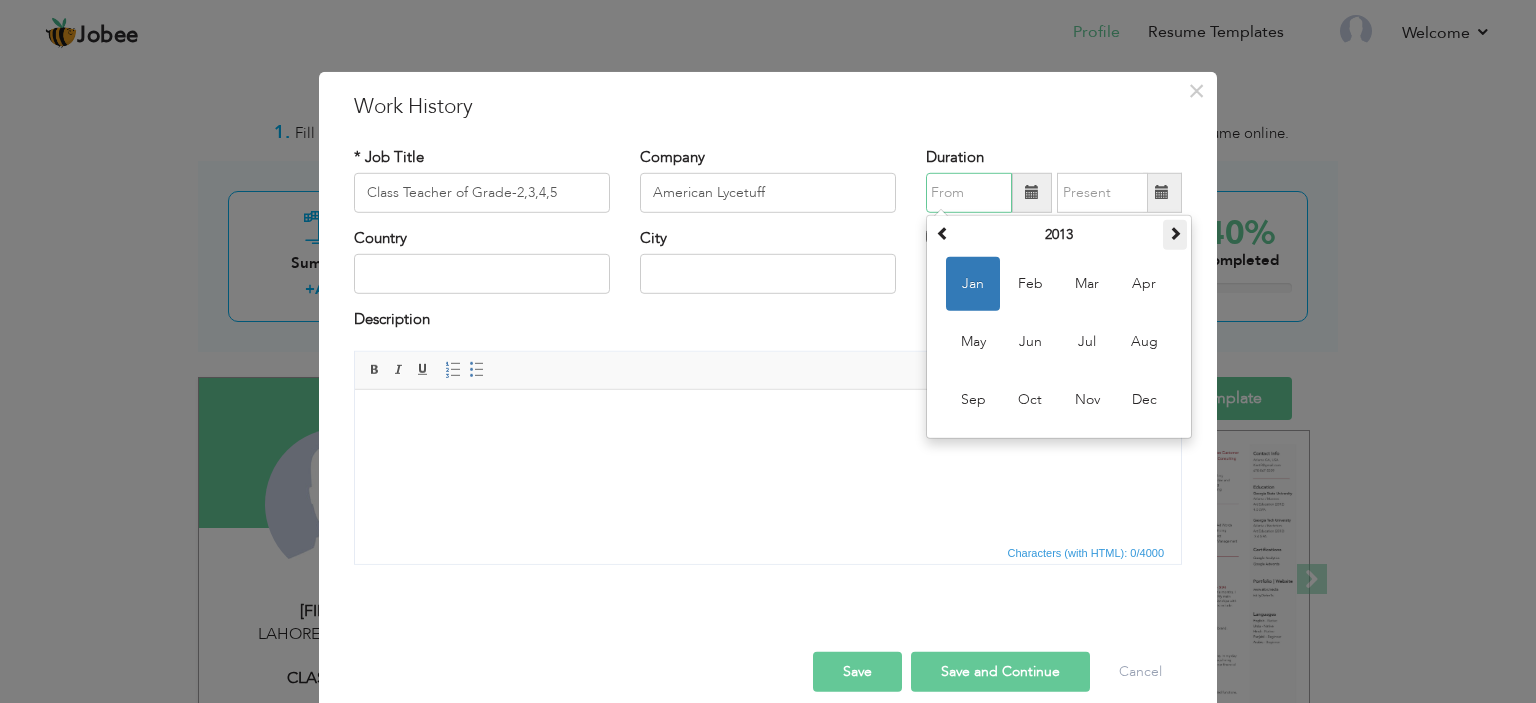 click at bounding box center [1175, 233] 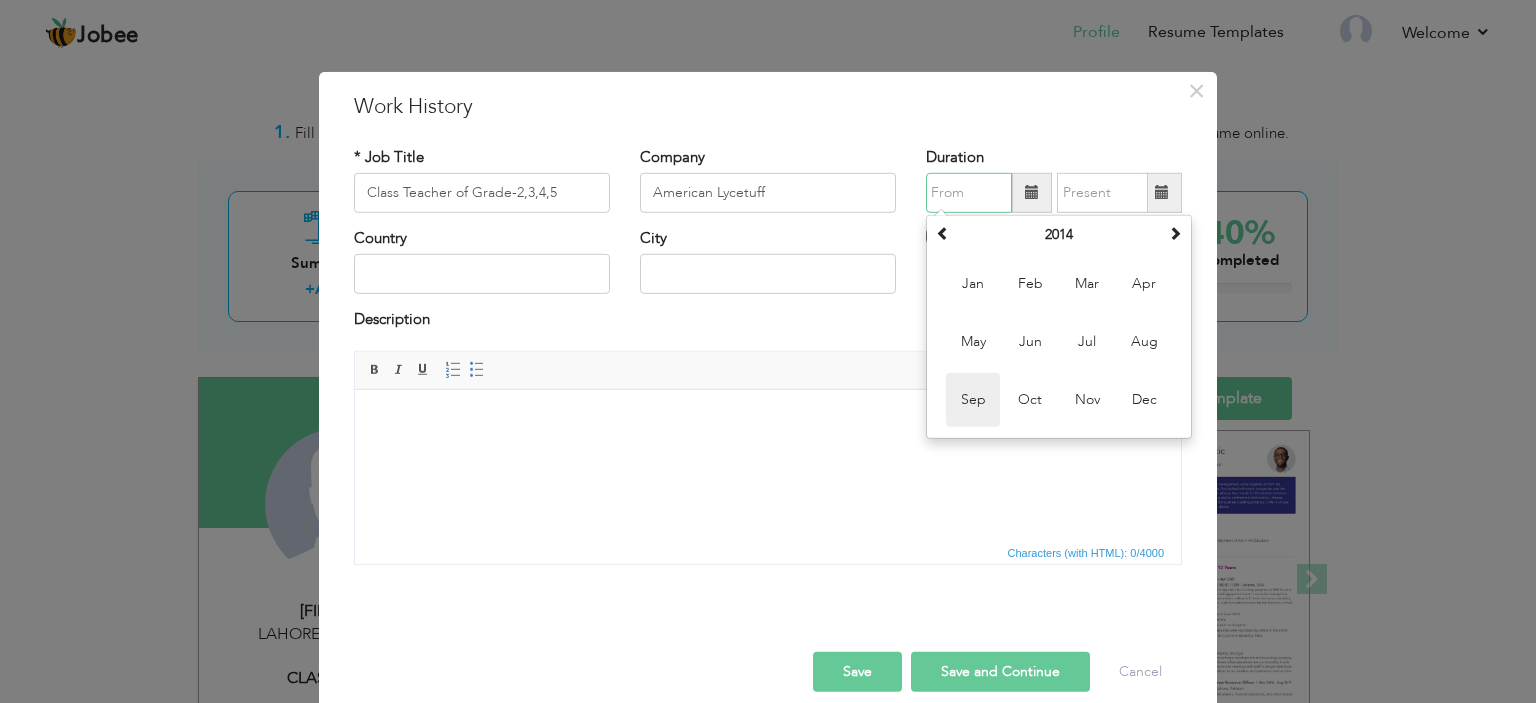 click on "Sep" at bounding box center (973, 400) 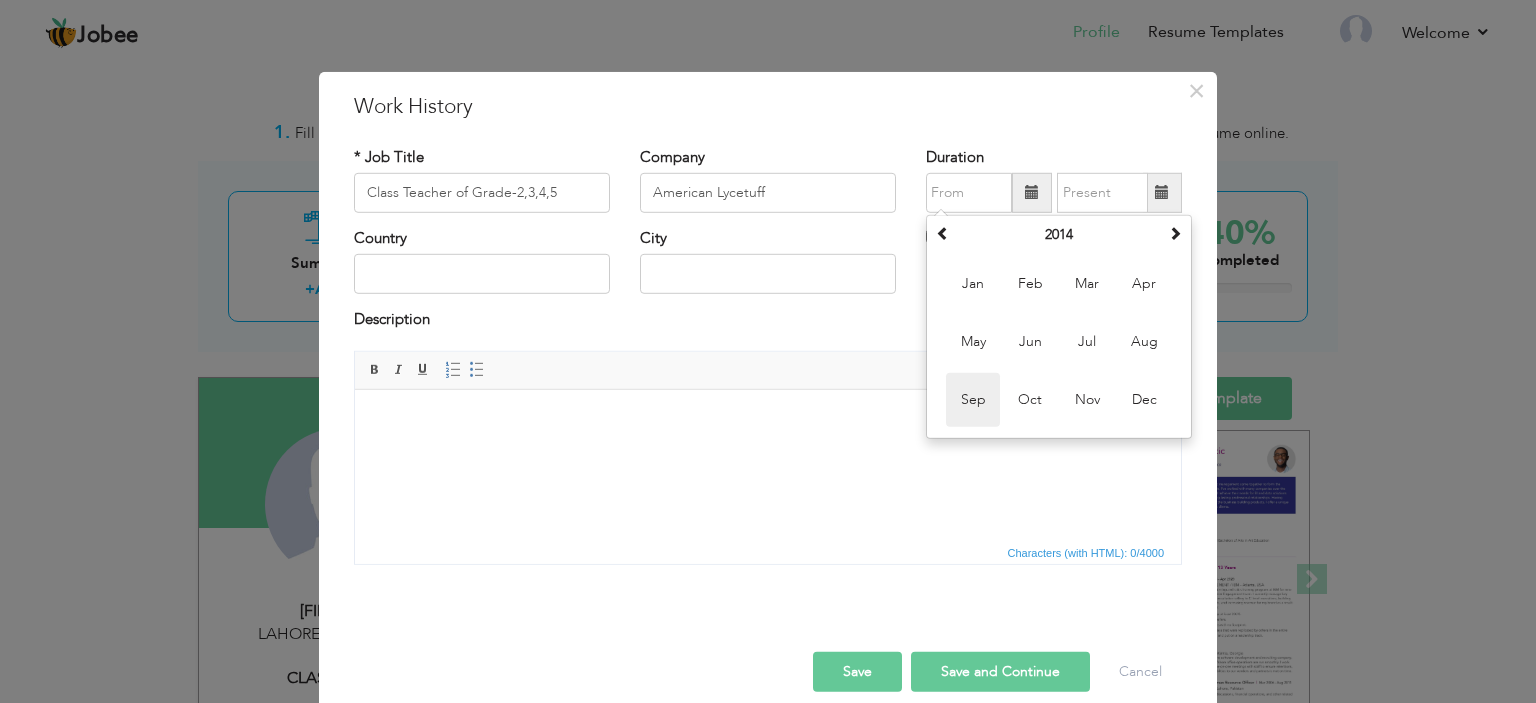 type on "09/2014" 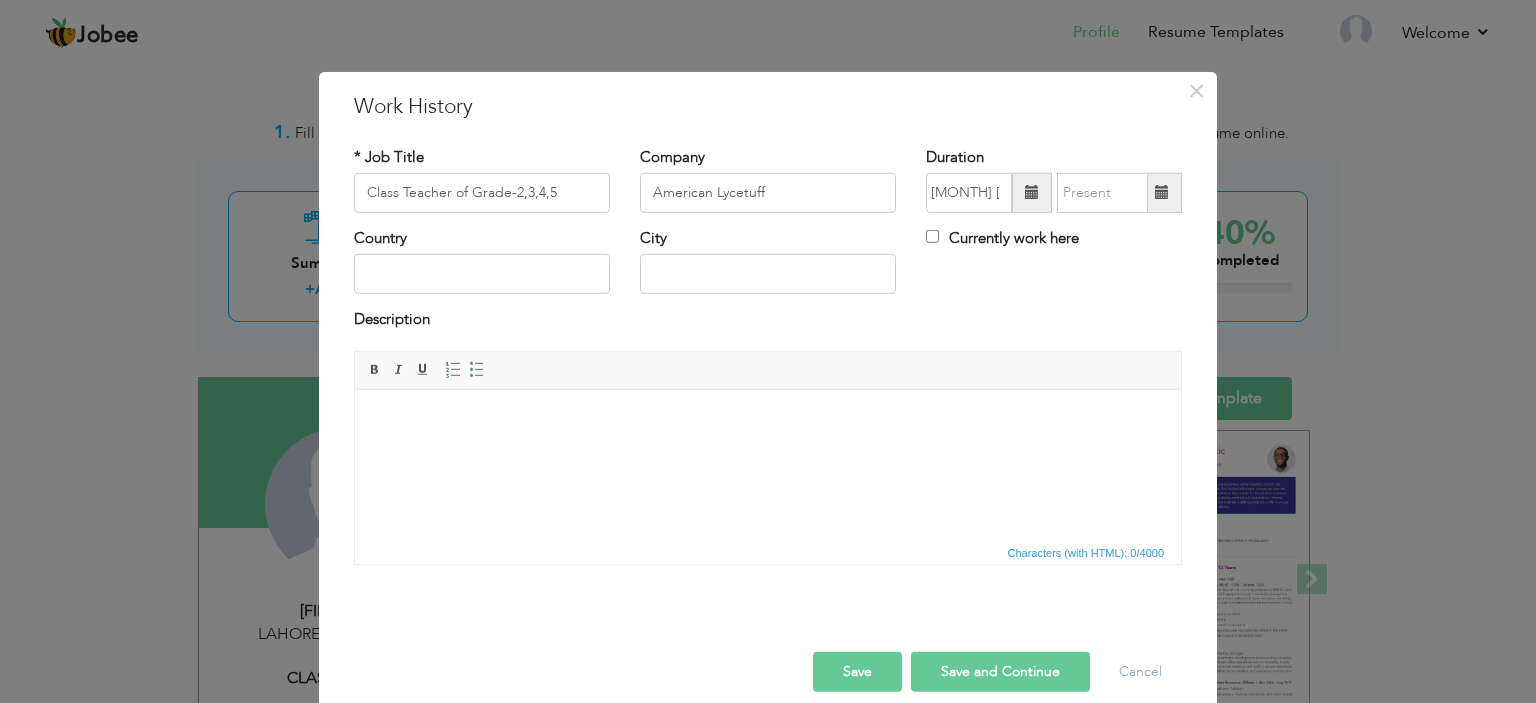 click at bounding box center (1162, 192) 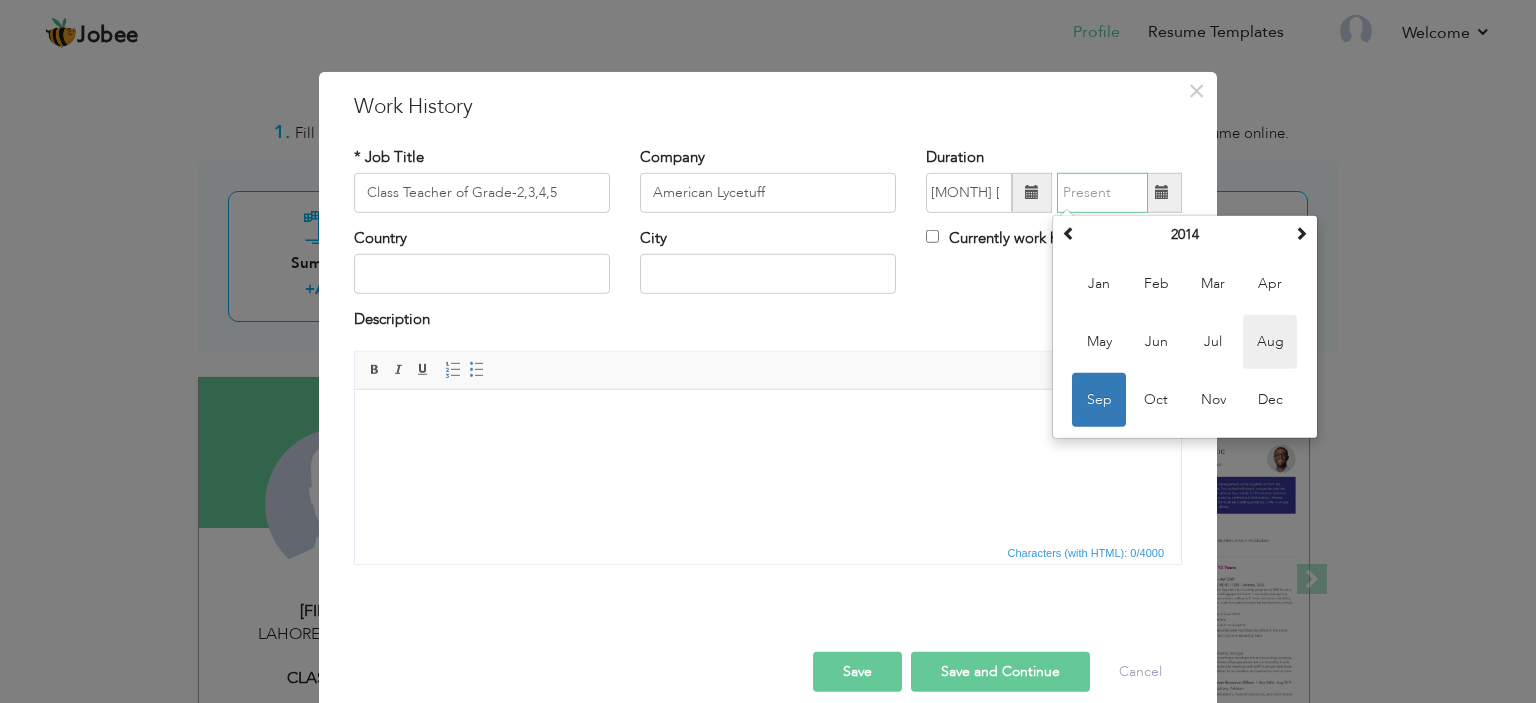 click on "Aug" at bounding box center (1270, 342) 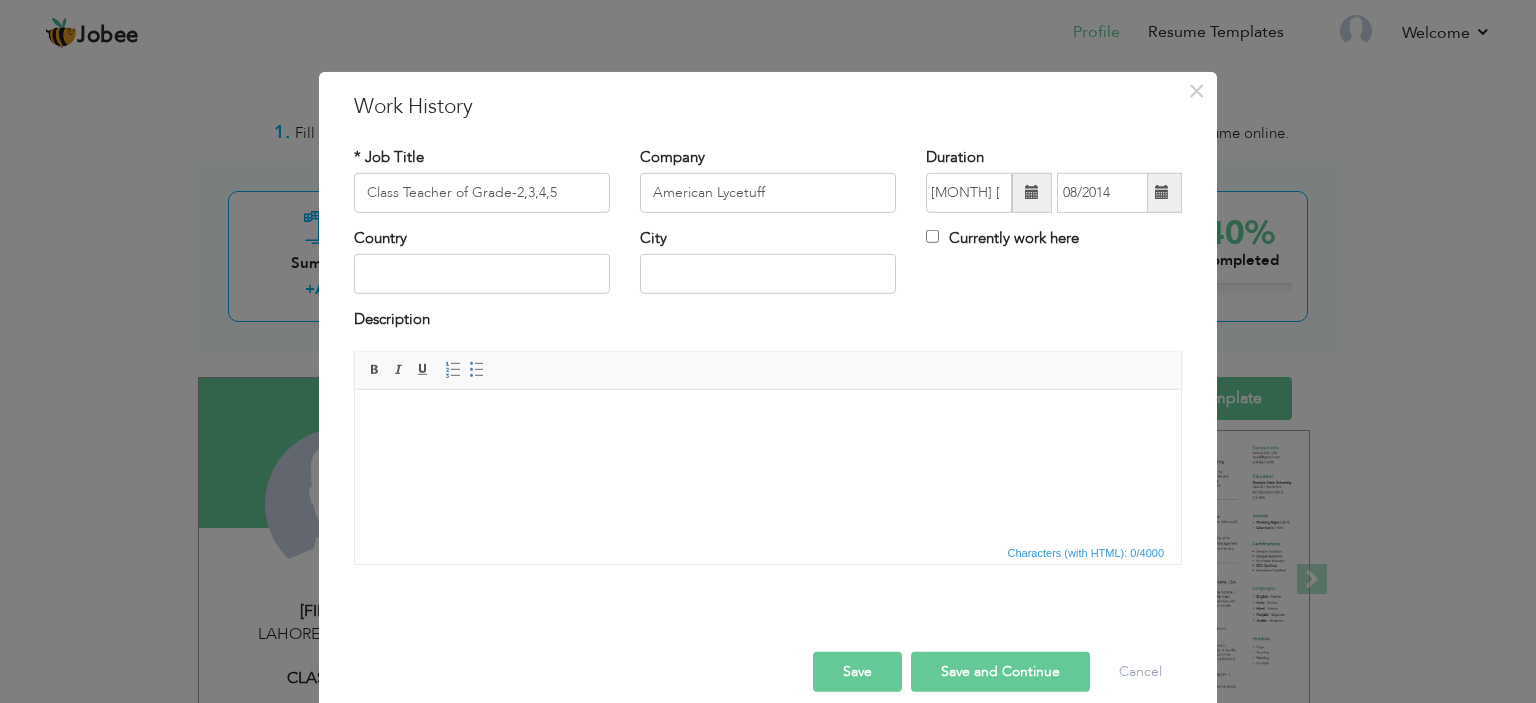 click at bounding box center [1162, 193] 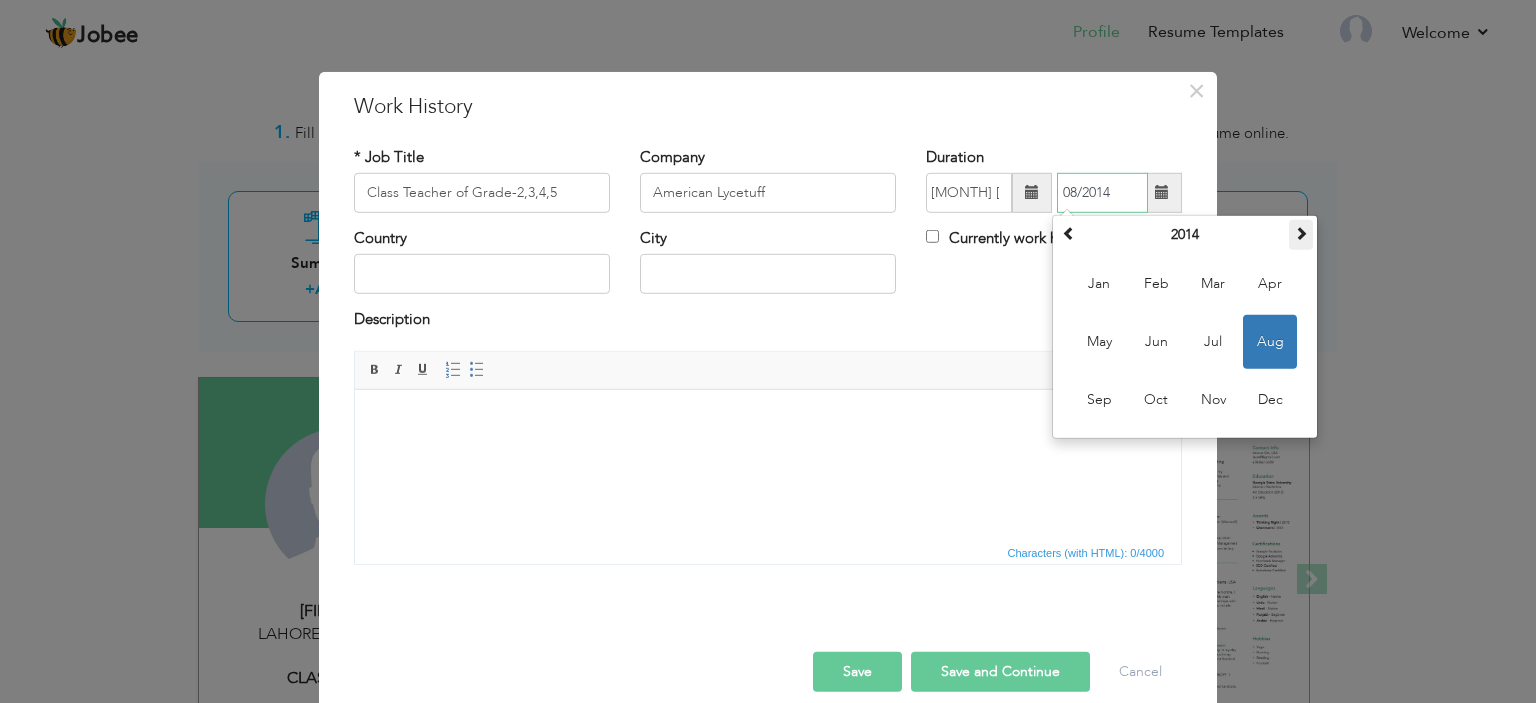 click at bounding box center [1301, 233] 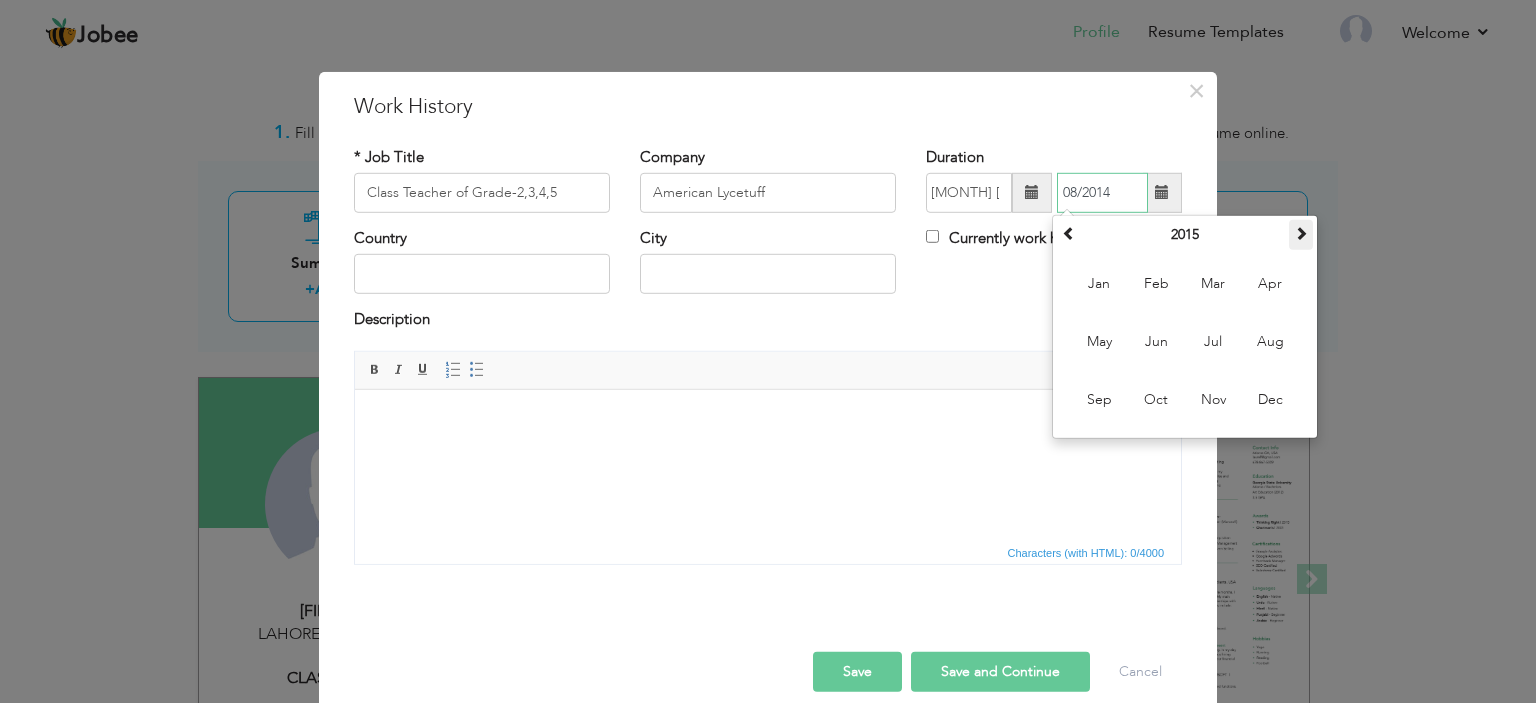 click at bounding box center (1301, 233) 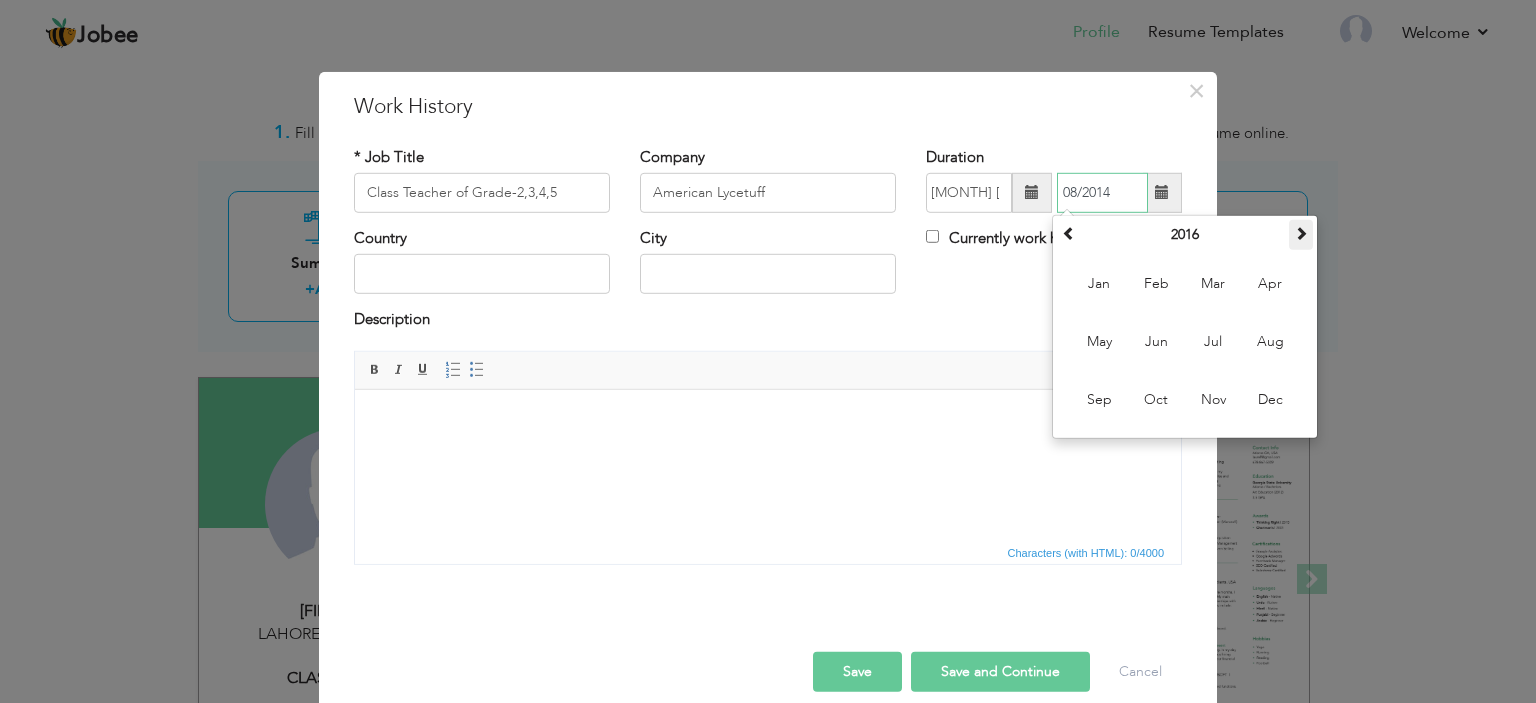 click at bounding box center (1301, 233) 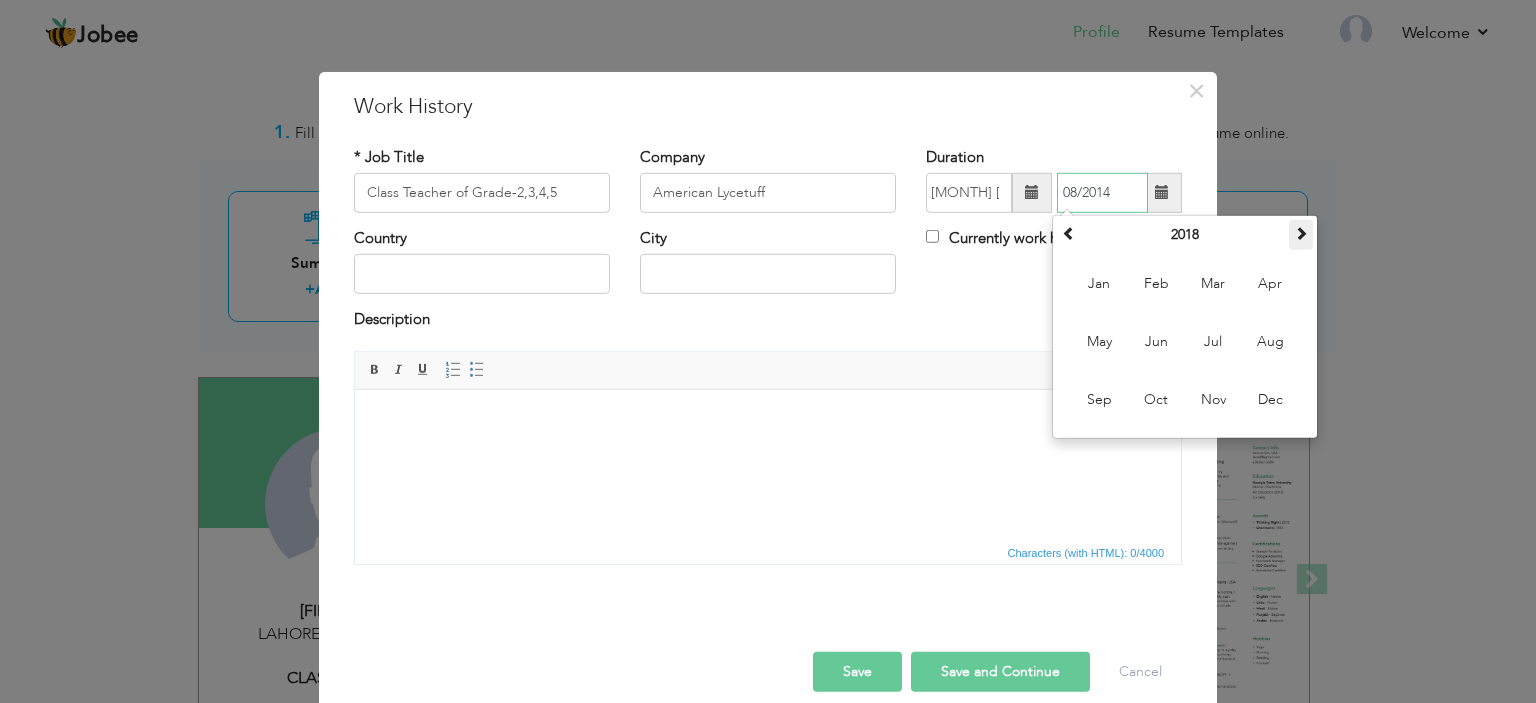 click at bounding box center (1301, 233) 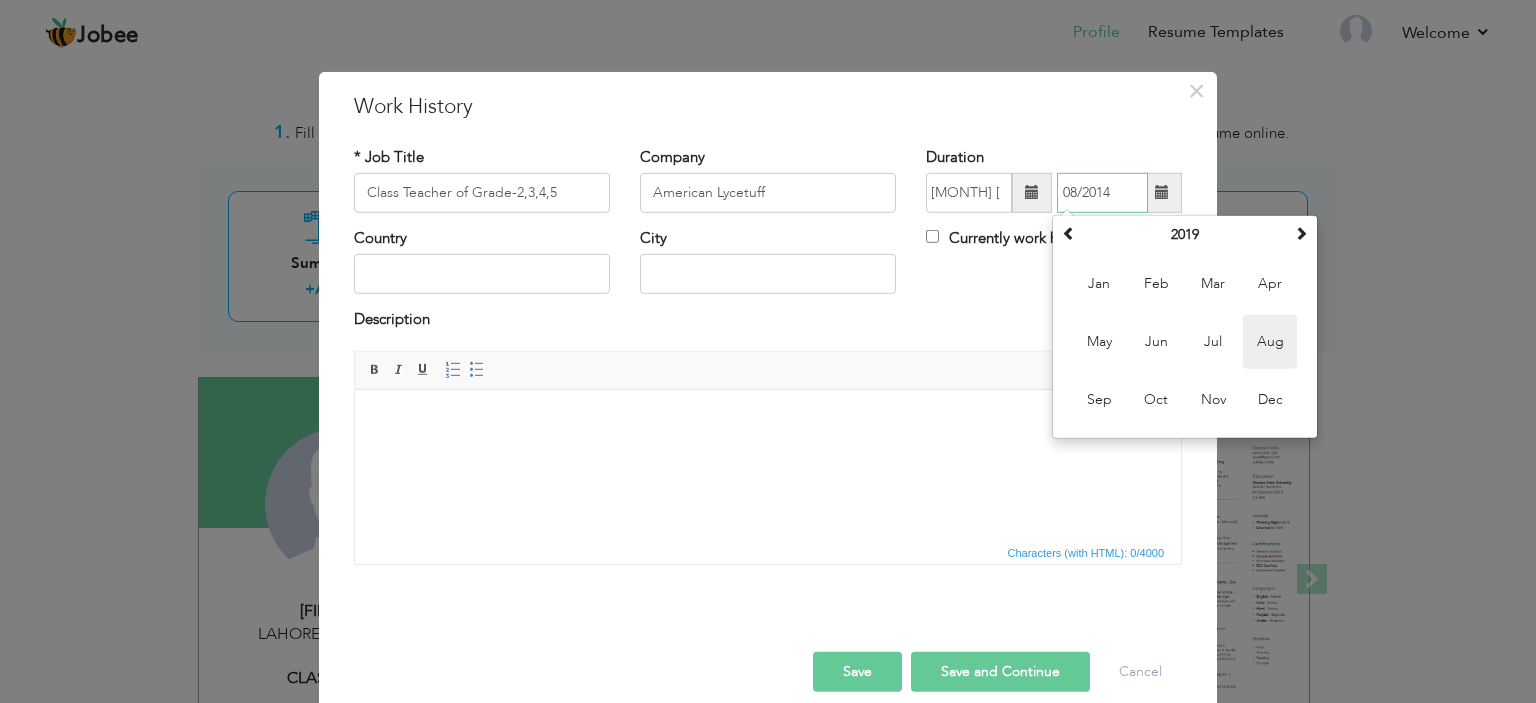 click on "Aug" at bounding box center [1270, 342] 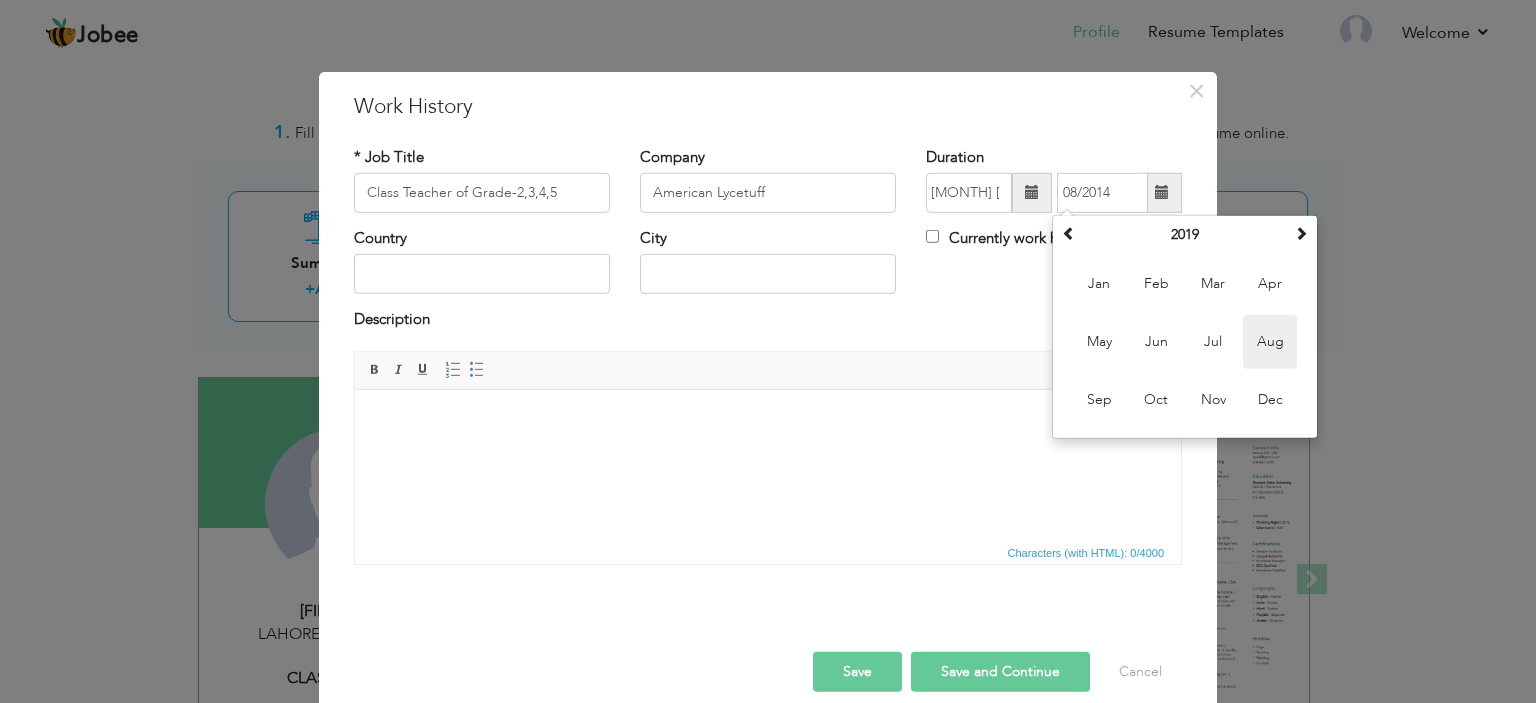 type on "08/2019" 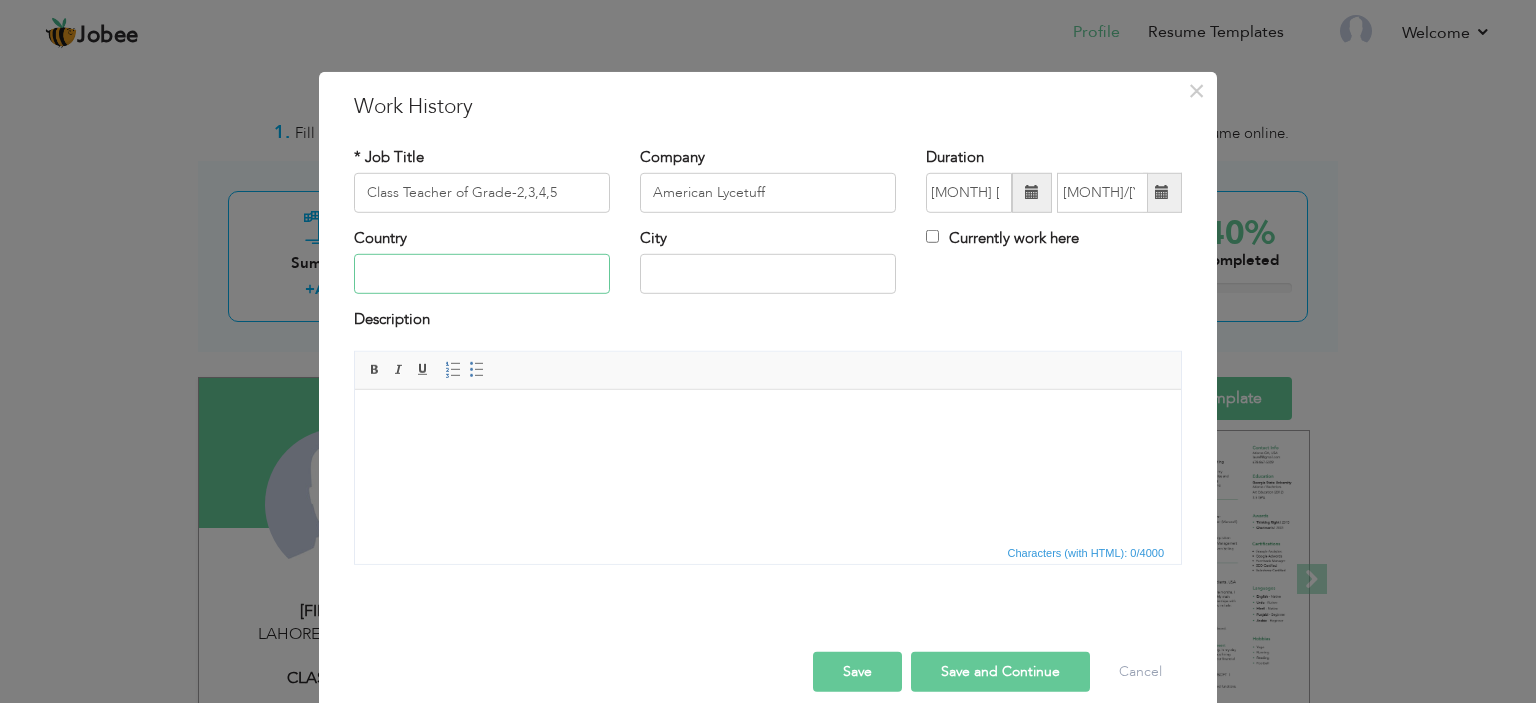 click at bounding box center (482, 274) 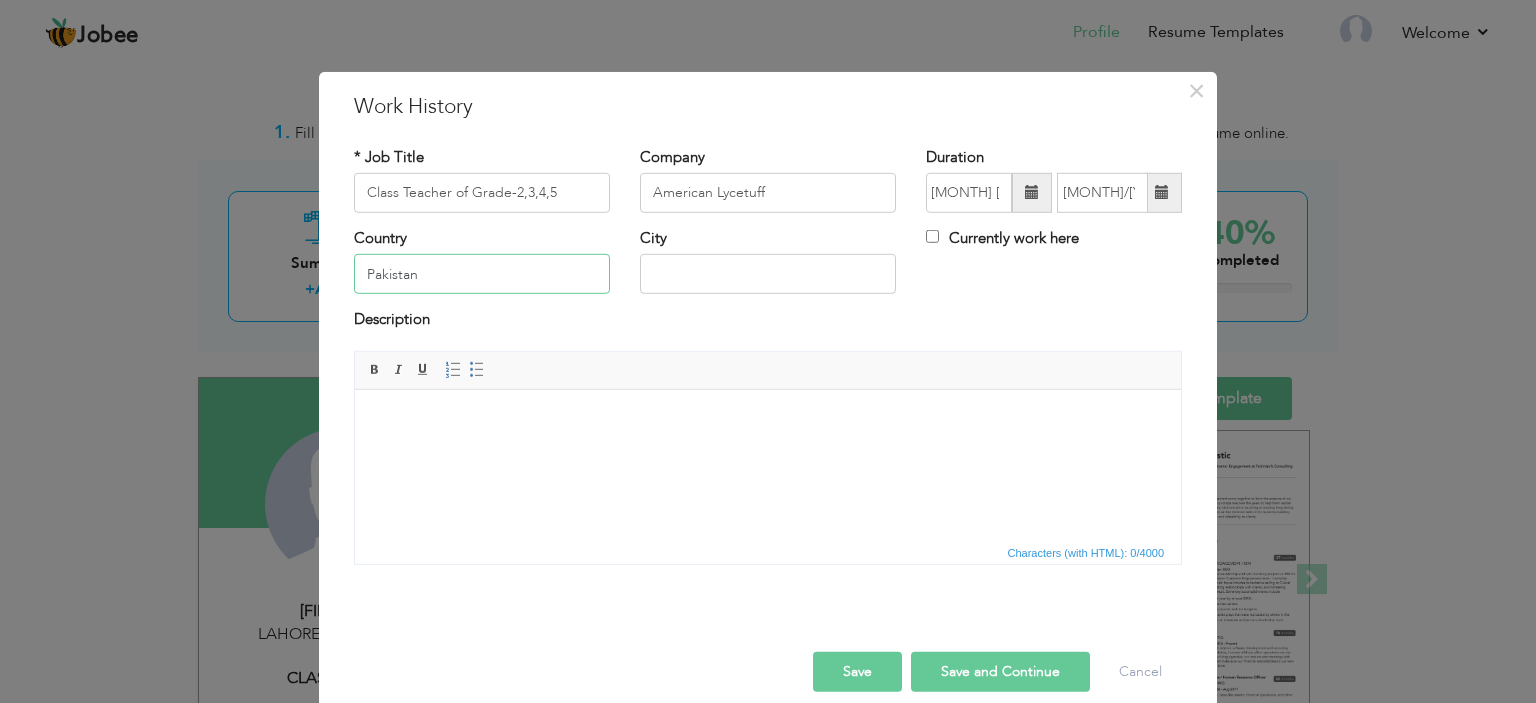 type on "Pakistan" 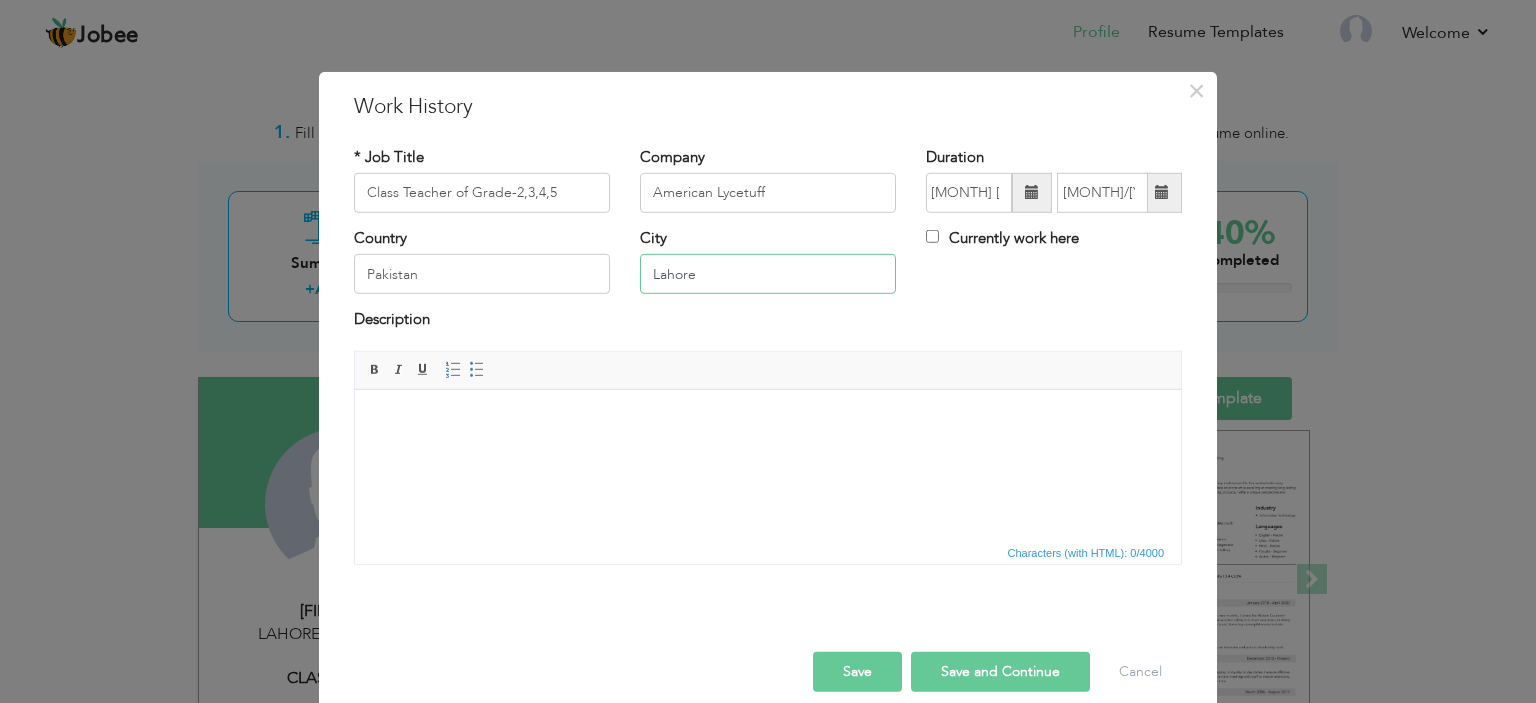 type on "Lahore" 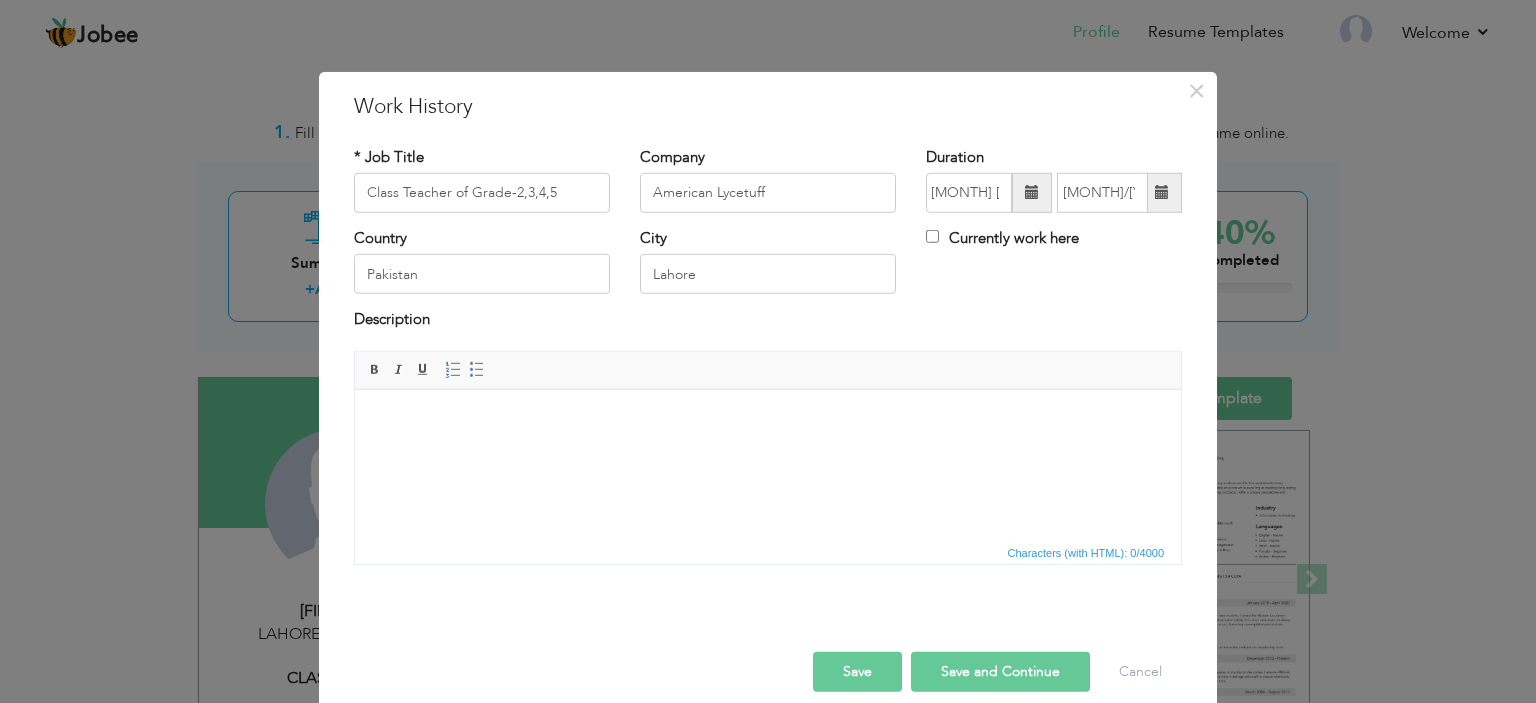 click at bounding box center (768, 464) 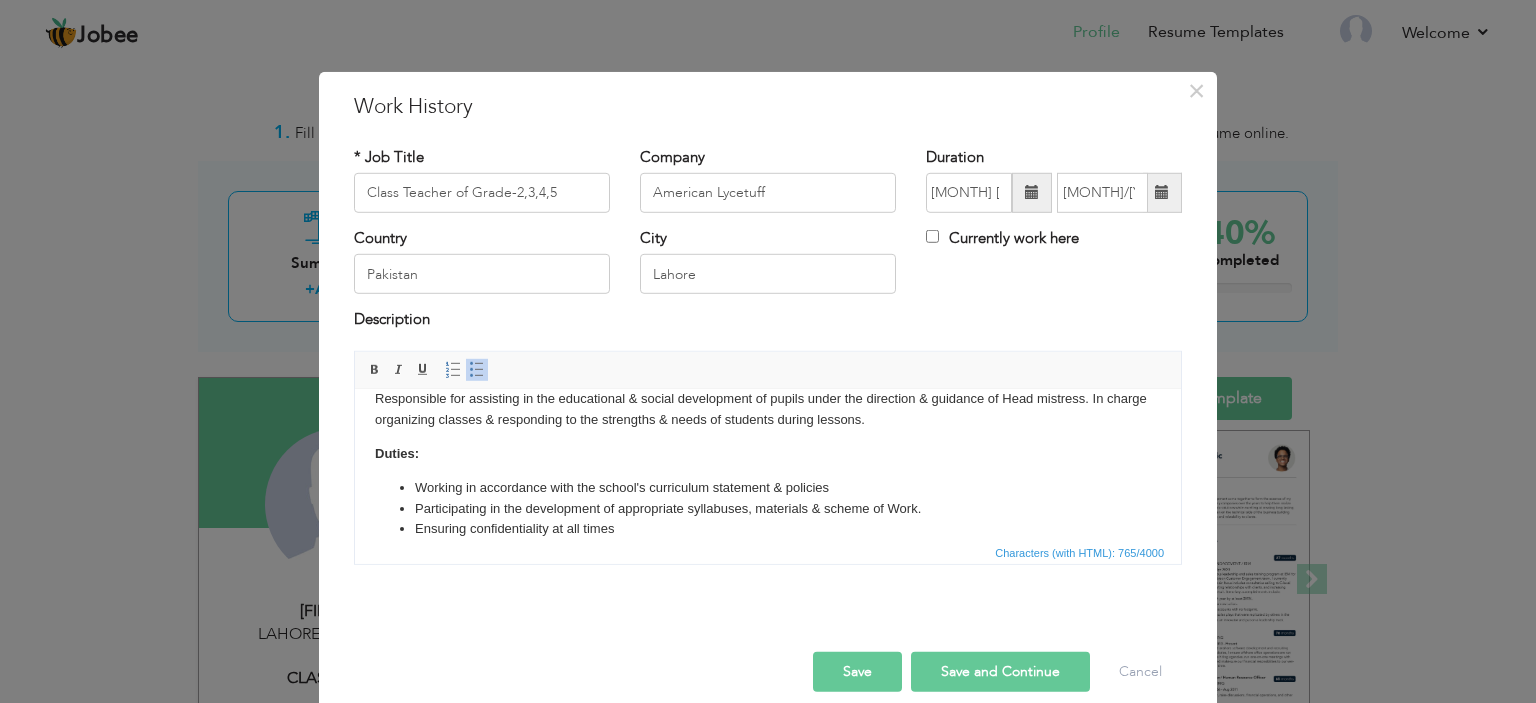 scroll, scrollTop: 23, scrollLeft: 0, axis: vertical 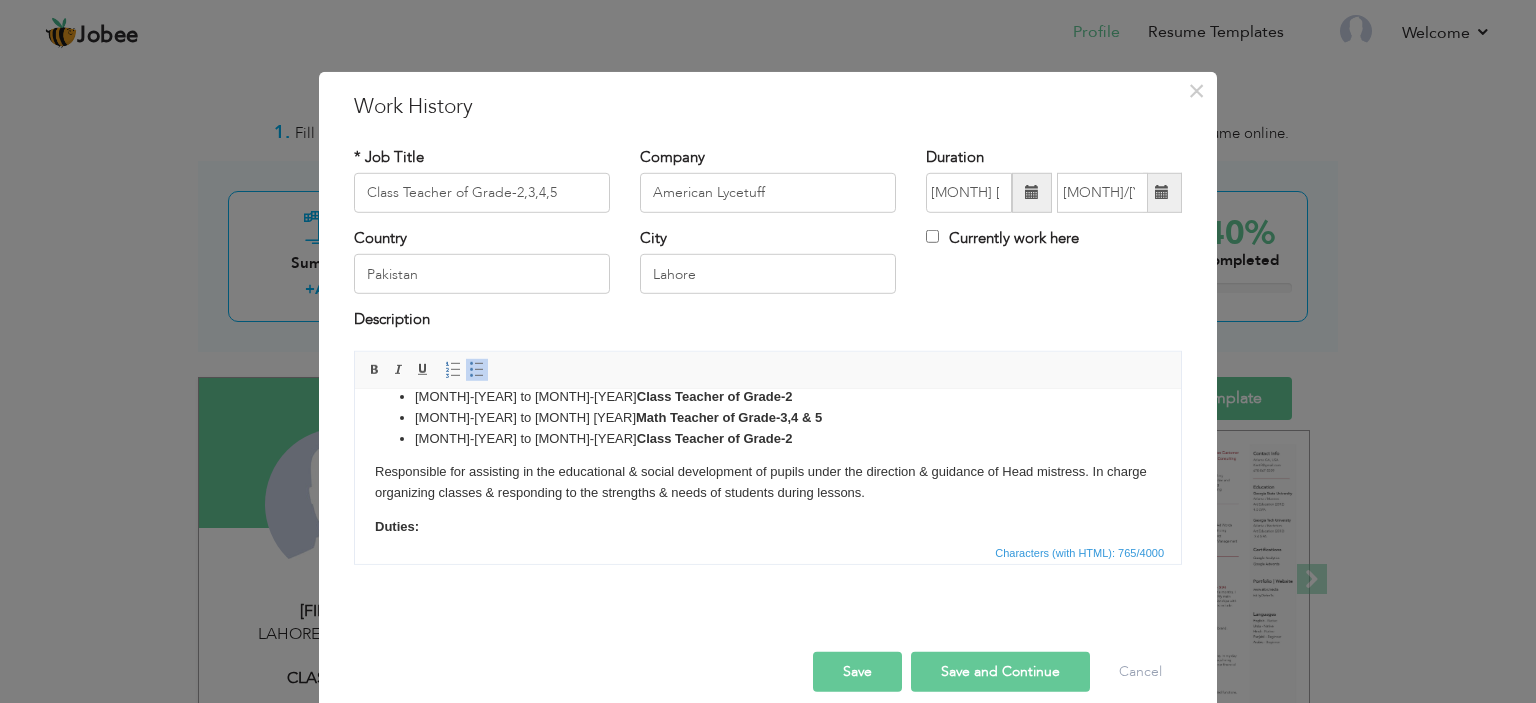 click on "Save and Continue" at bounding box center (1000, 672) 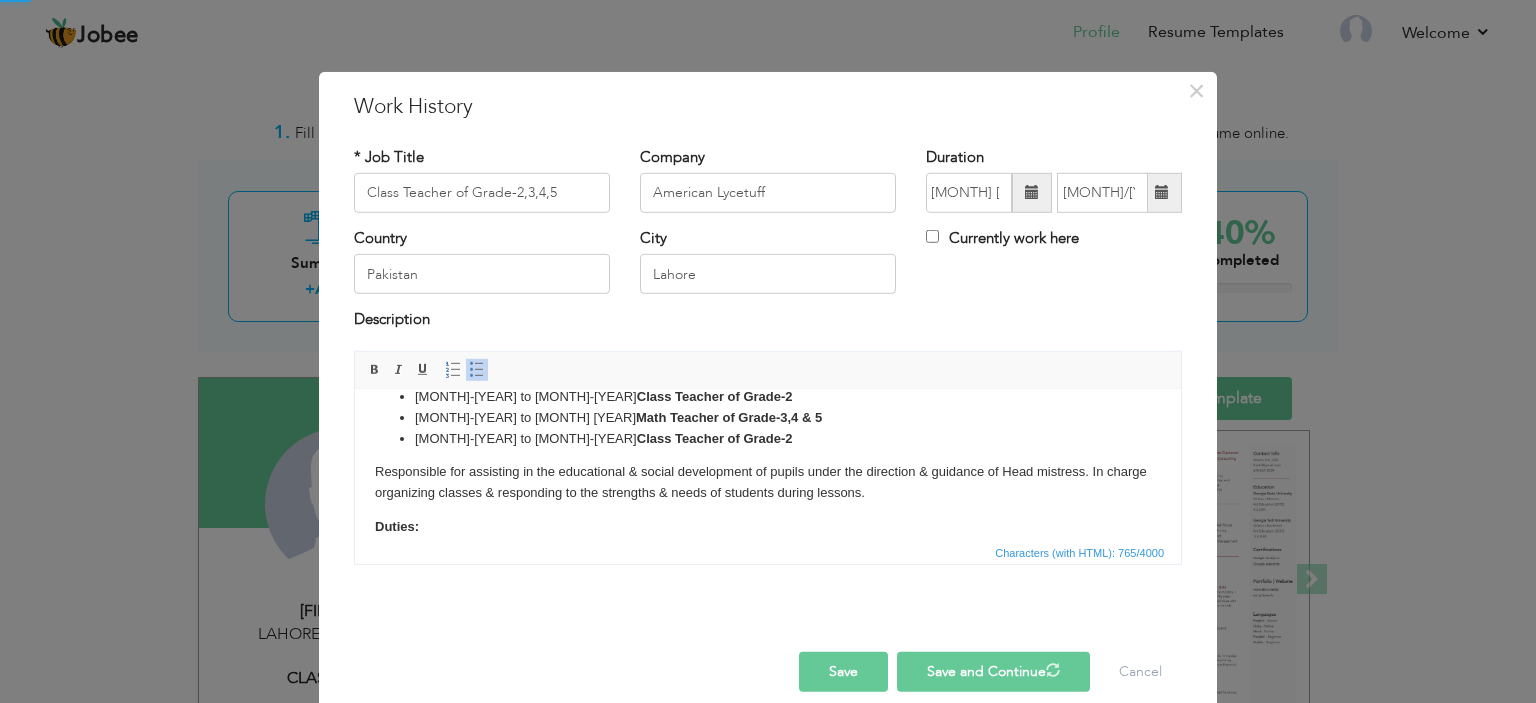 type 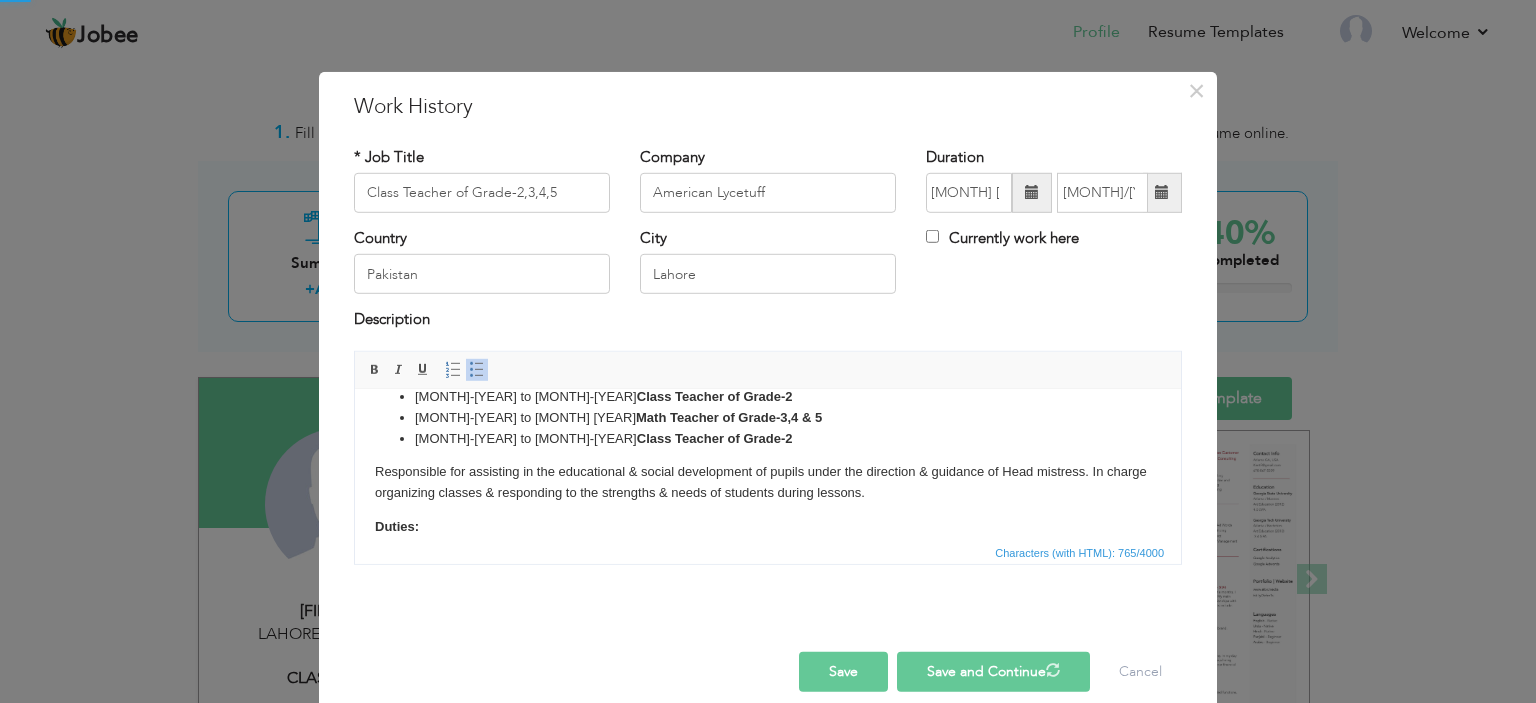 type 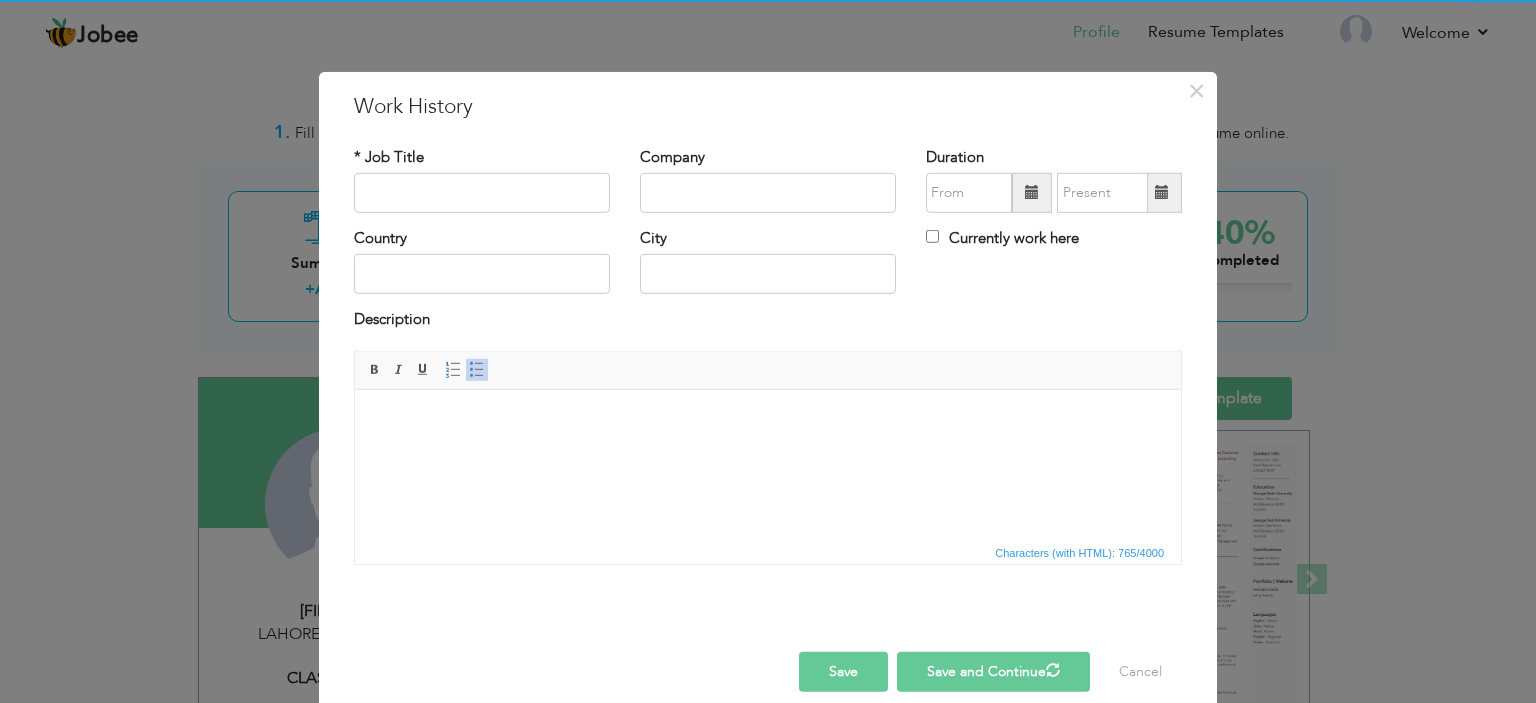 scroll, scrollTop: 0, scrollLeft: 0, axis: both 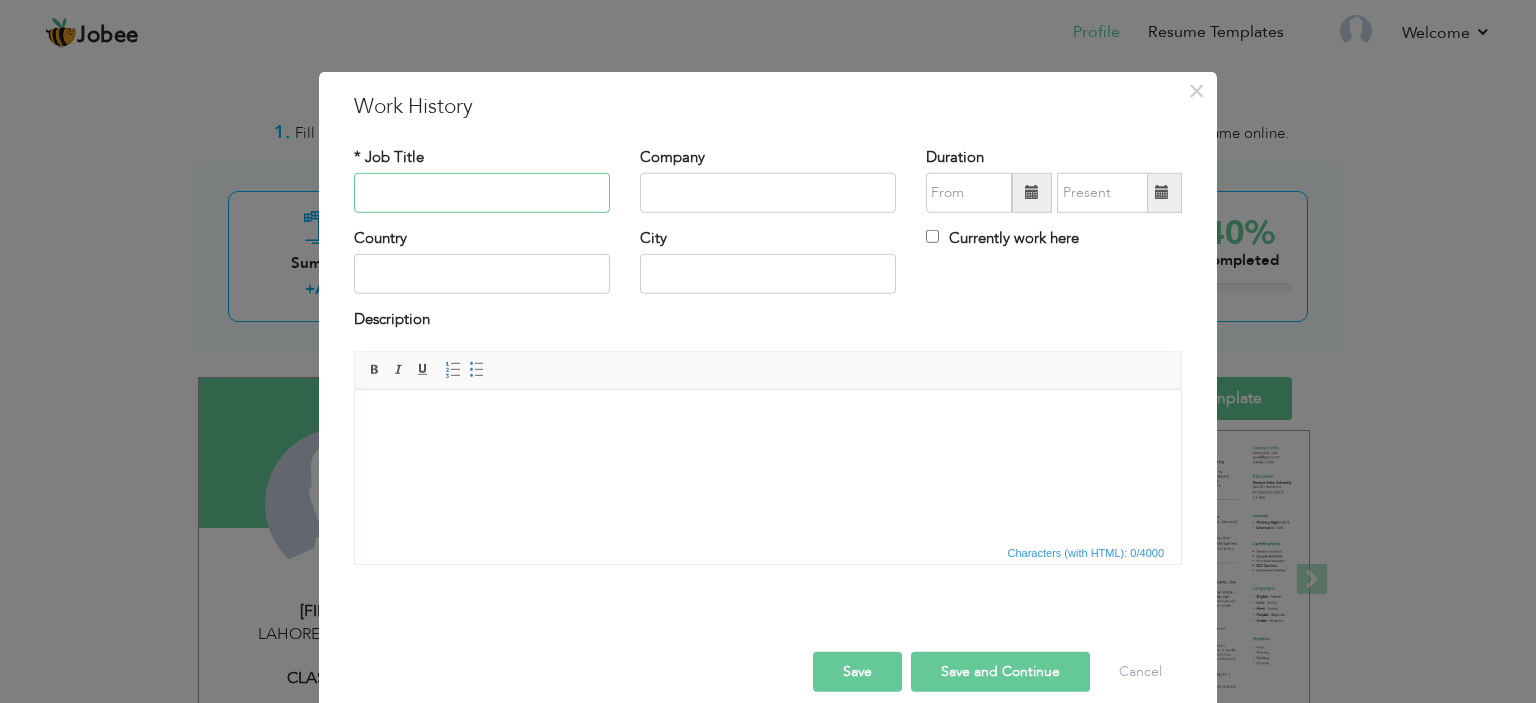 click at bounding box center (482, 193) 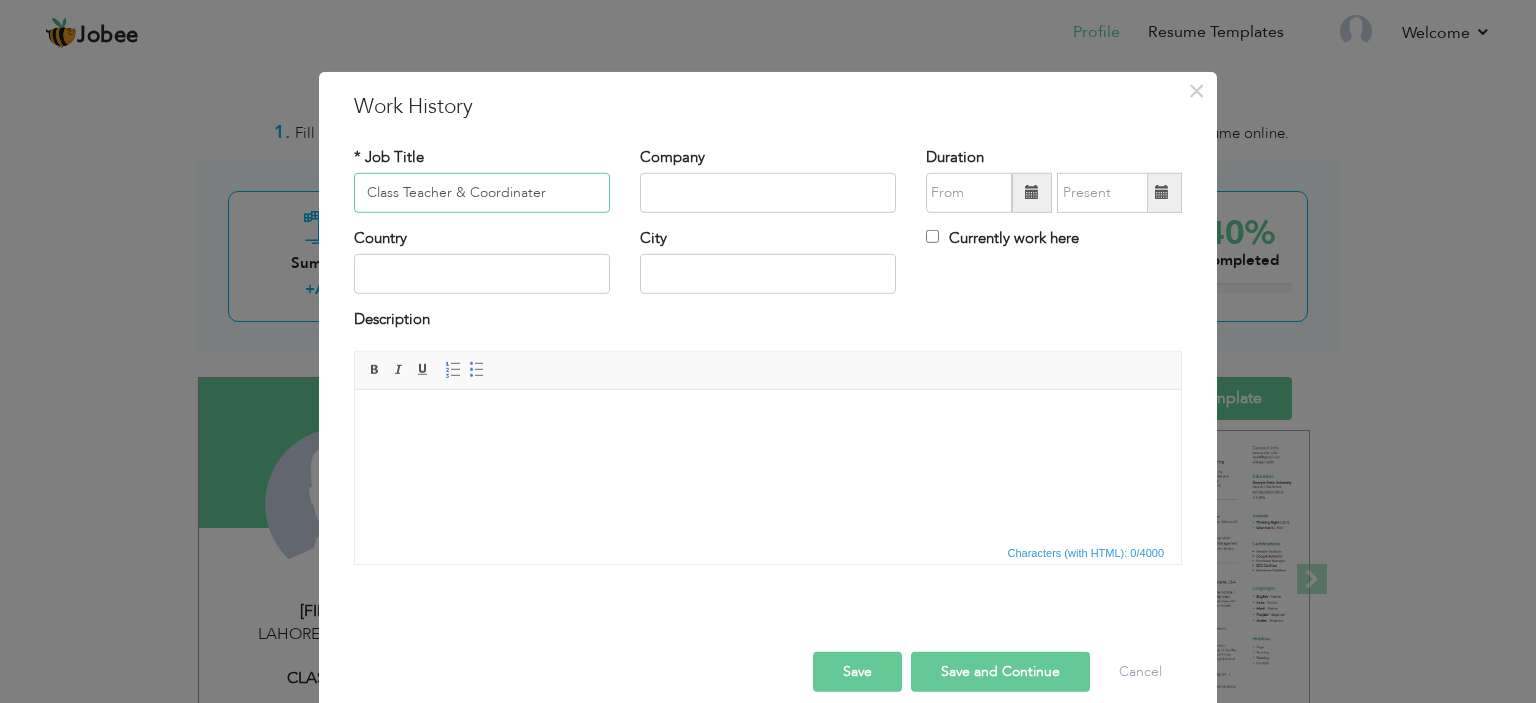 type on "Class Teacher & Coordinater" 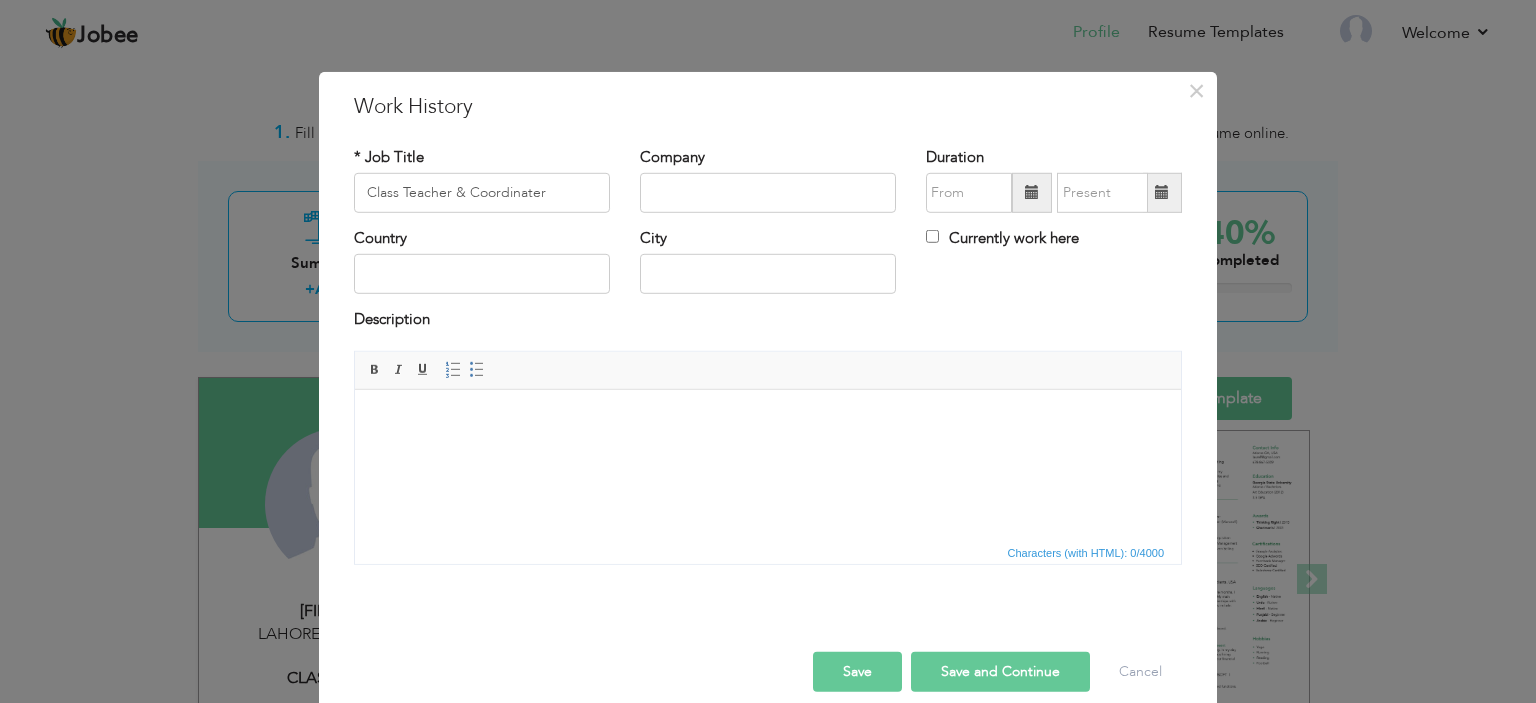 click on "Description" at bounding box center [768, 322] 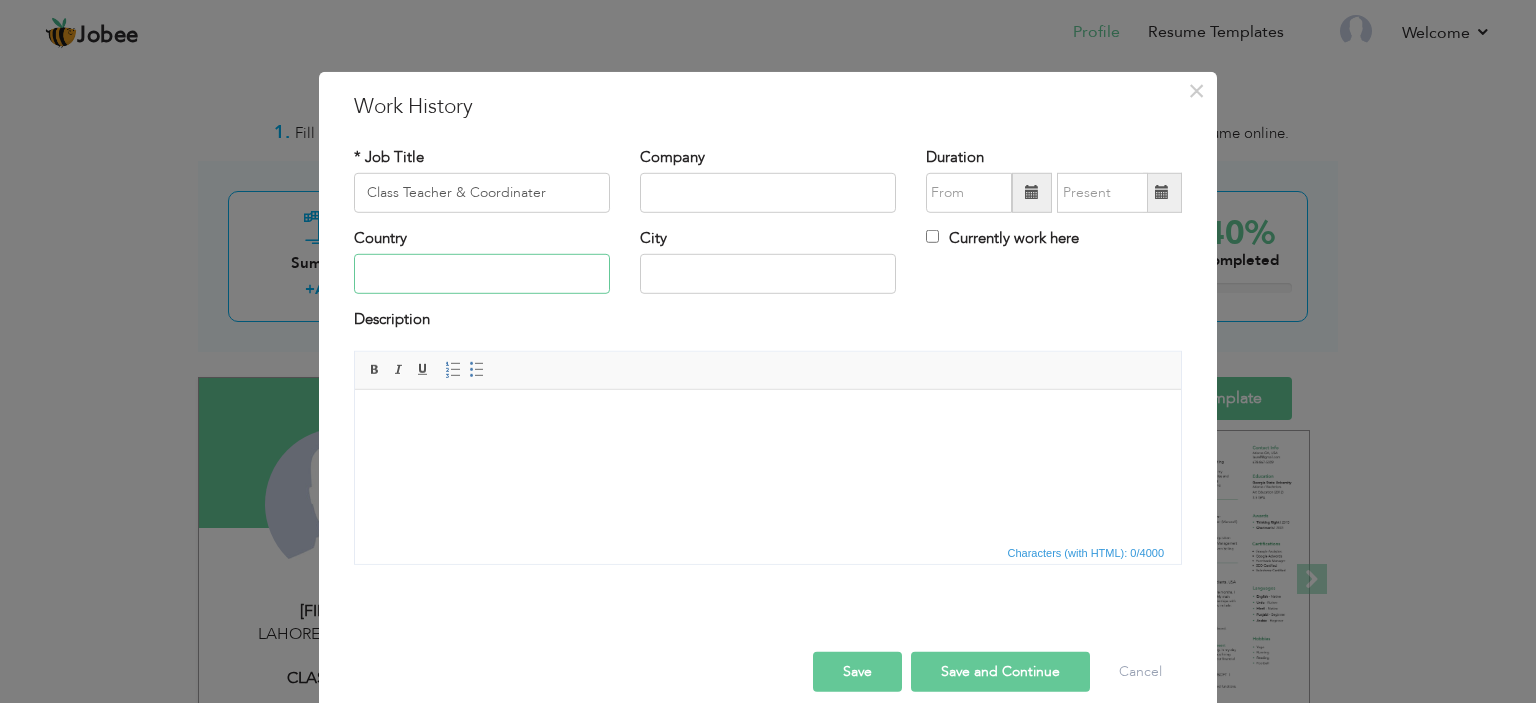 click at bounding box center [482, 274] 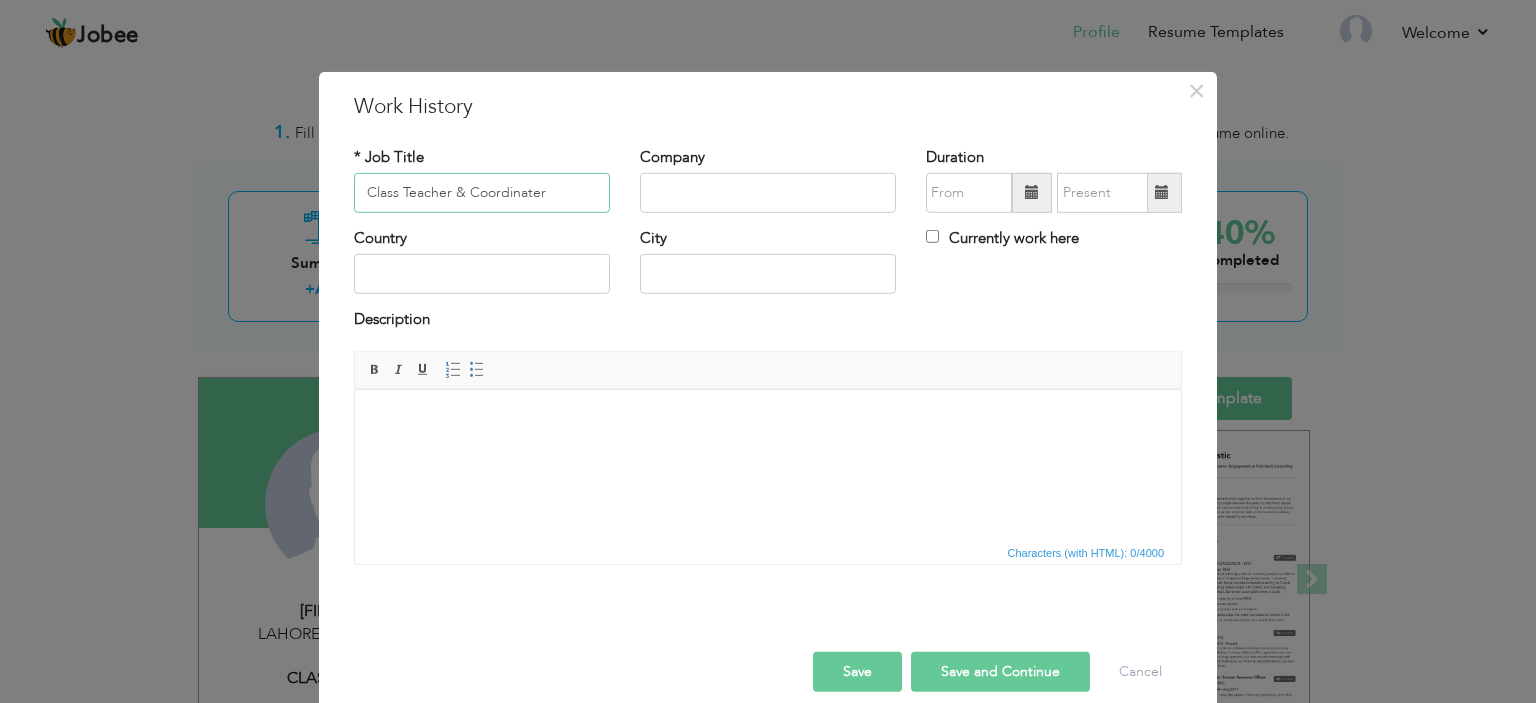 click on "Class Teacher & Coordinater" at bounding box center [482, 193] 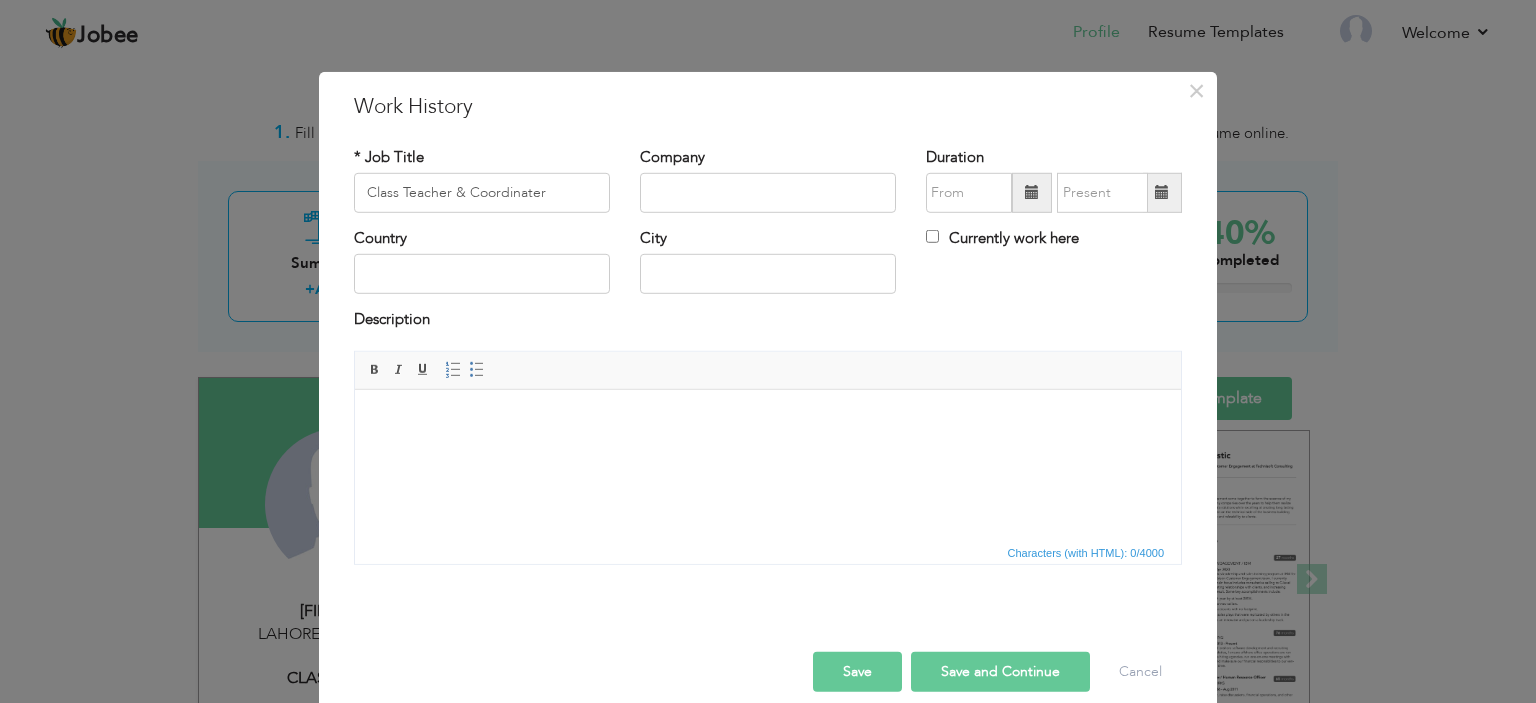 click on "Country" at bounding box center [482, 261] 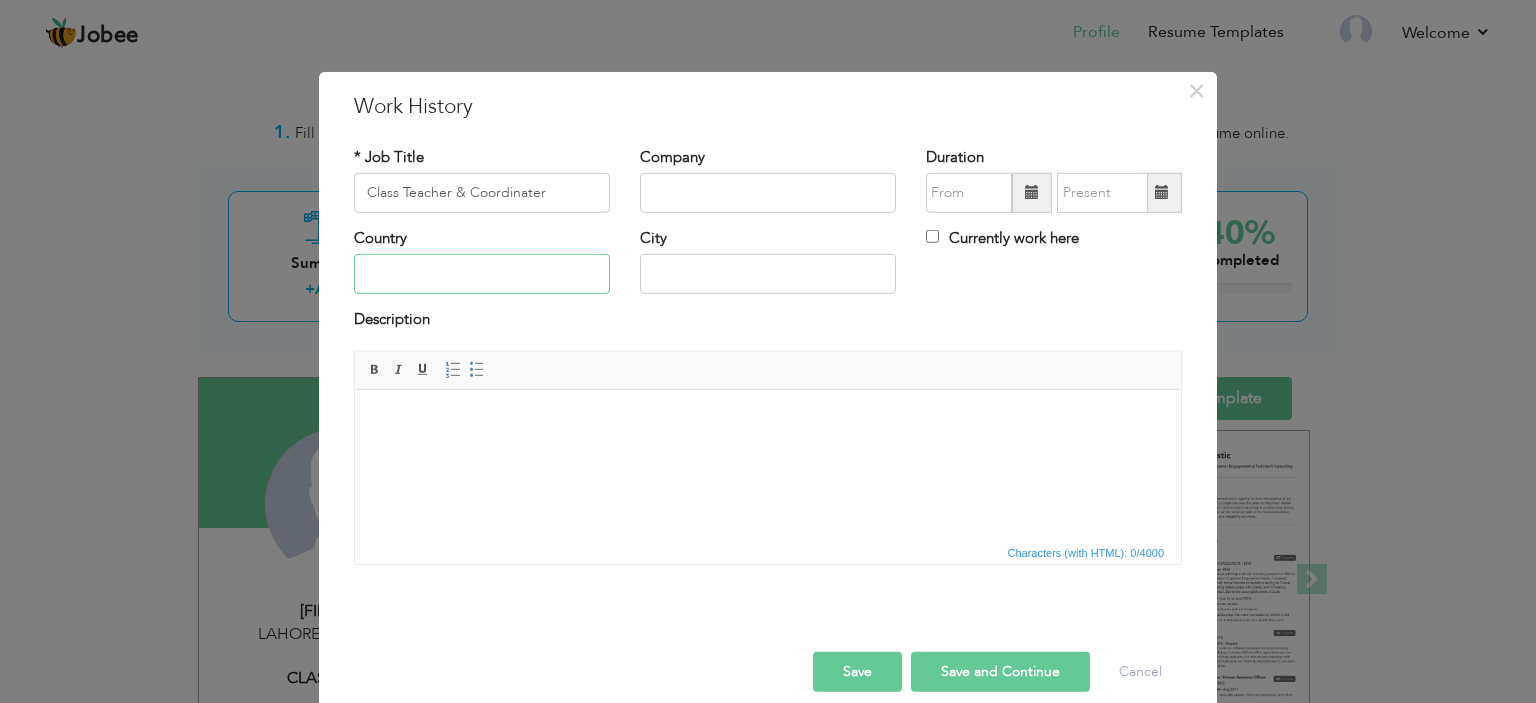 click at bounding box center [482, 274] 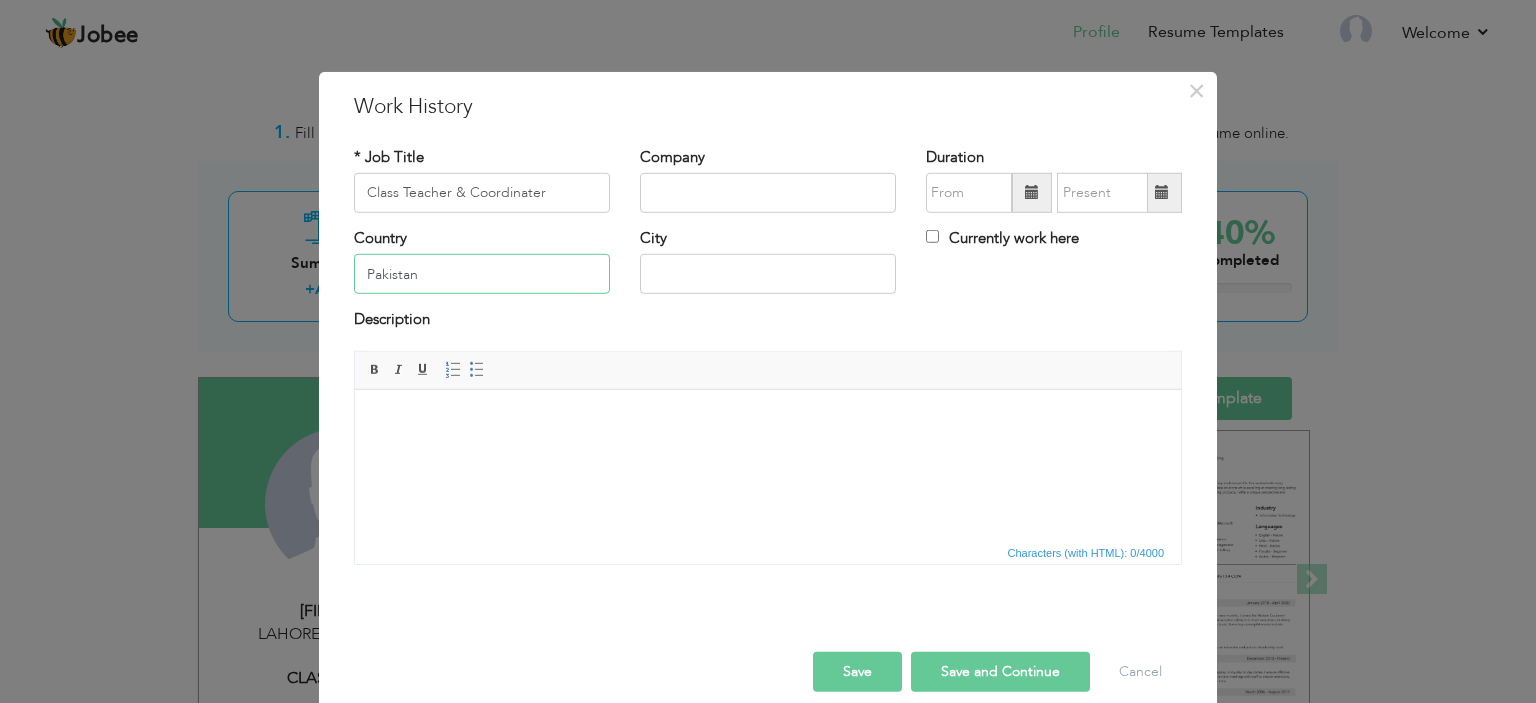 type on "Pakistan" 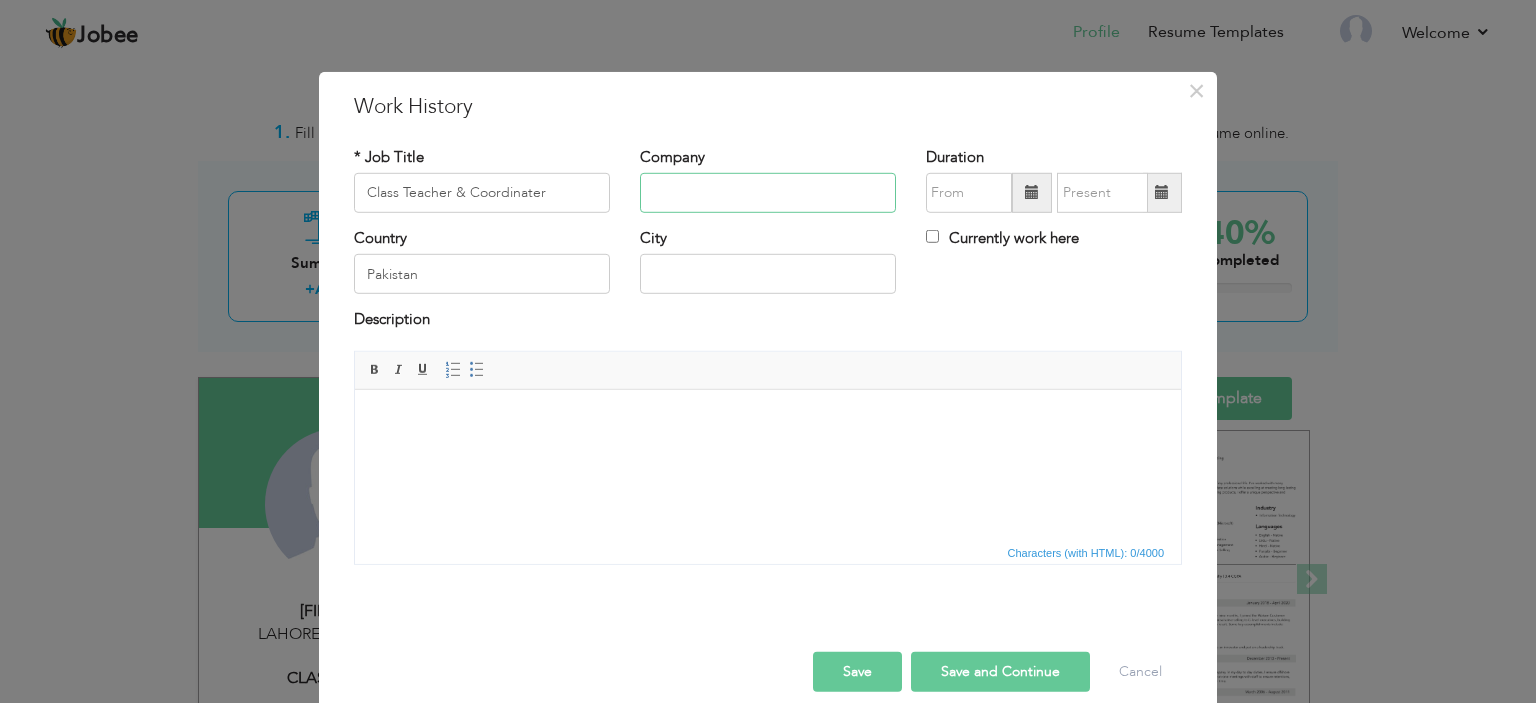 click at bounding box center [768, 193] 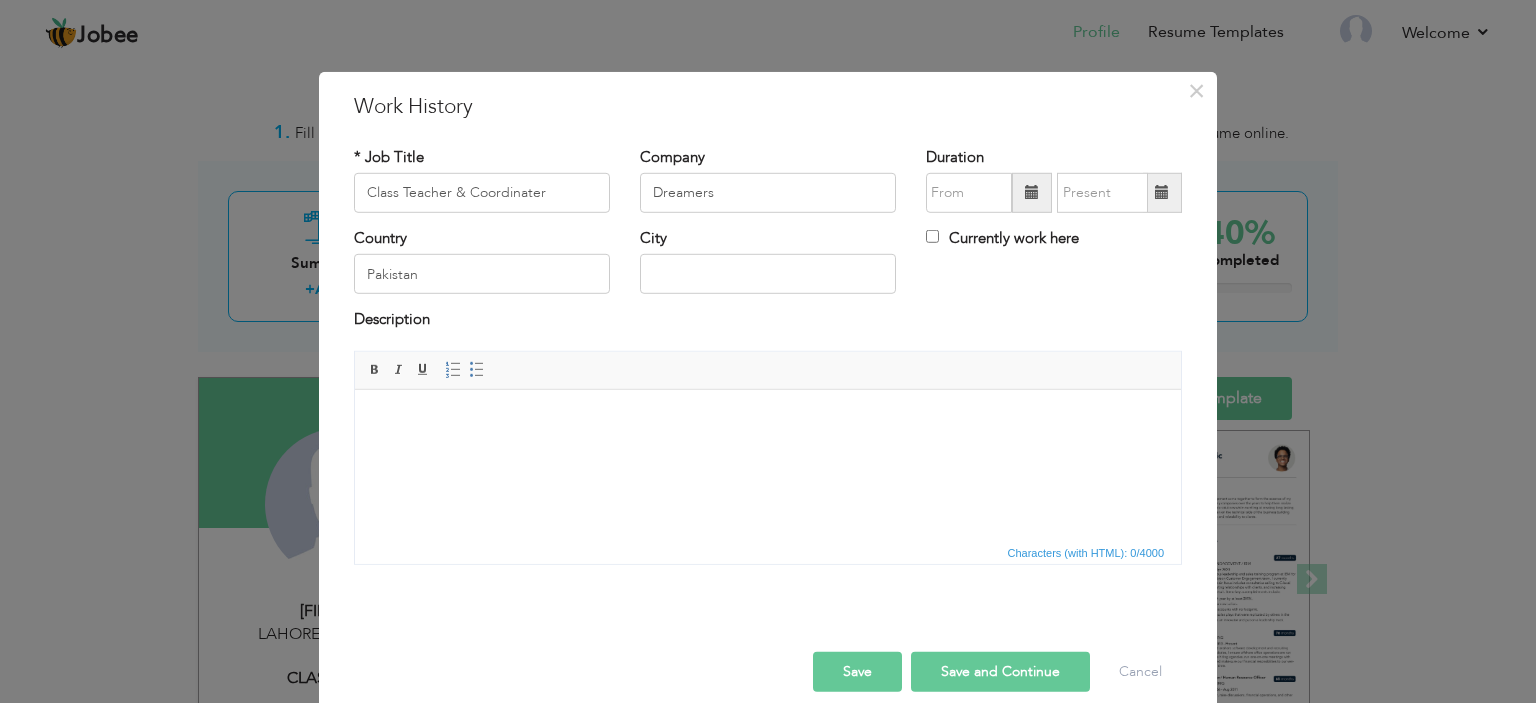 scroll, scrollTop: 23, scrollLeft: 0, axis: vertical 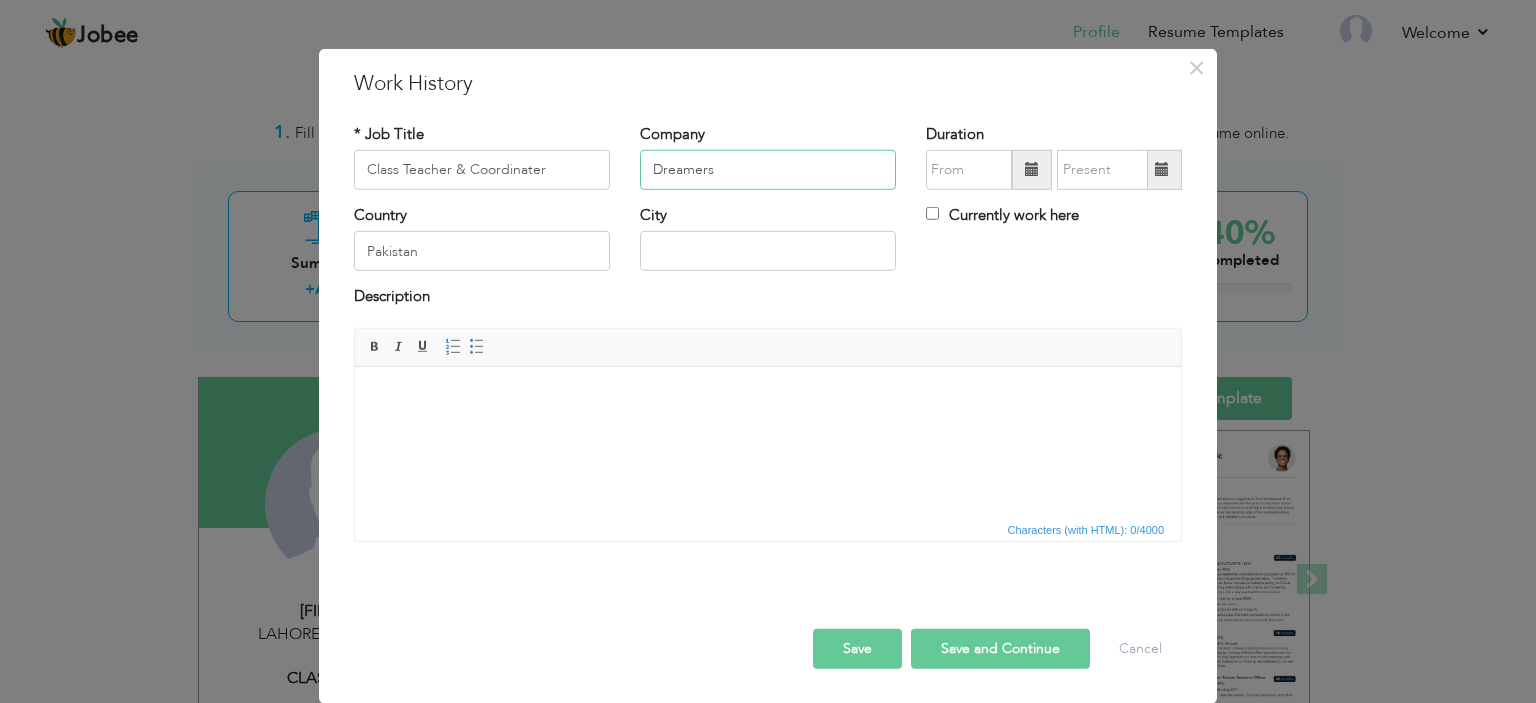 click on "Dreamers" at bounding box center [768, 170] 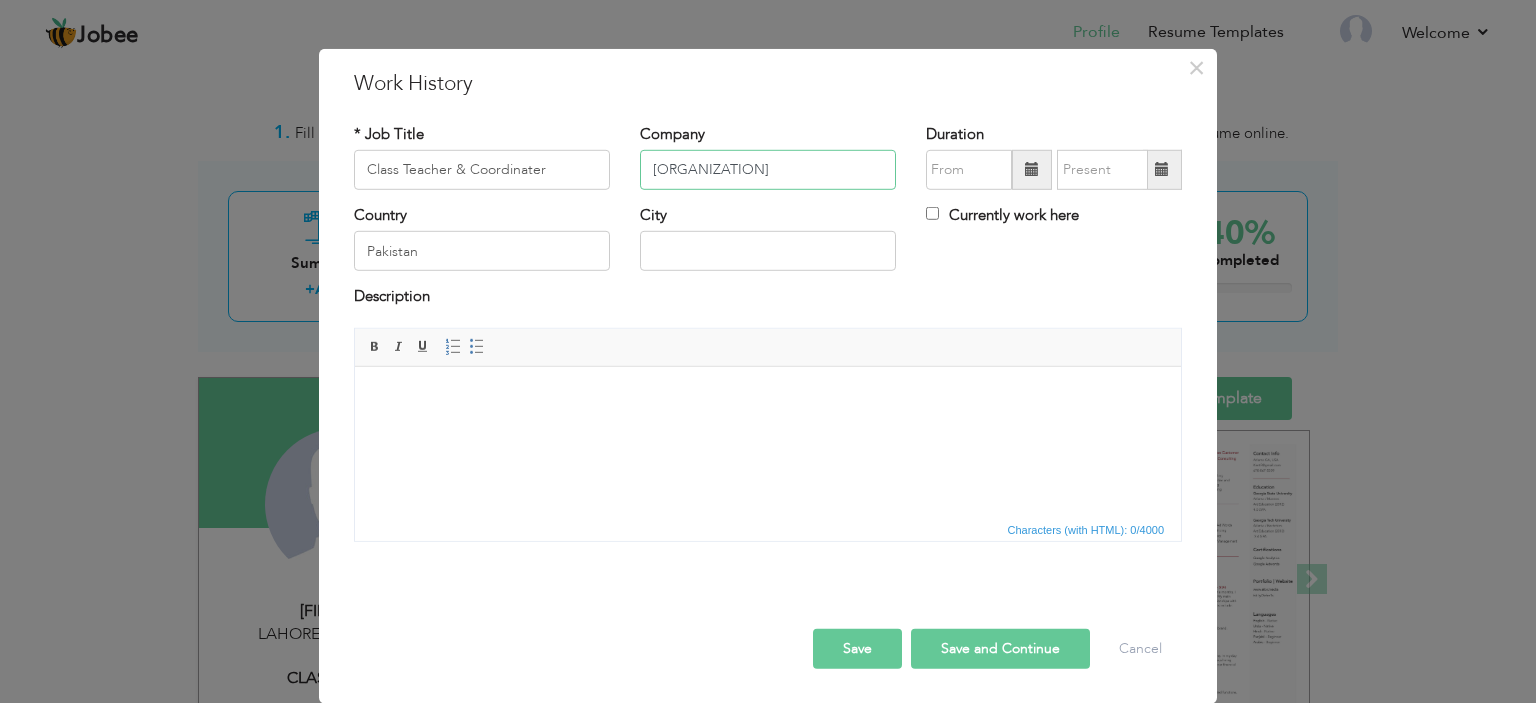 type on "Dreamers School Systems" 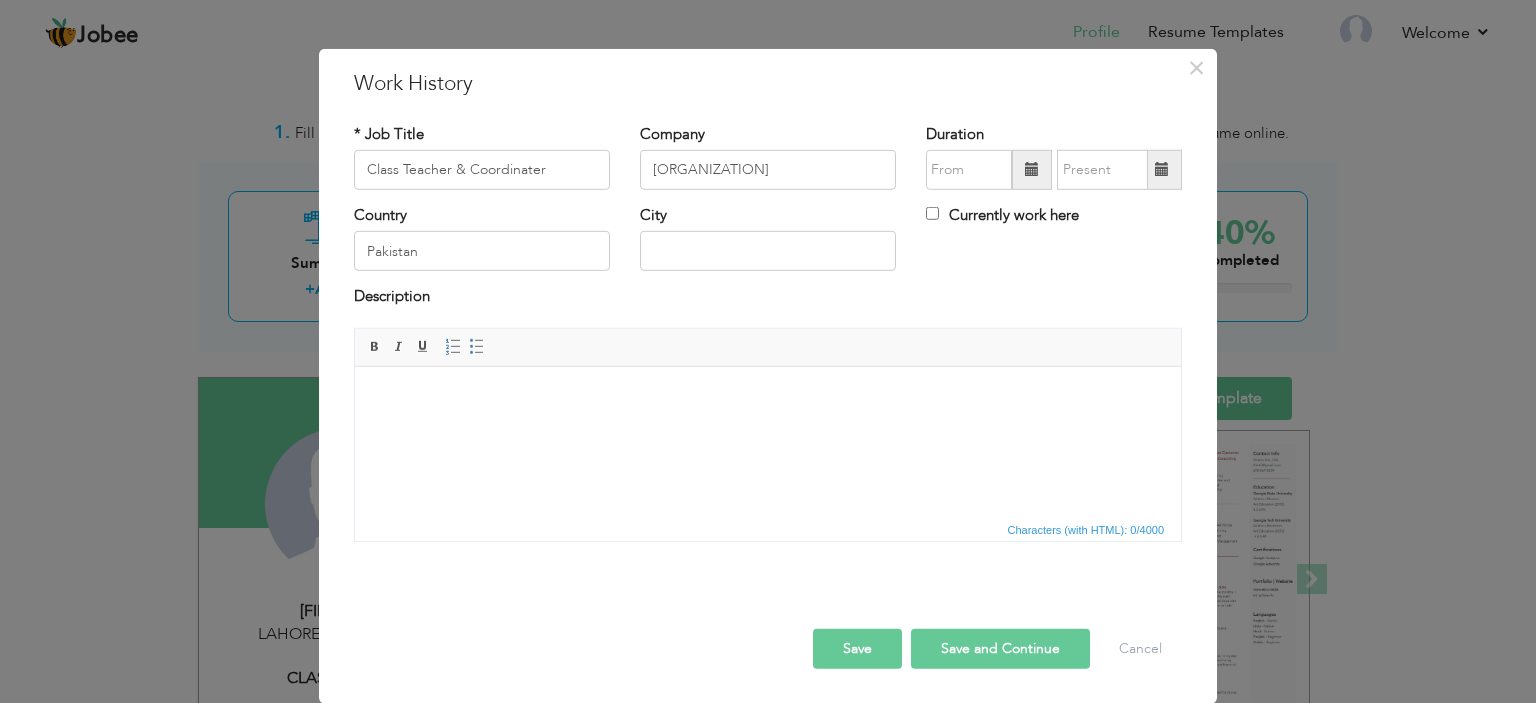click at bounding box center [1032, 169] 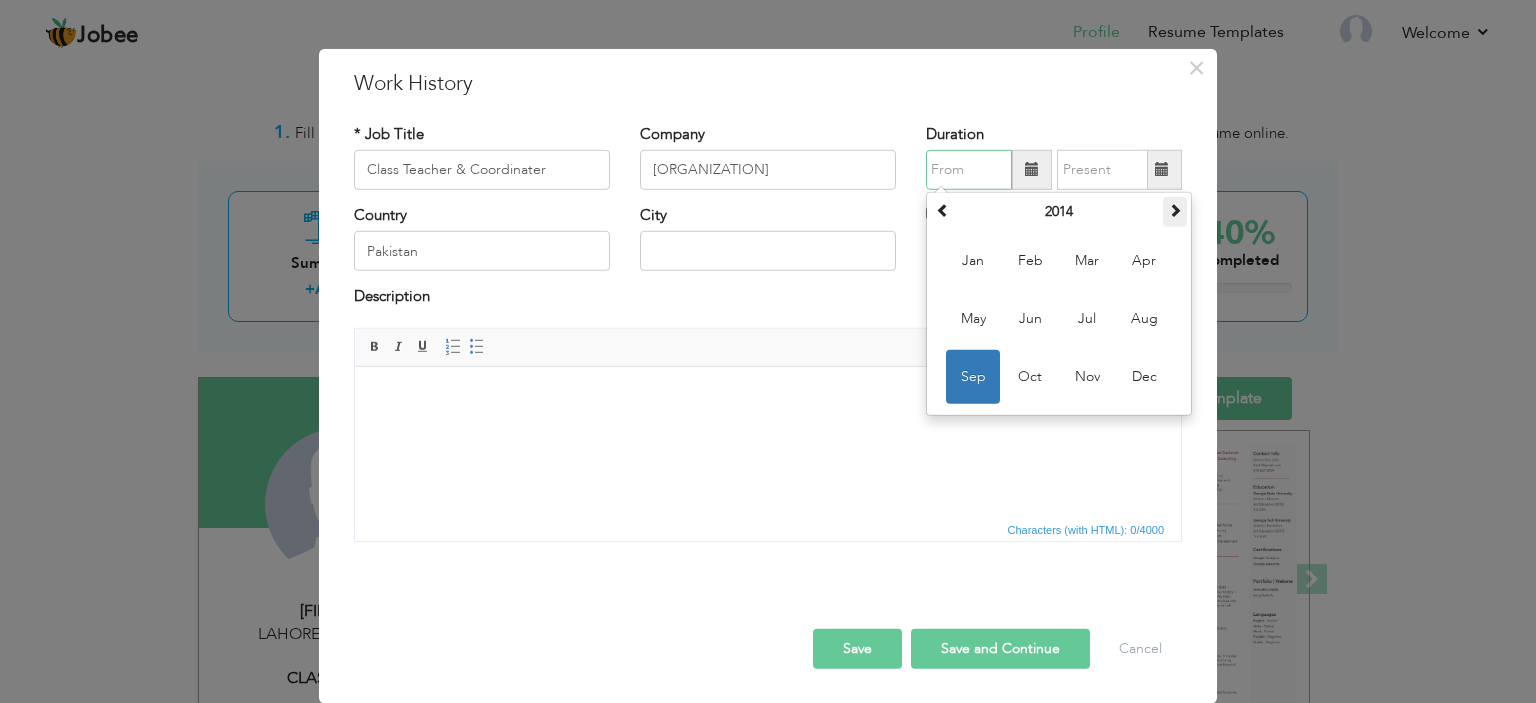 click at bounding box center [1175, 212] 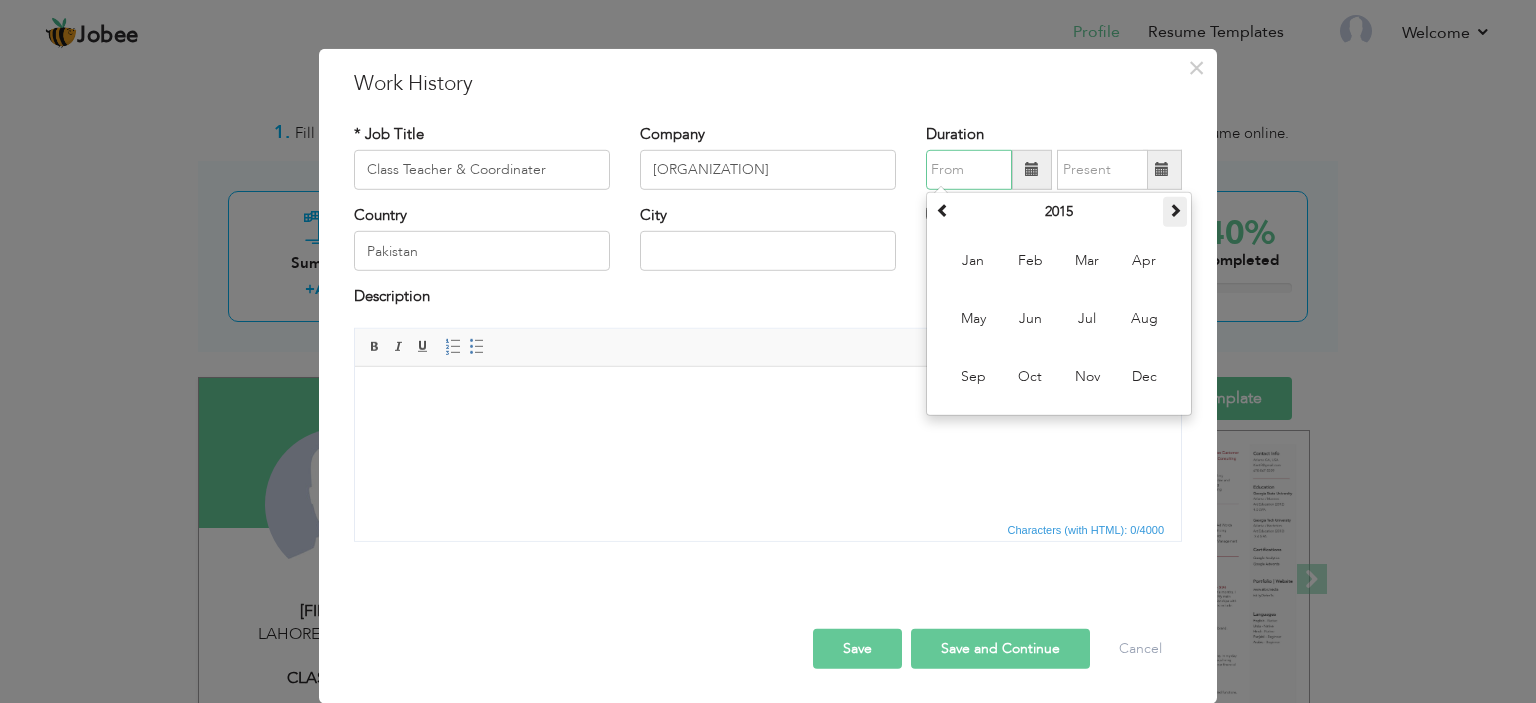 click at bounding box center (1175, 212) 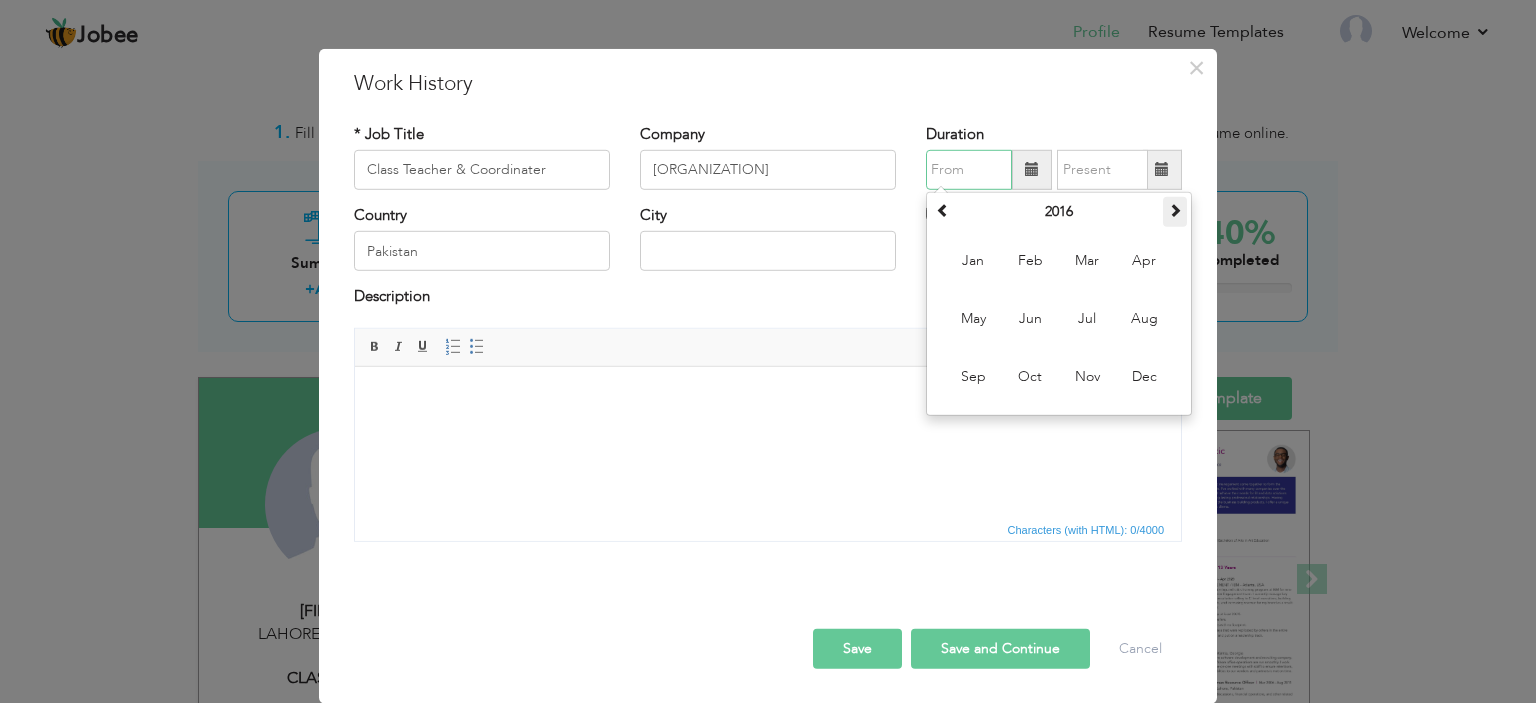 click at bounding box center [1175, 212] 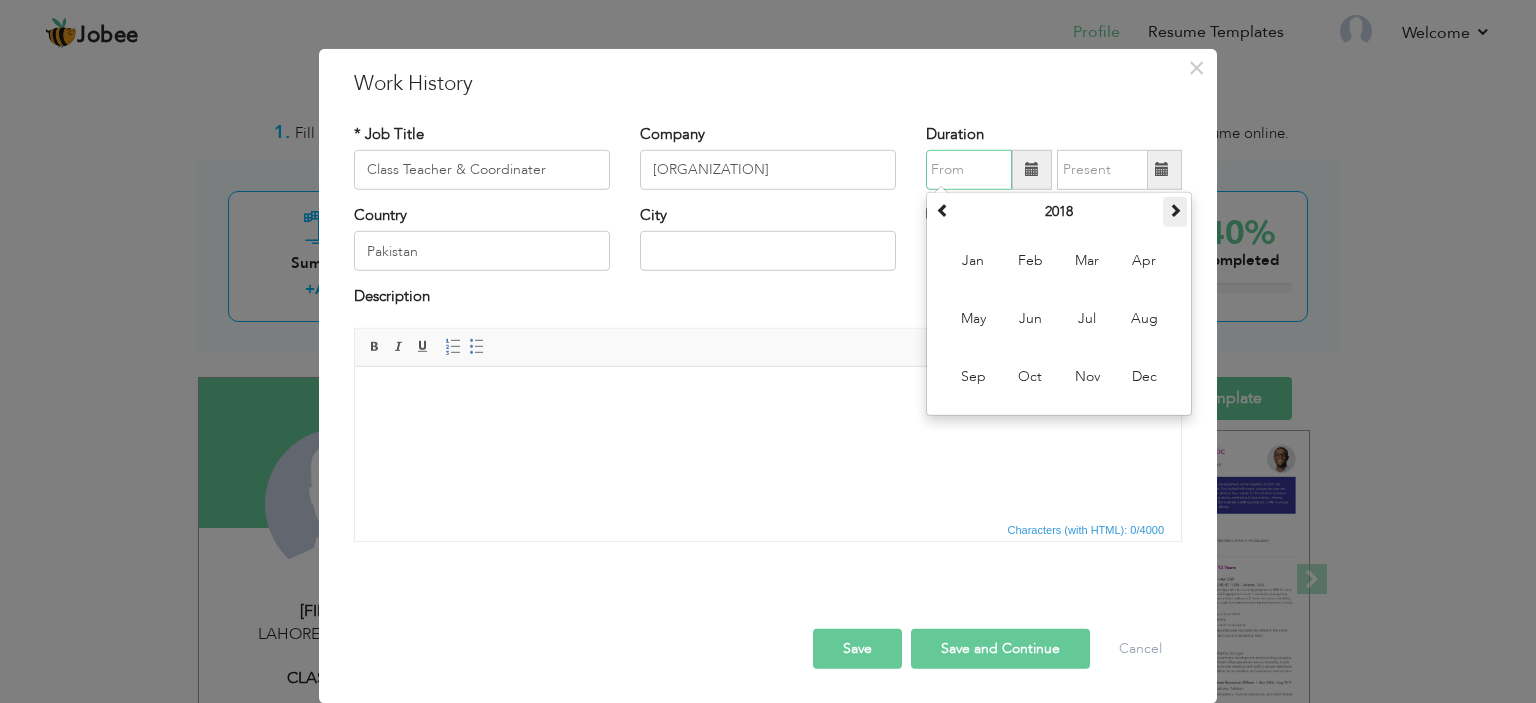 click at bounding box center (1175, 212) 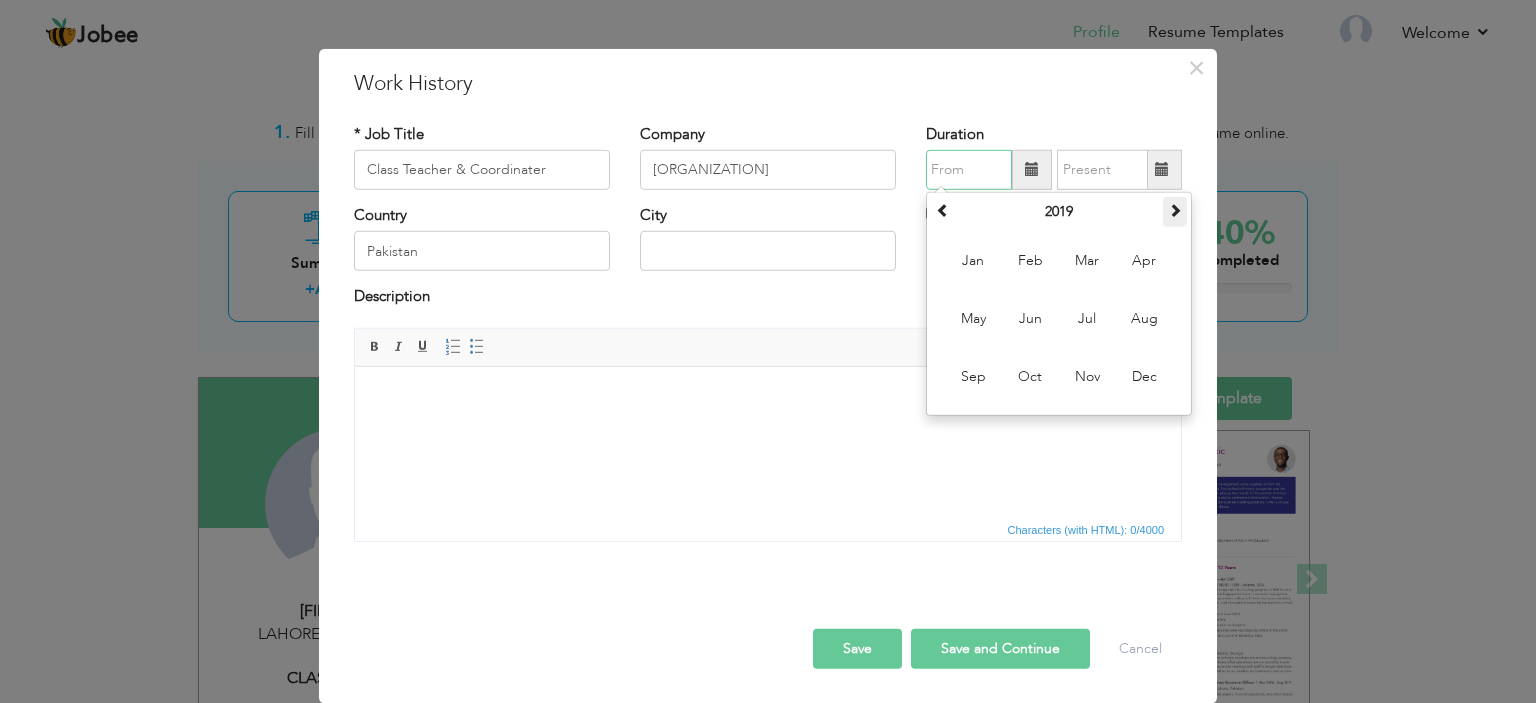 click at bounding box center (1175, 212) 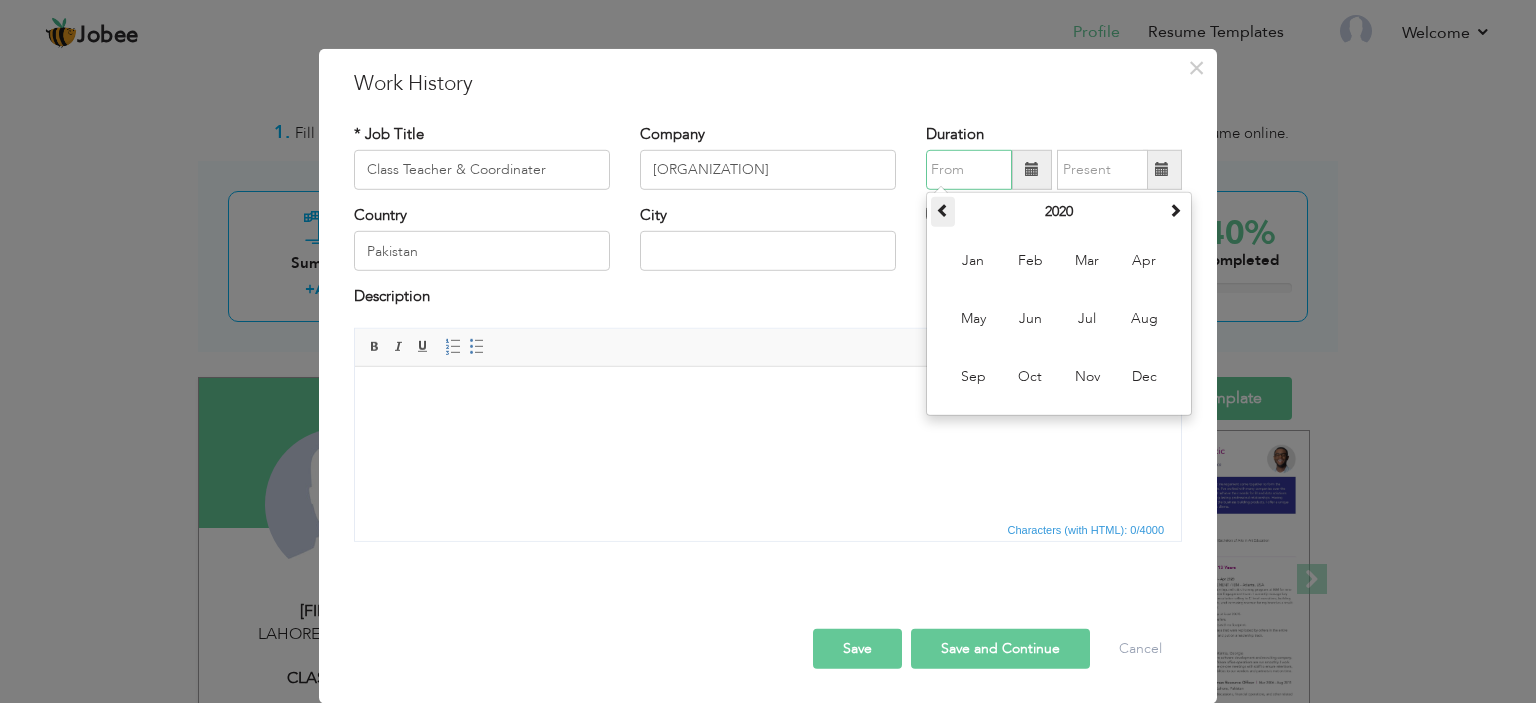 click at bounding box center [943, 210] 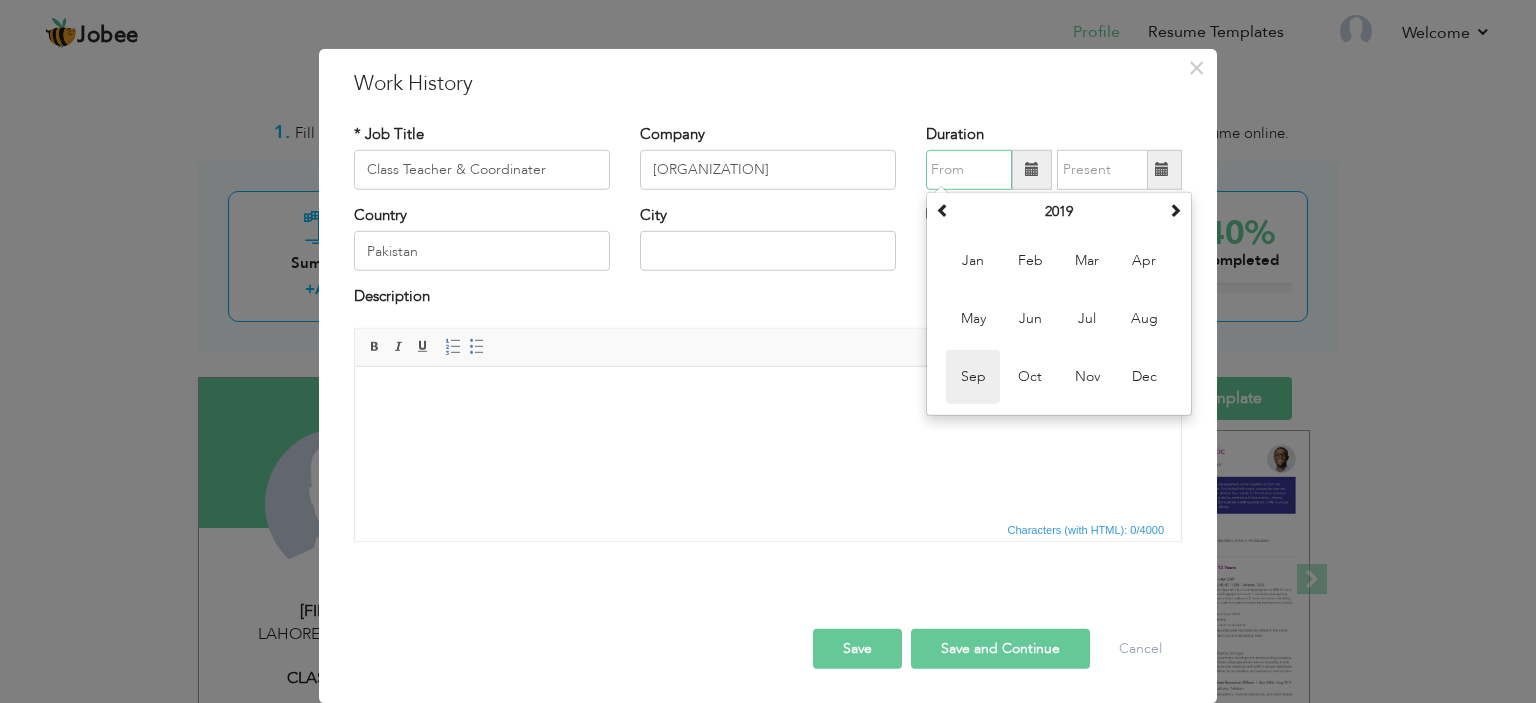 click on "Sep" at bounding box center (973, 377) 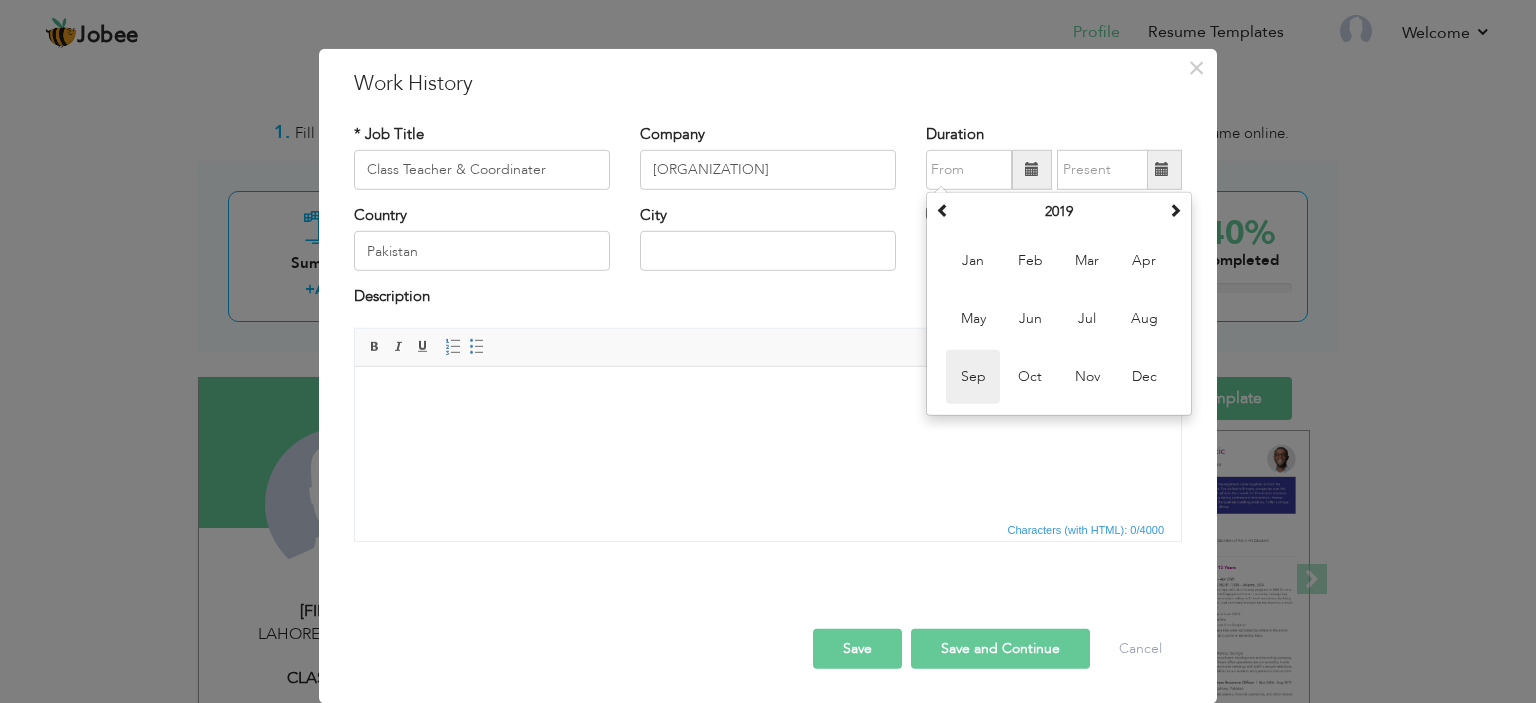 type on "09/2019" 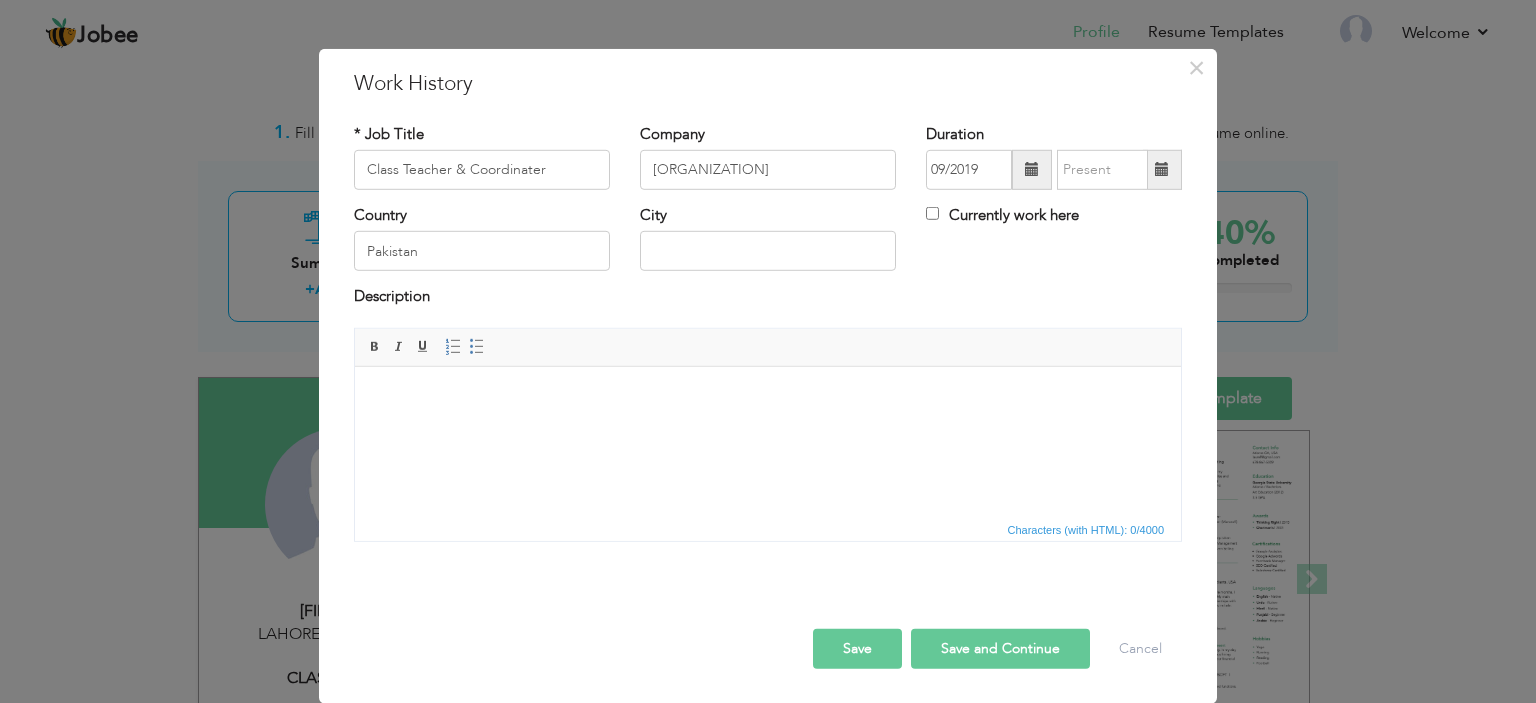 click at bounding box center (1162, 169) 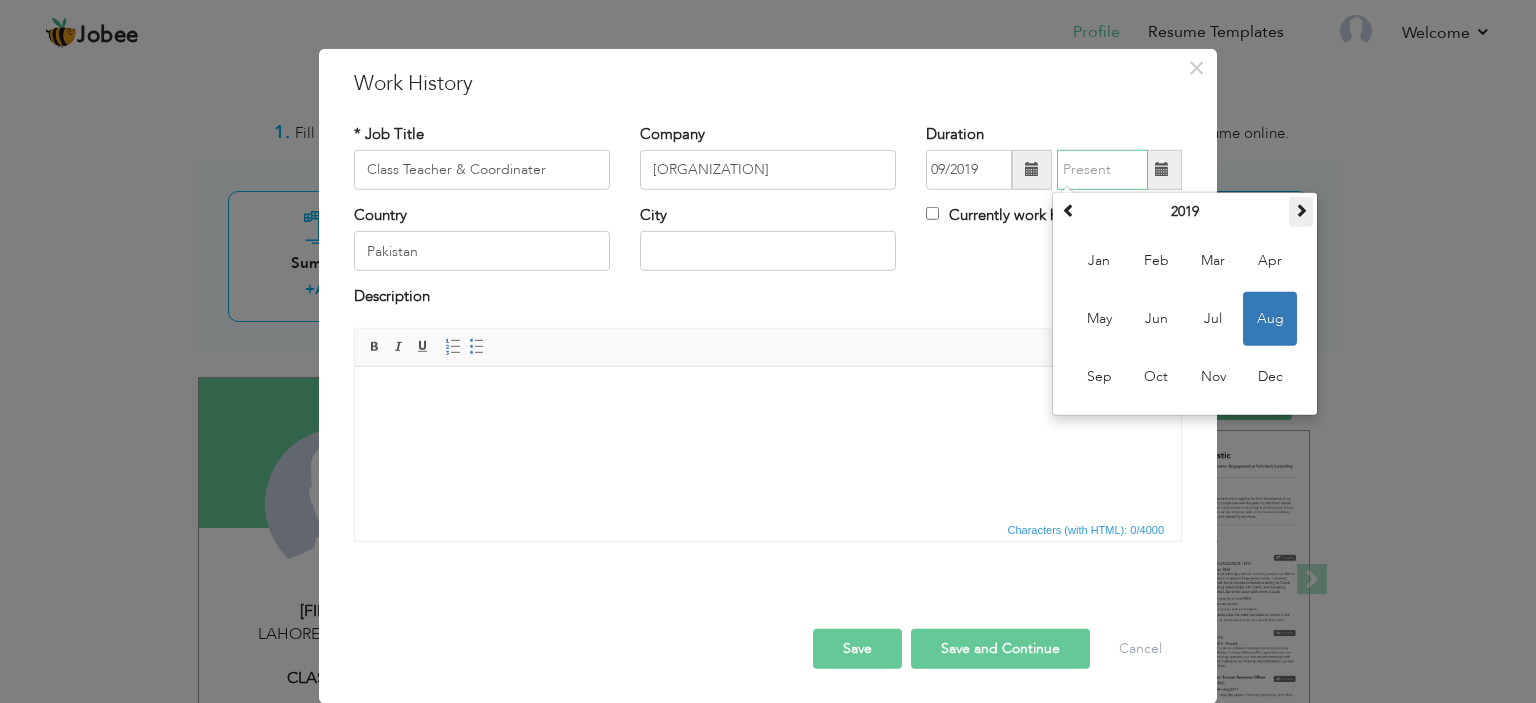 click at bounding box center [1301, 210] 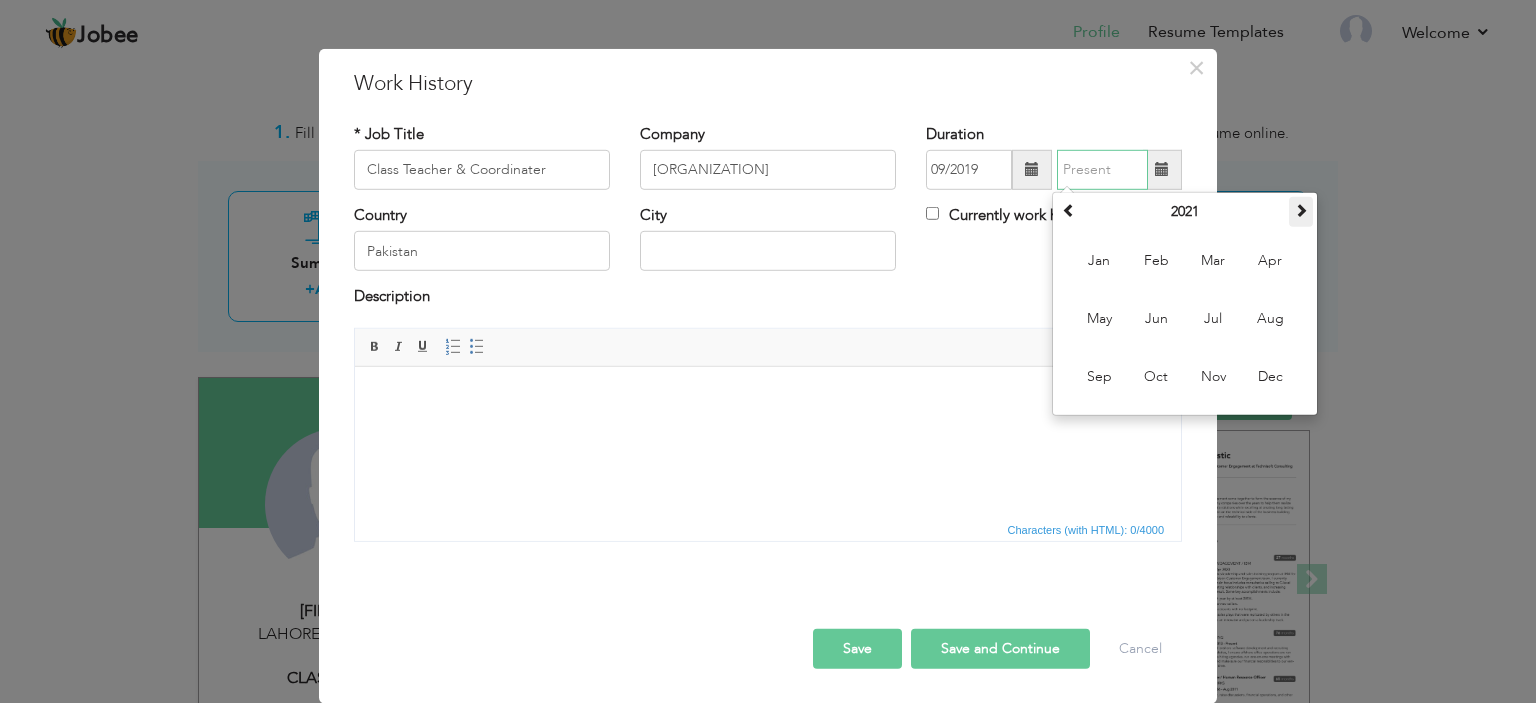 click at bounding box center (1301, 210) 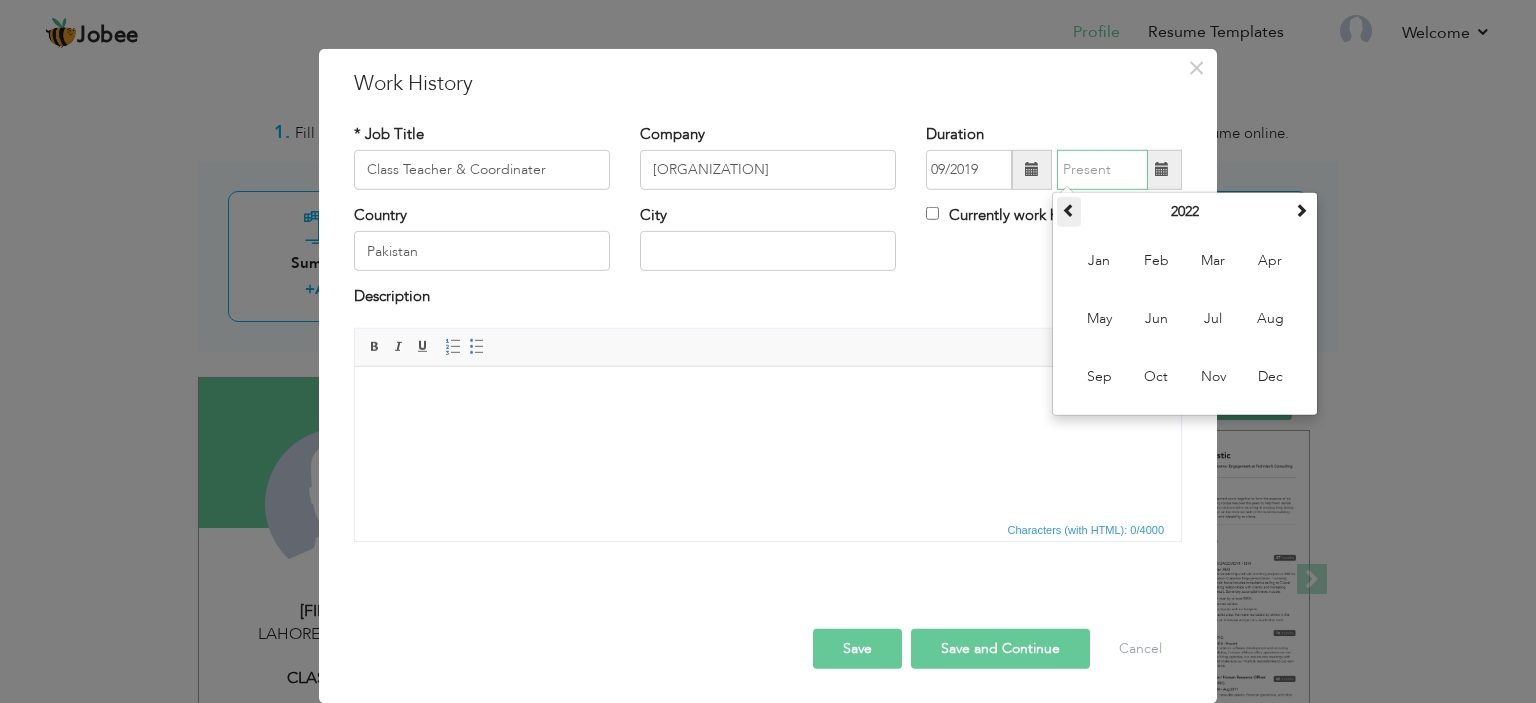 click at bounding box center (1069, 210) 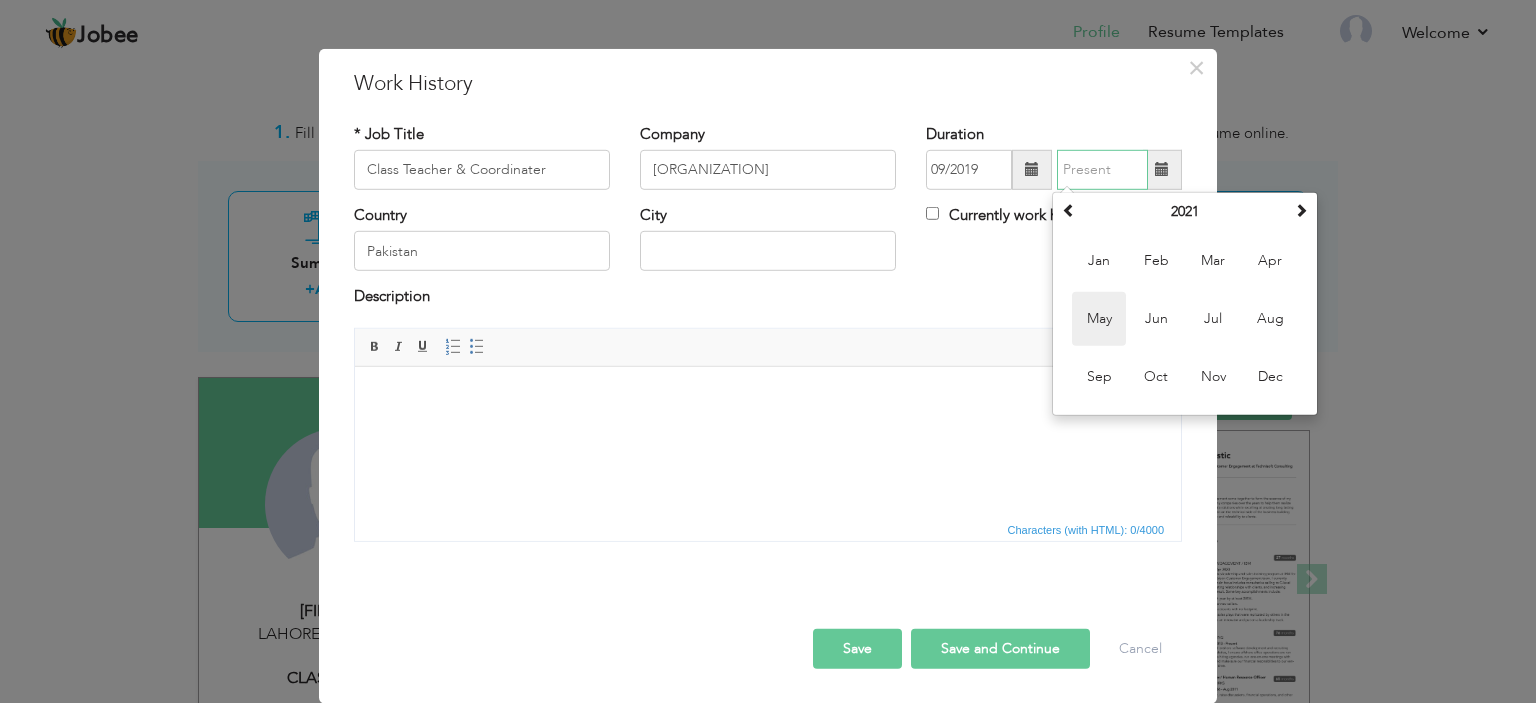 click on "May" at bounding box center (1099, 319) 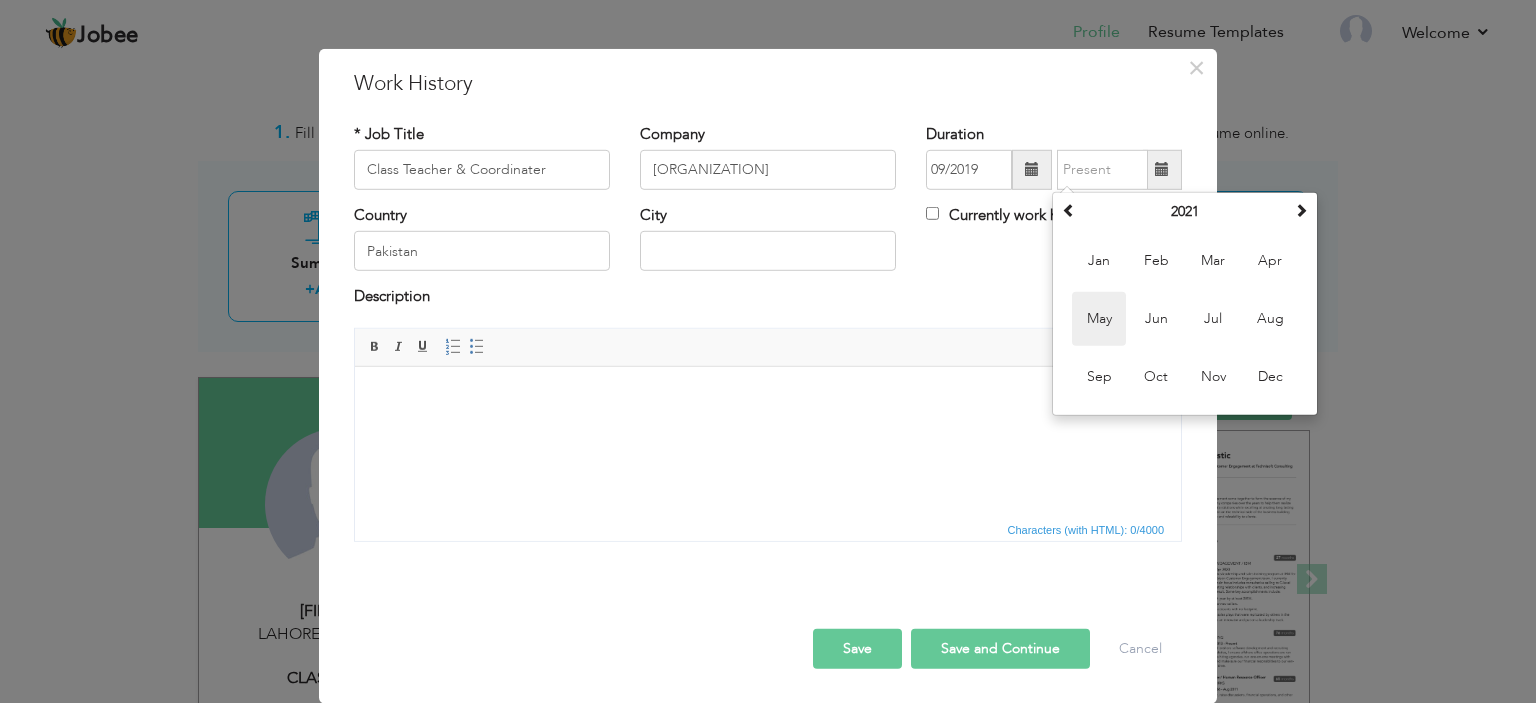 type on "05/2021" 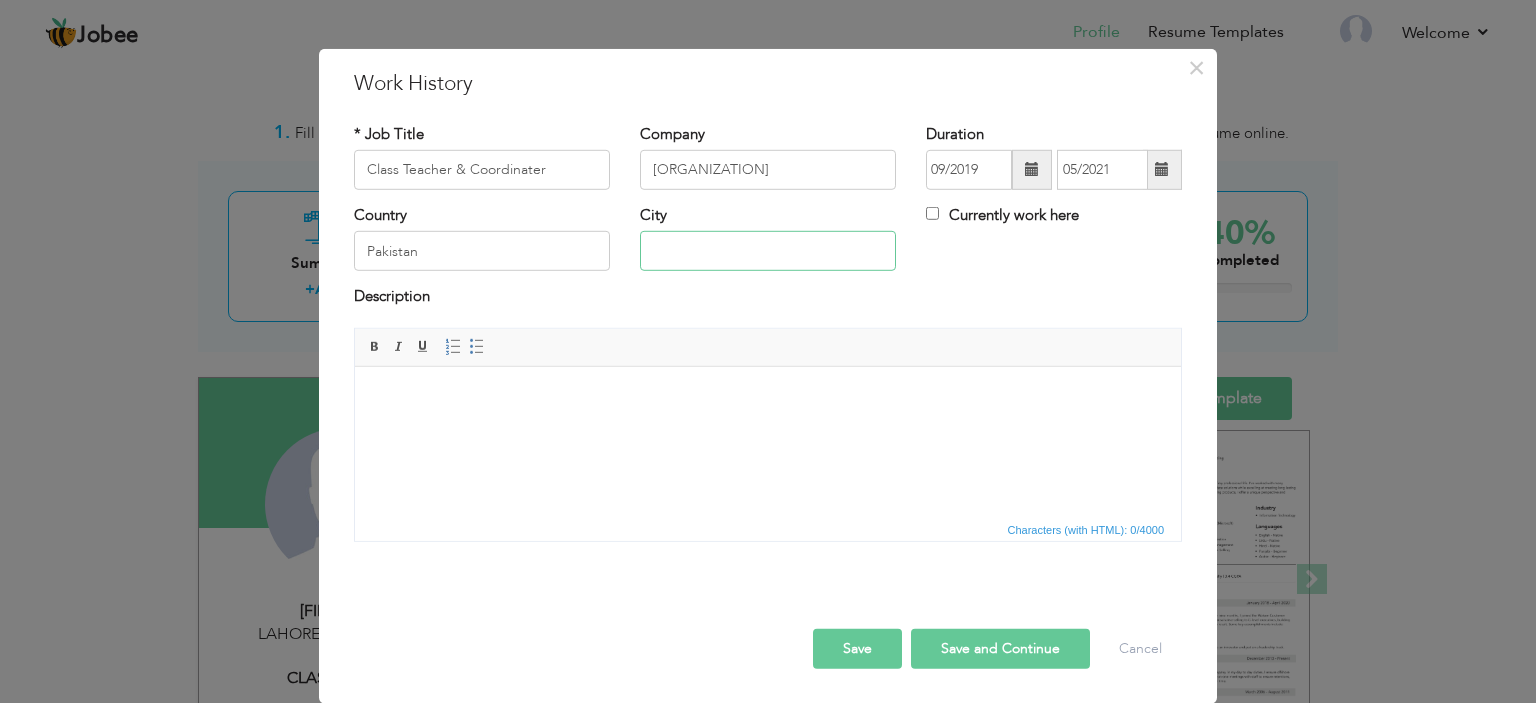 click at bounding box center [768, 251] 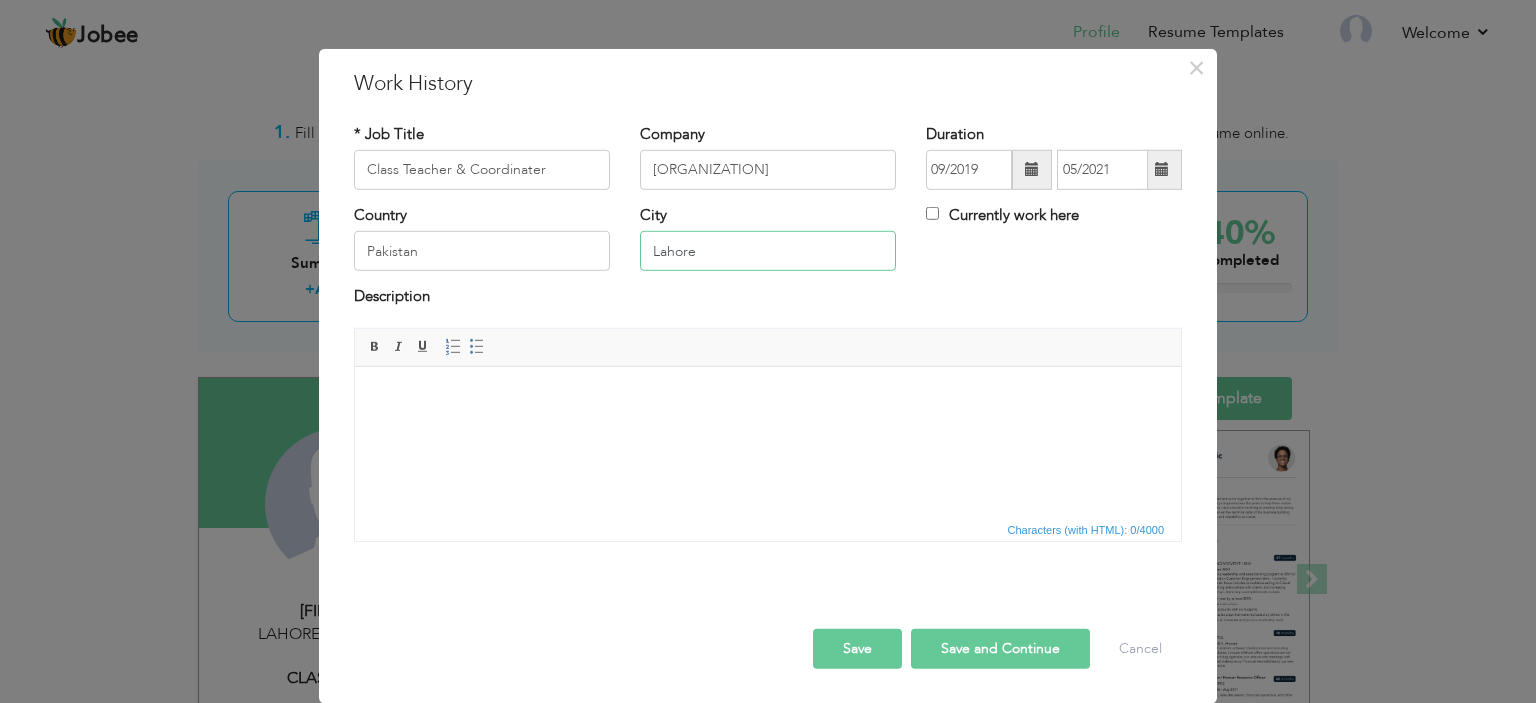 type on "Lahore" 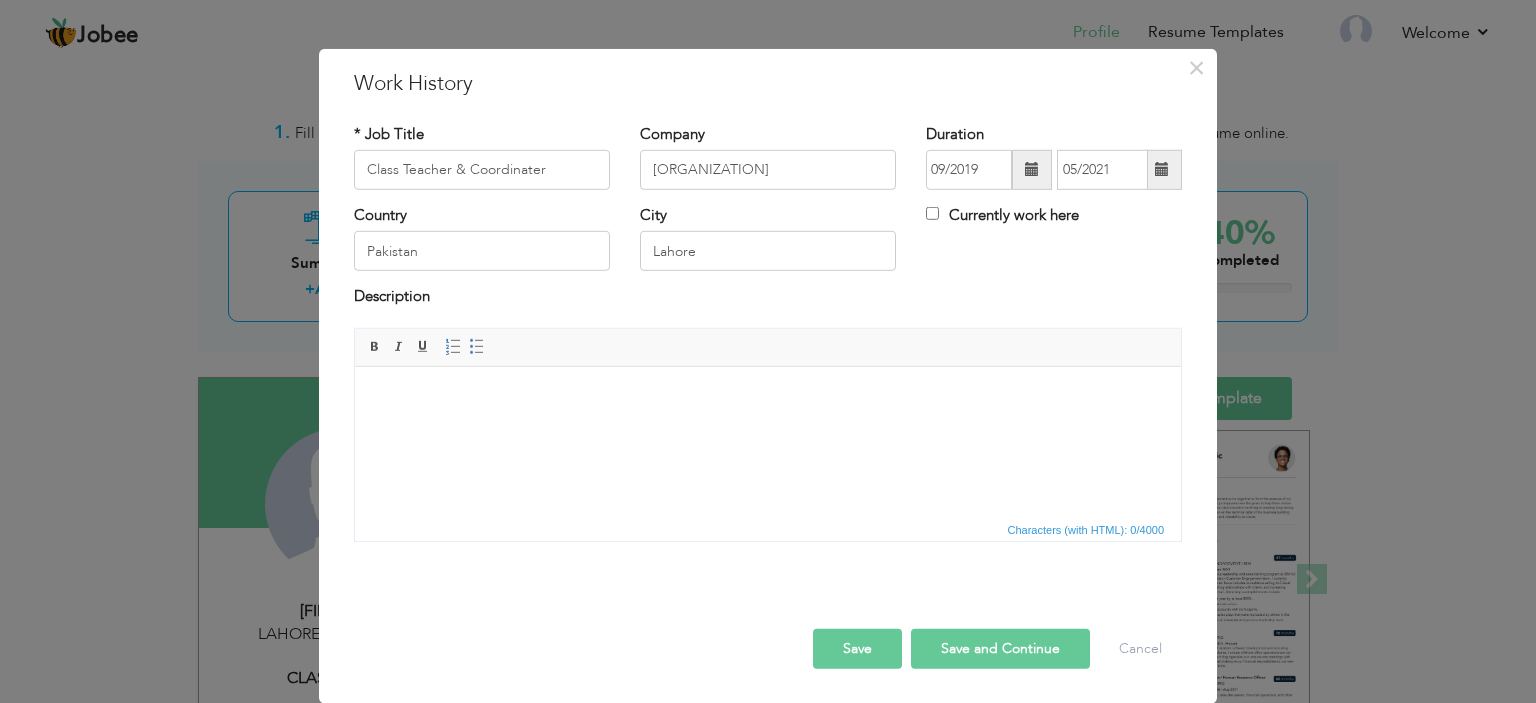click at bounding box center [768, 441] 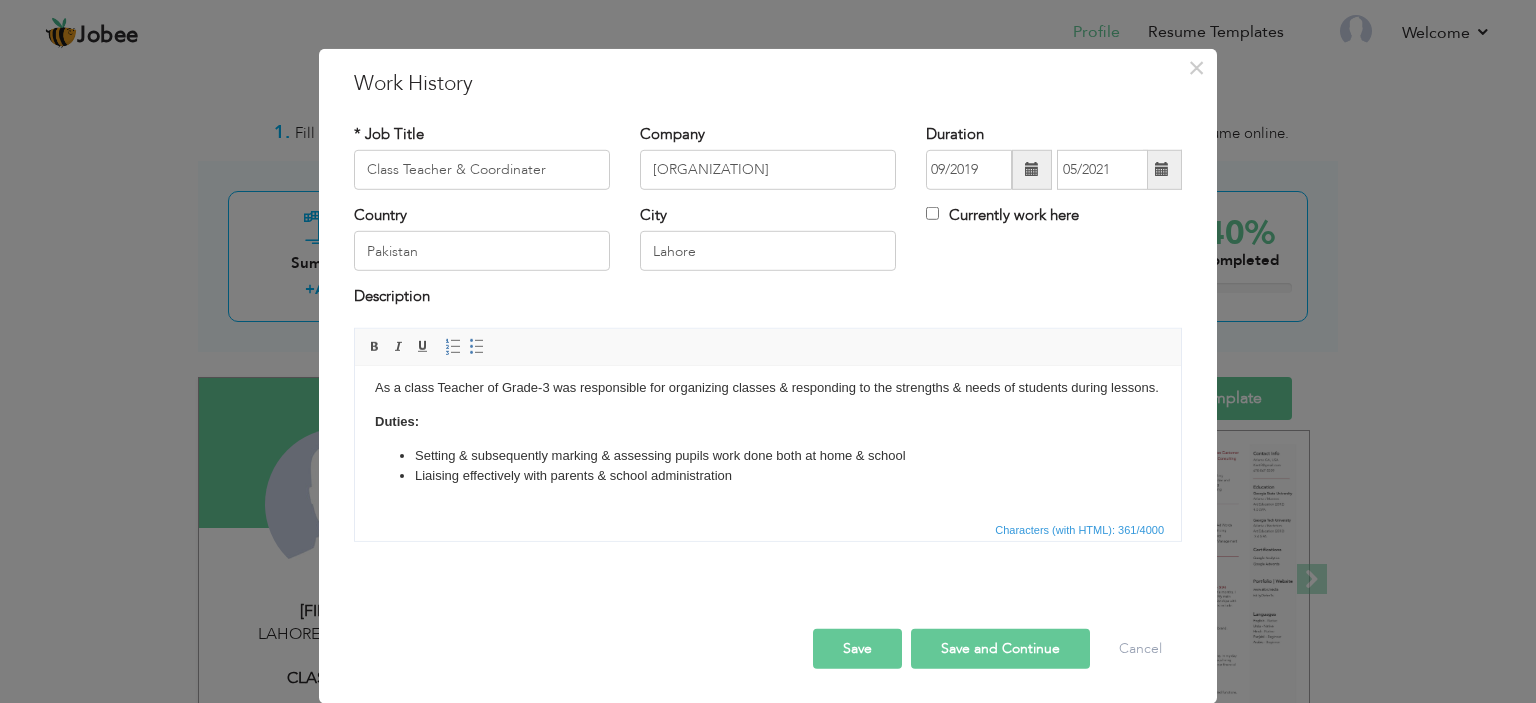 click on "Save" at bounding box center [857, 649] 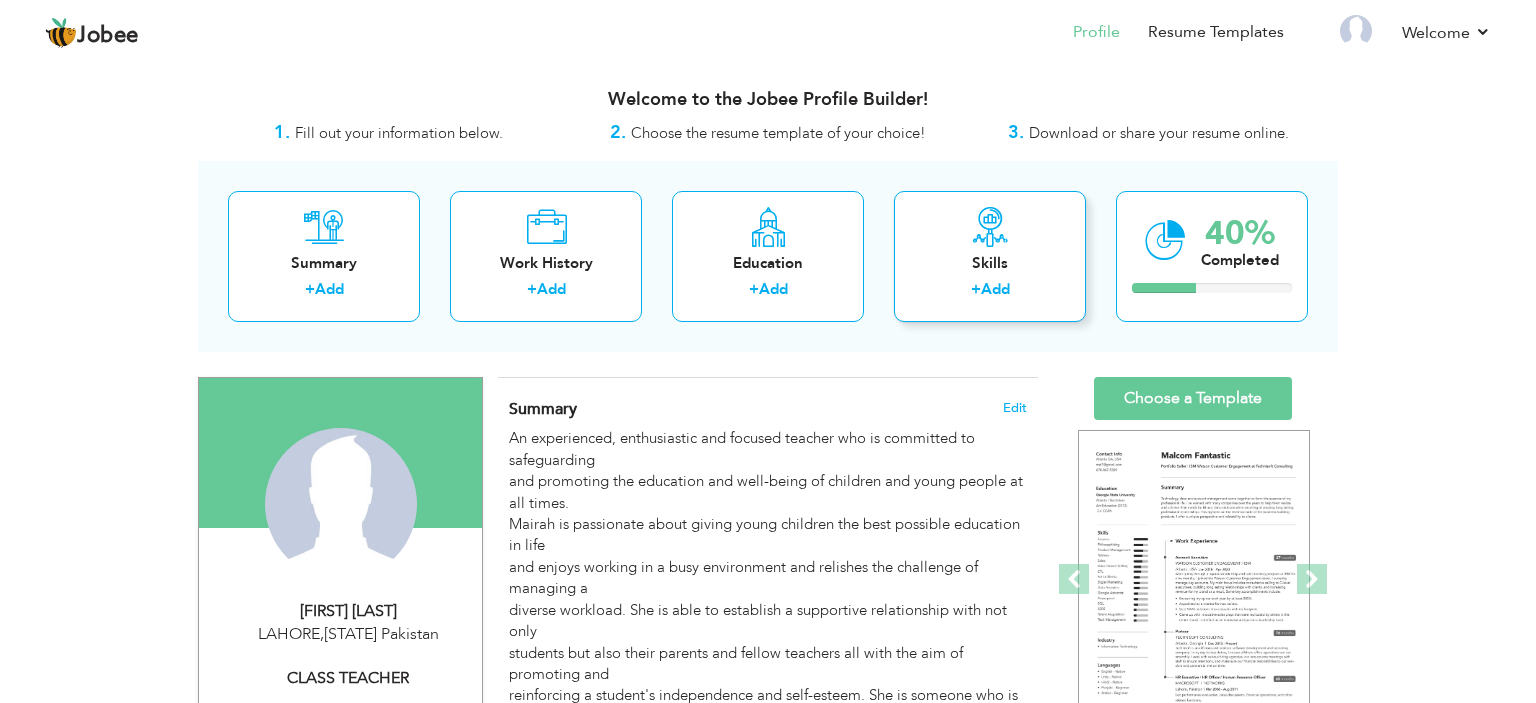 click on "Skills" at bounding box center (990, 263) 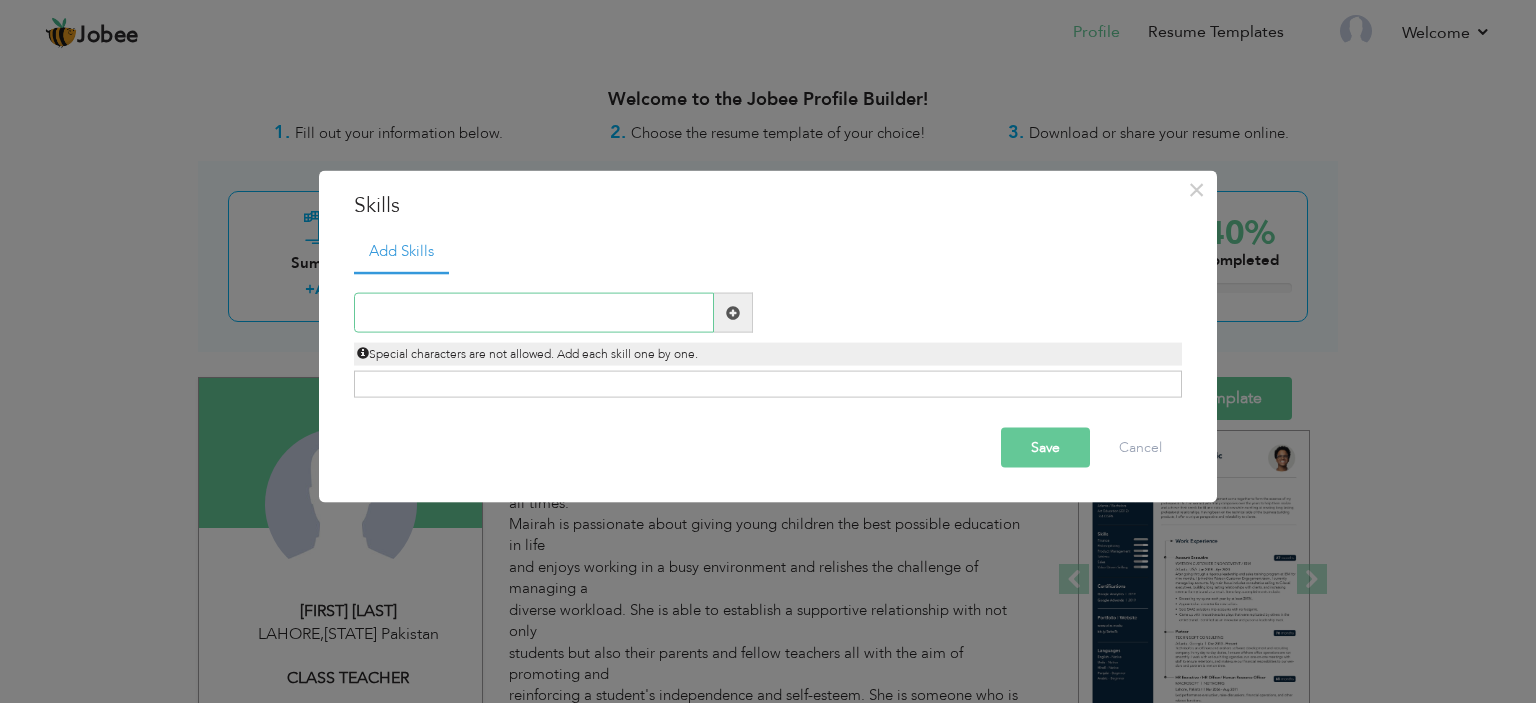 click at bounding box center (534, 313) 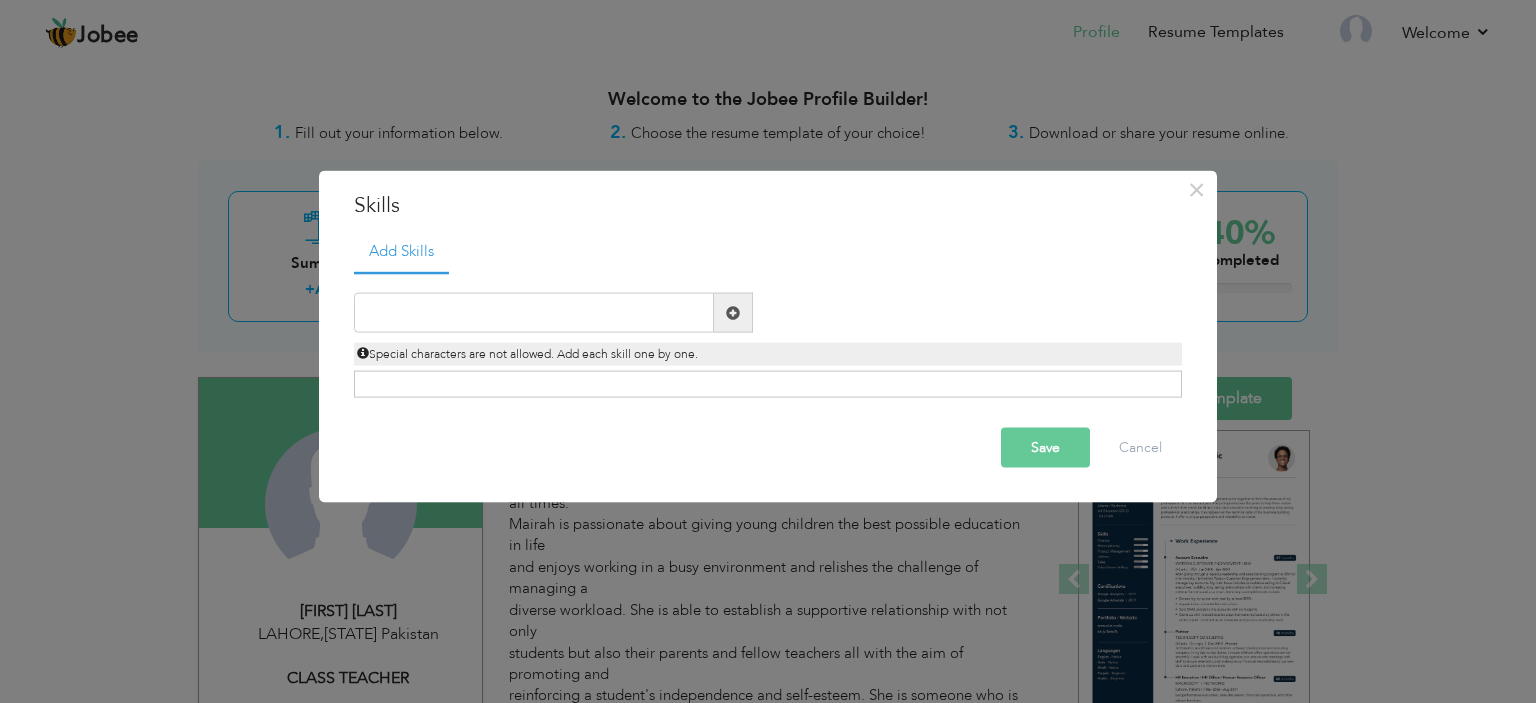click at bounding box center (733, 312) 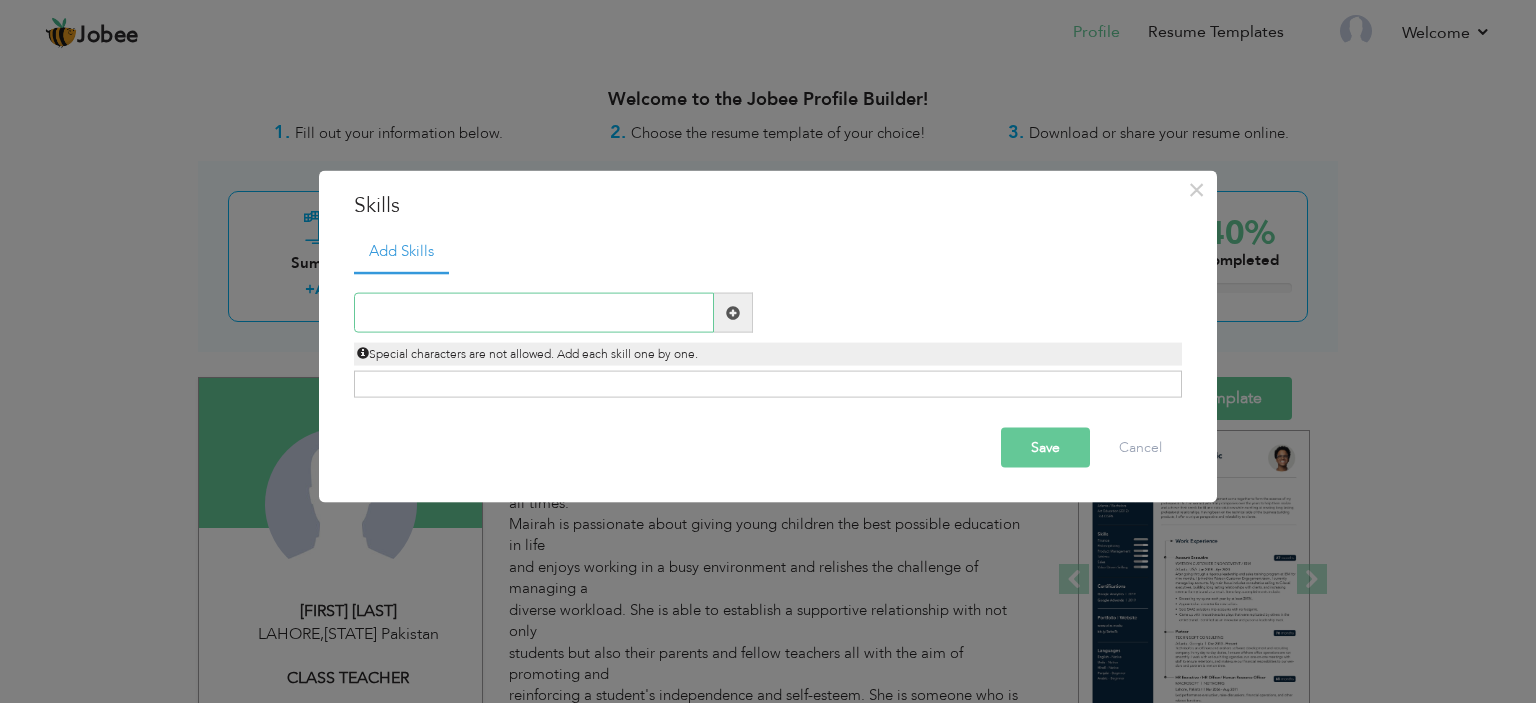 click at bounding box center [534, 313] 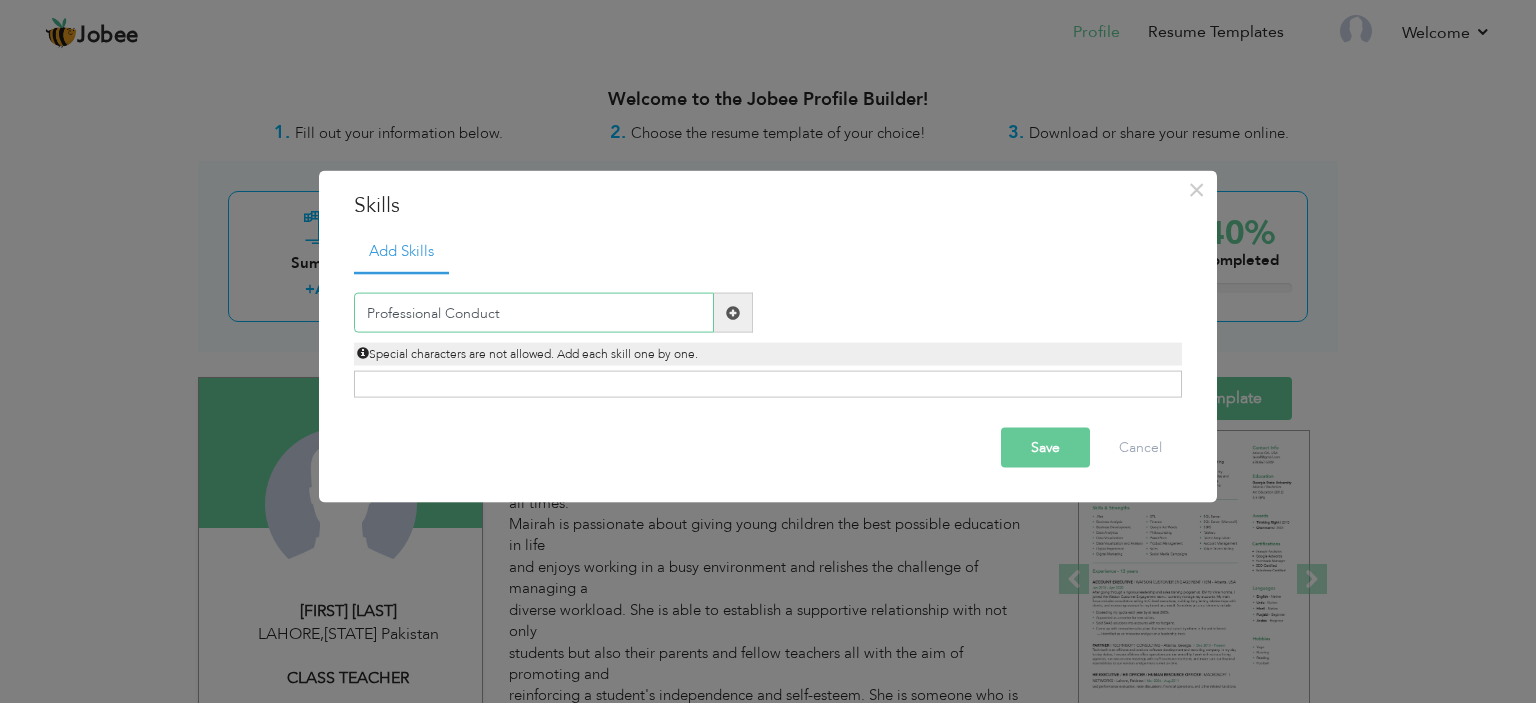 type on "Professional Conduct" 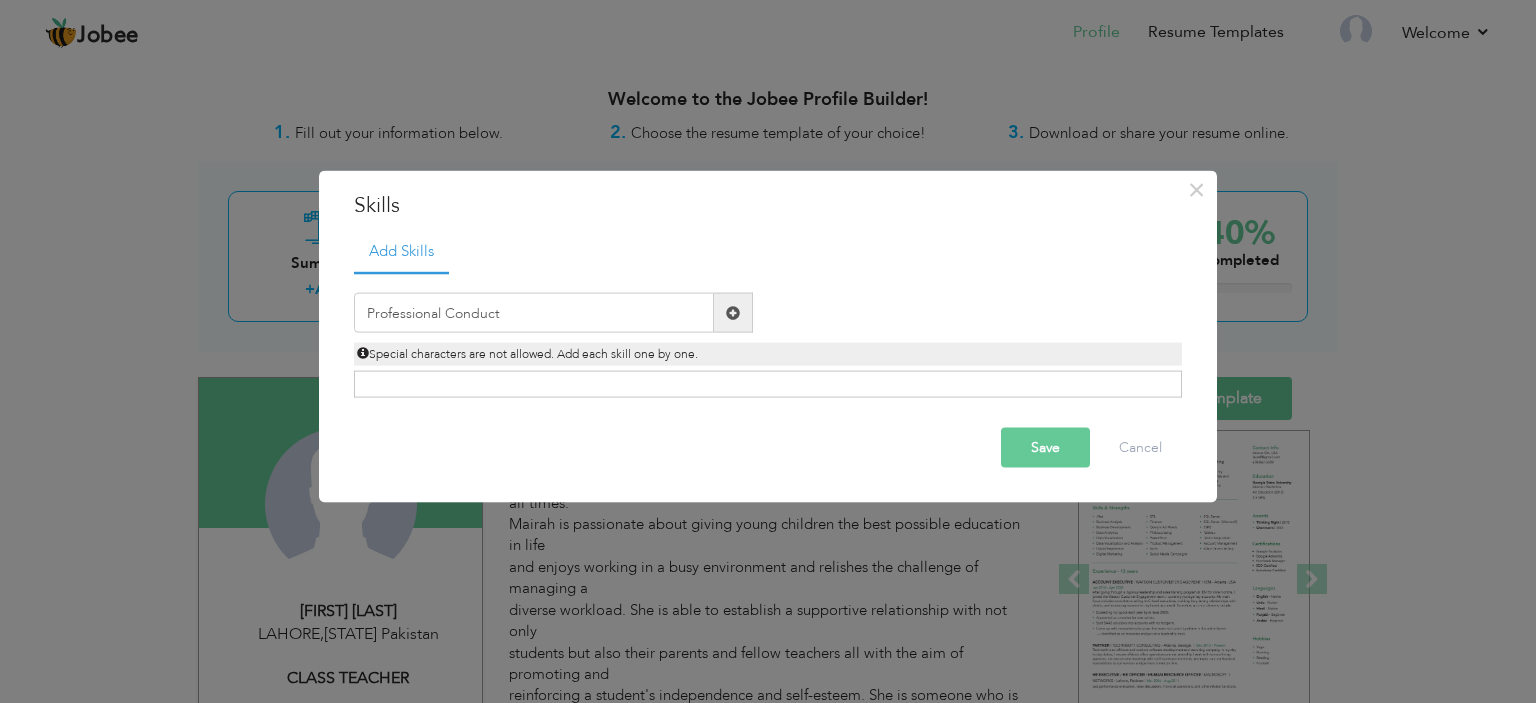 click at bounding box center [733, 313] 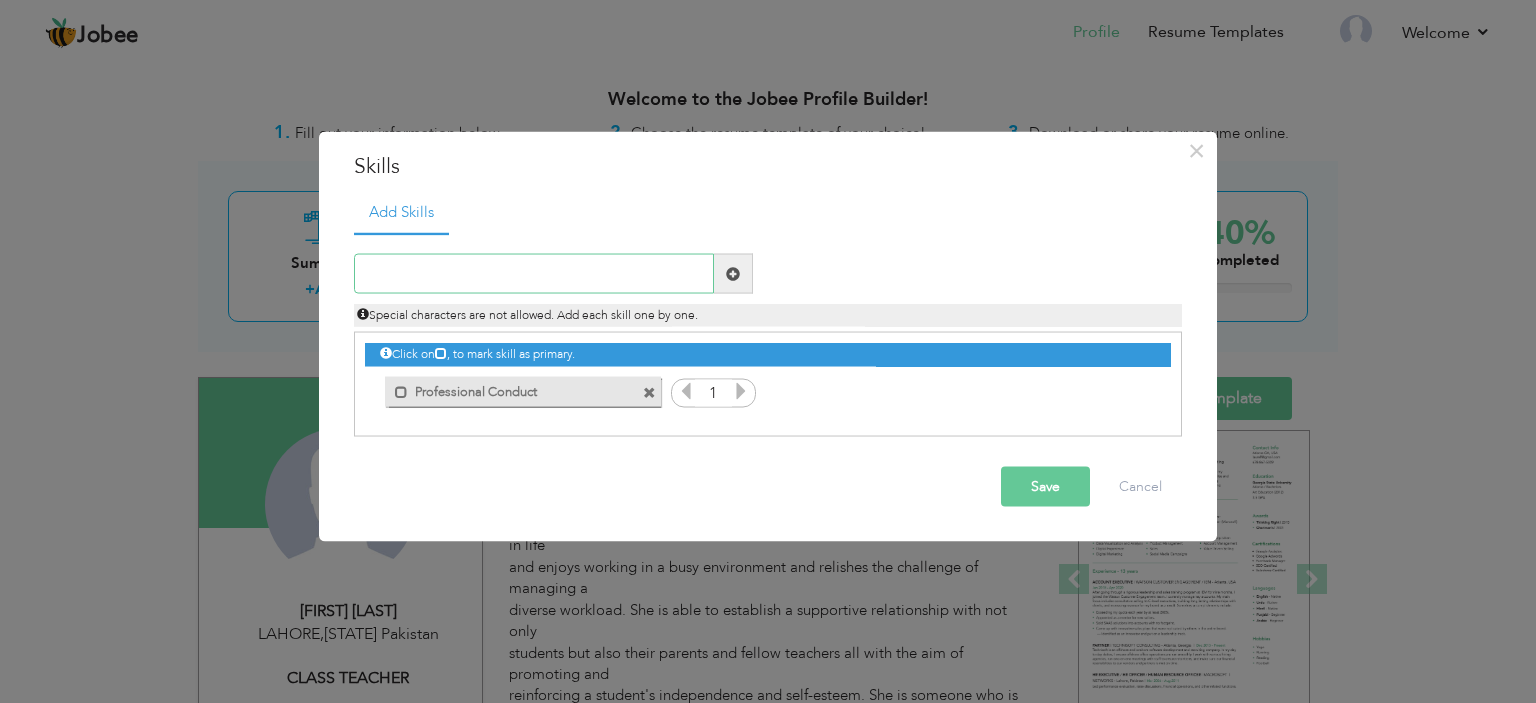 click at bounding box center (534, 274) 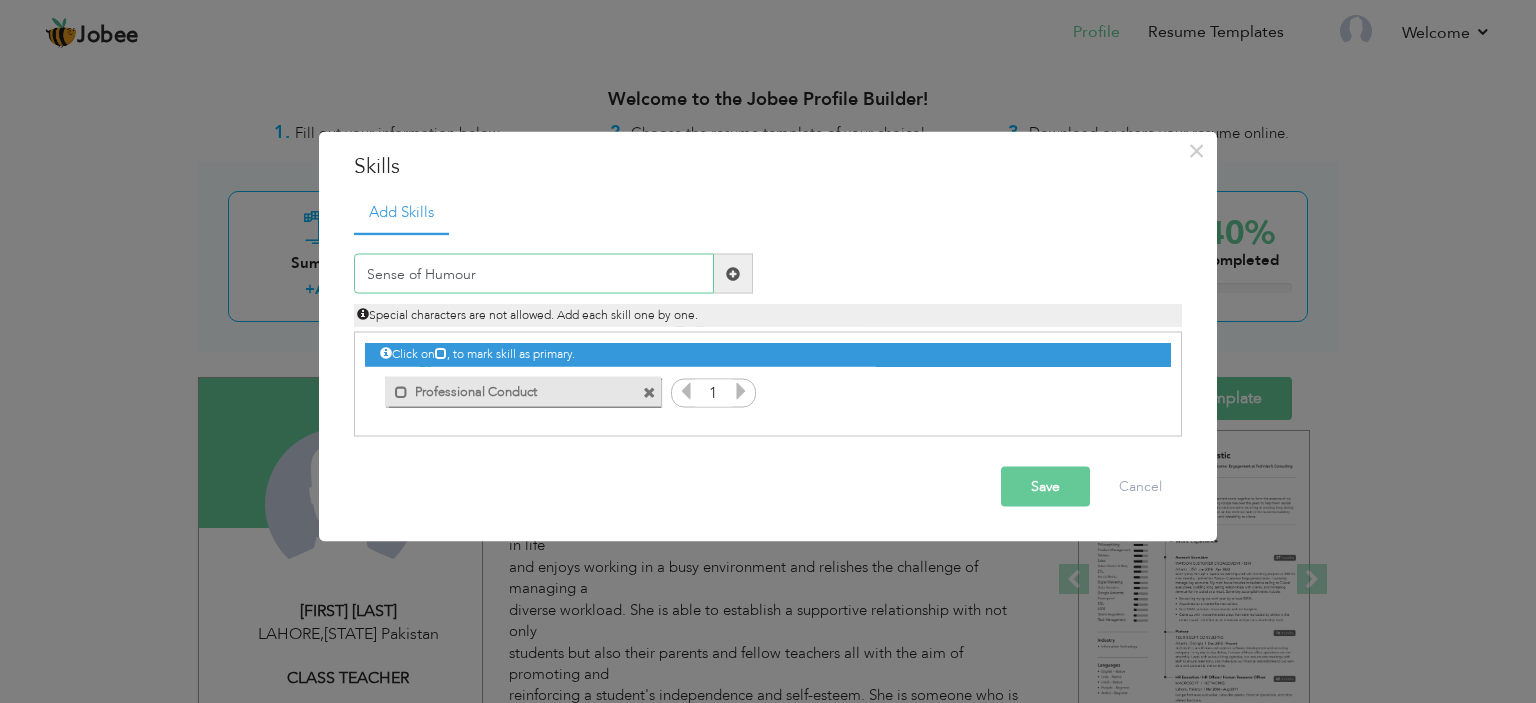 type on "Sense of Humour" 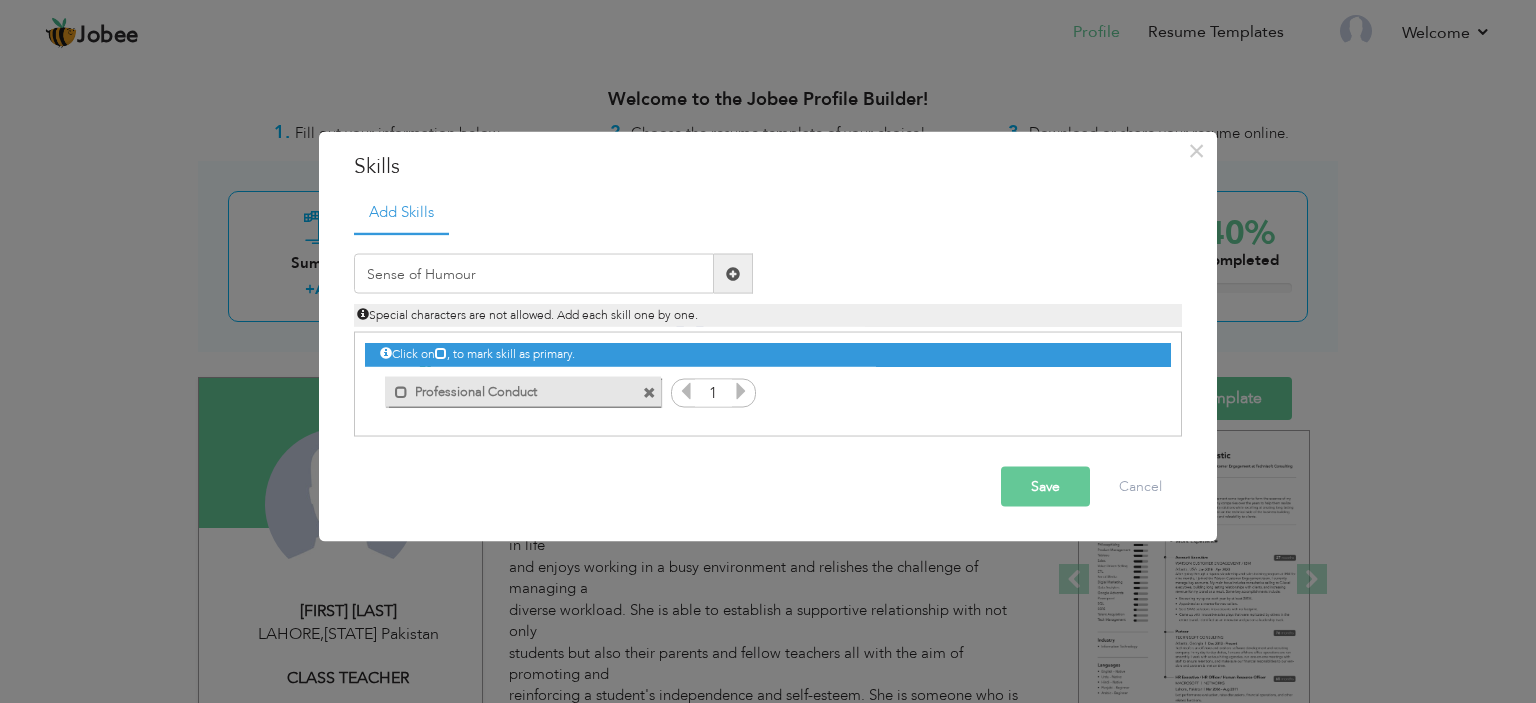 click at bounding box center [733, 273] 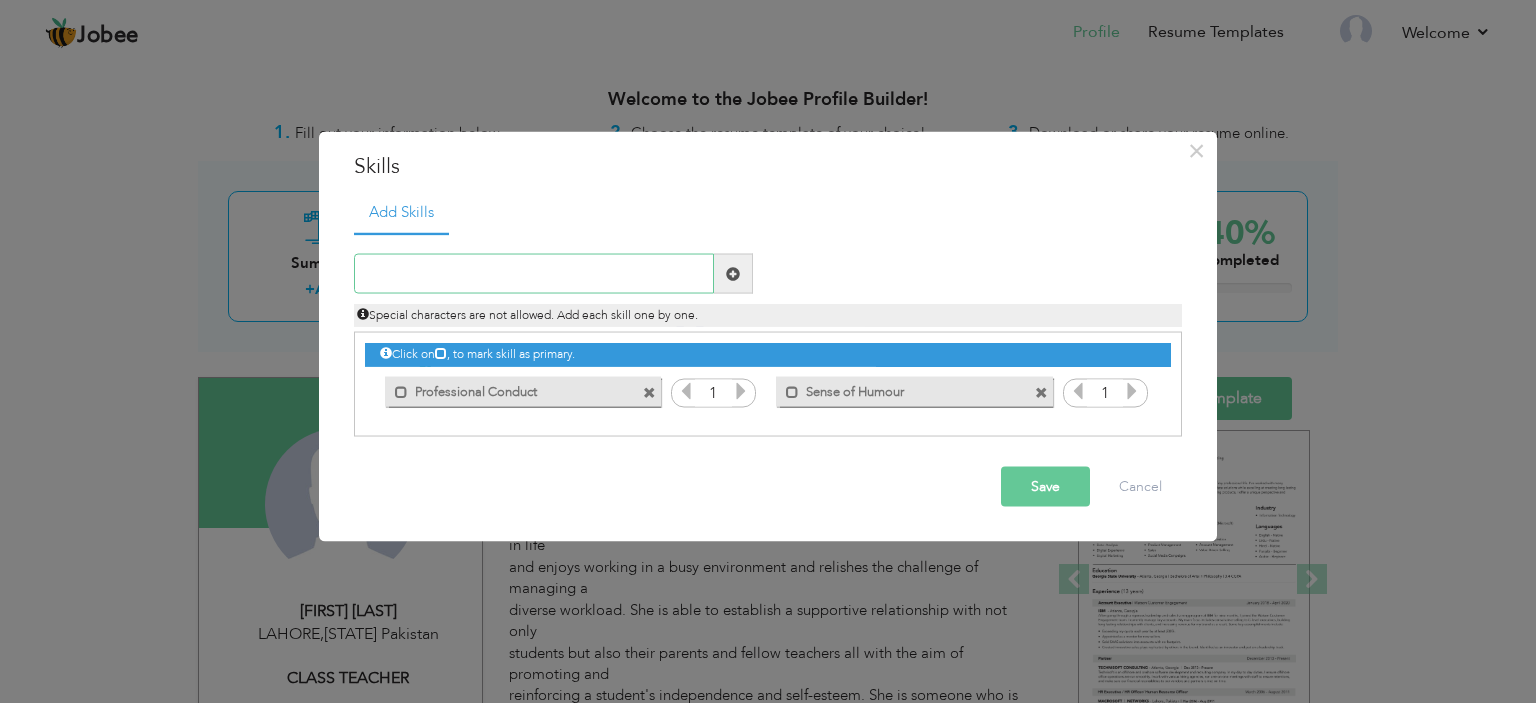 click at bounding box center (534, 274) 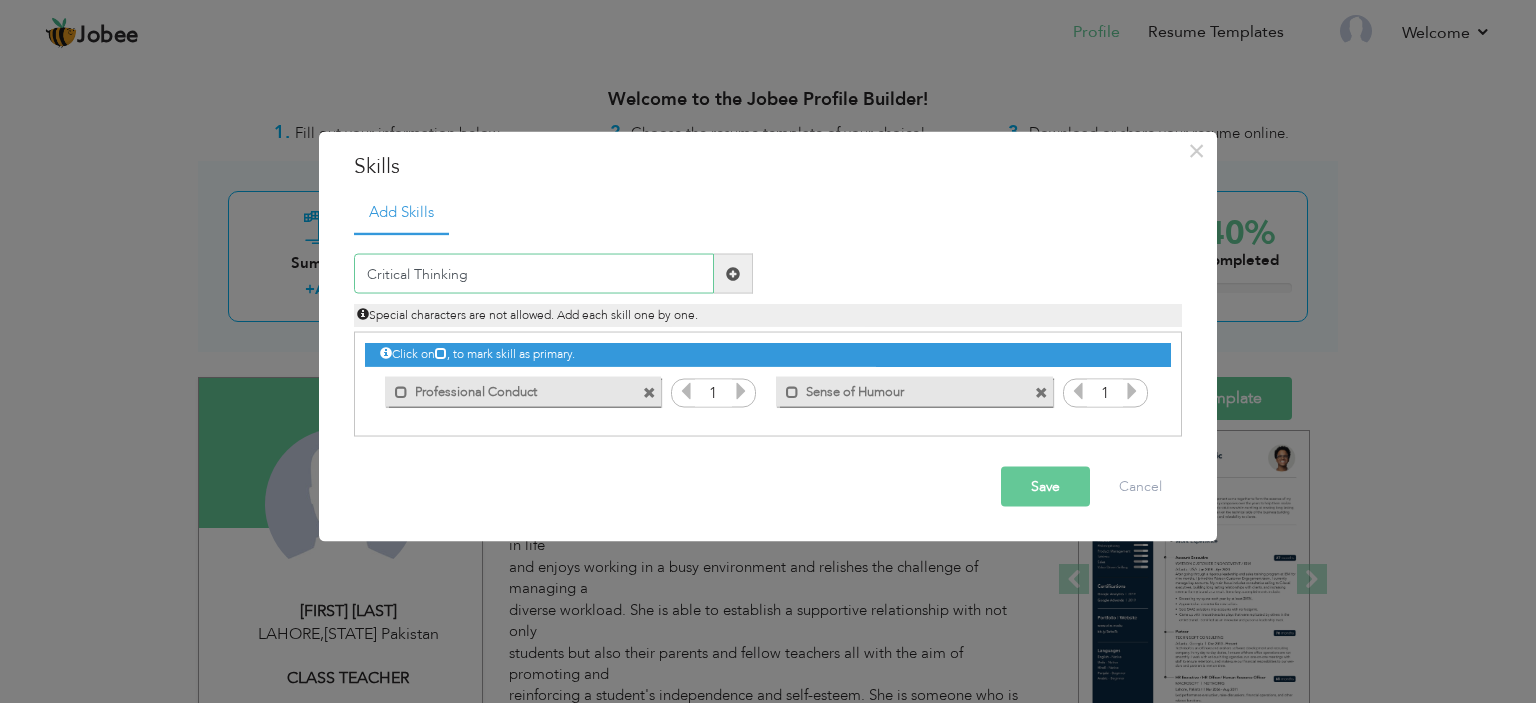 type on "Critical Thinking" 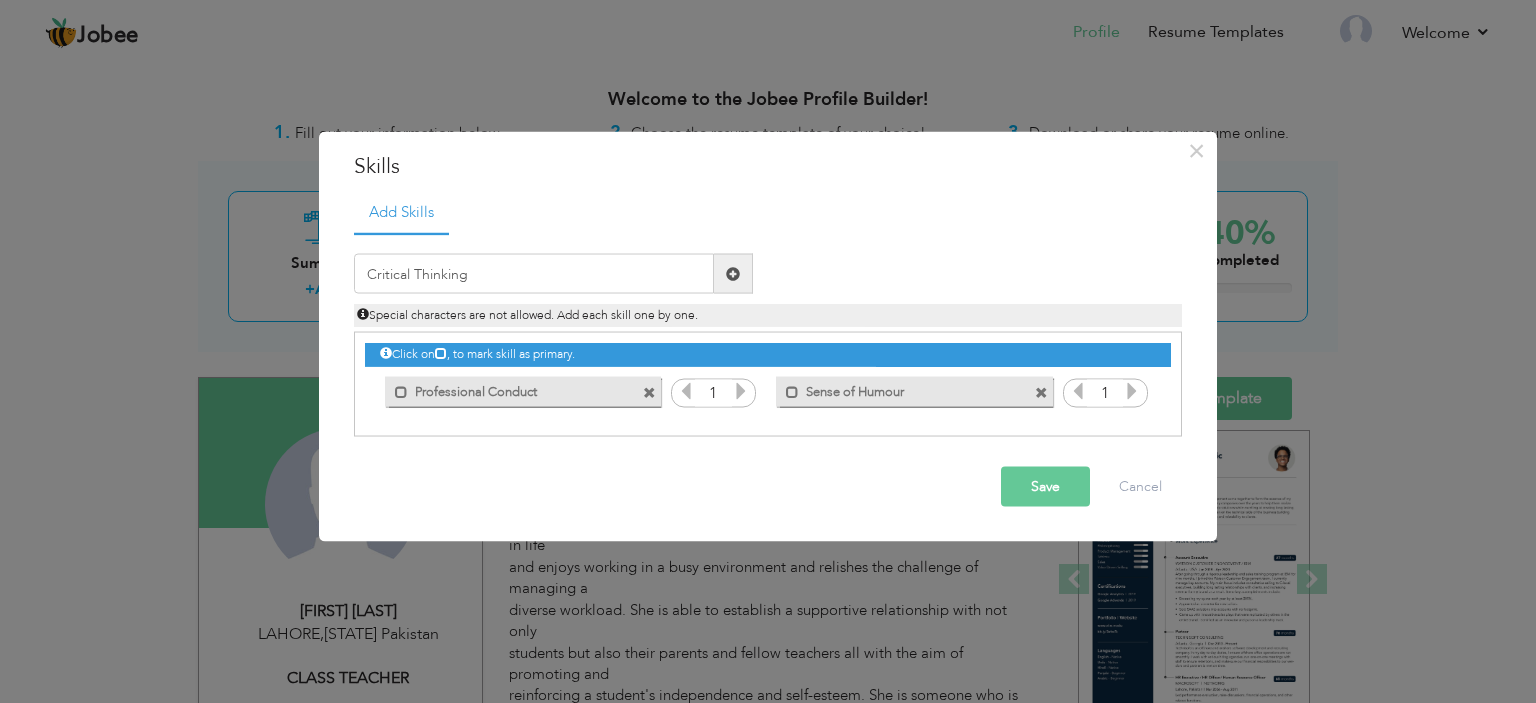 click at bounding box center (733, 274) 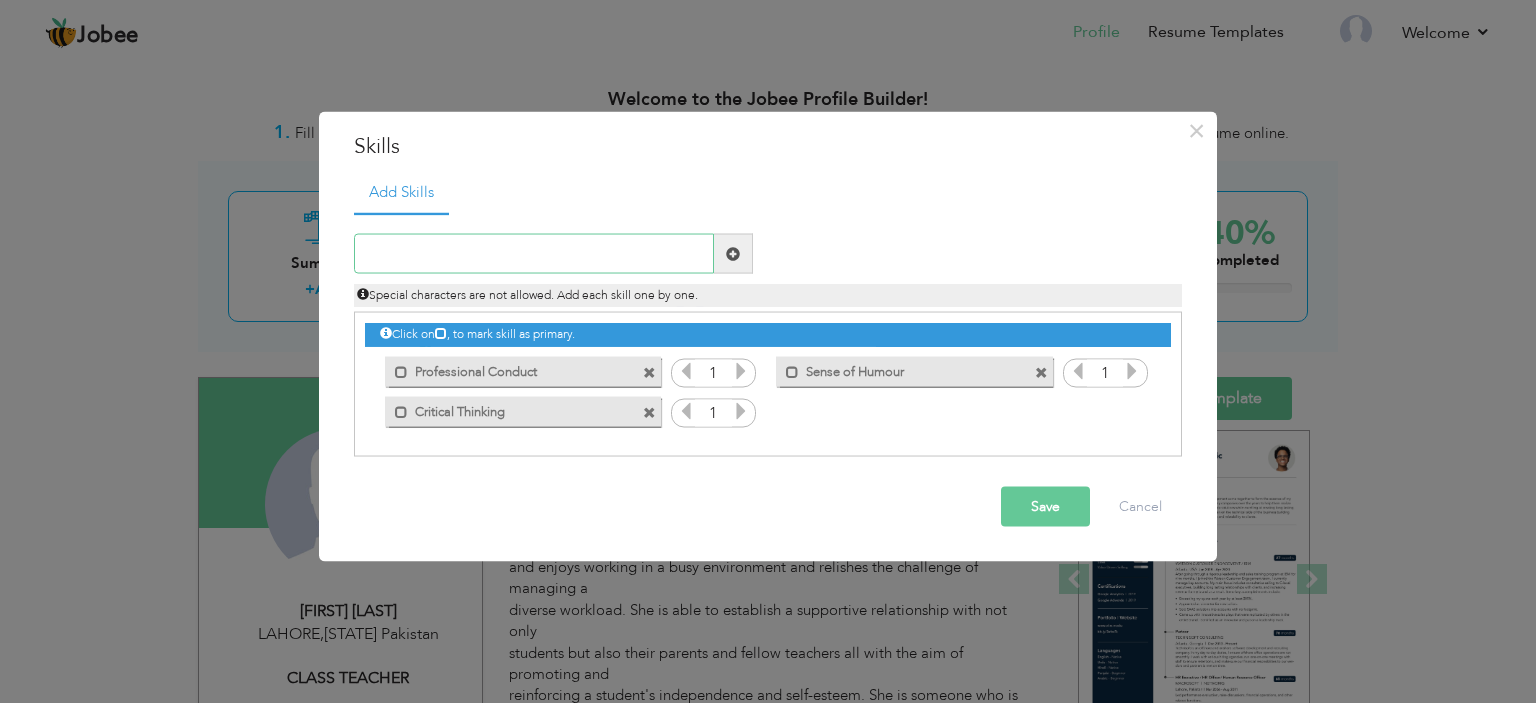 click at bounding box center [534, 254] 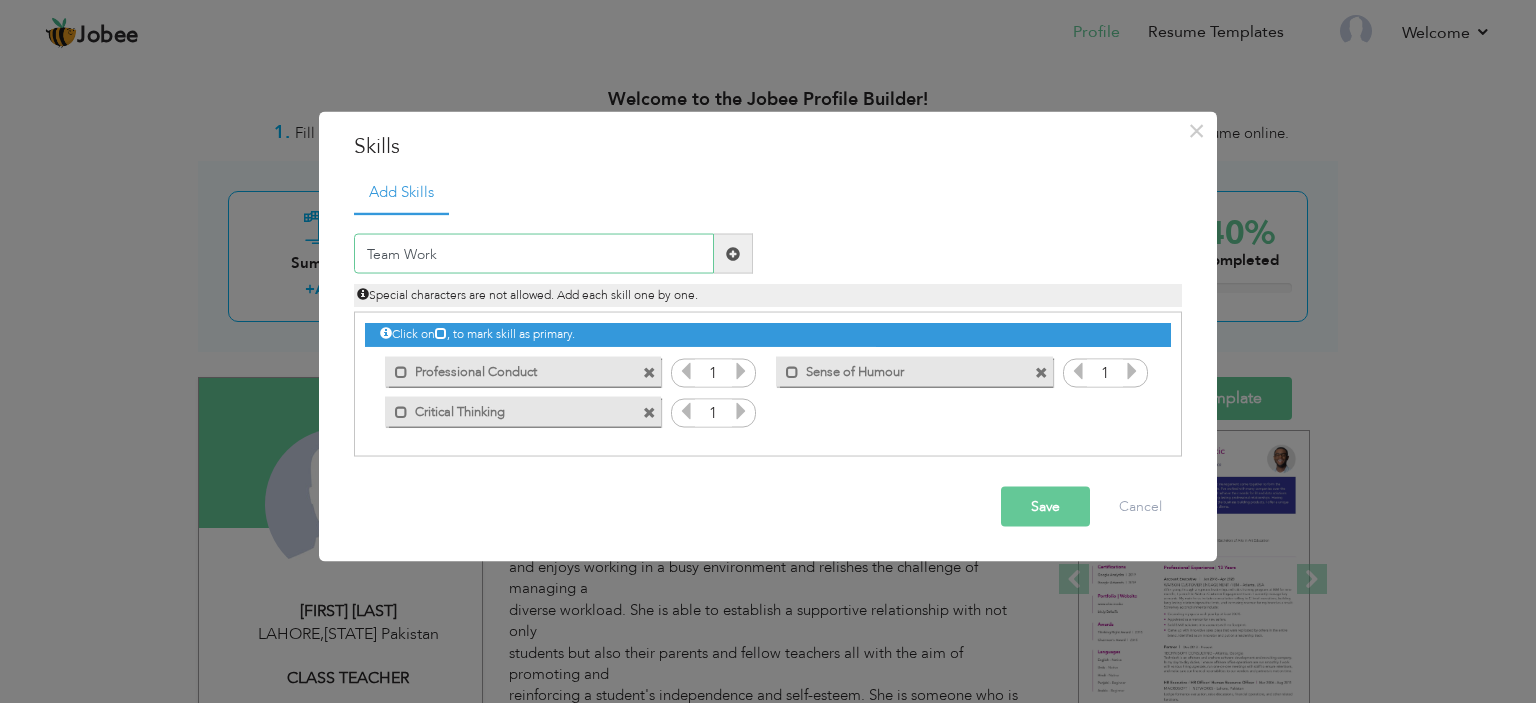 type on "Team Work" 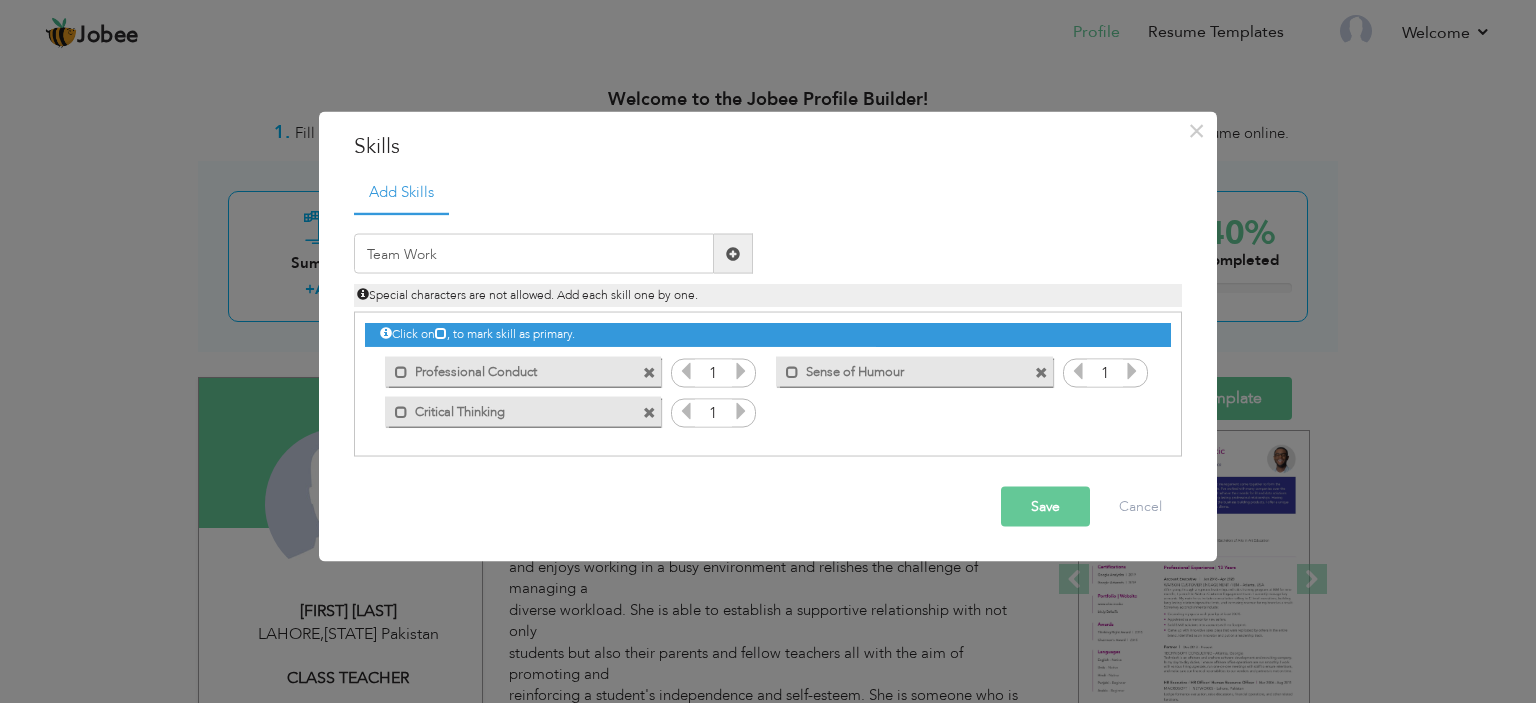 click at bounding box center (733, 253) 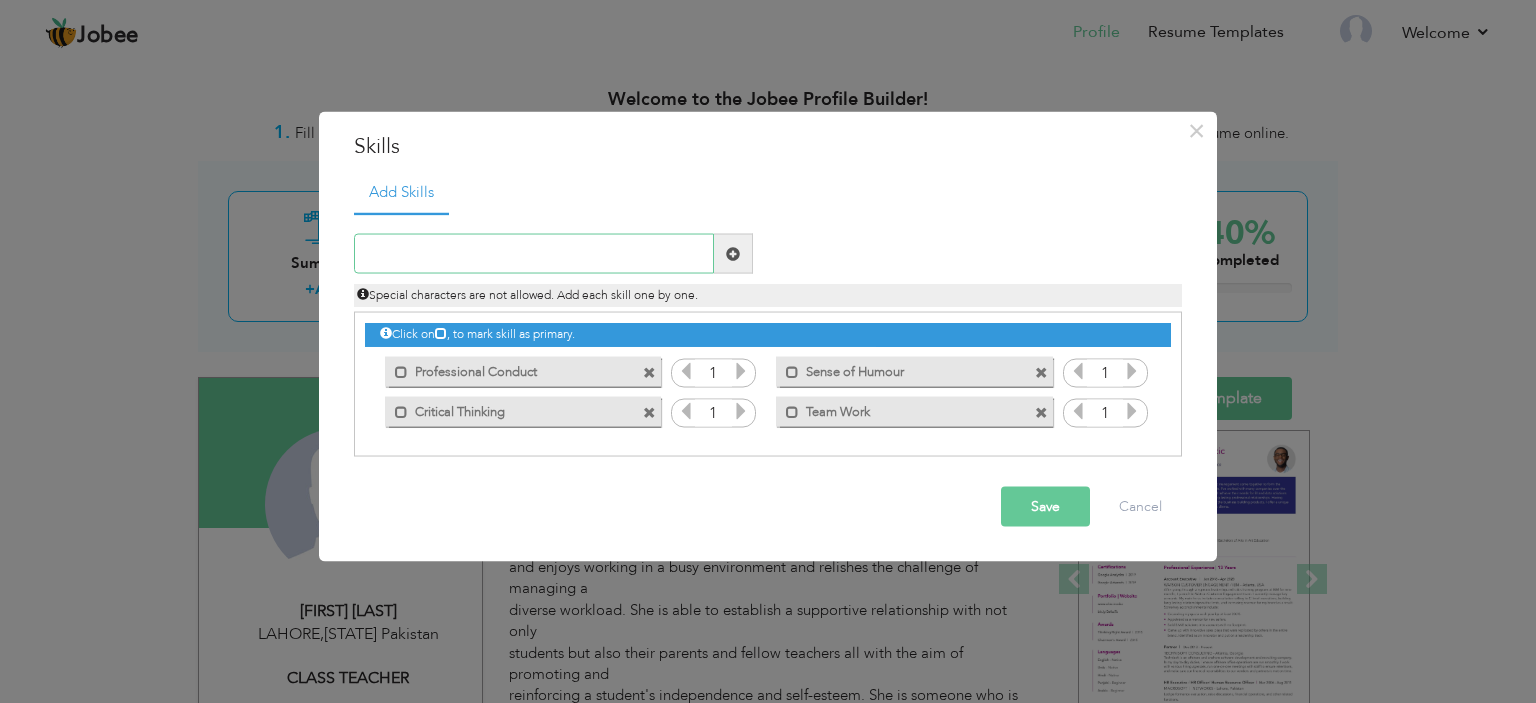 click at bounding box center (534, 254) 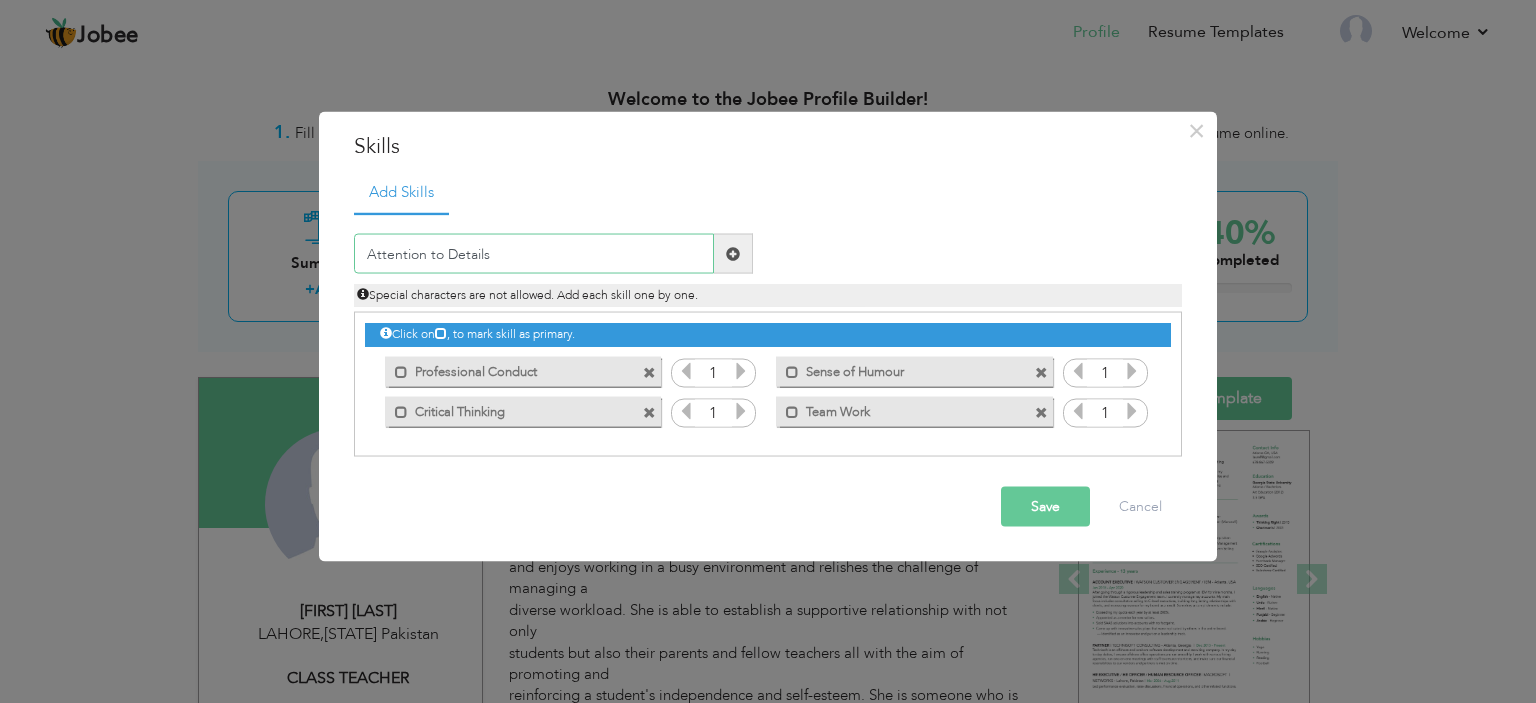 type on "Attention to Details" 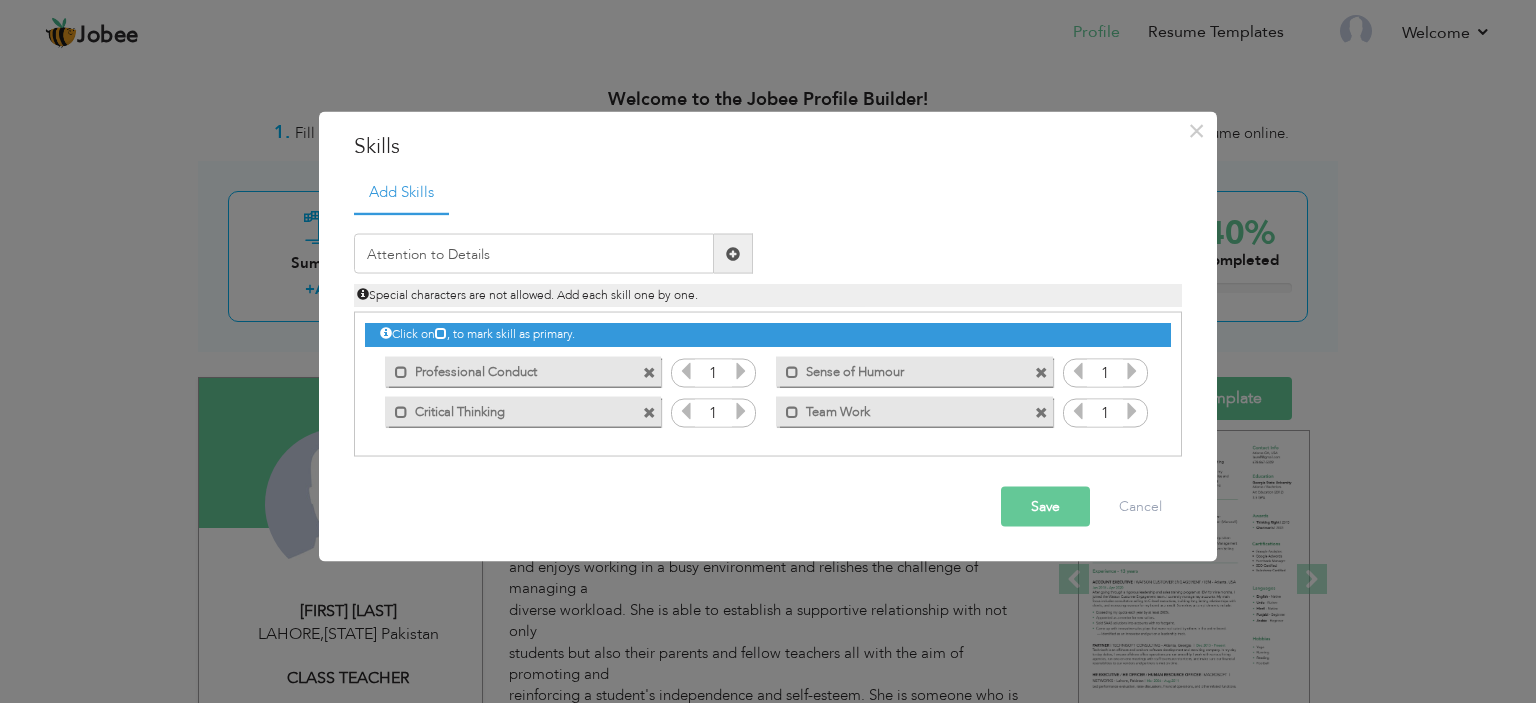 click at bounding box center [733, 254] 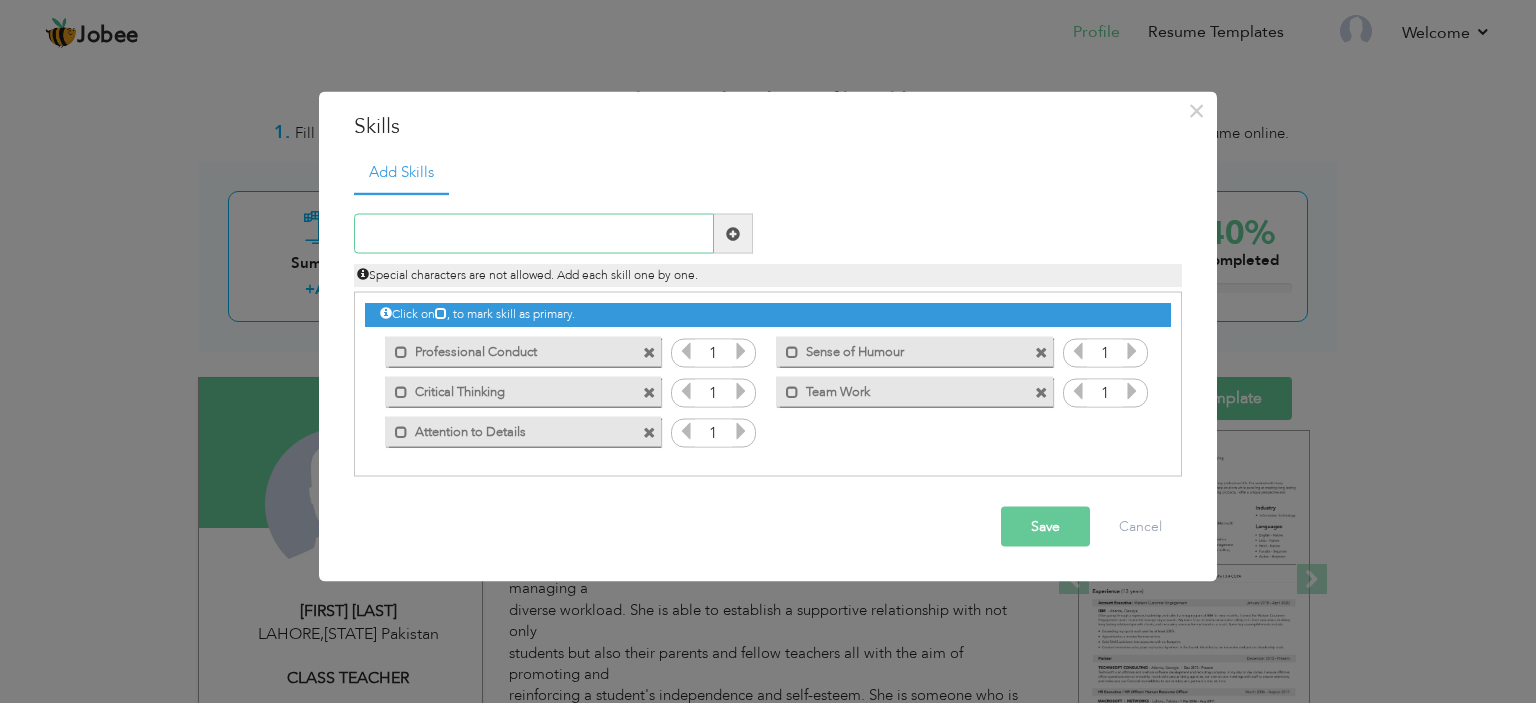 click at bounding box center (534, 234) 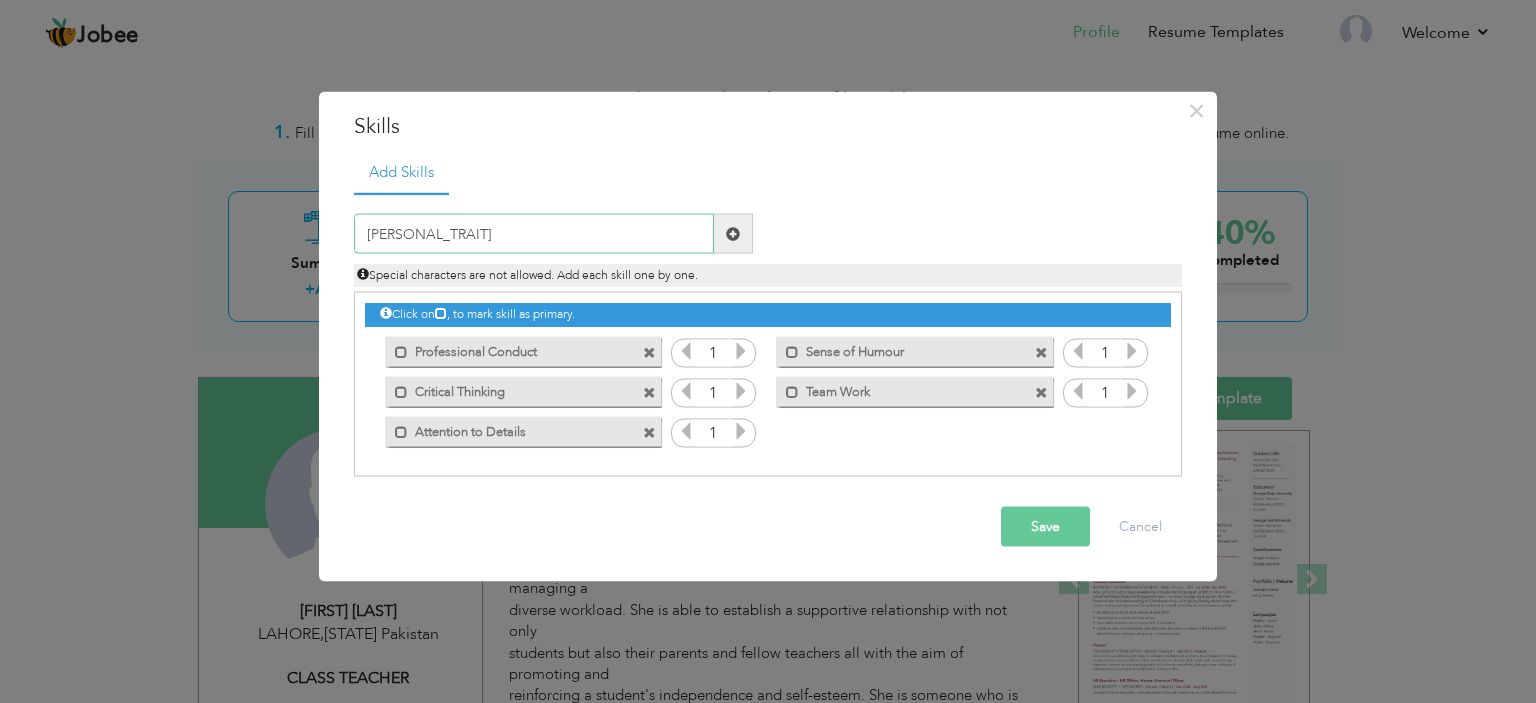 type on "Positive Attitude" 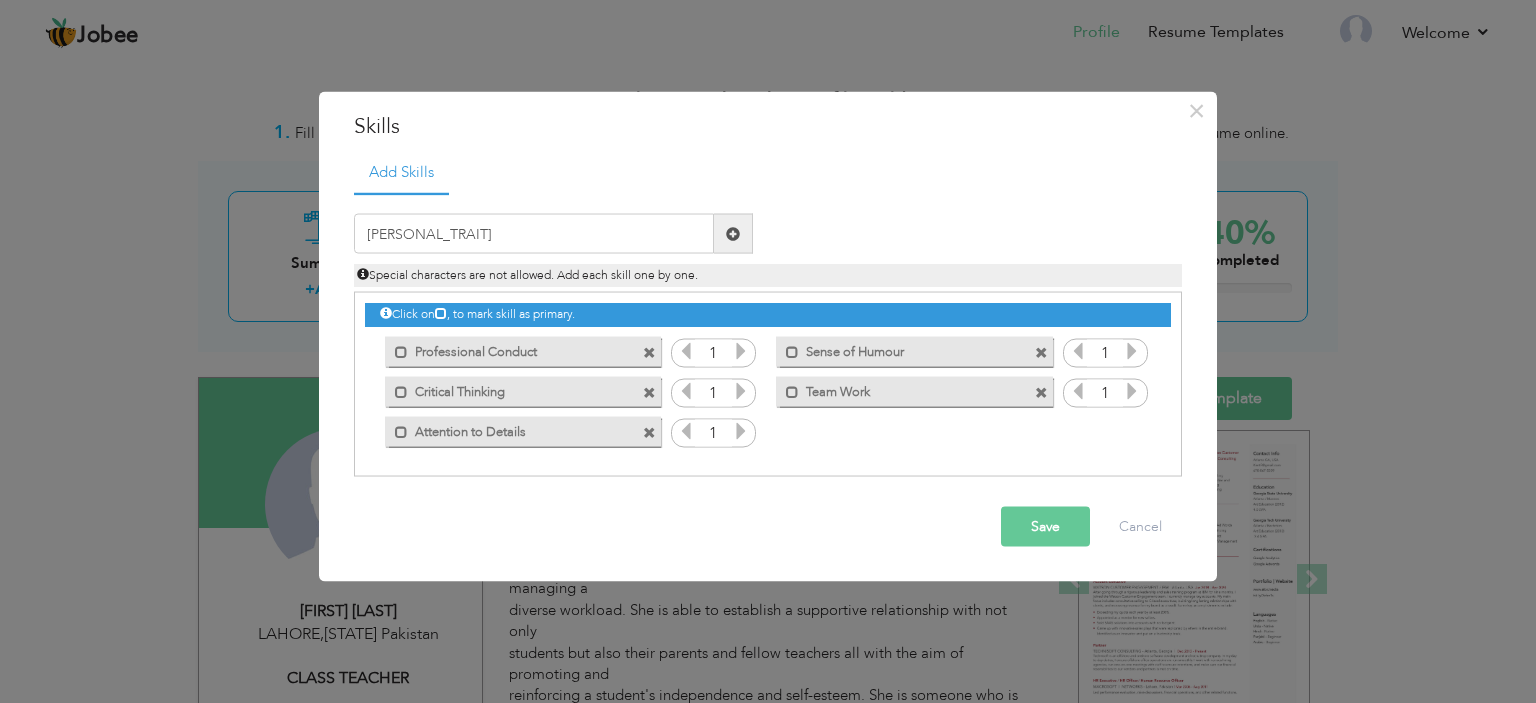 click at bounding box center (733, 234) 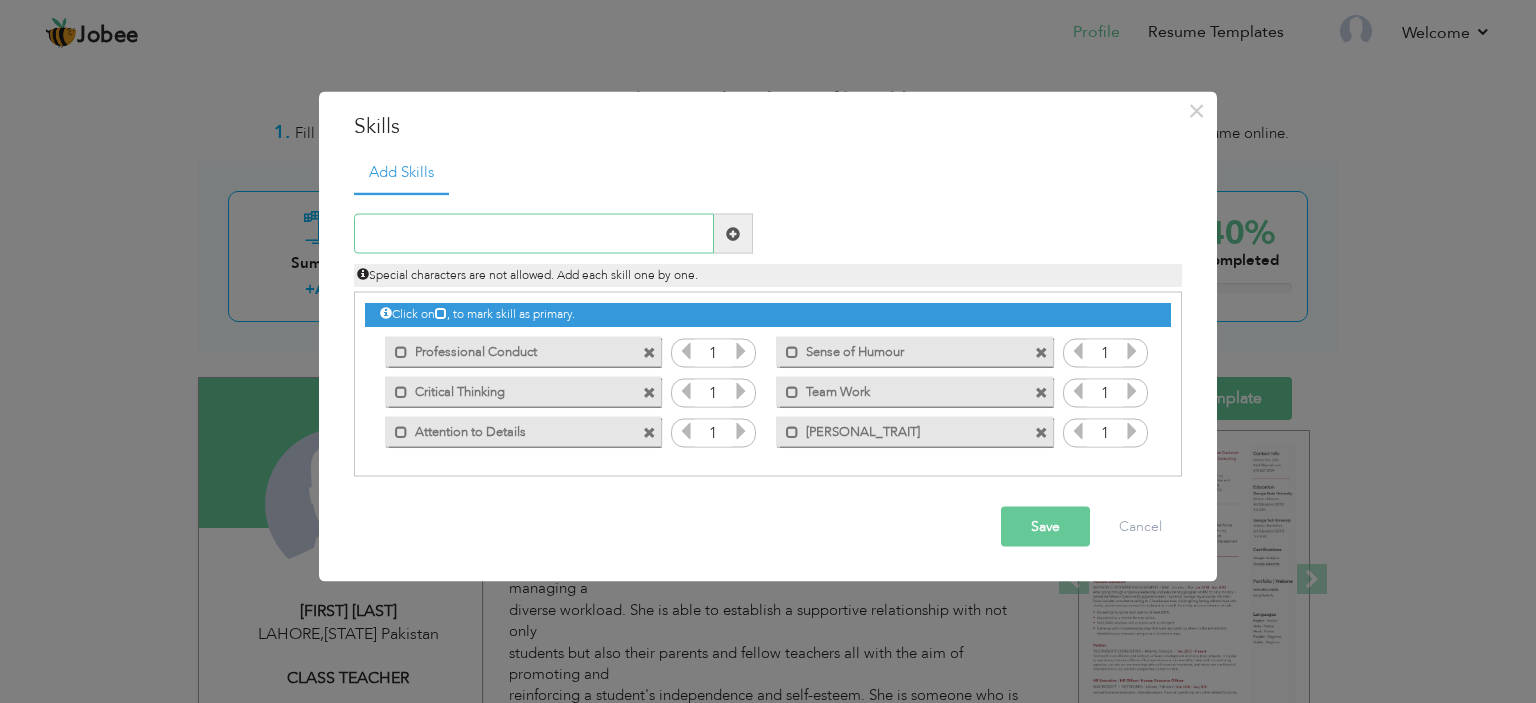 click at bounding box center (534, 234) 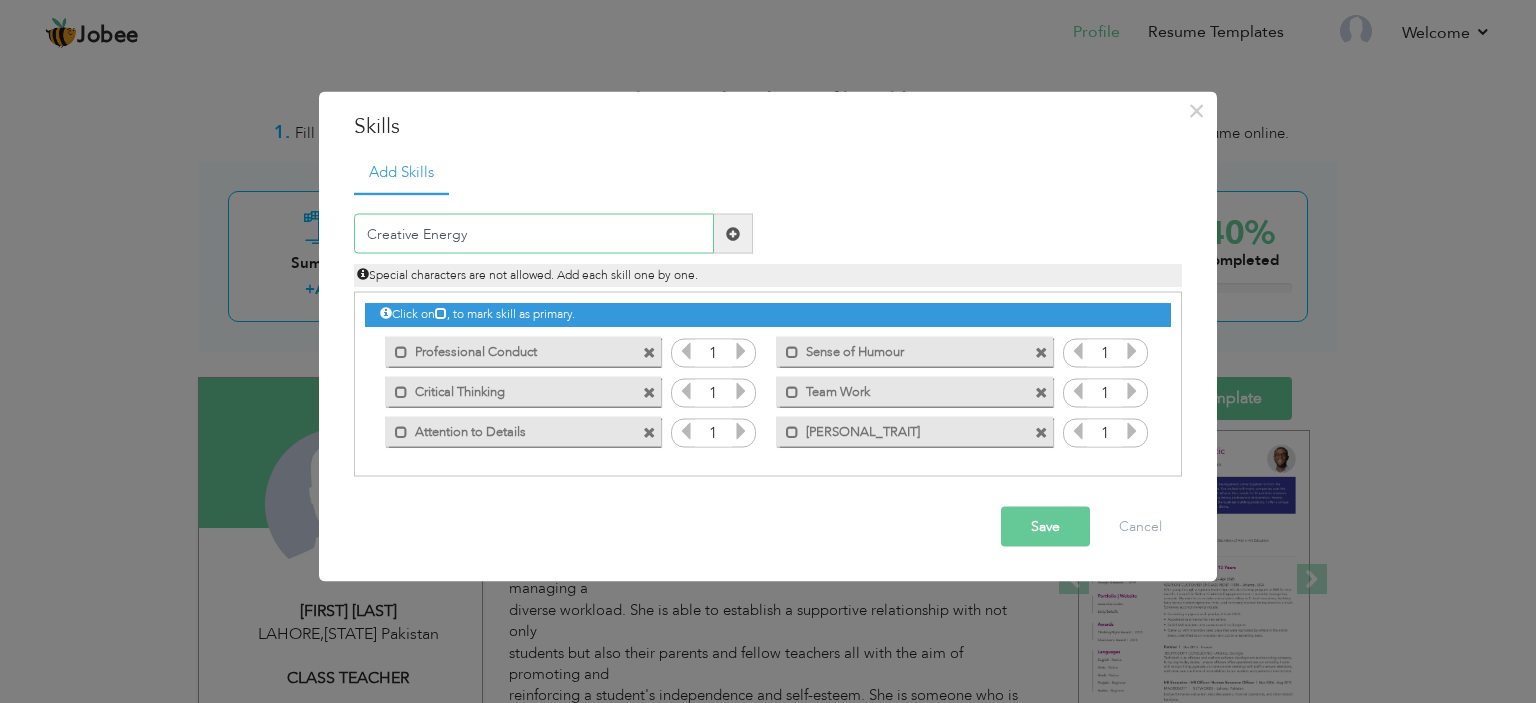 type on "Creative Energy" 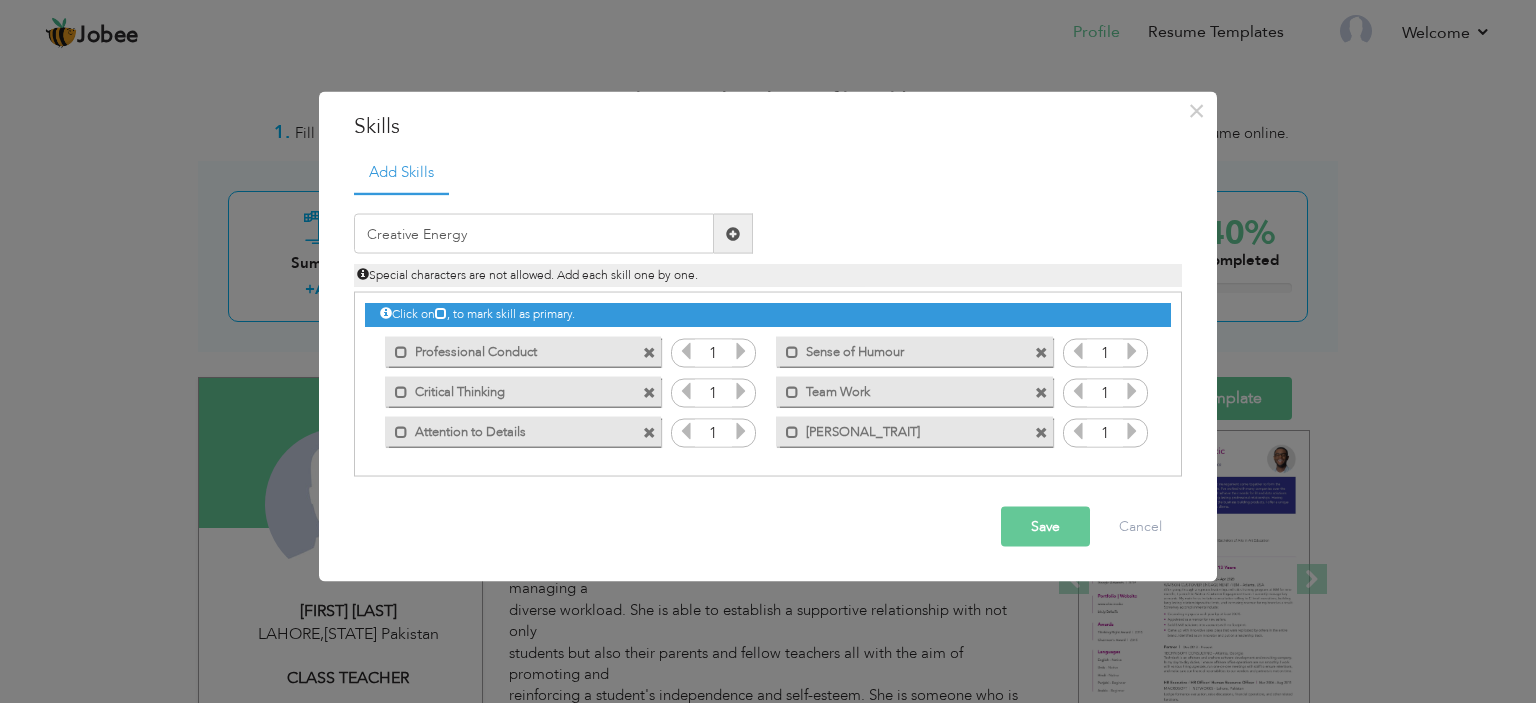 click at bounding box center [733, 233] 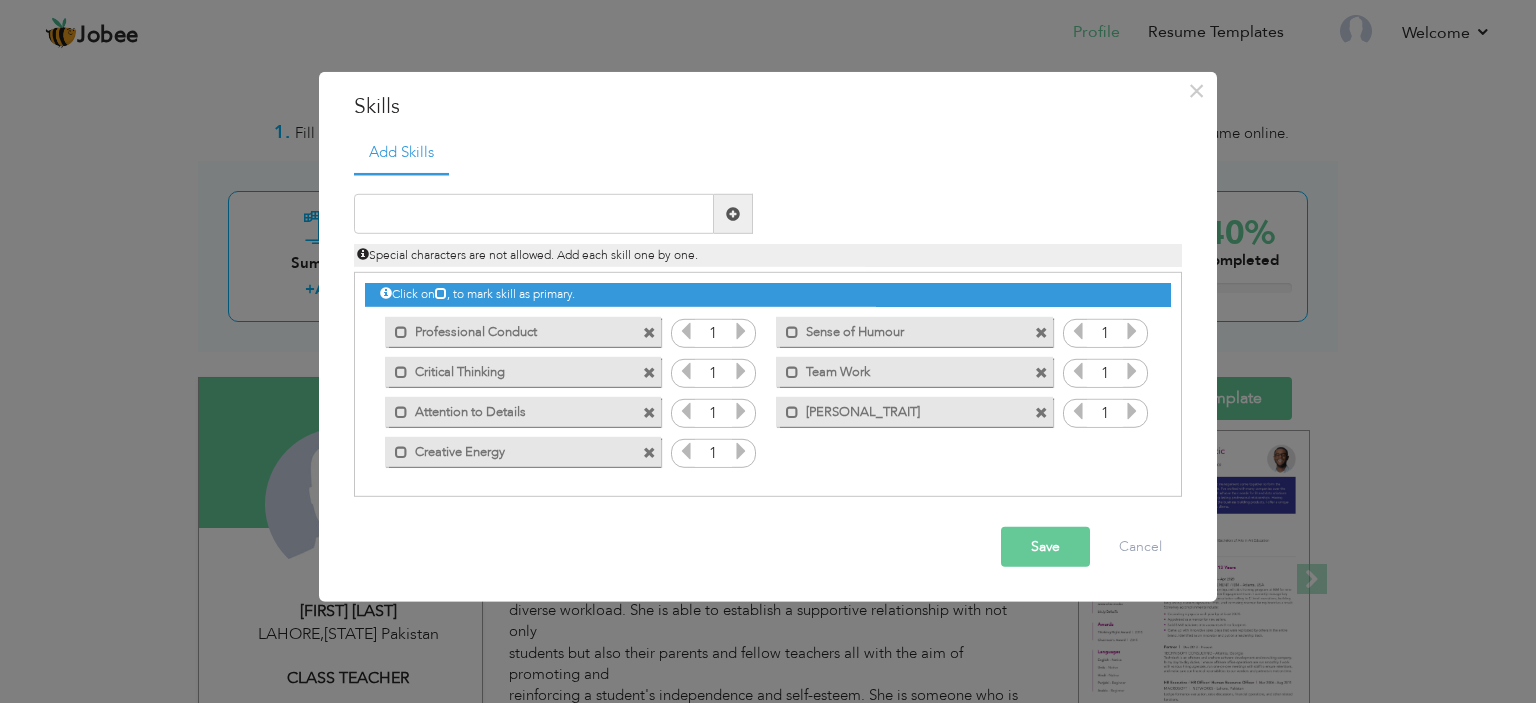 click at bounding box center [741, 331] 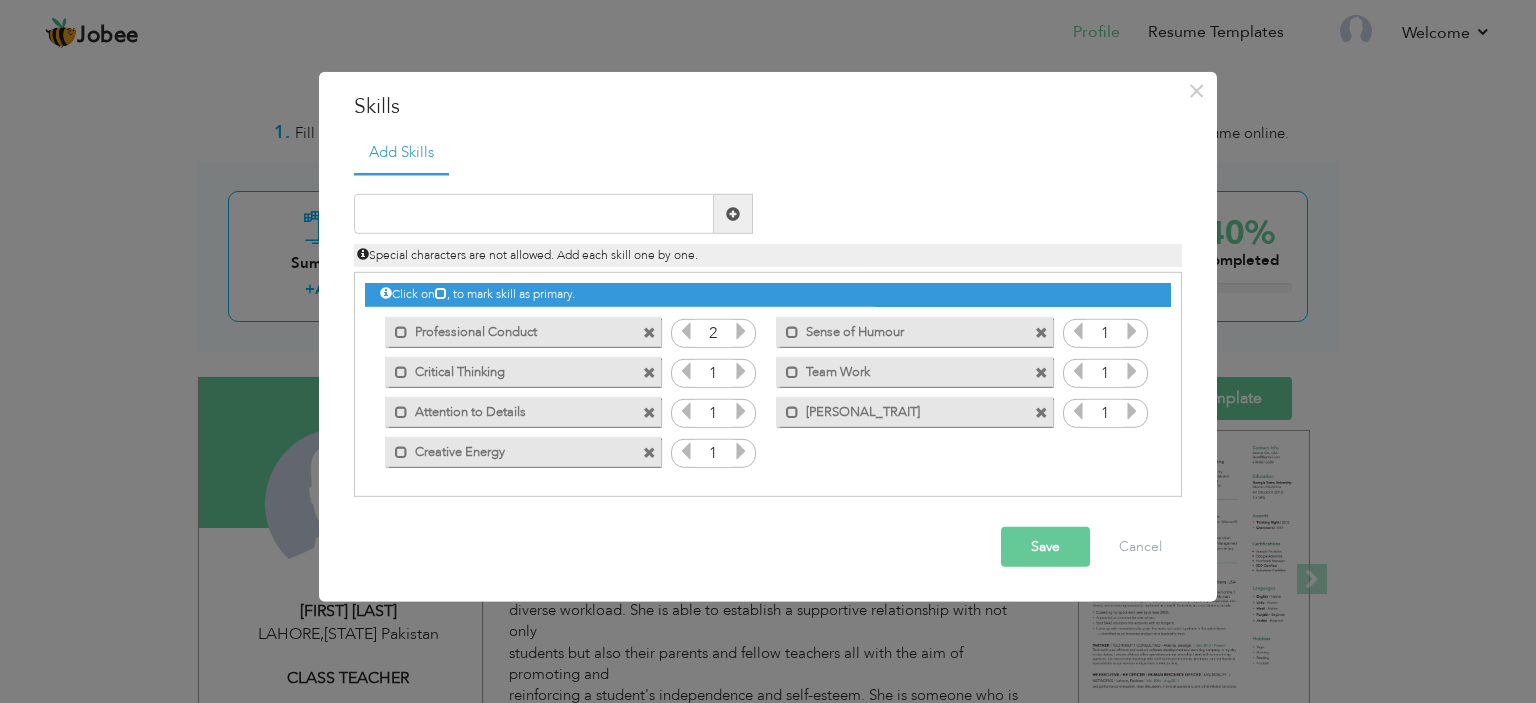 click at bounding box center [741, 331] 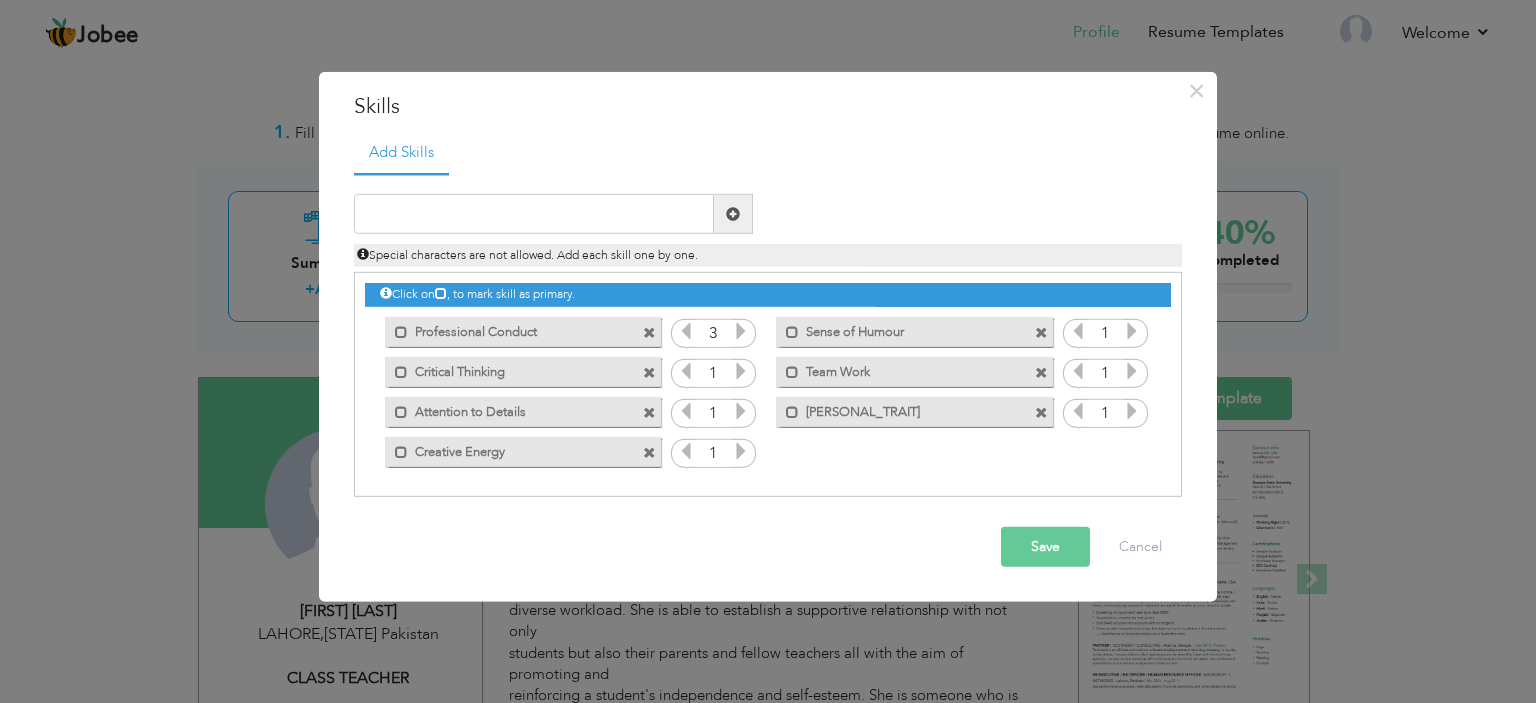 click at bounding box center (741, 331) 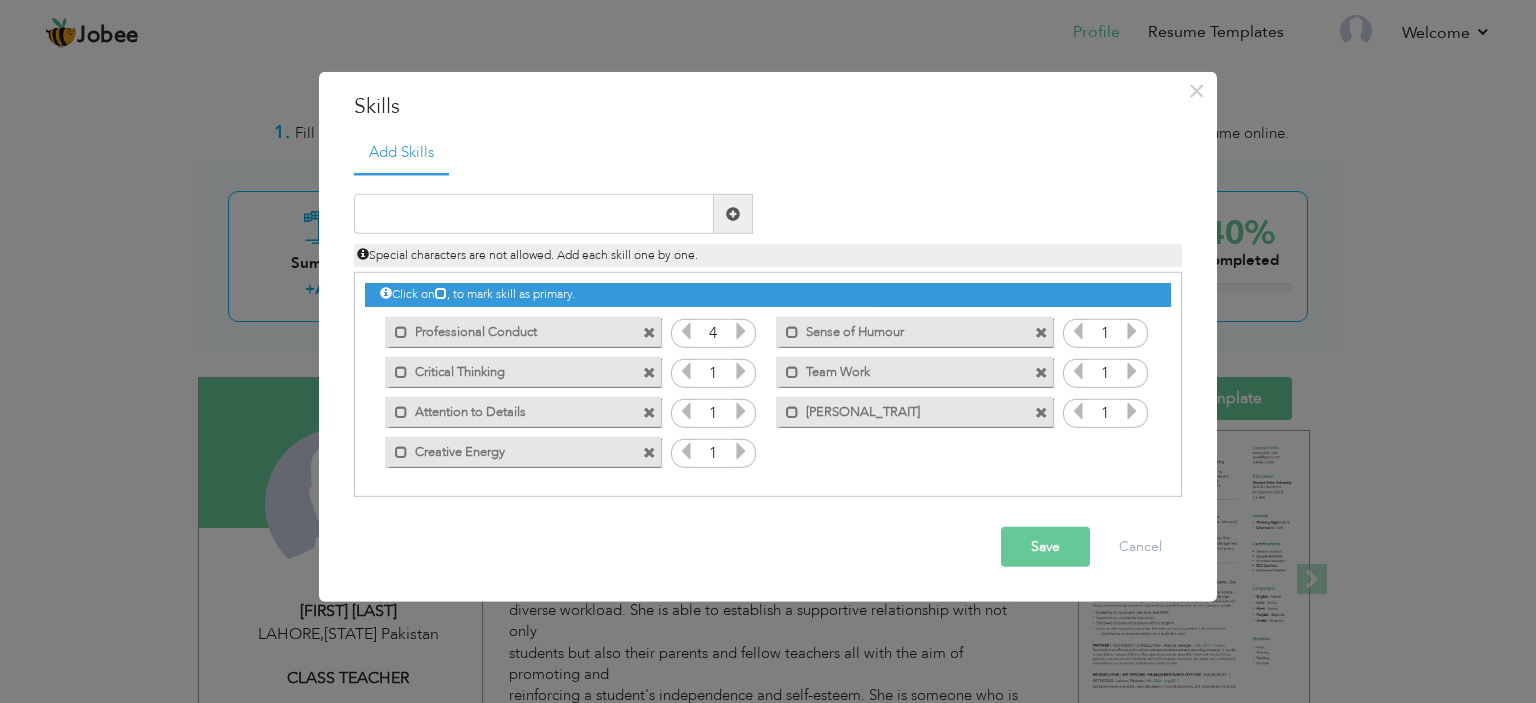 click at bounding box center (741, 371) 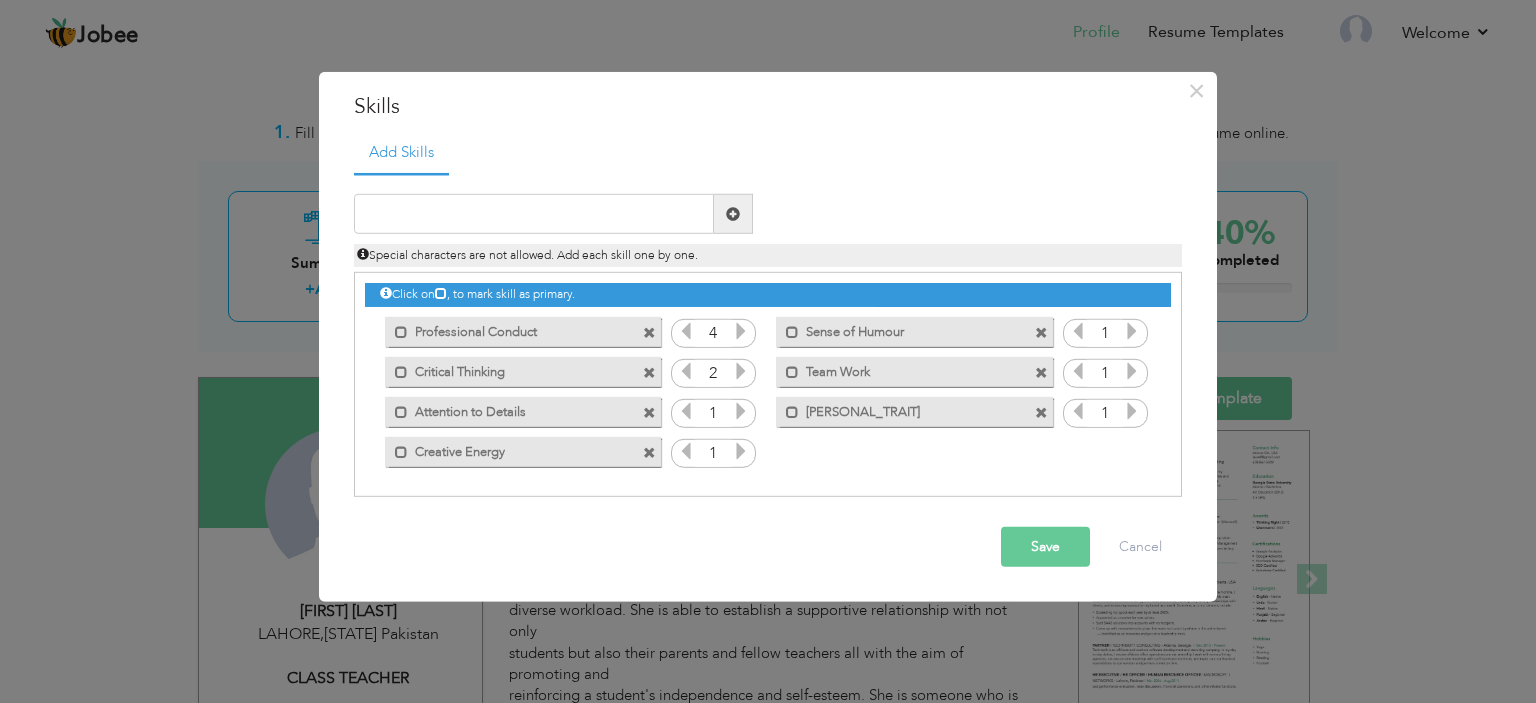click at bounding box center [741, 371] 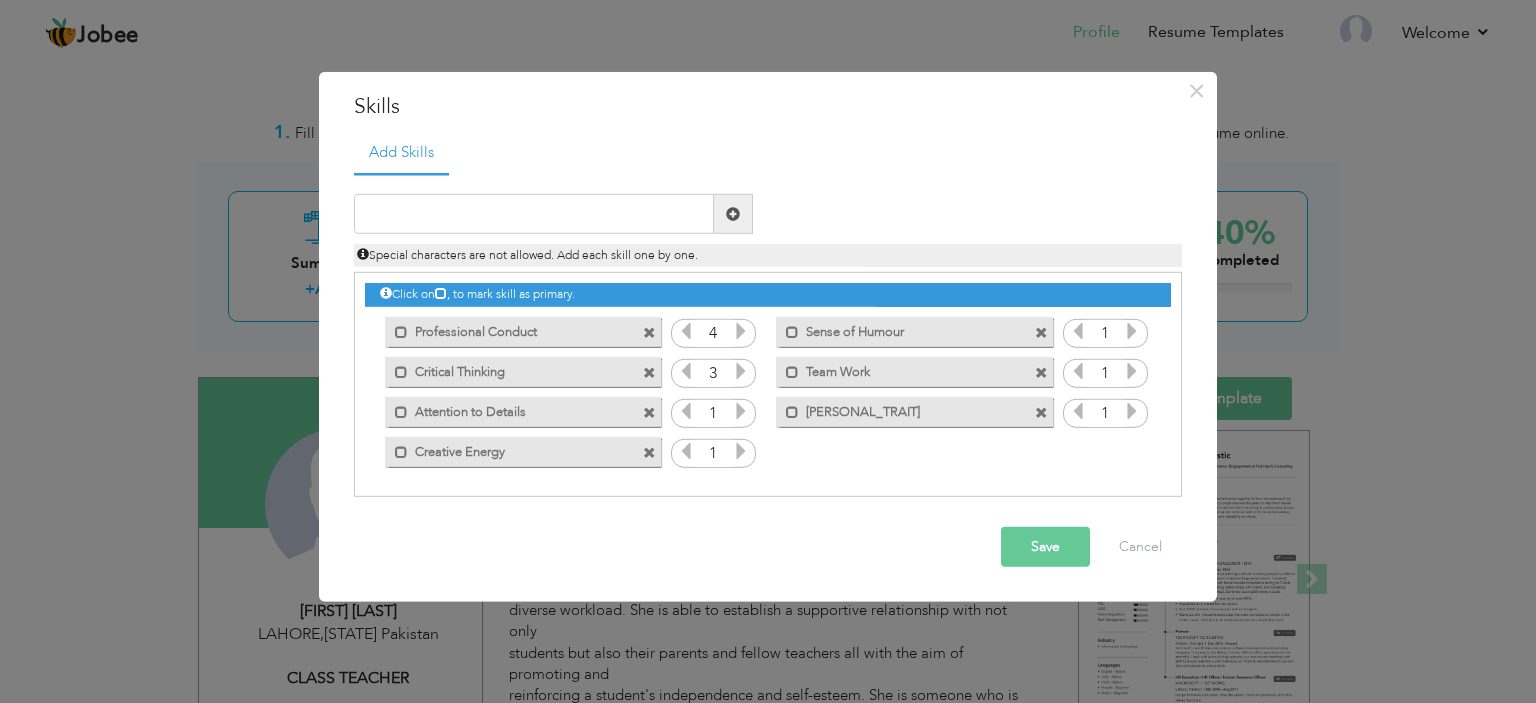 click at bounding box center [741, 411] 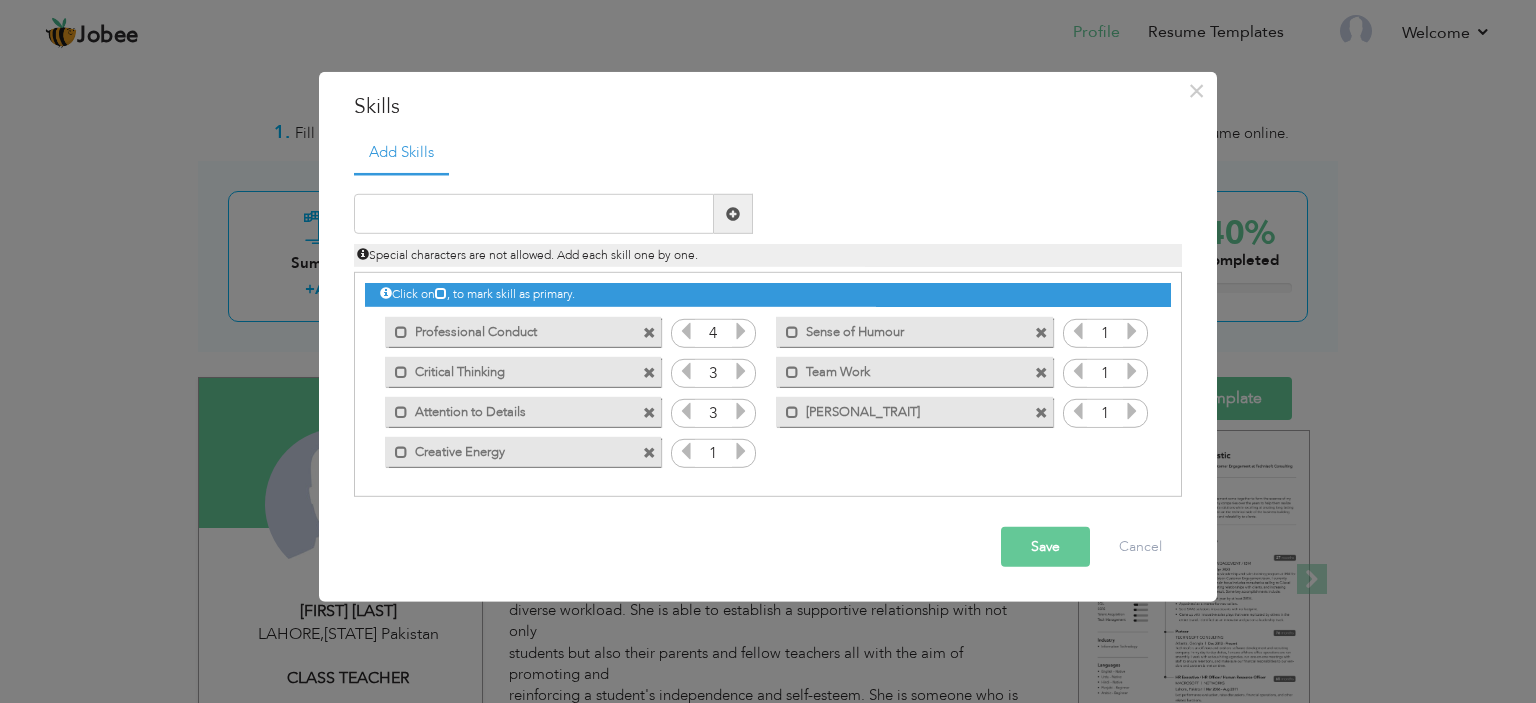 click at bounding box center (741, 411) 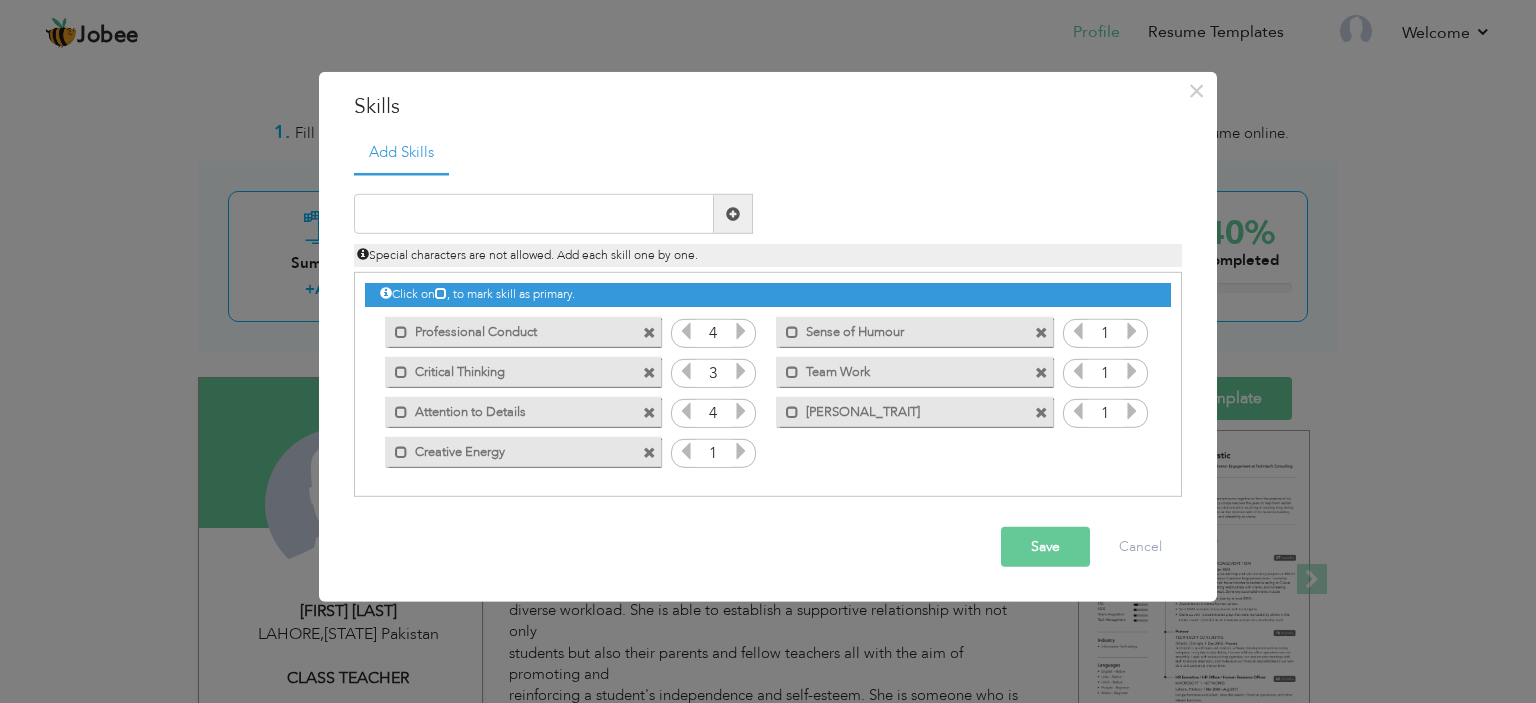 click at bounding box center [741, 451] 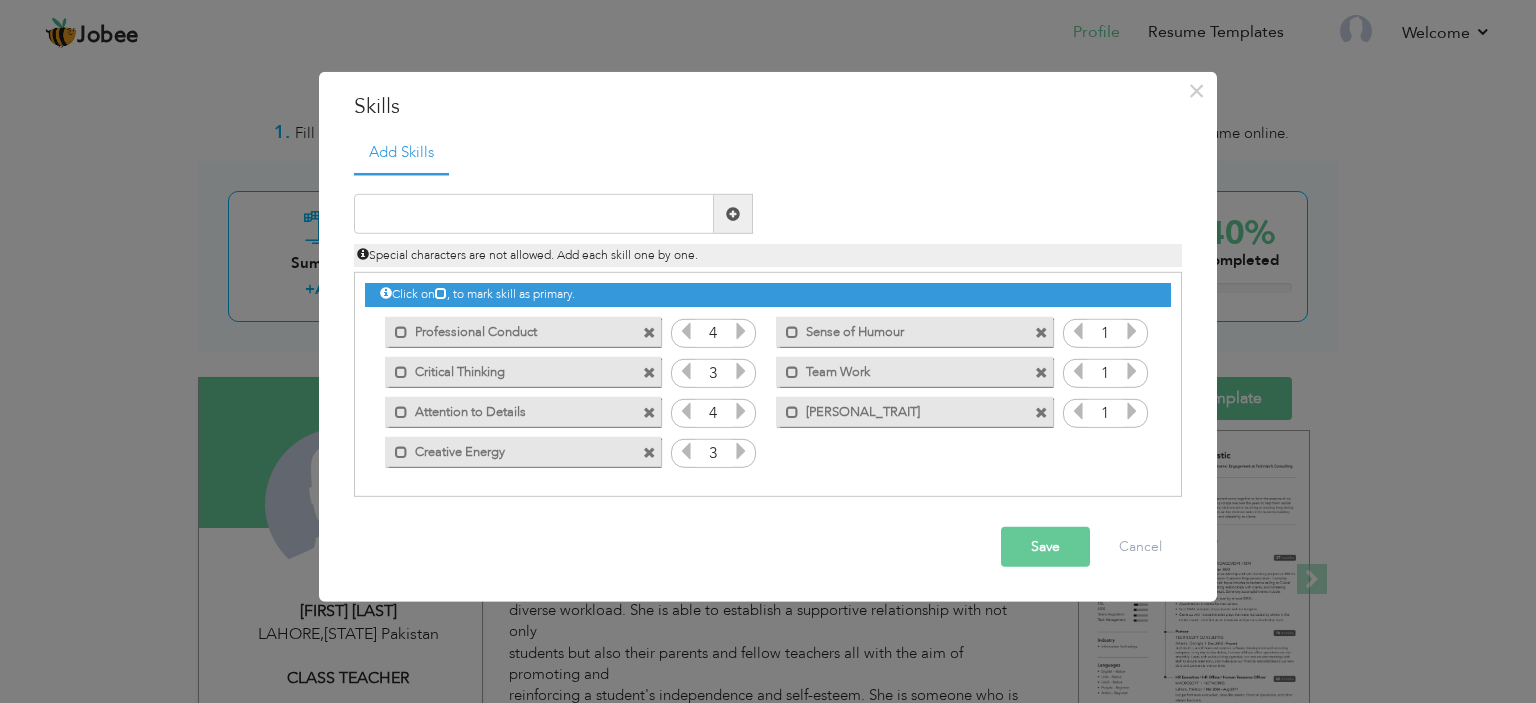 click at bounding box center (741, 451) 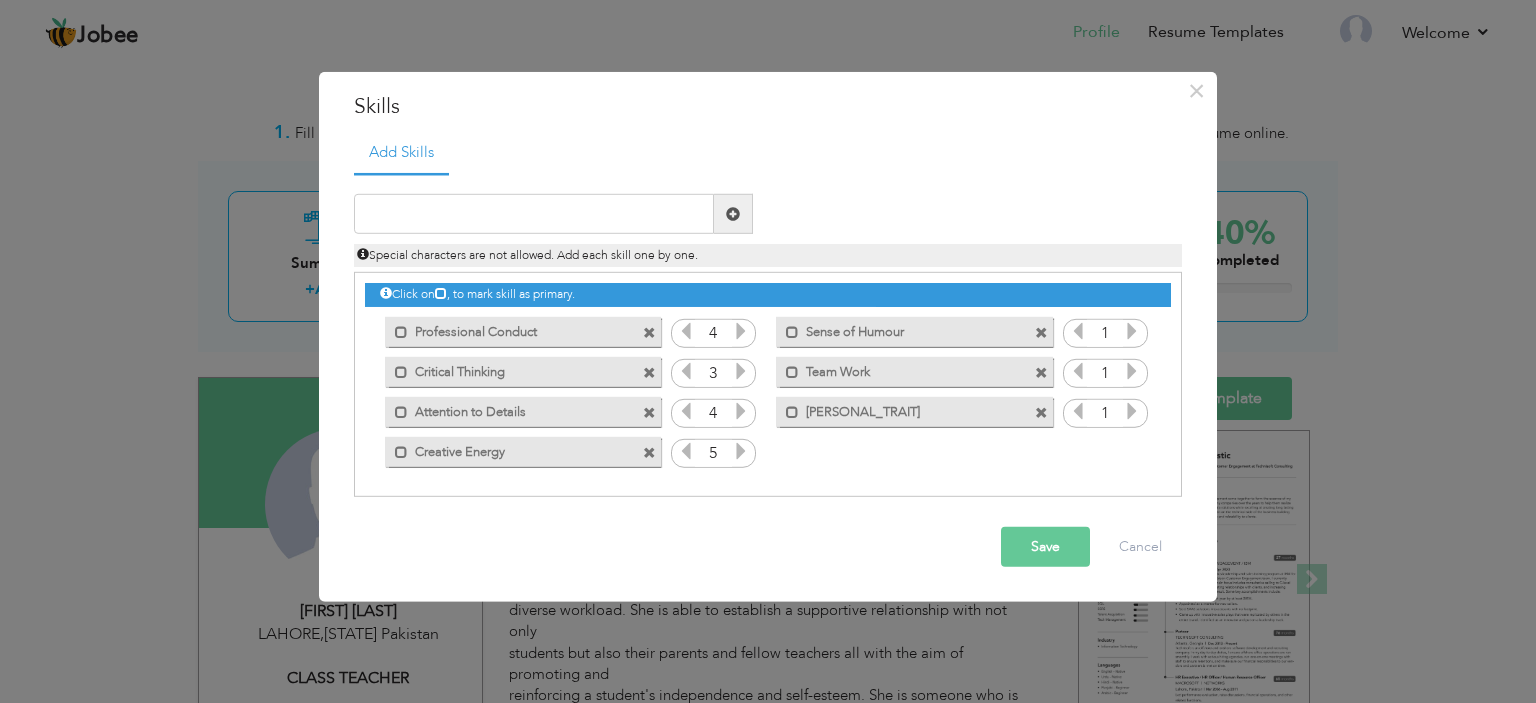 click at bounding box center (1132, 331) 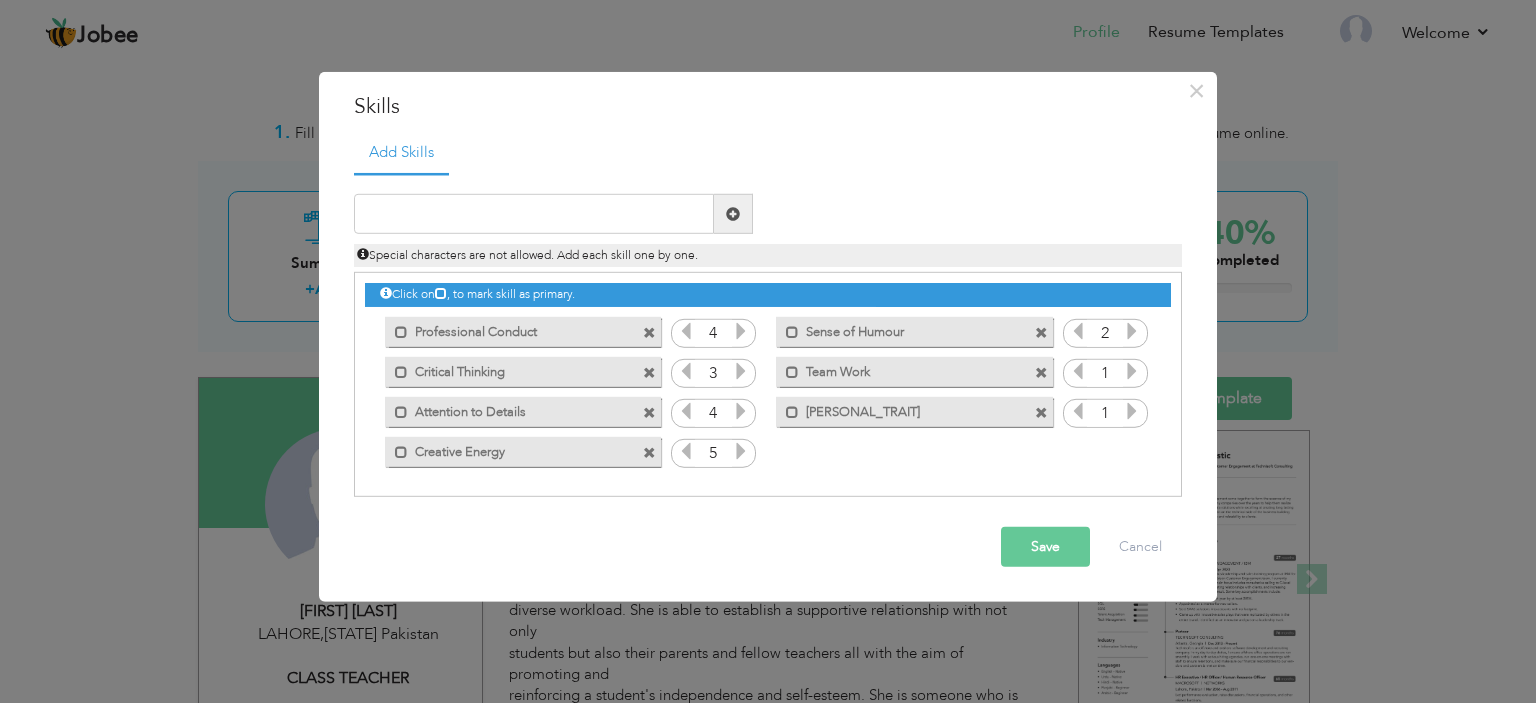 click at bounding box center (1132, 331) 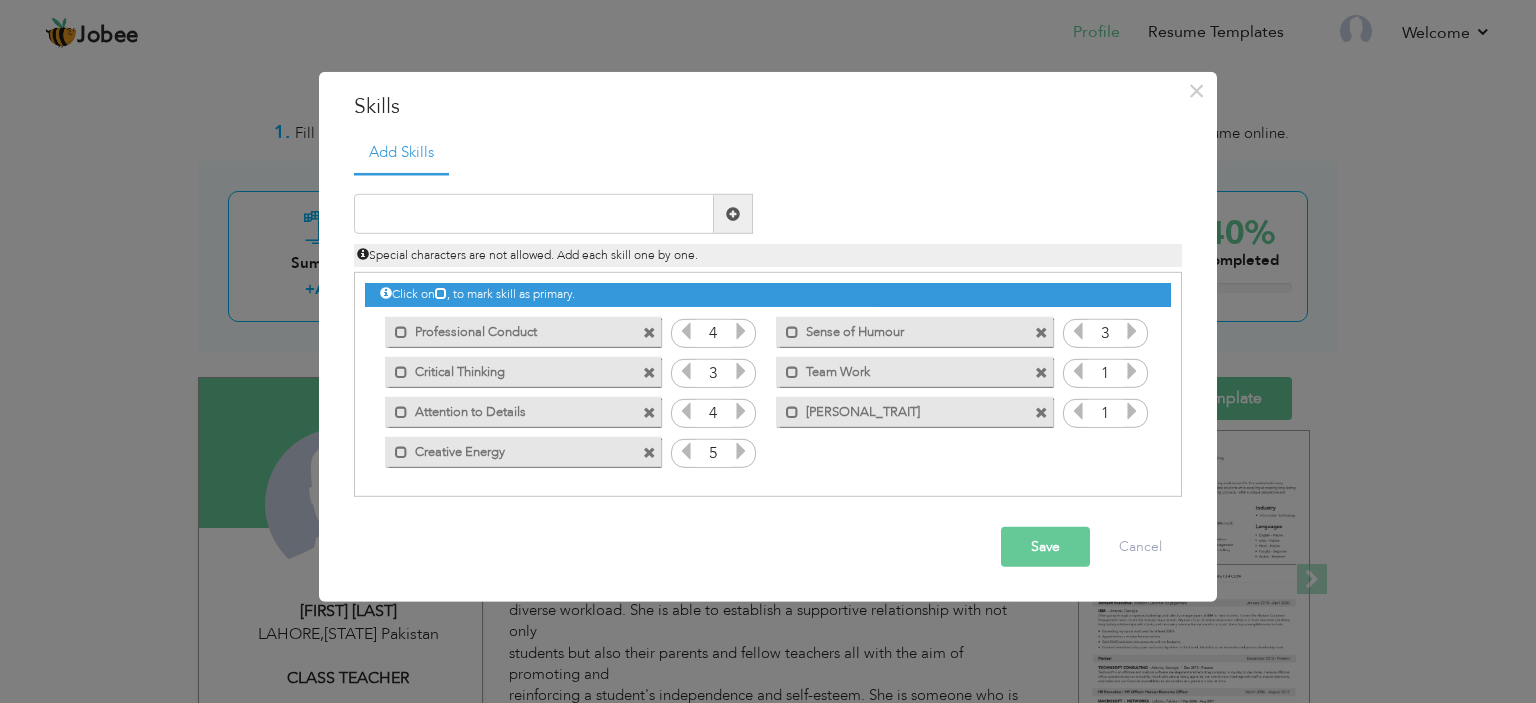 click at bounding box center (1132, 331) 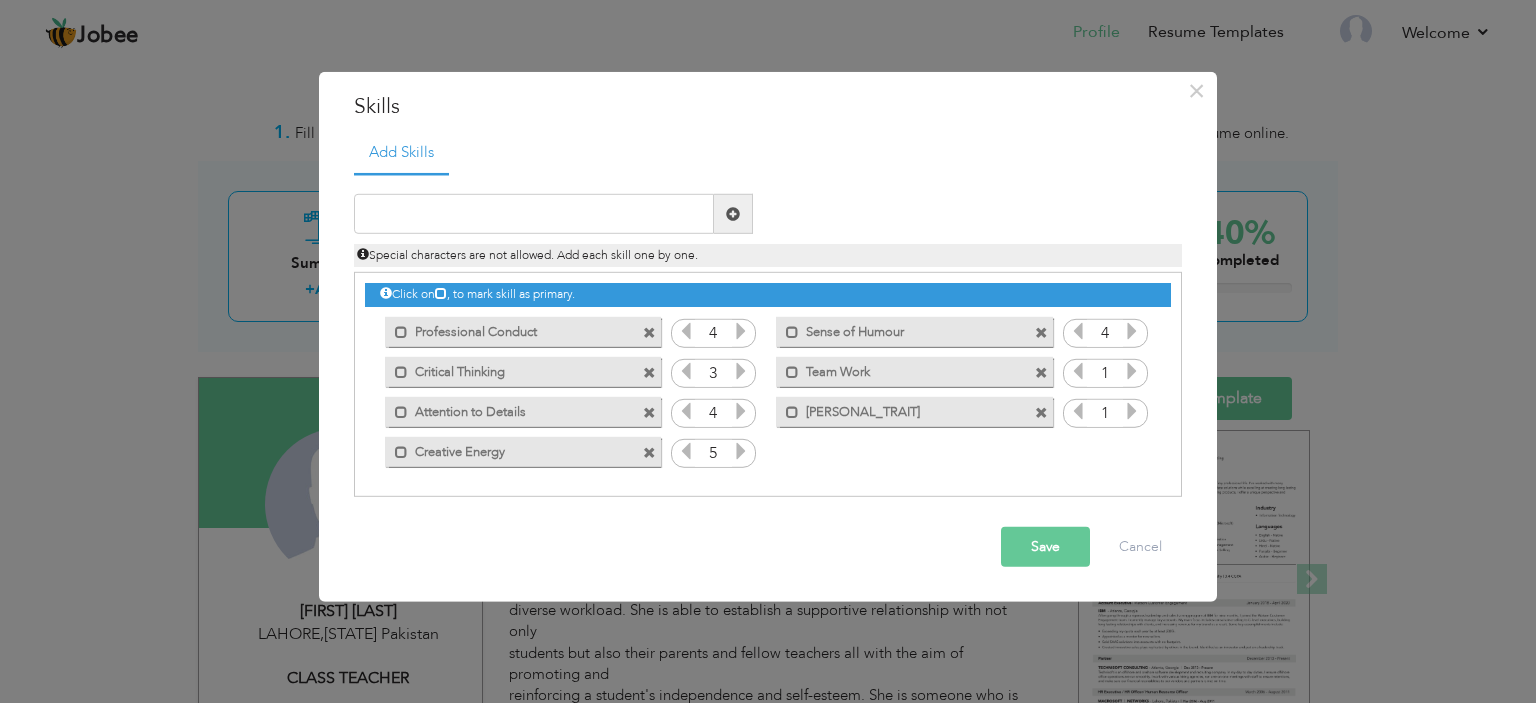 click at bounding box center [1132, 371] 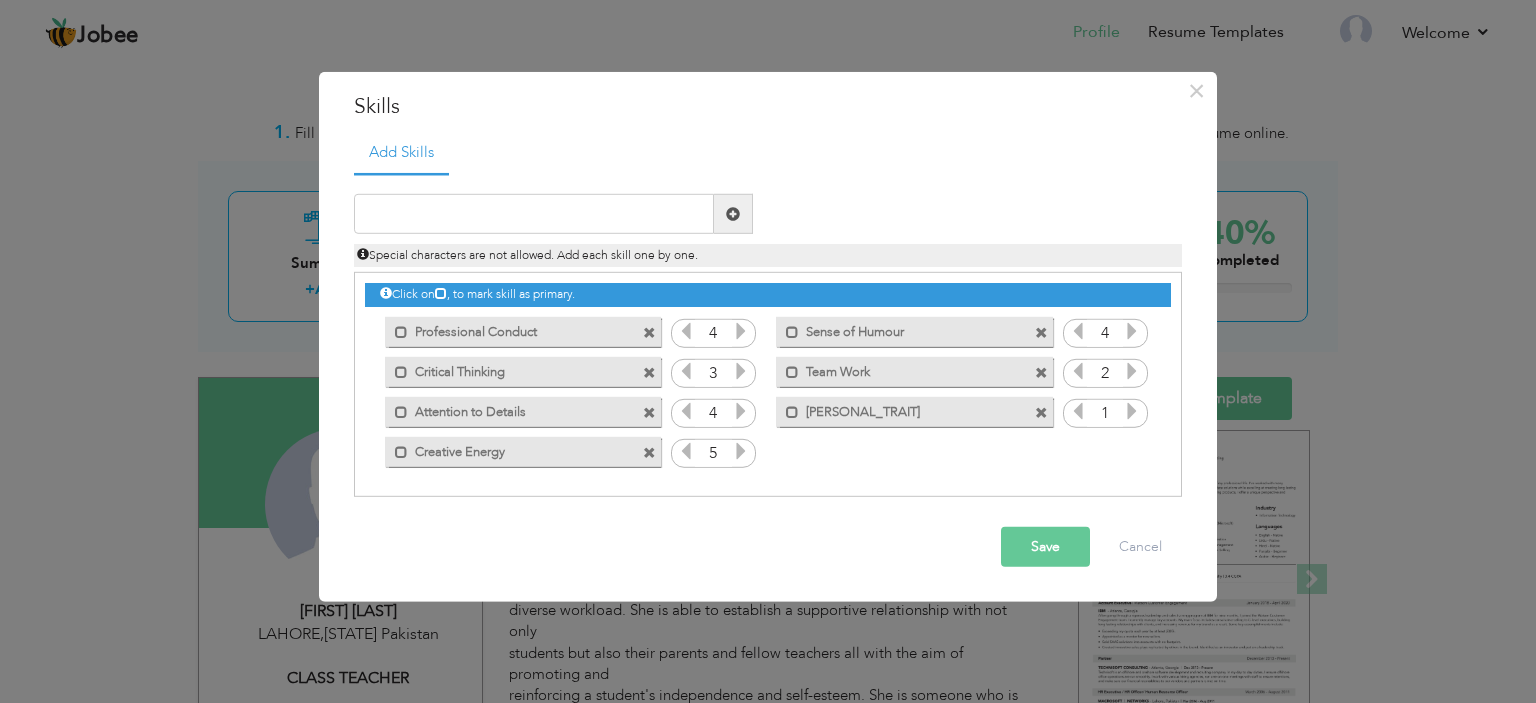 click at bounding box center [1132, 371] 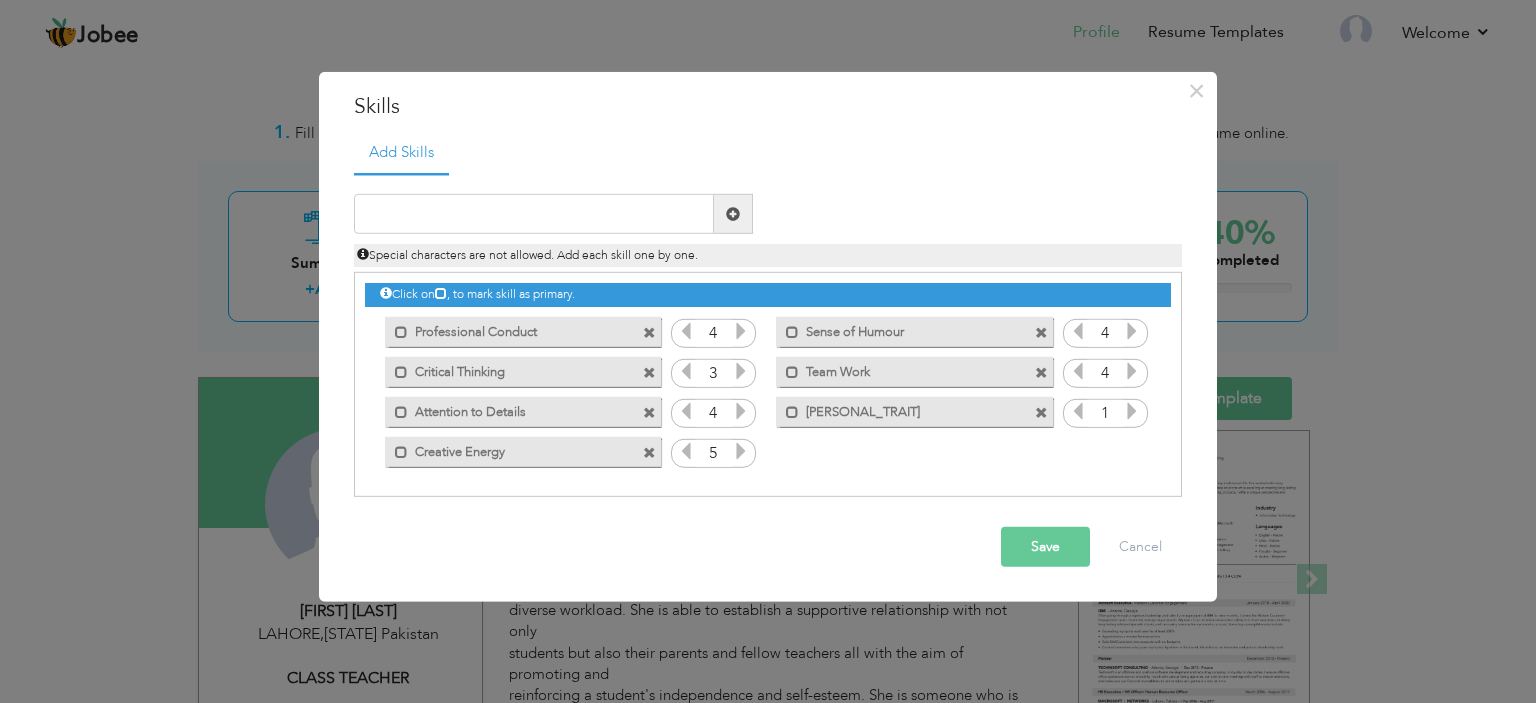 click at bounding box center (1078, 371) 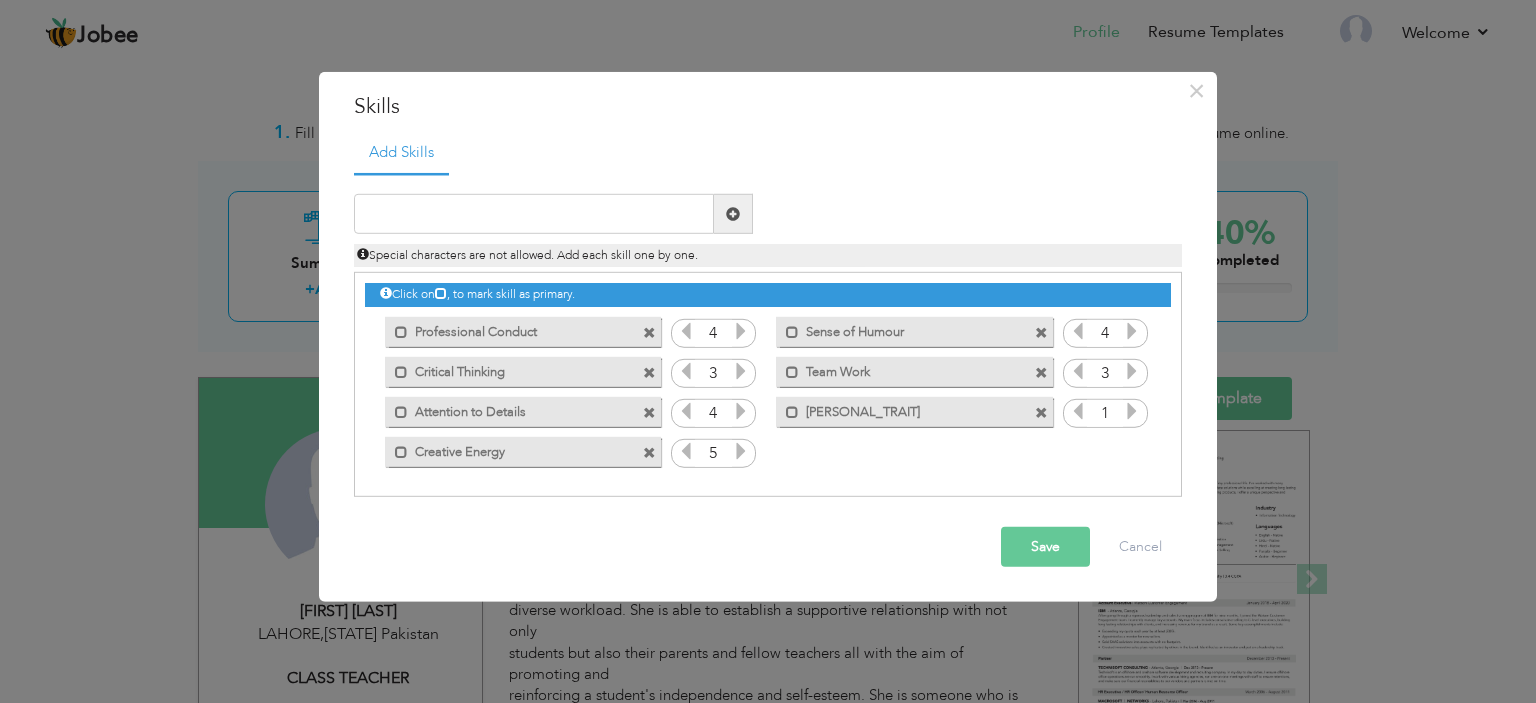 click at bounding box center [1132, 371] 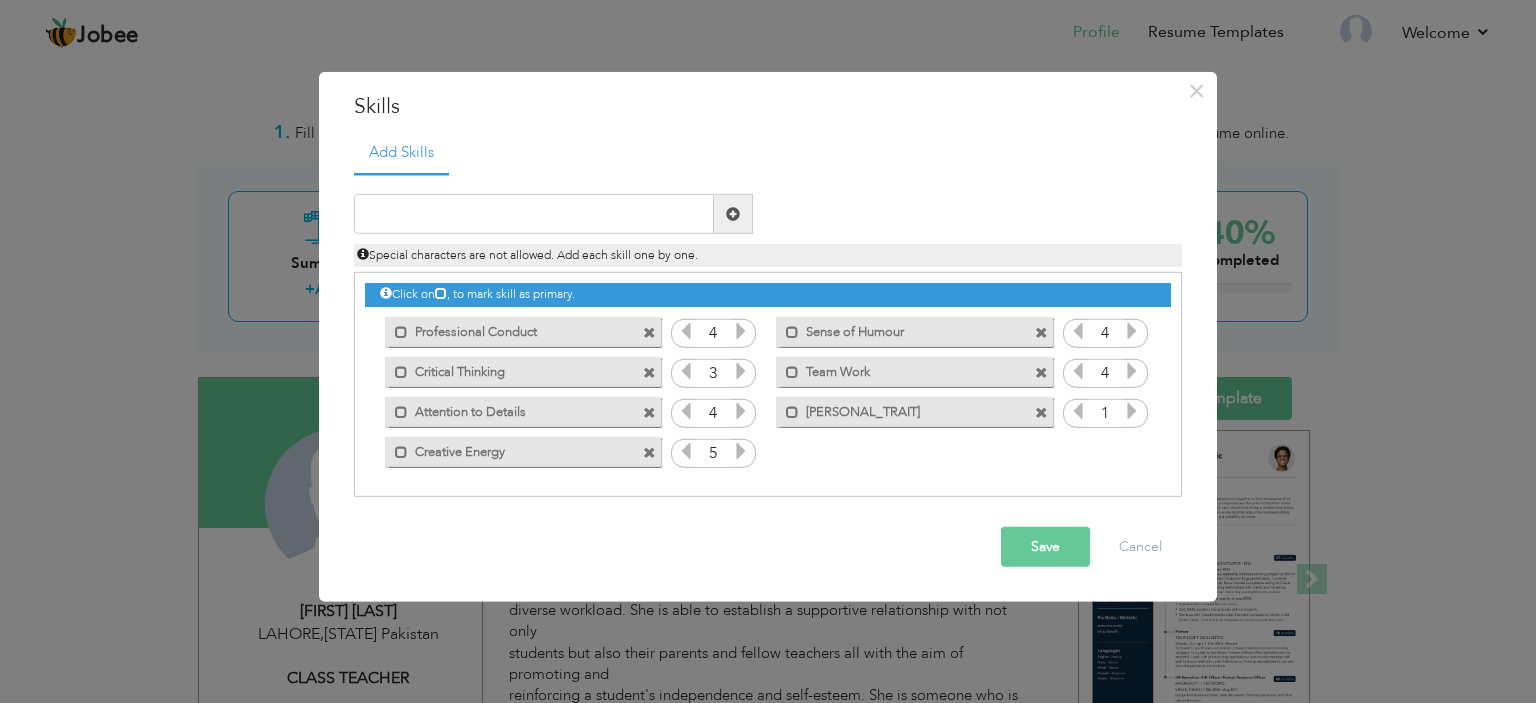 click at bounding box center [1132, 411] 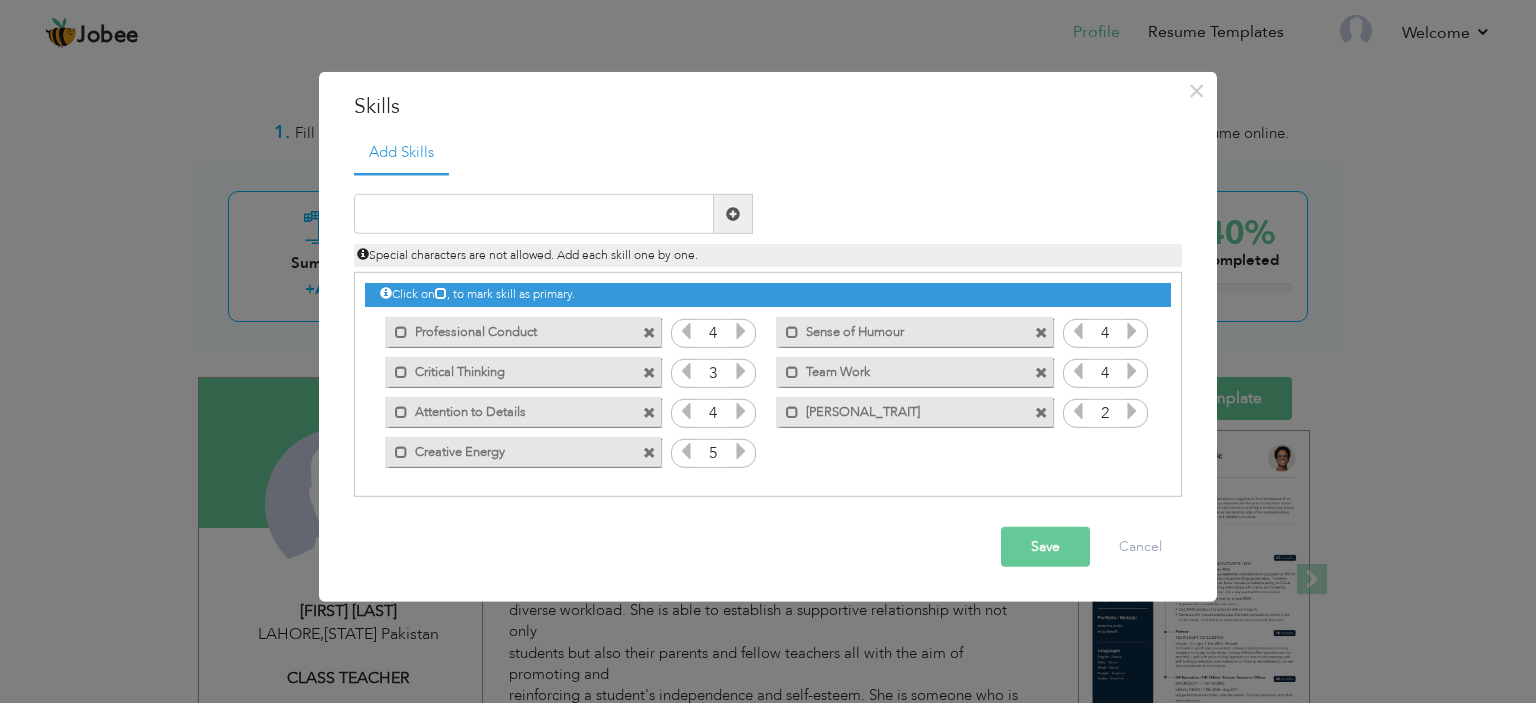 click at bounding box center [1132, 411] 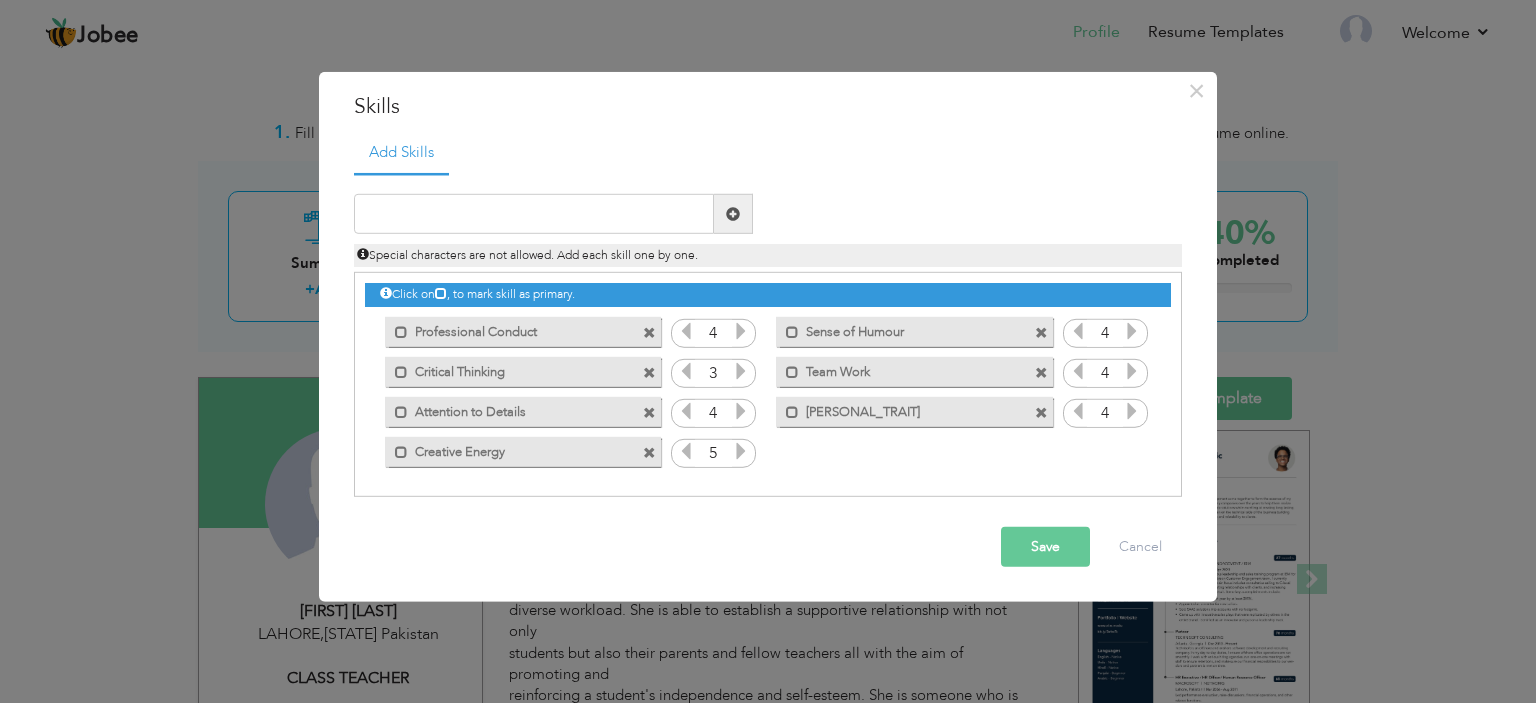 click at bounding box center (1132, 411) 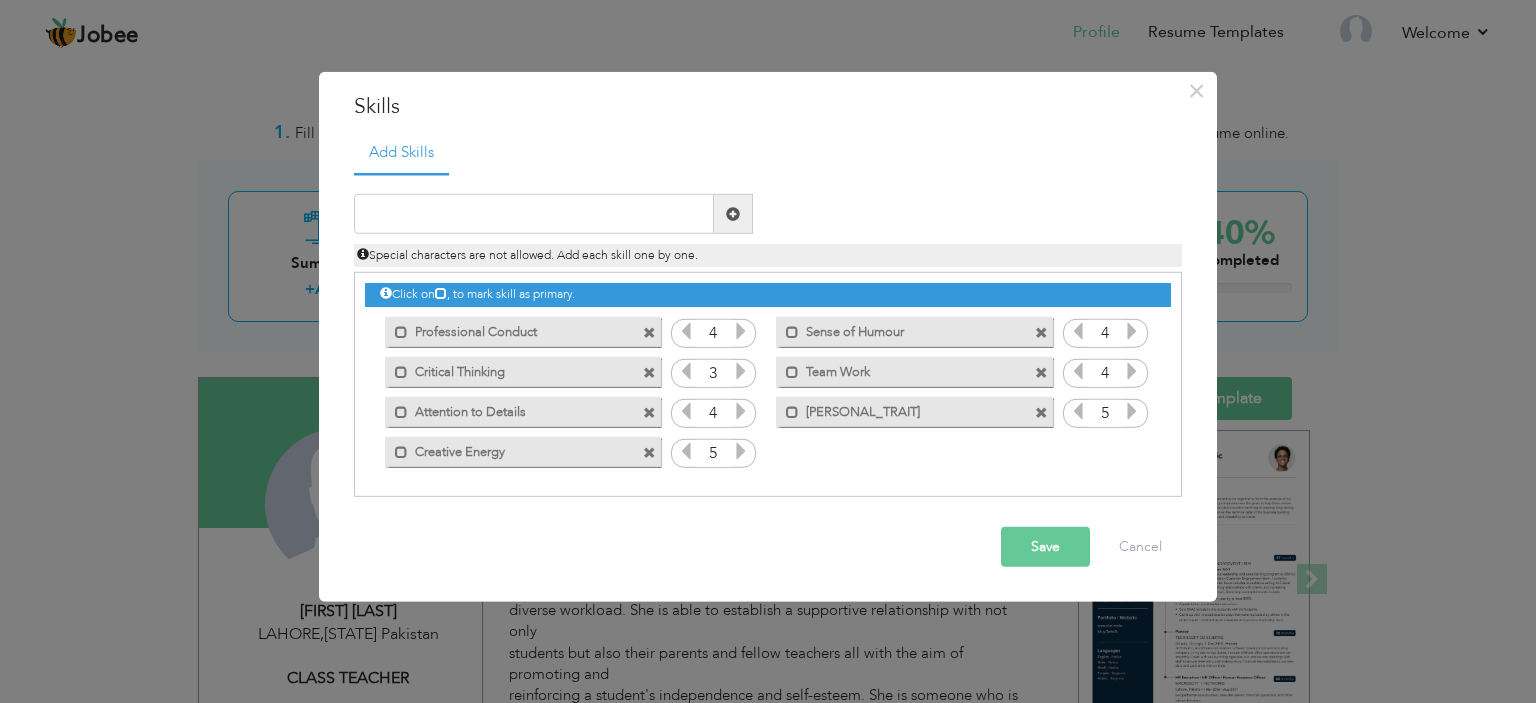click at bounding box center (1132, 411) 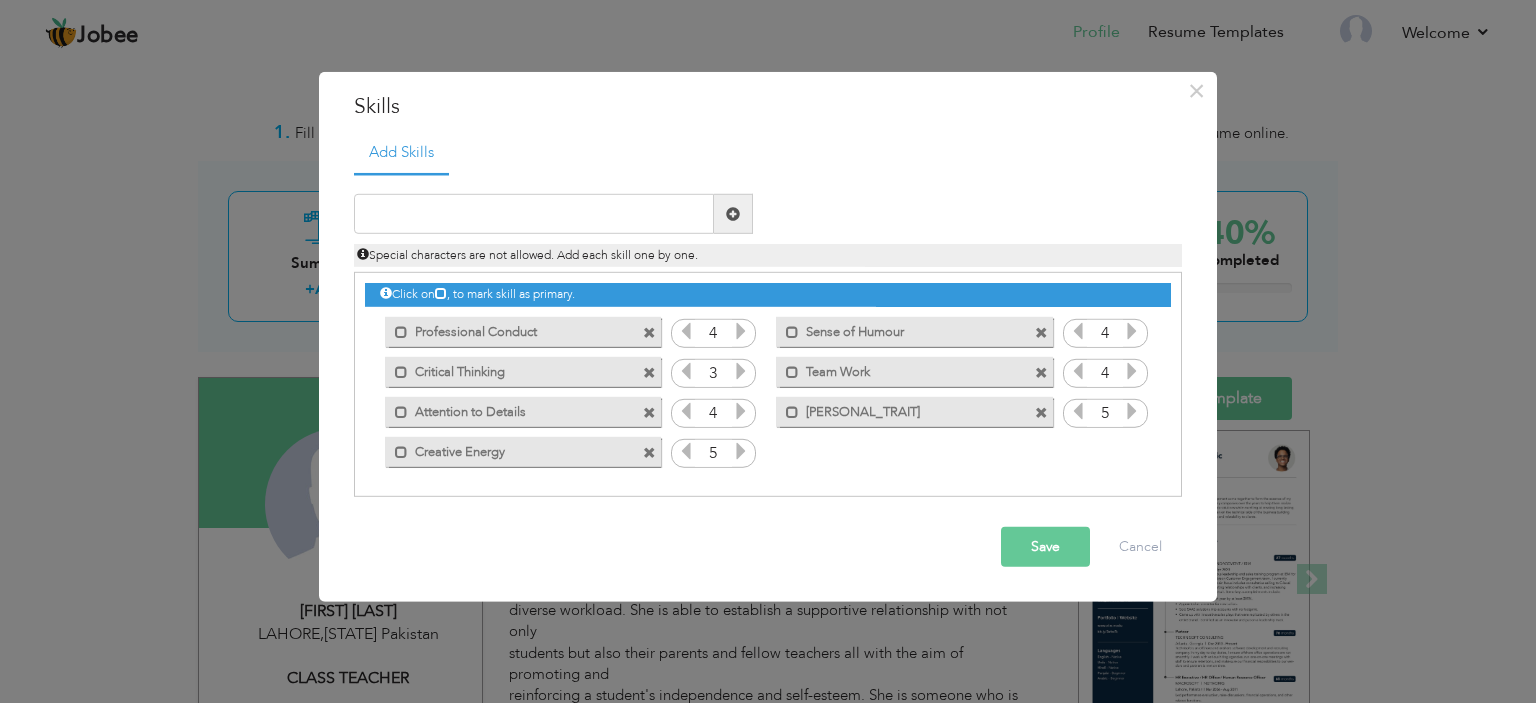 click on "Save" at bounding box center [1045, 547] 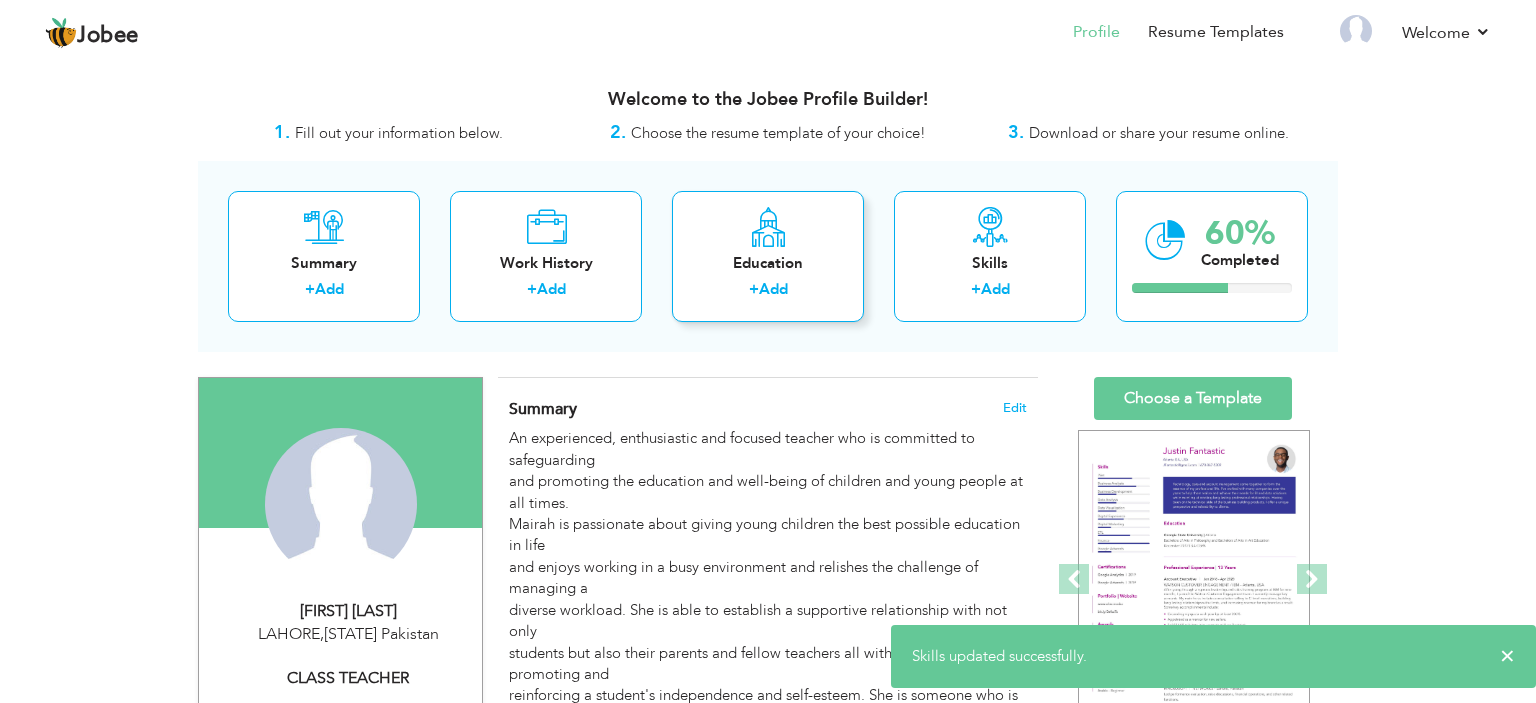 click on "+  Add" at bounding box center [768, 292] 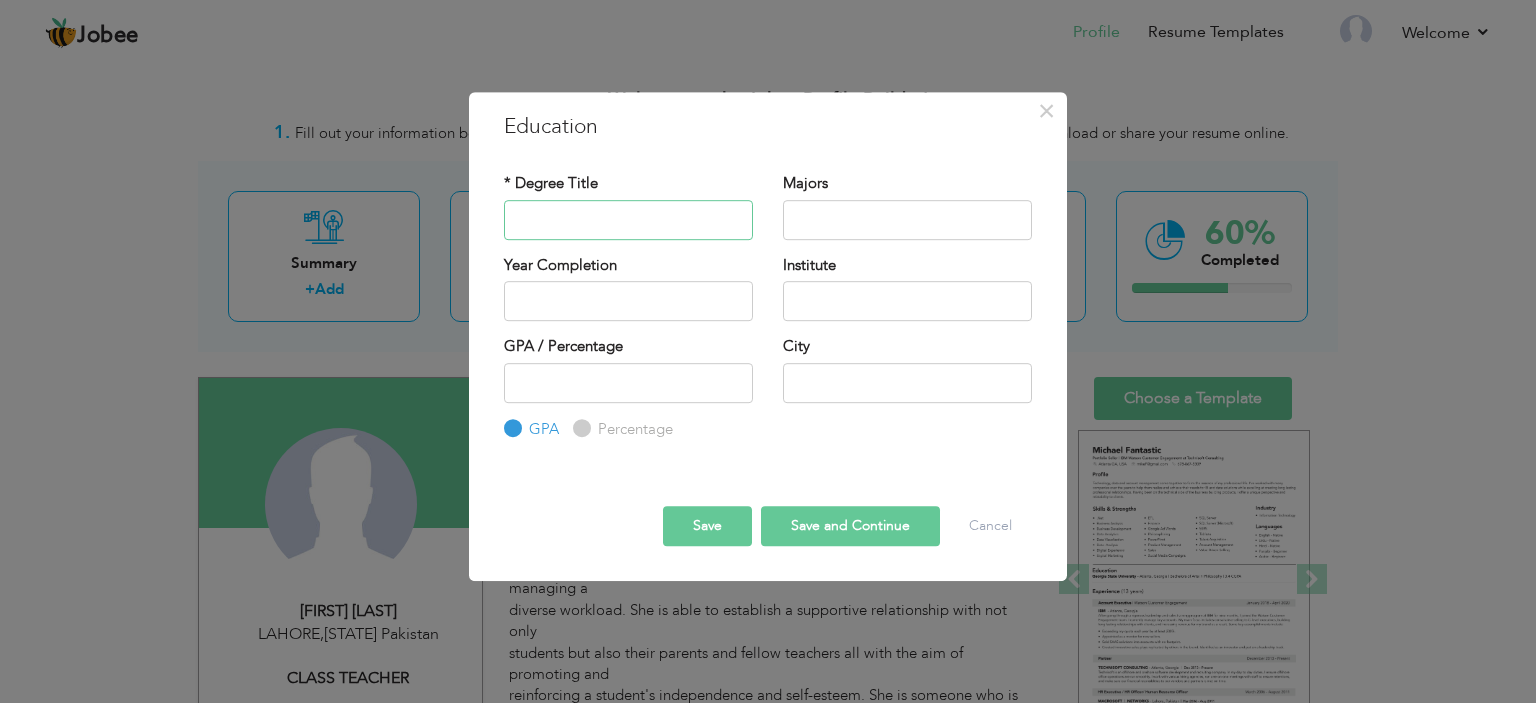 click at bounding box center (628, 220) 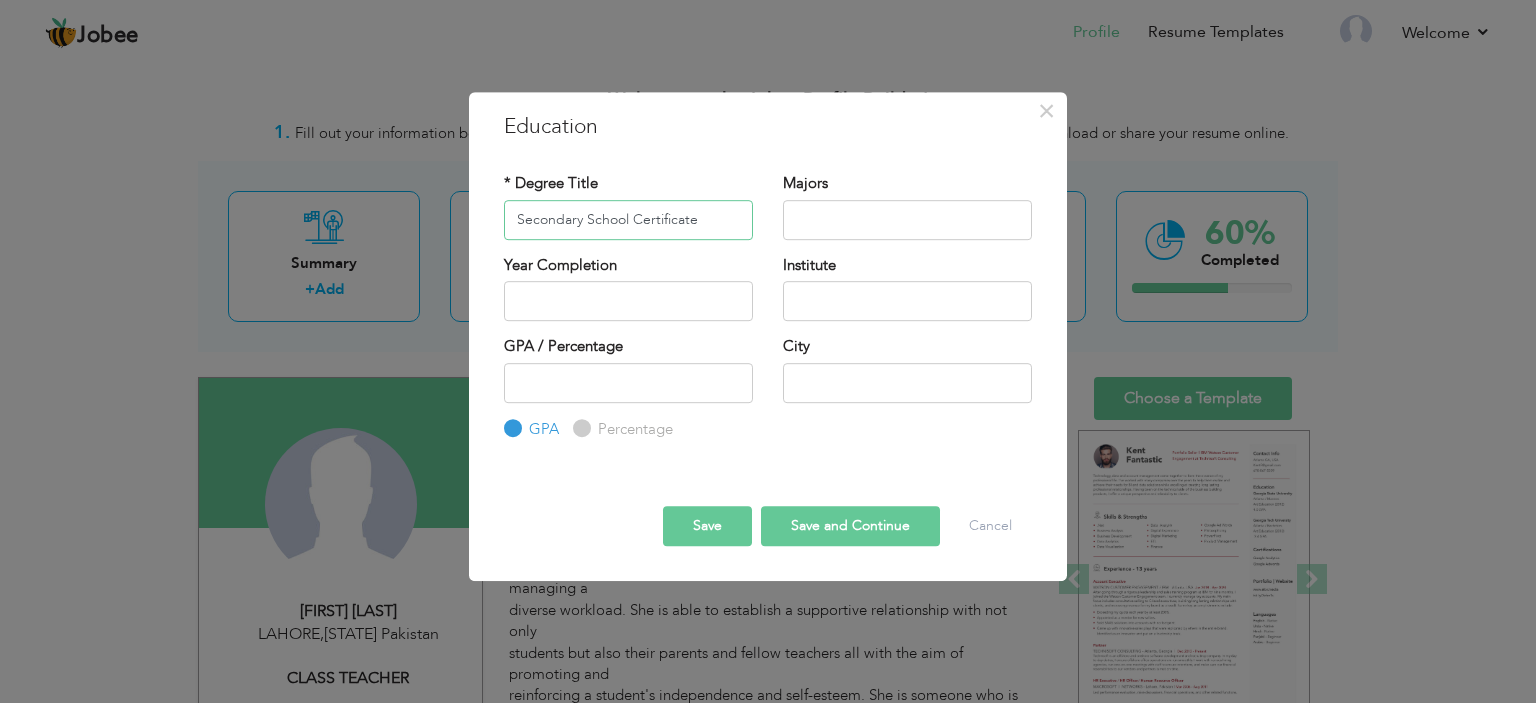 type on "Secondary School Certificate" 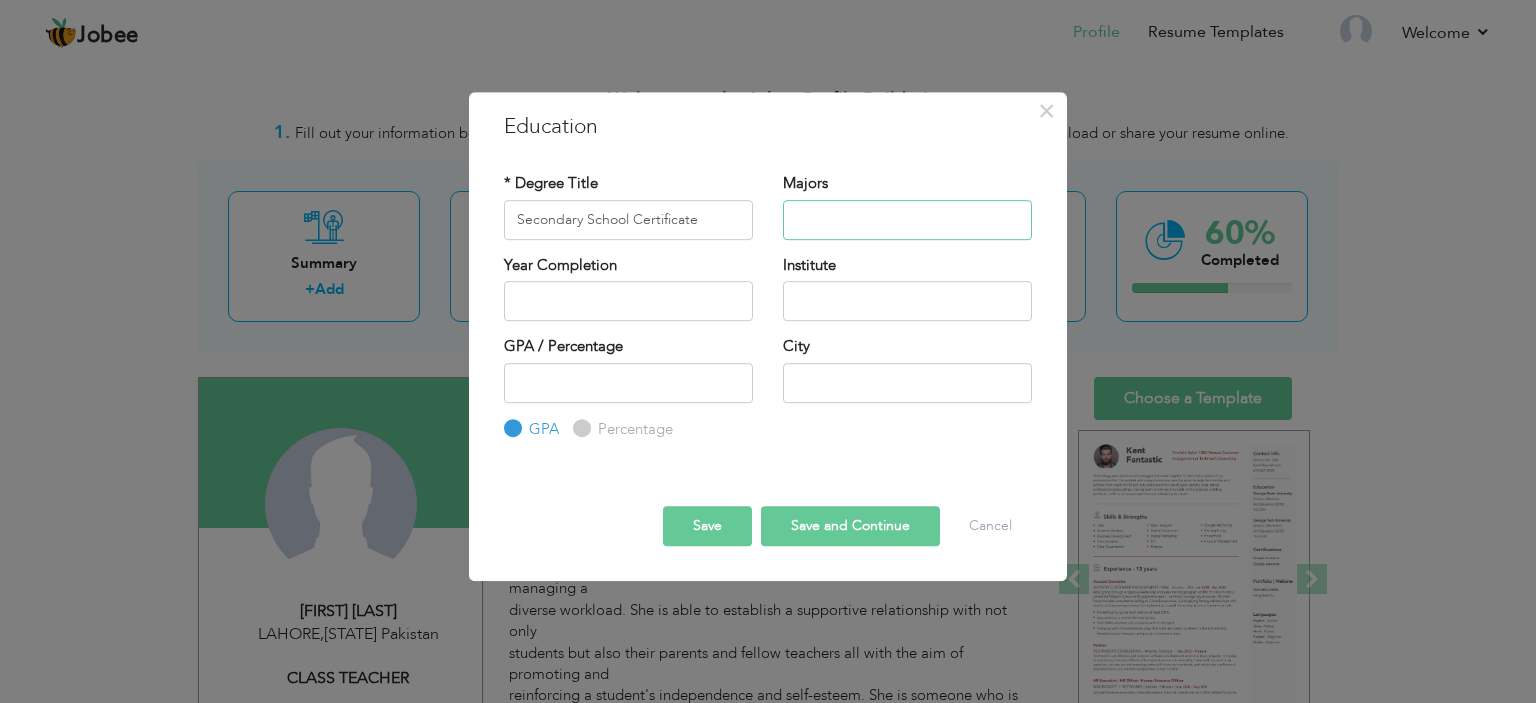 click at bounding box center [907, 220] 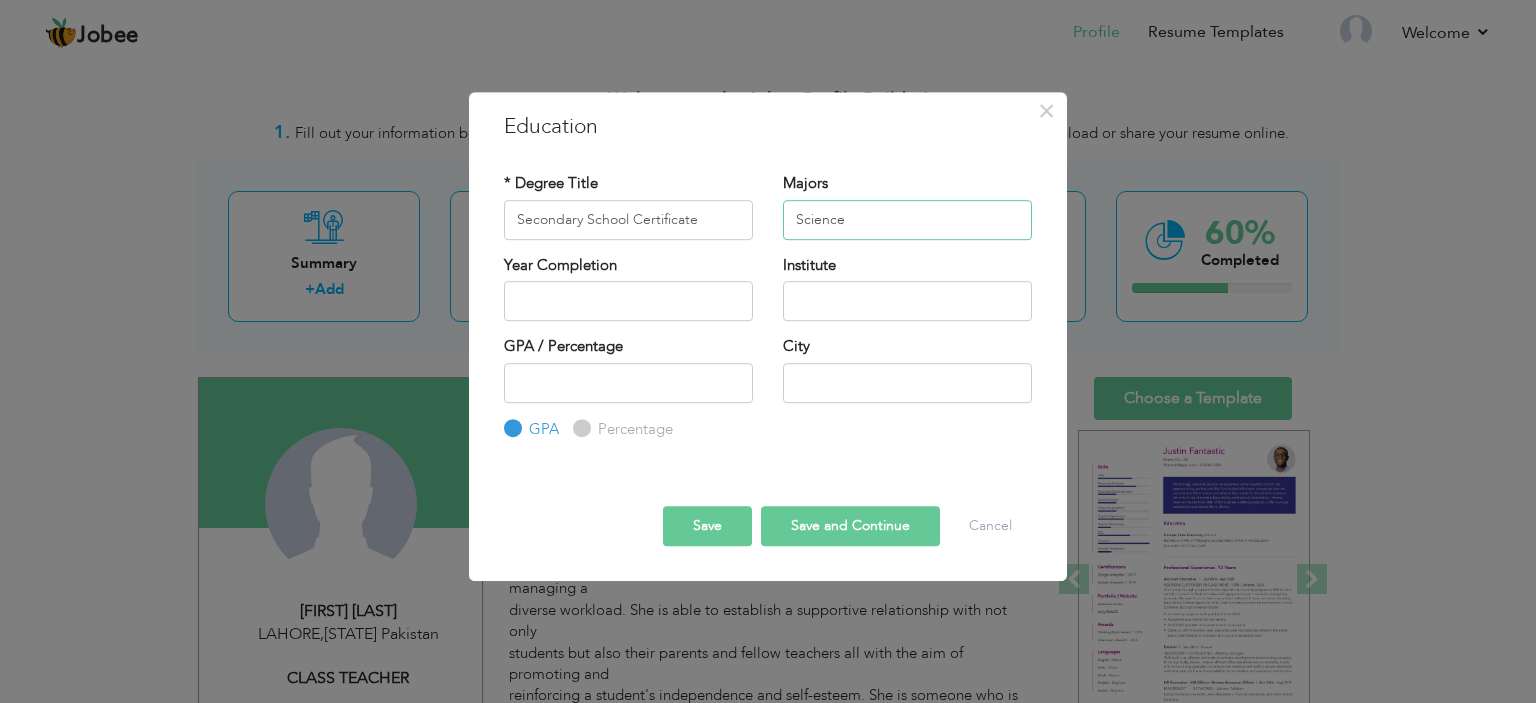 type on "Science" 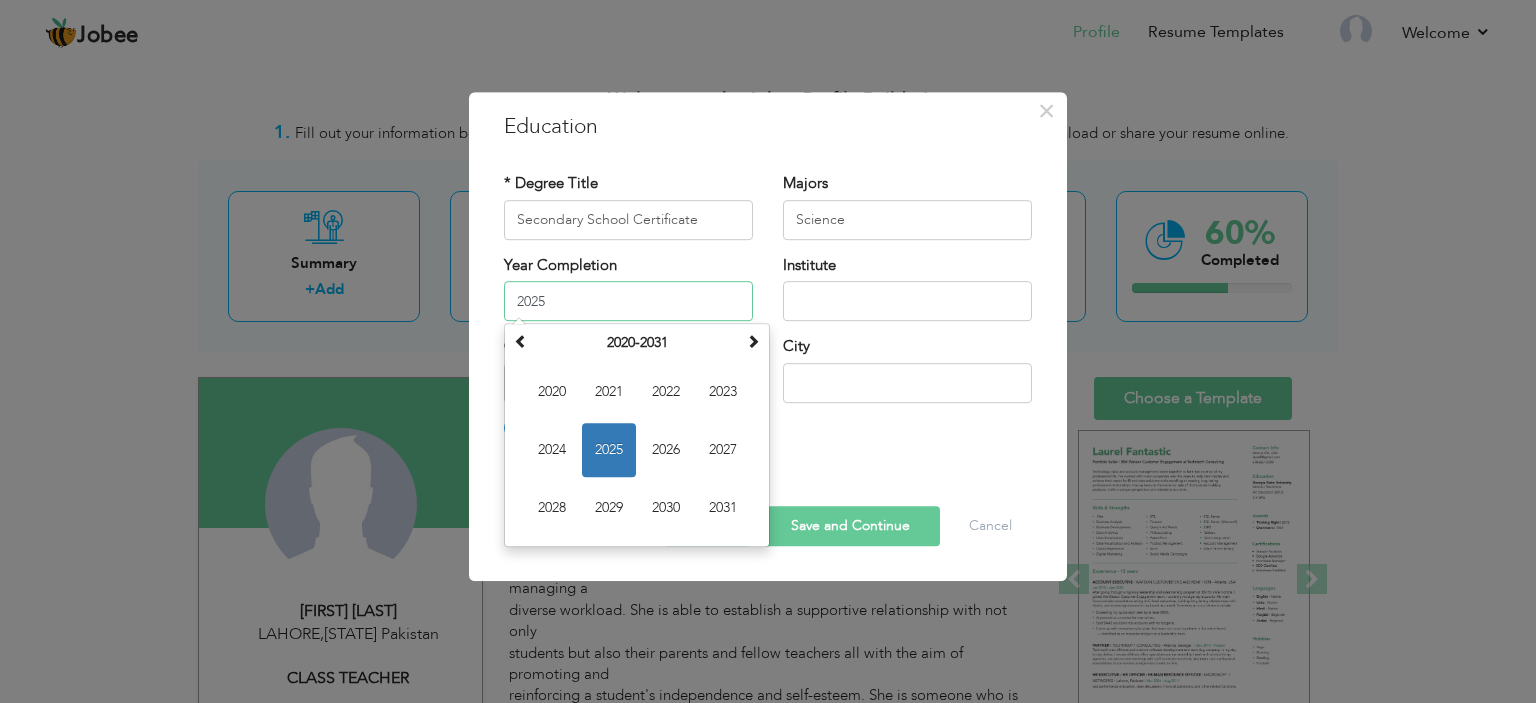 click on "2025" at bounding box center (628, 301) 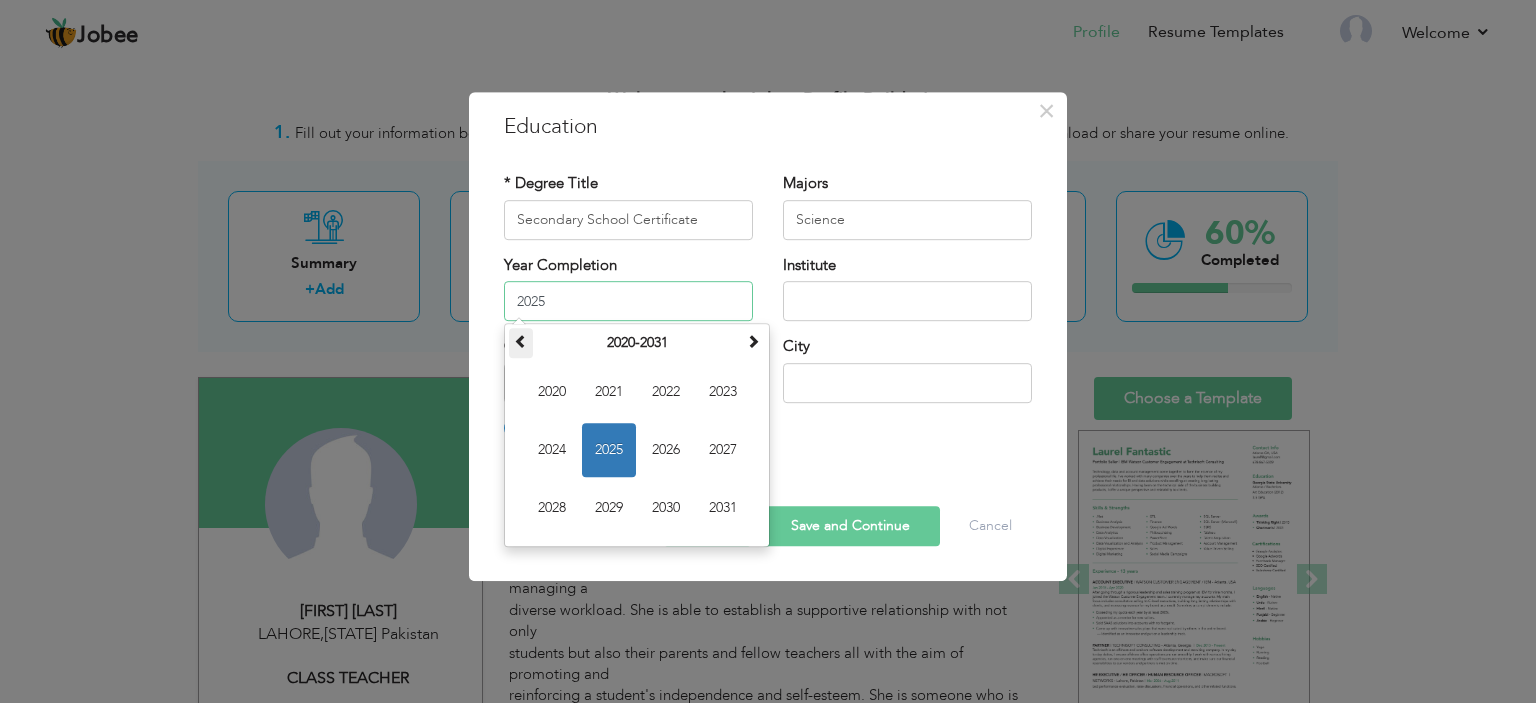 click at bounding box center [521, 341] 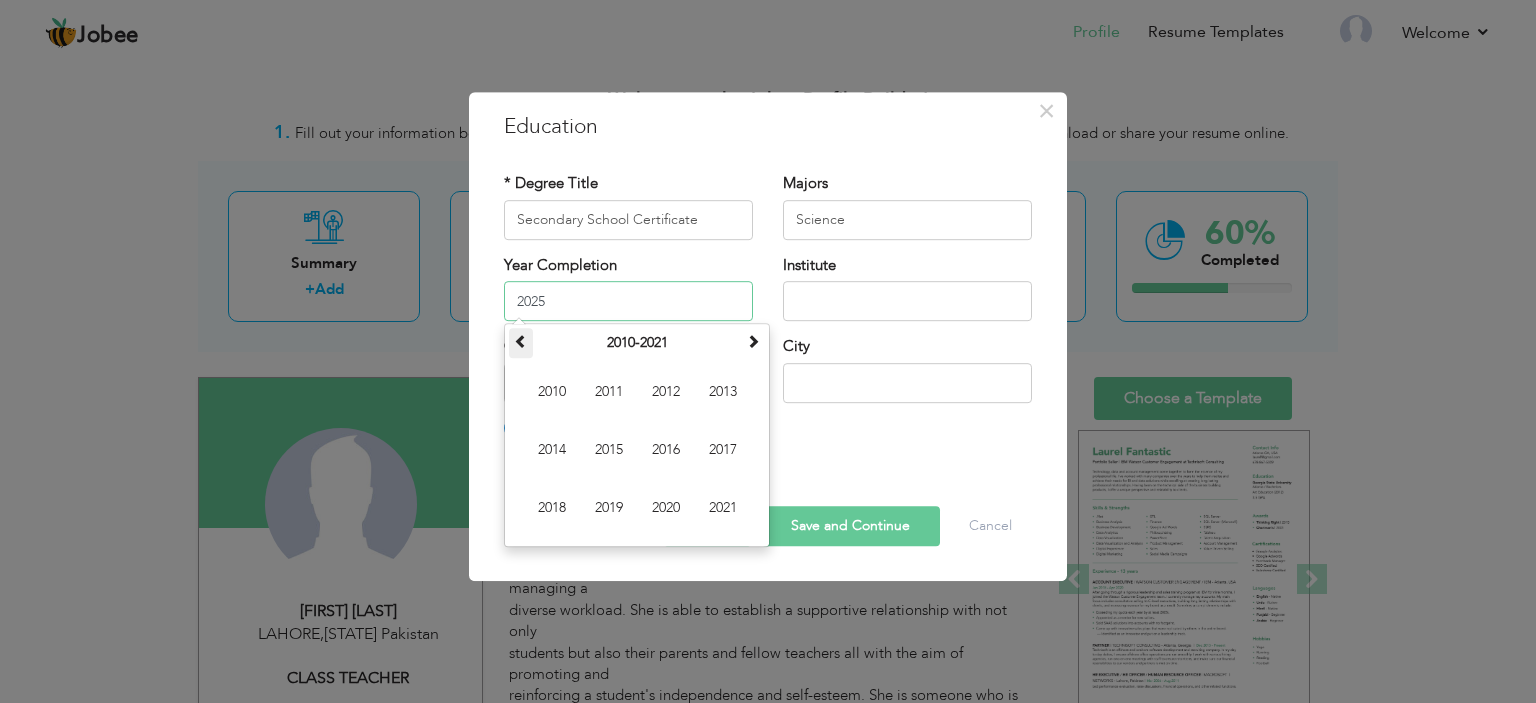 click at bounding box center (521, 341) 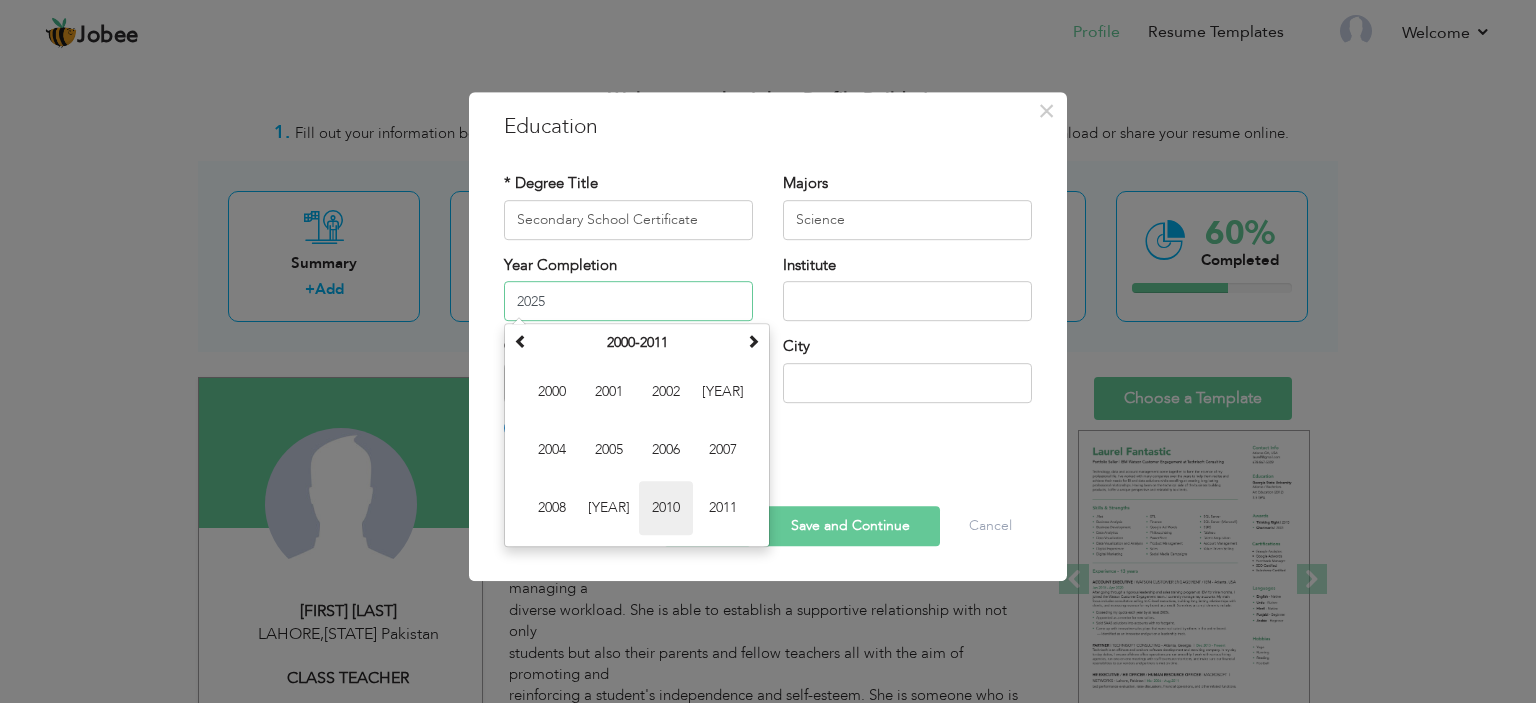 click on "2010" at bounding box center [666, 508] 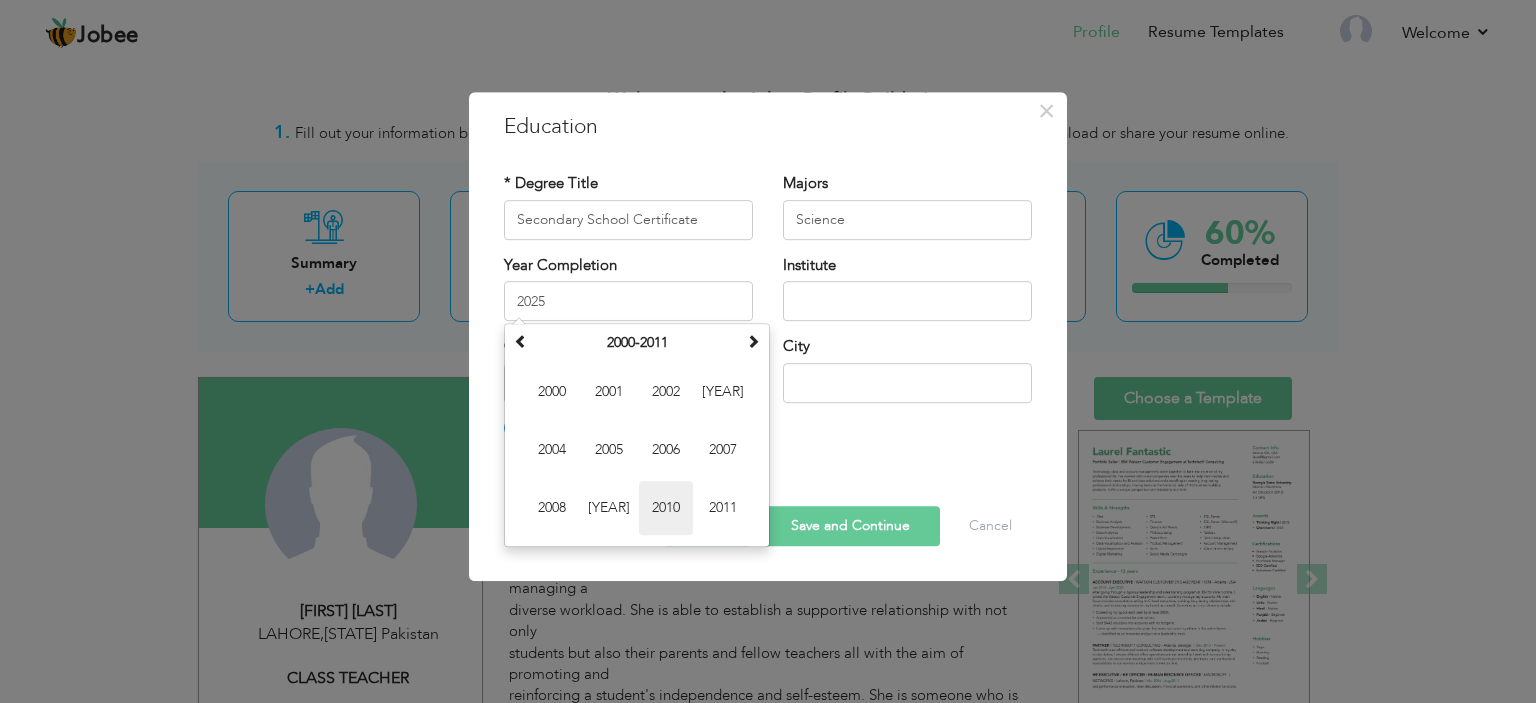 type on "2010" 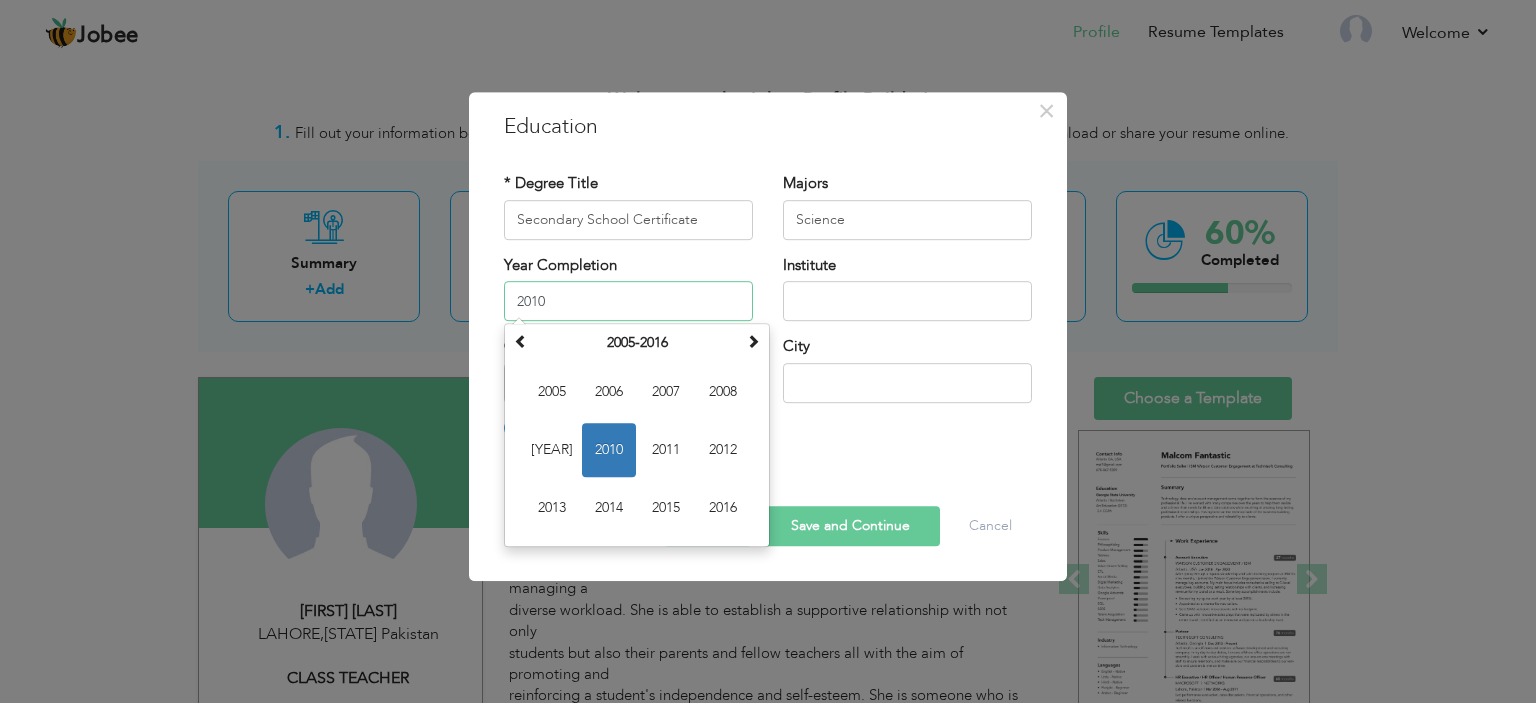 click on "2010" at bounding box center (628, 301) 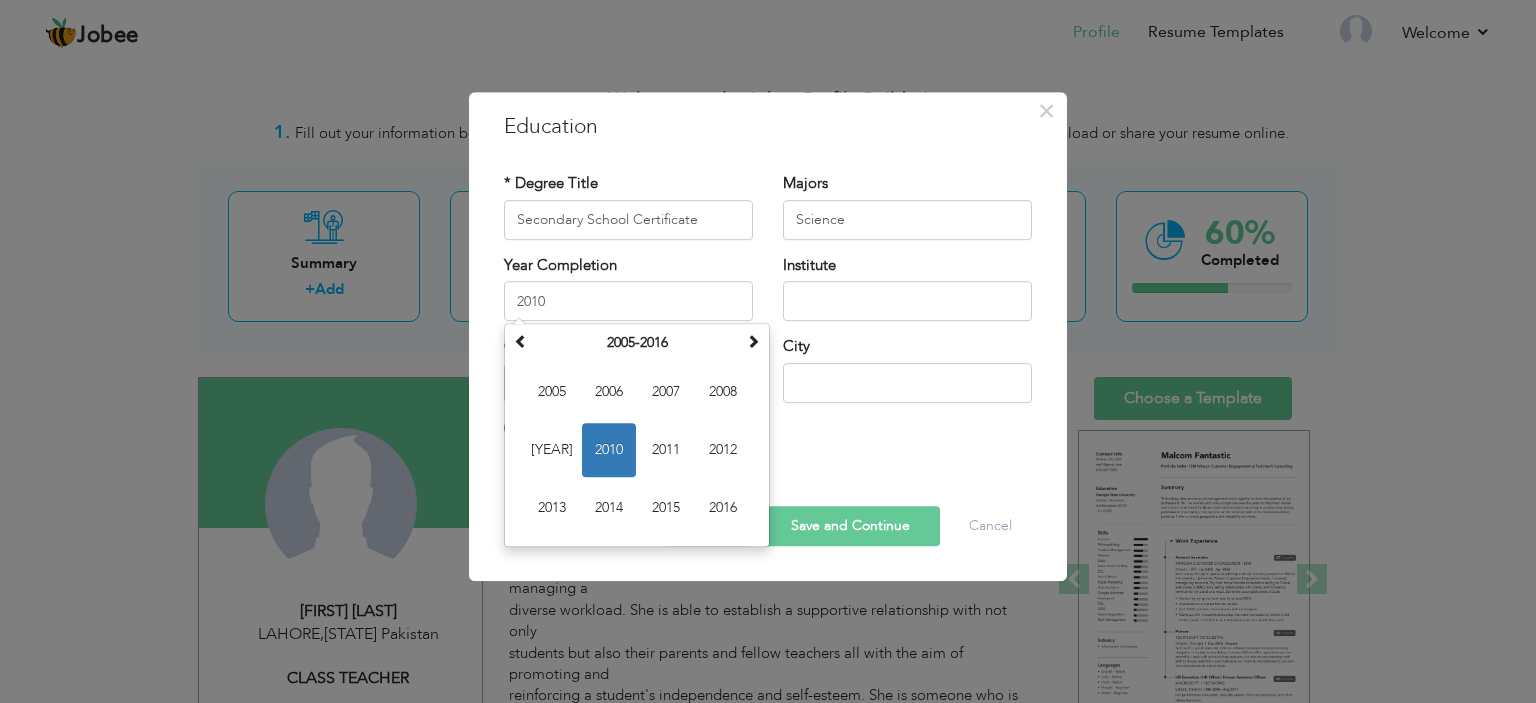 click on "City" at bounding box center [907, 369] 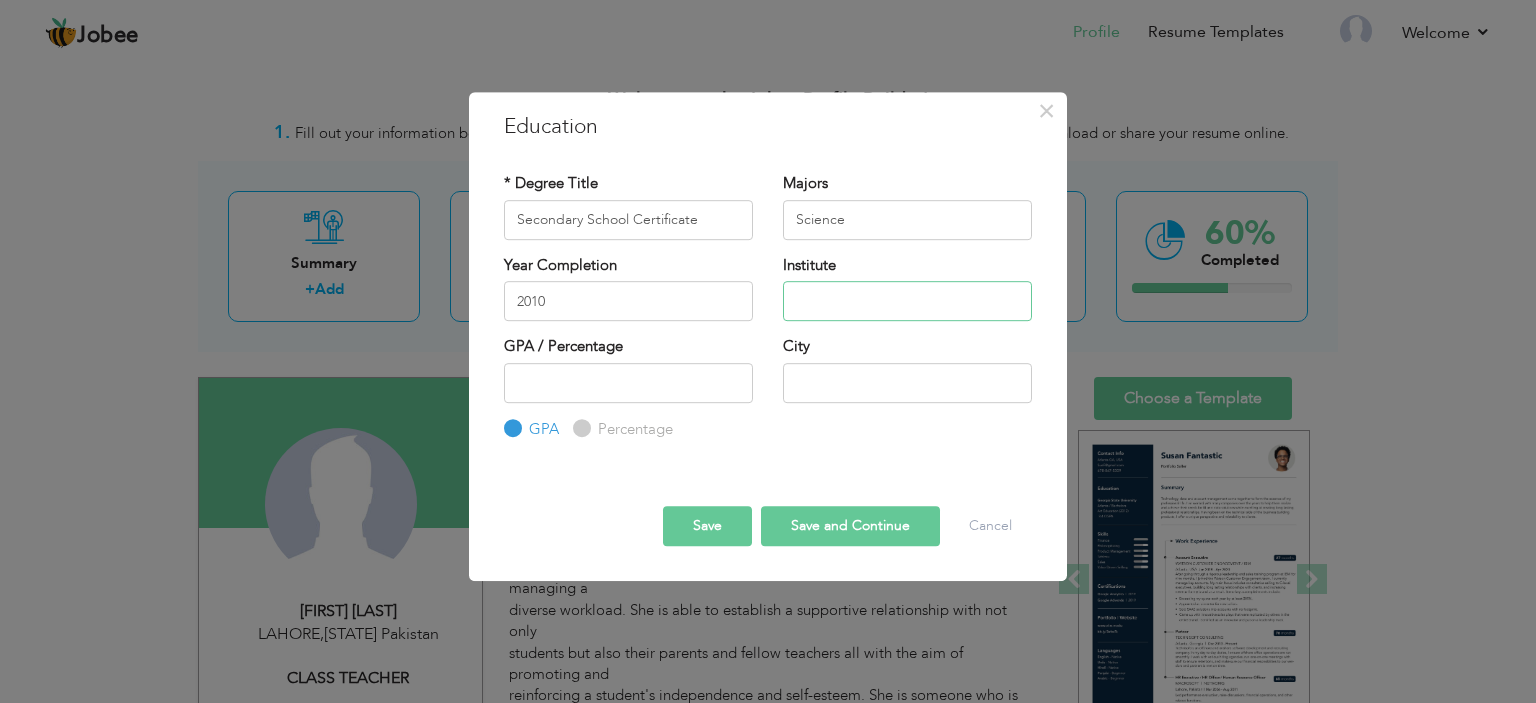 click at bounding box center (907, 301) 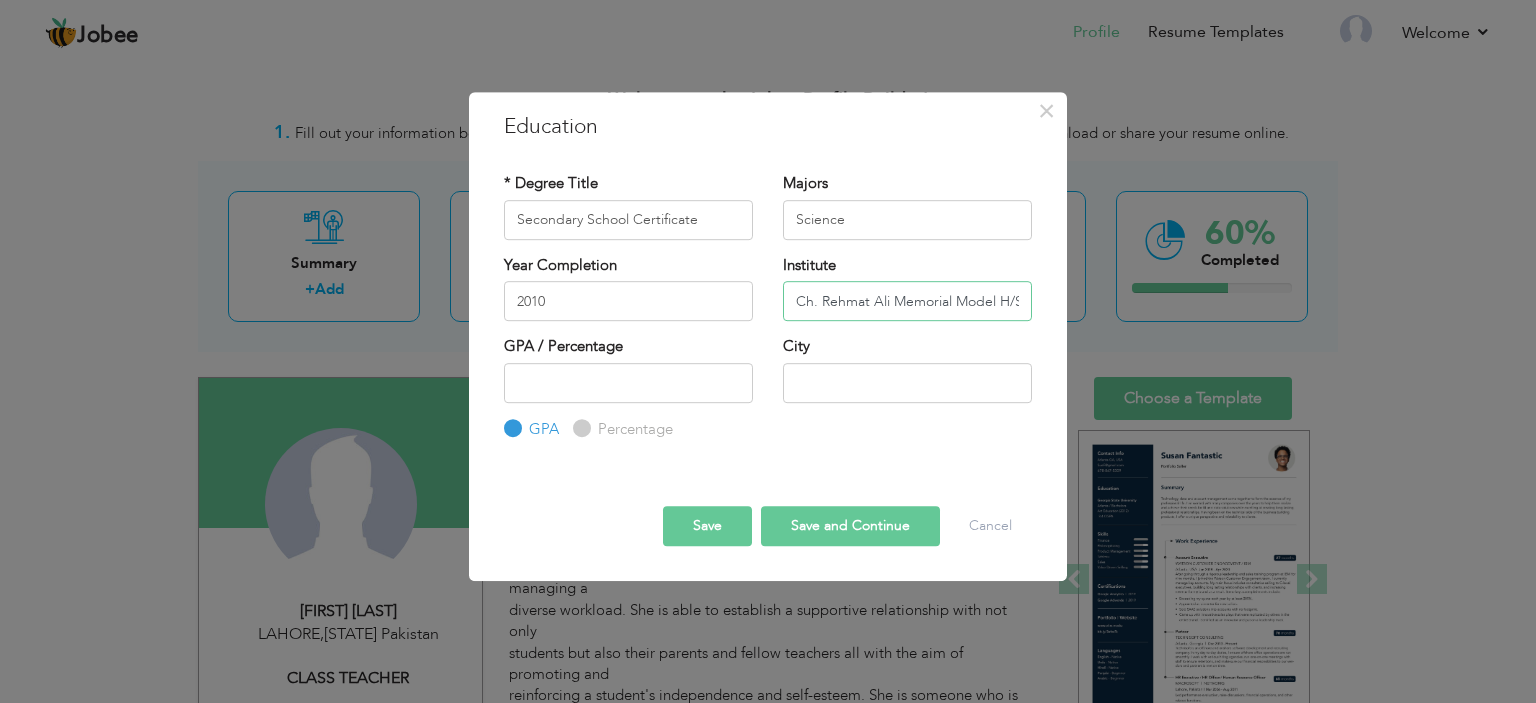 scroll, scrollTop: 0, scrollLeft: 164, axis: horizontal 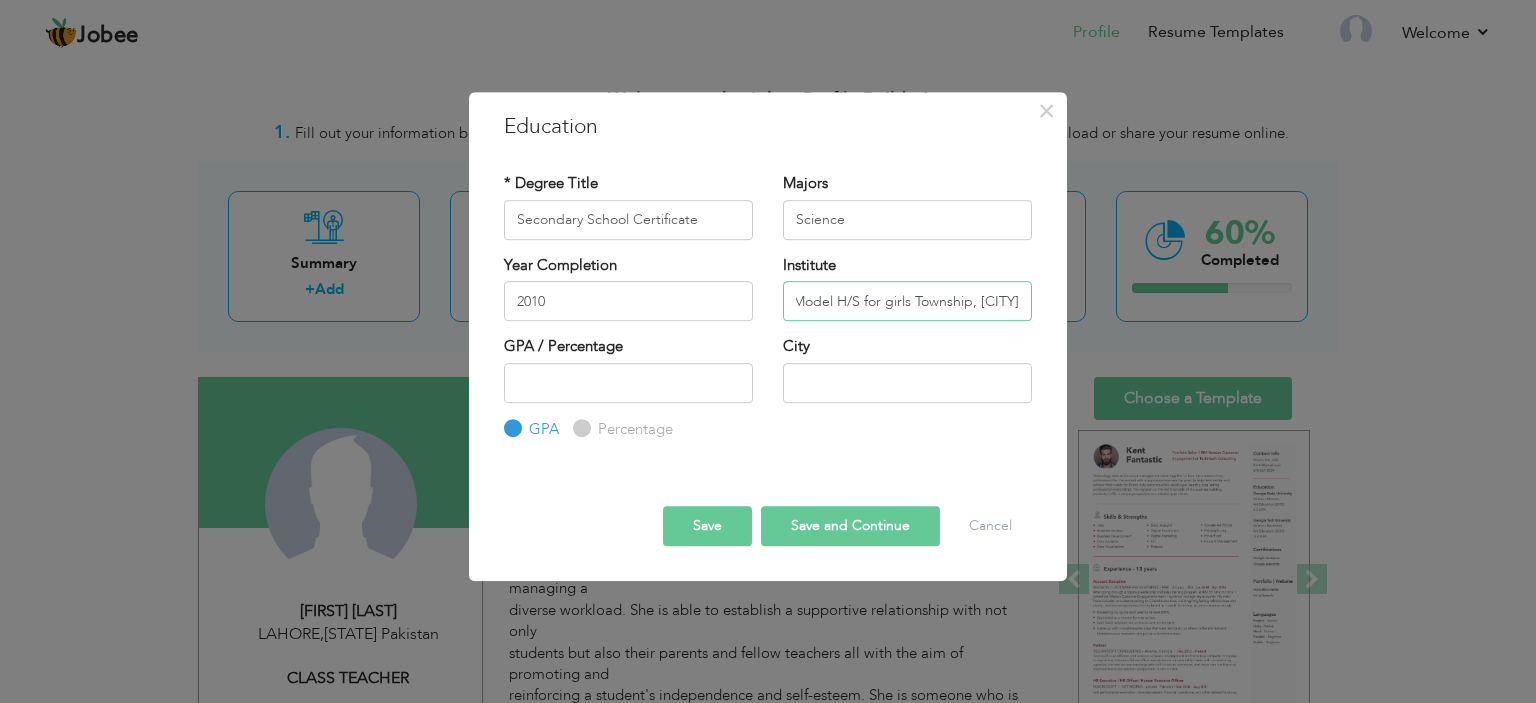 type on "Ch. Rehmat Ali Memorial Model H/S for girls Township, Lahore" 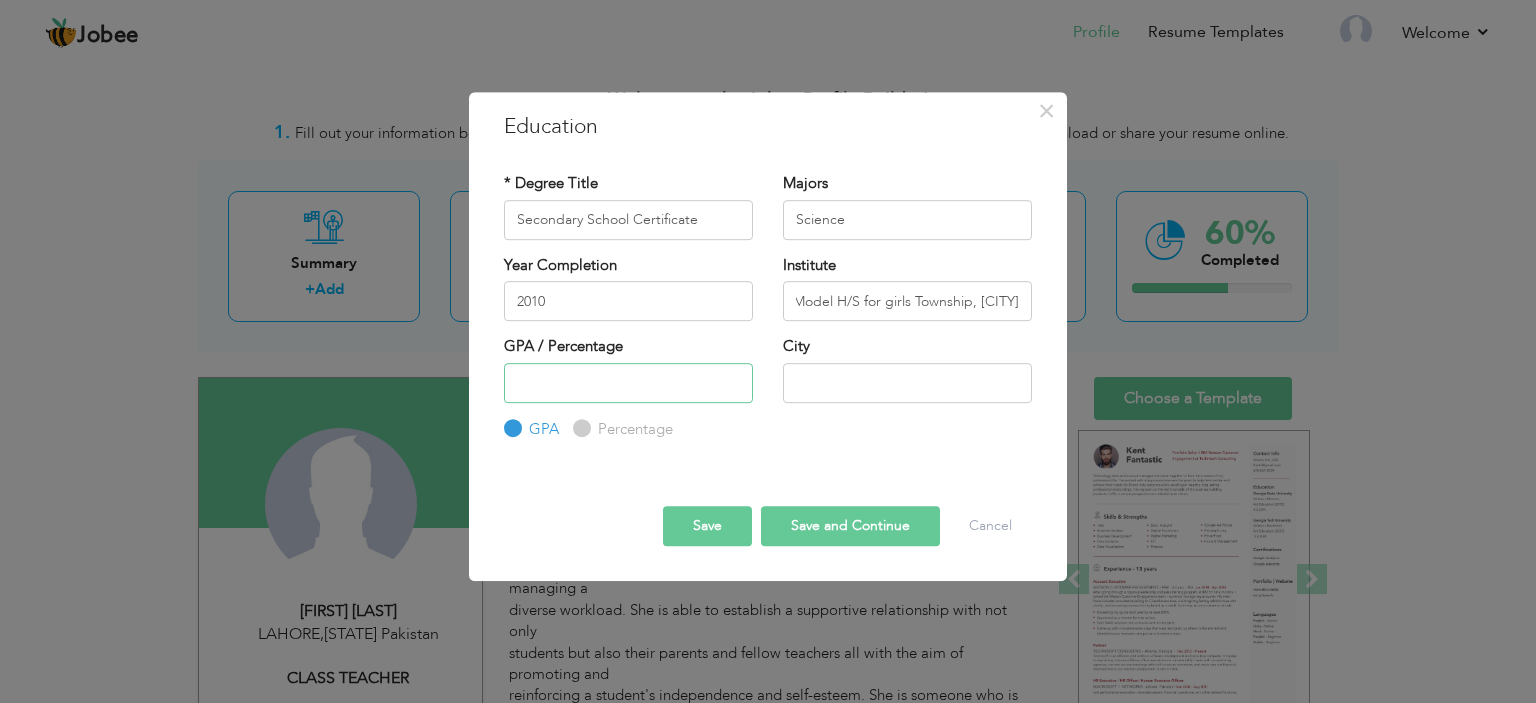 click at bounding box center (628, 383) 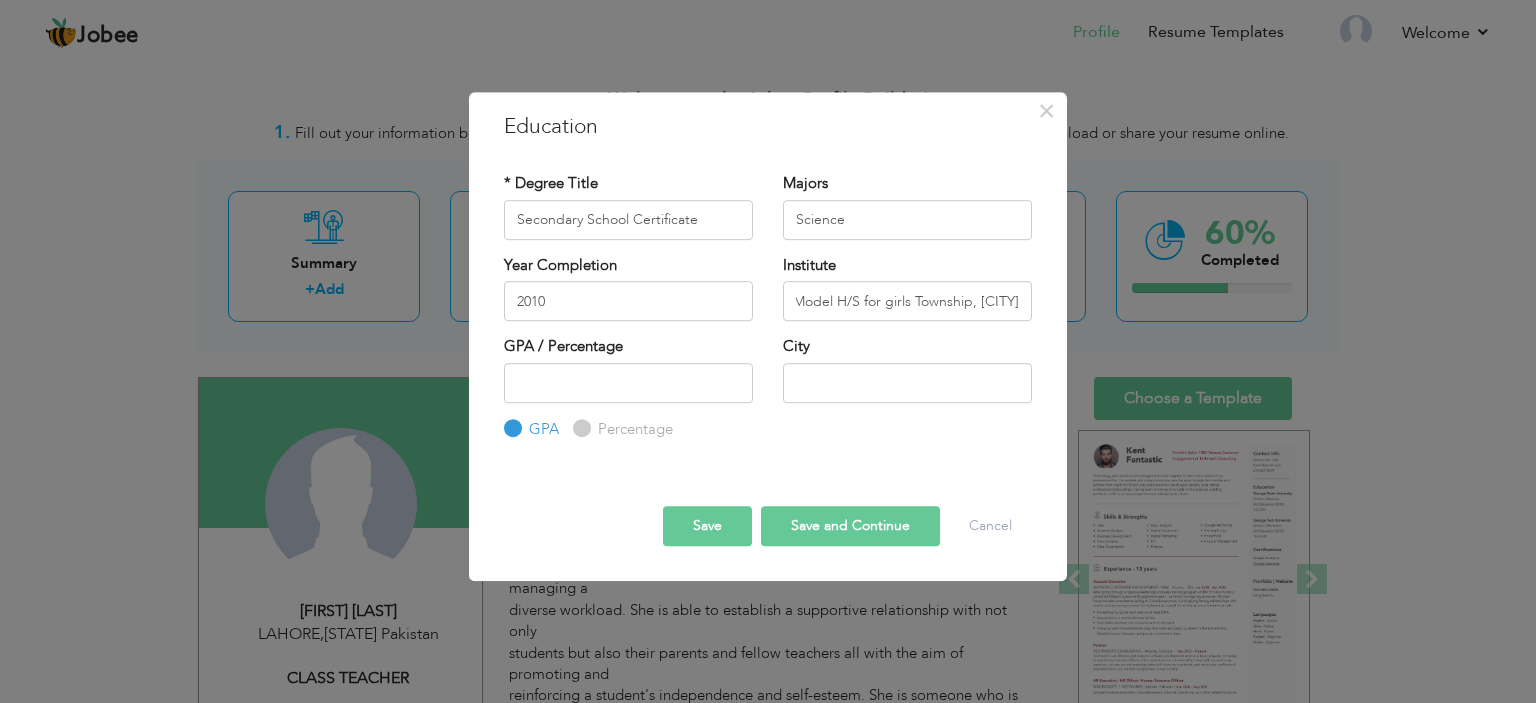 click on "Percentage" at bounding box center [633, 429] 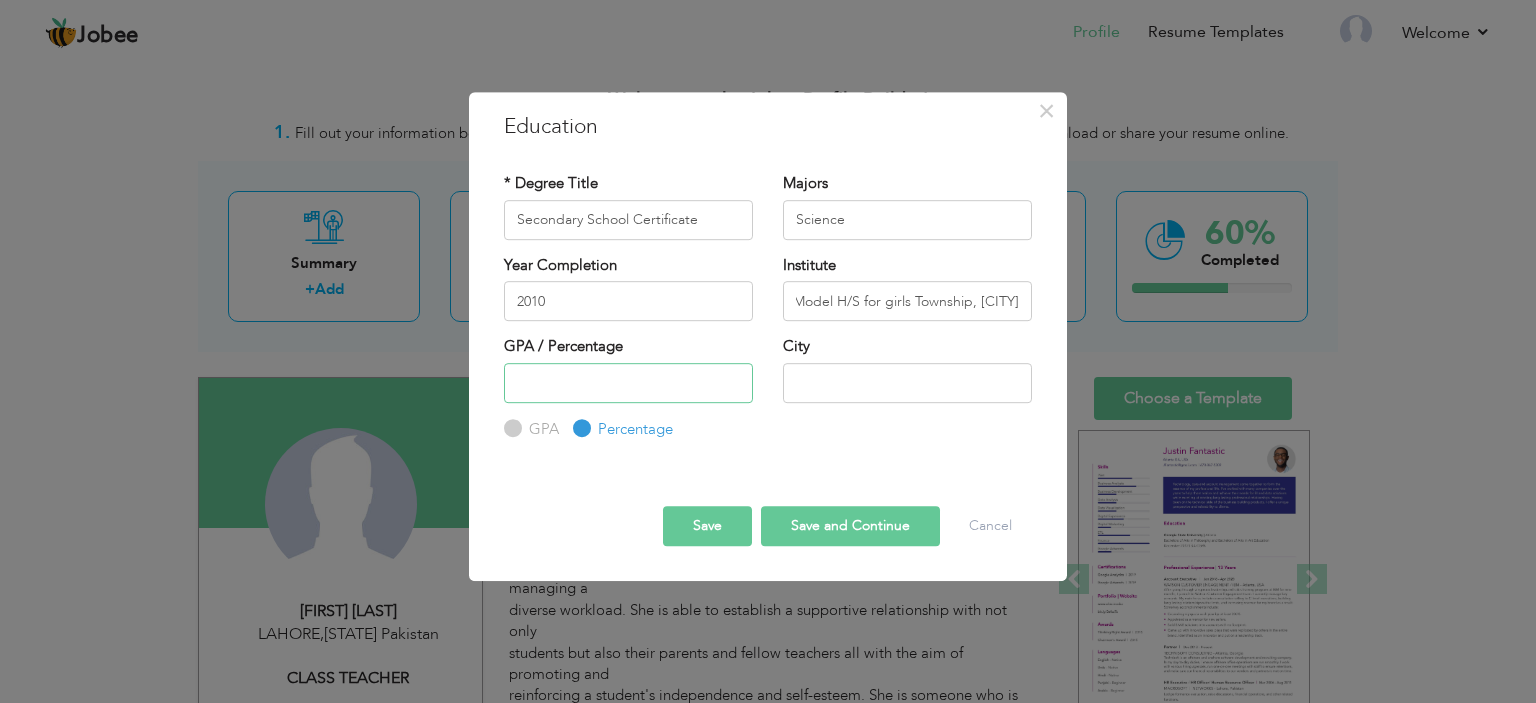 click at bounding box center [628, 383] 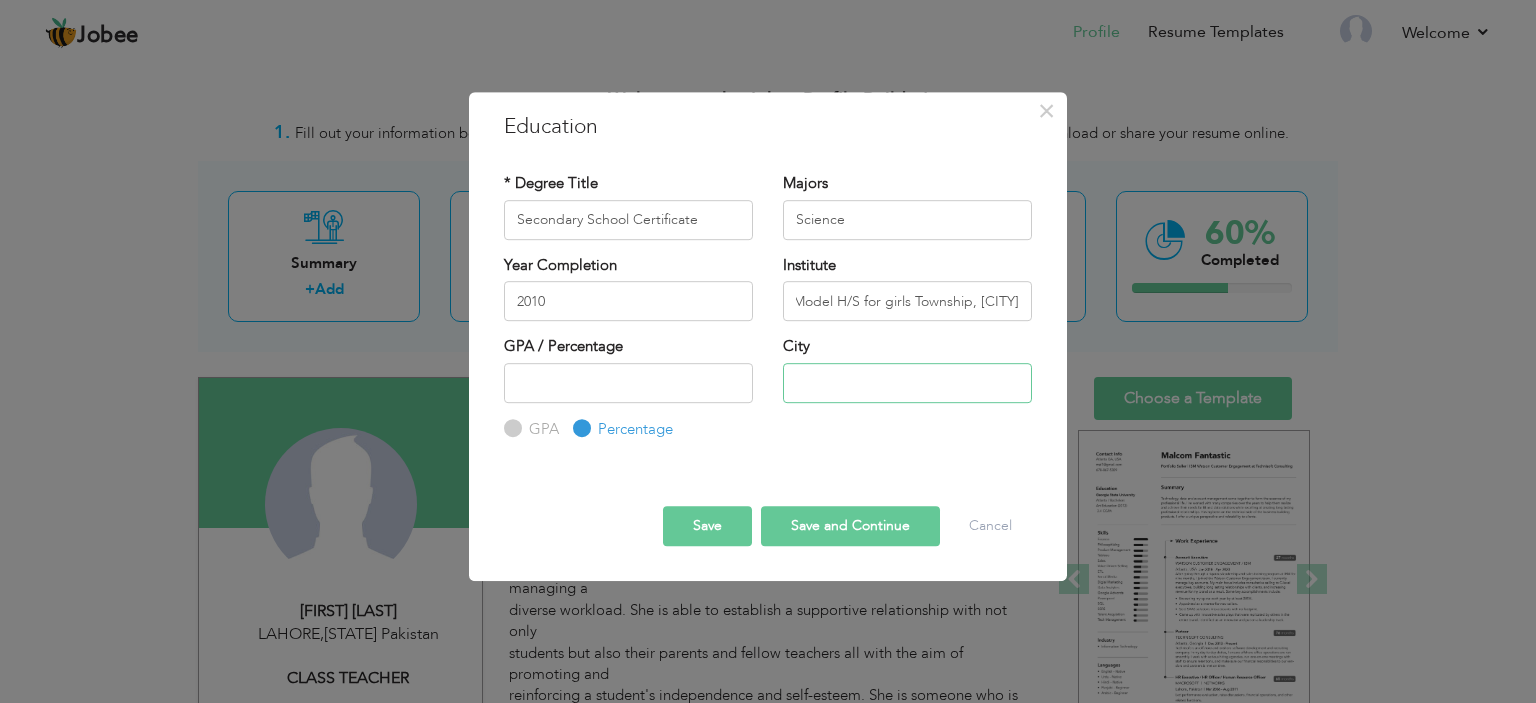 click at bounding box center (907, 383) 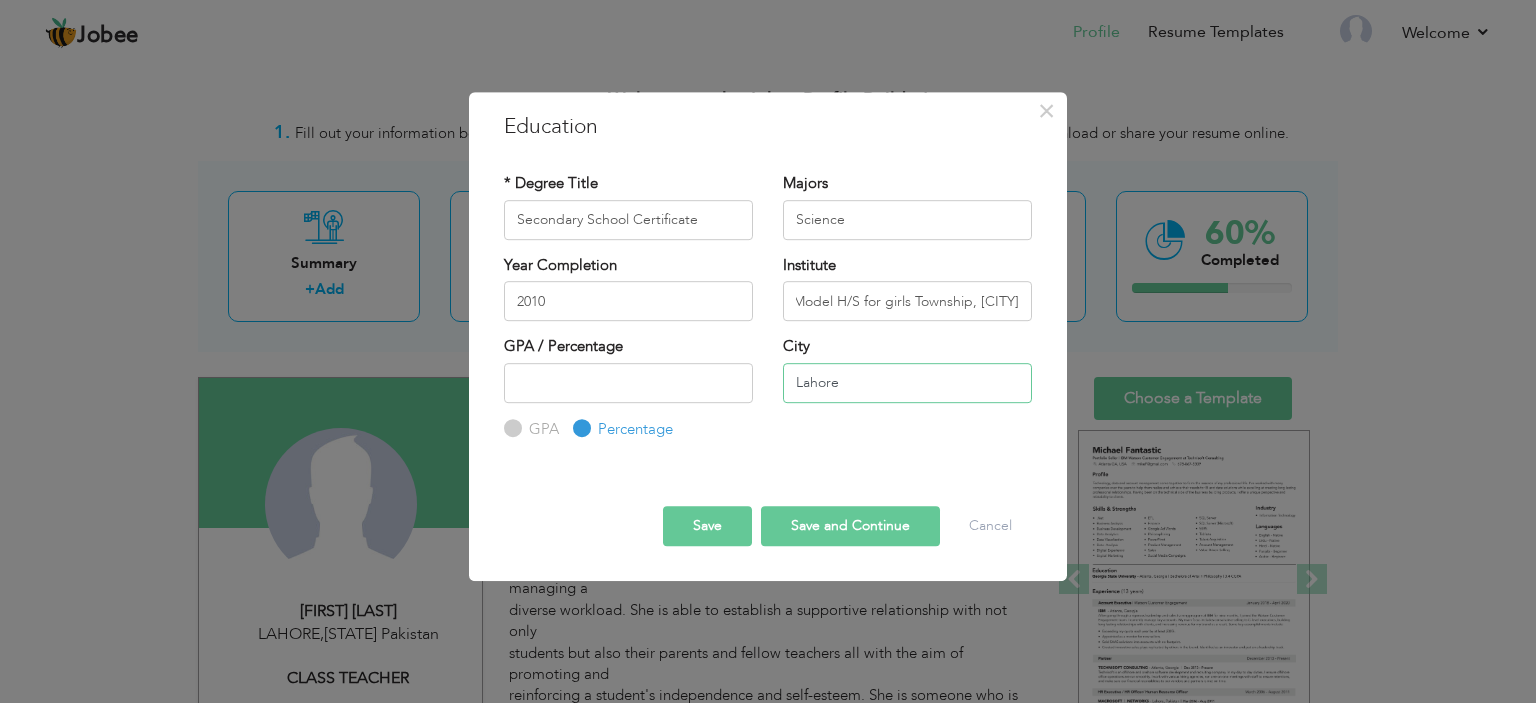 type on "Lahore" 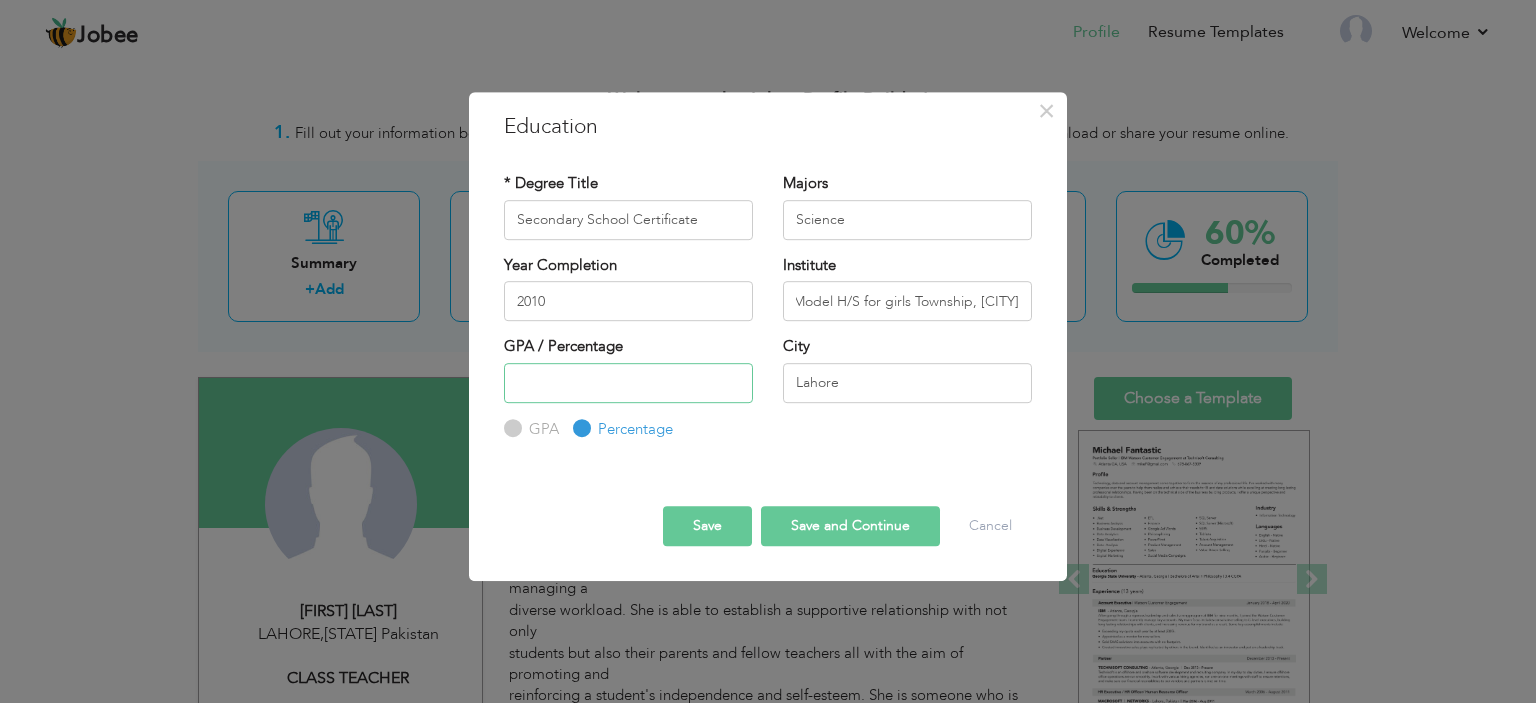 click at bounding box center [628, 383] 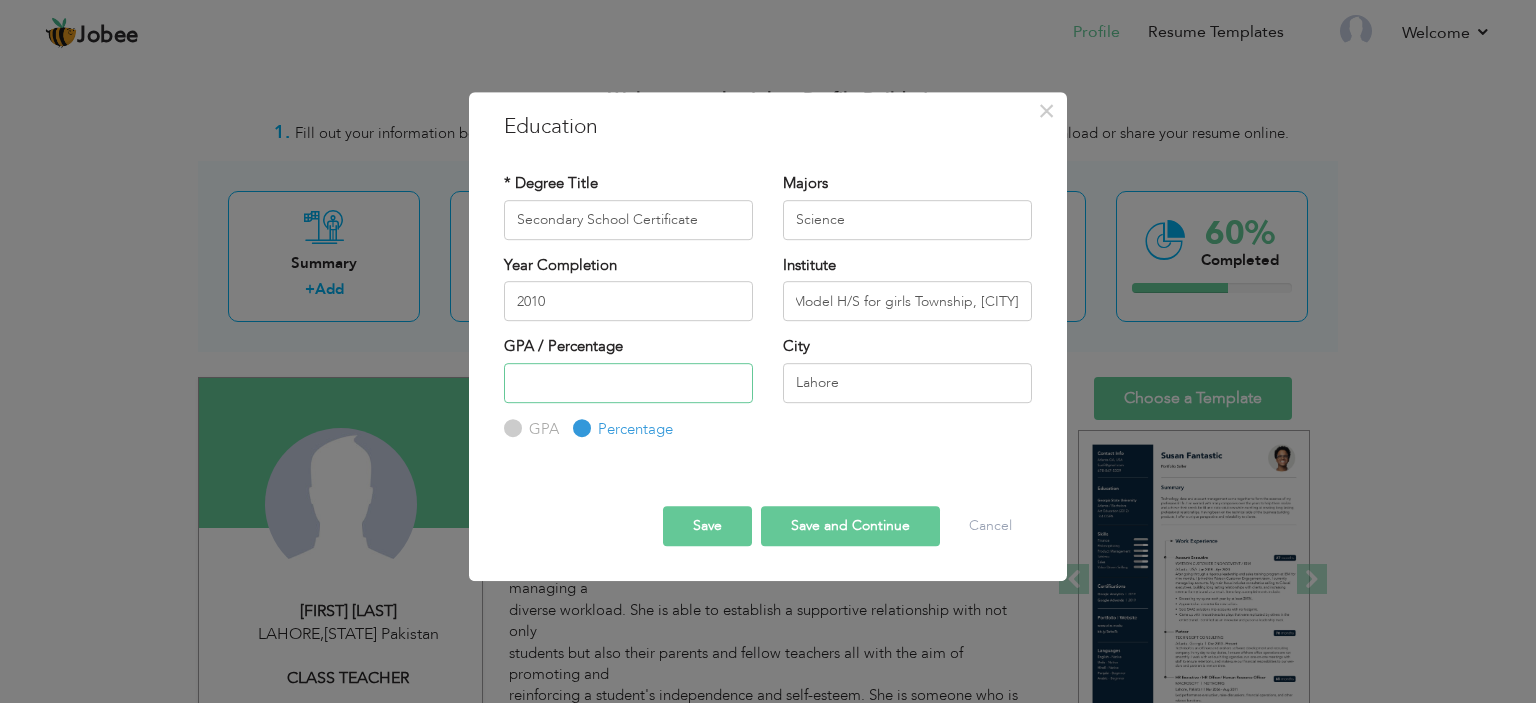 click at bounding box center (628, 383) 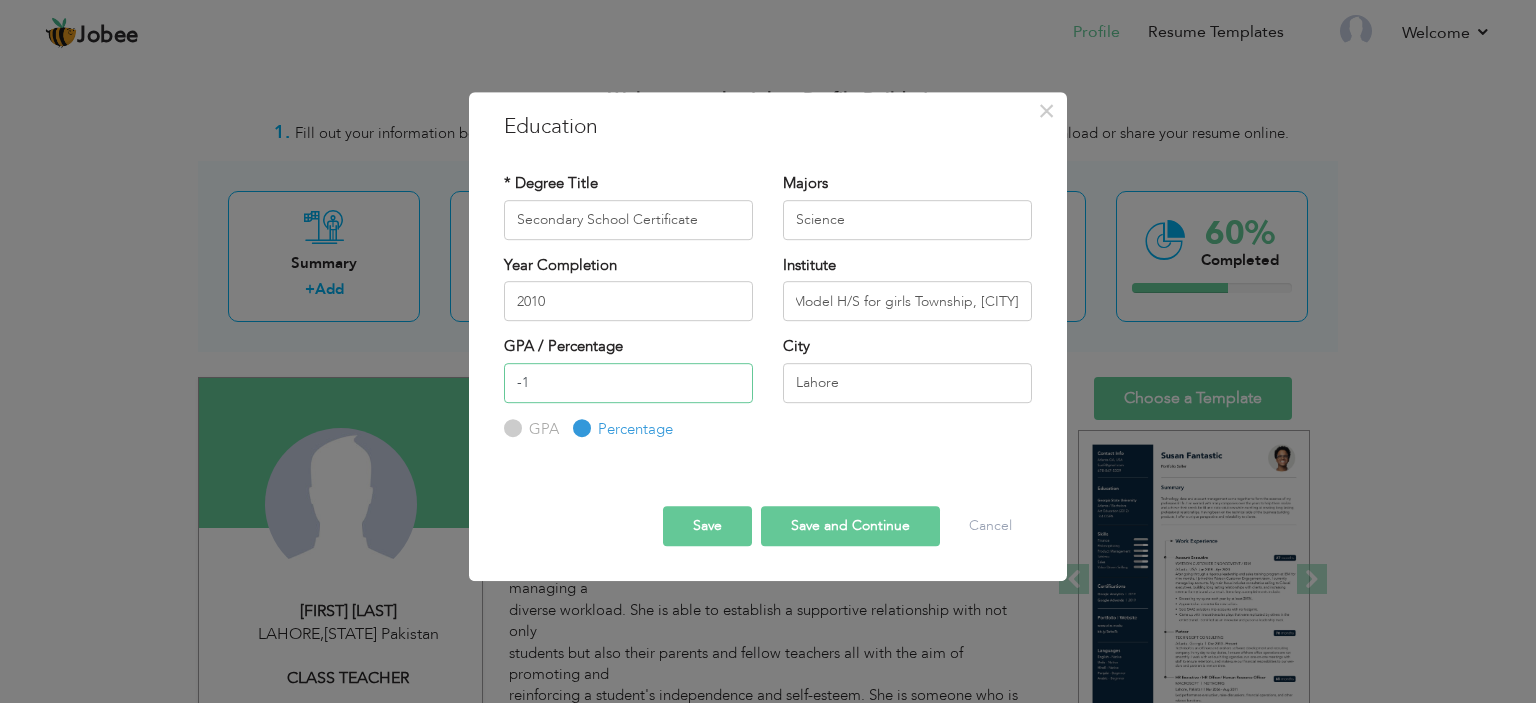 click on "-1" at bounding box center [628, 383] 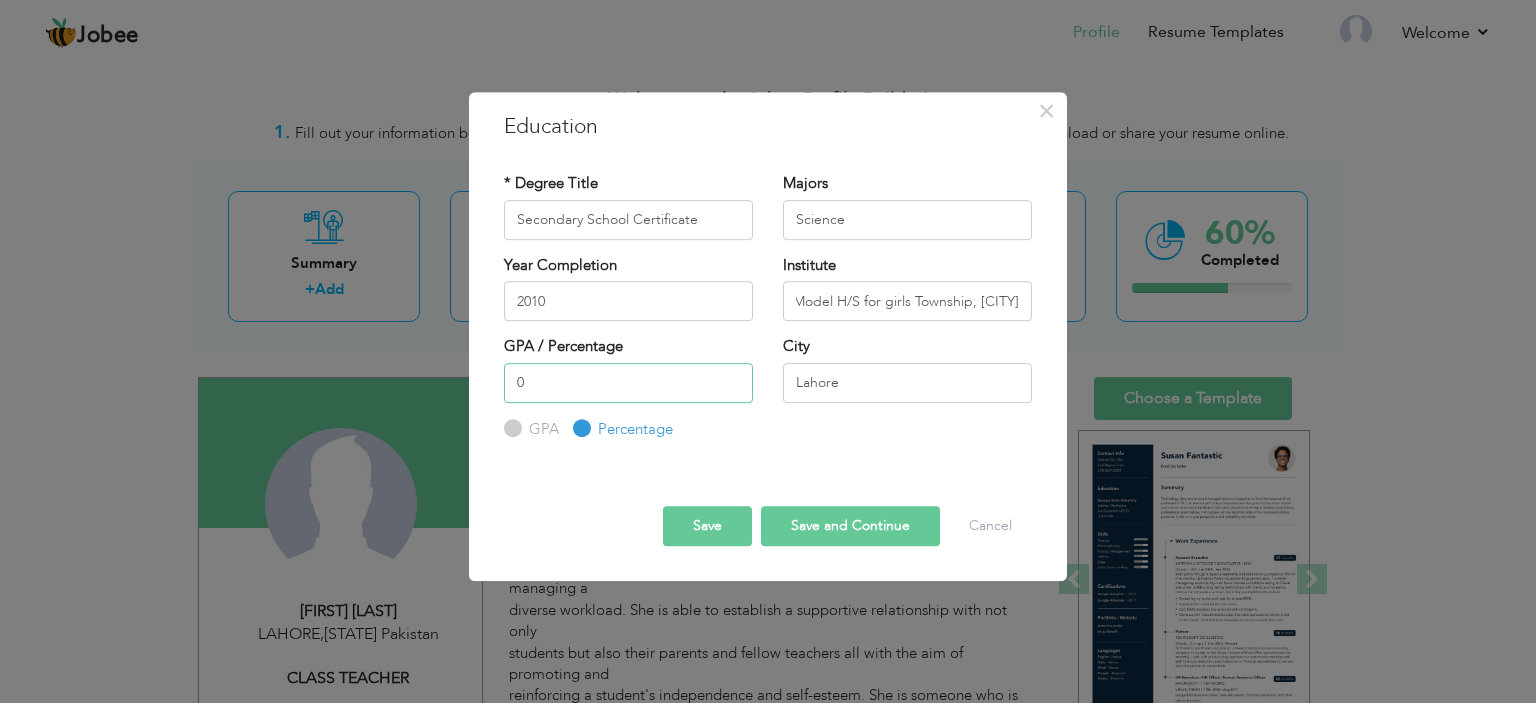 click on "0" at bounding box center (628, 383) 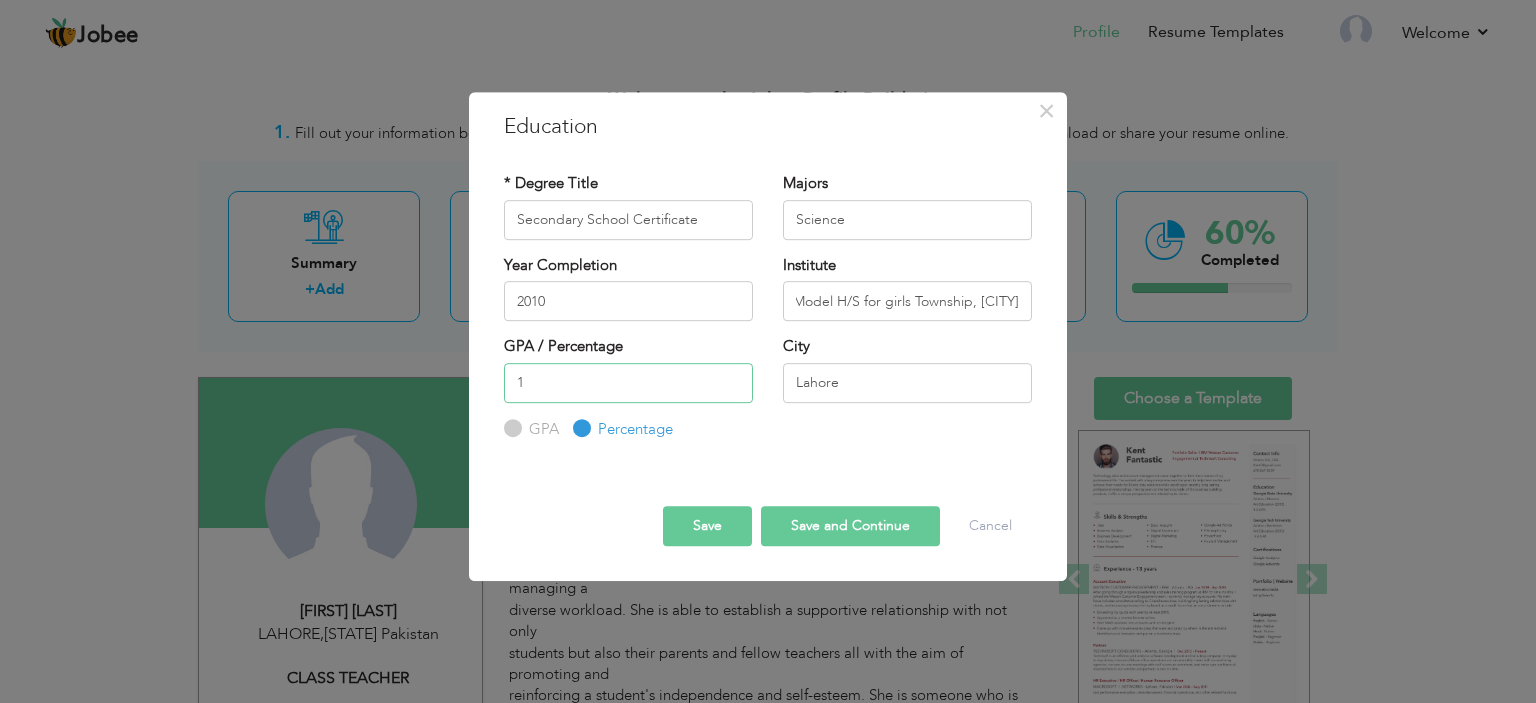 click on "1" at bounding box center [628, 383] 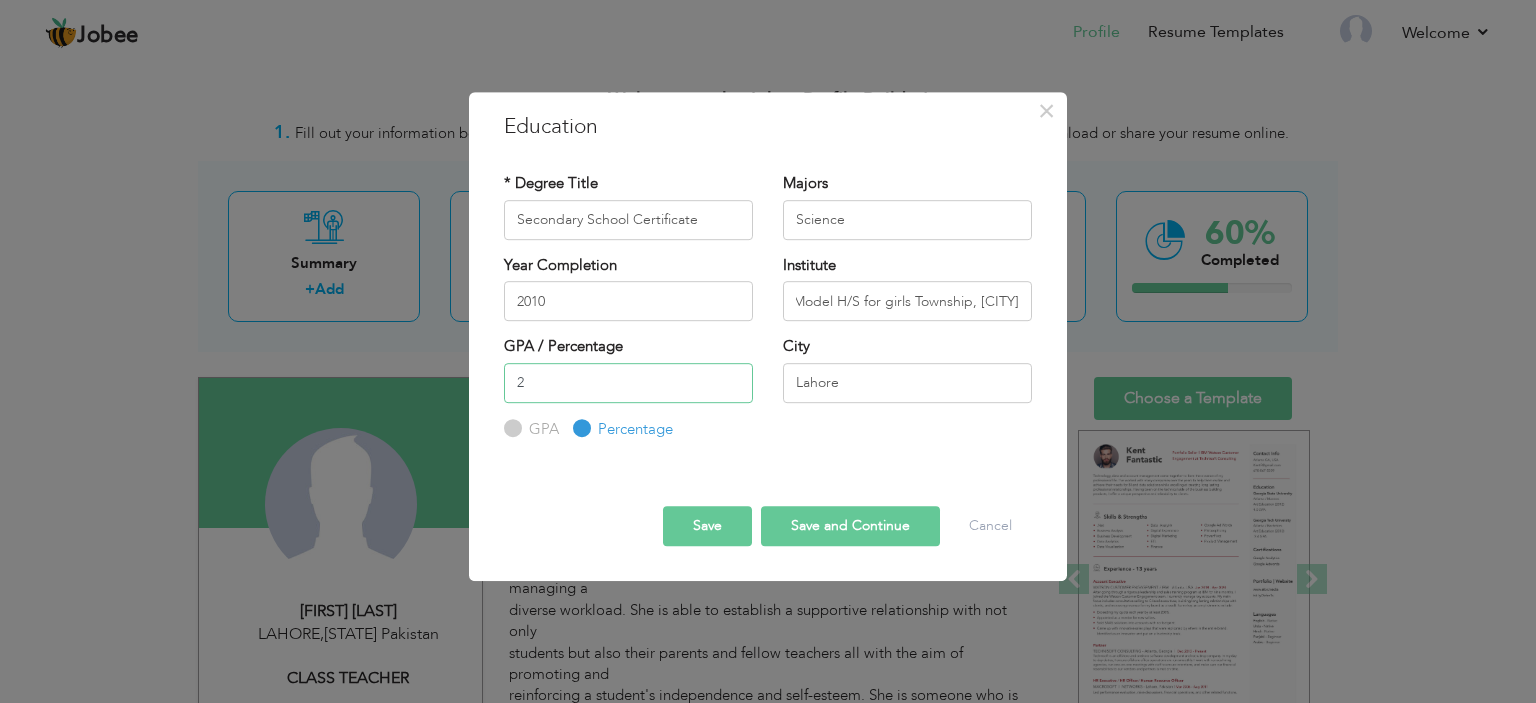 click on "2" at bounding box center [628, 383] 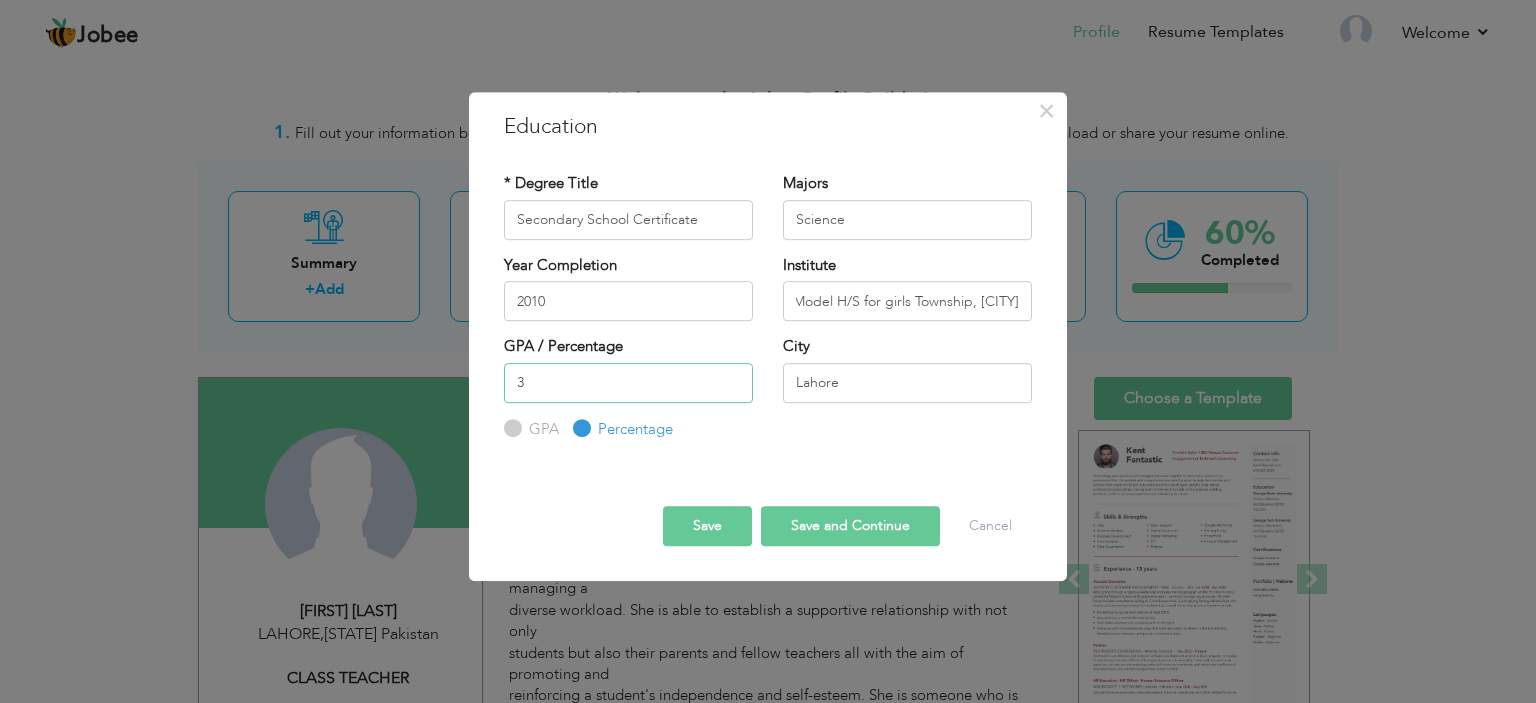 click on "3" at bounding box center [628, 383] 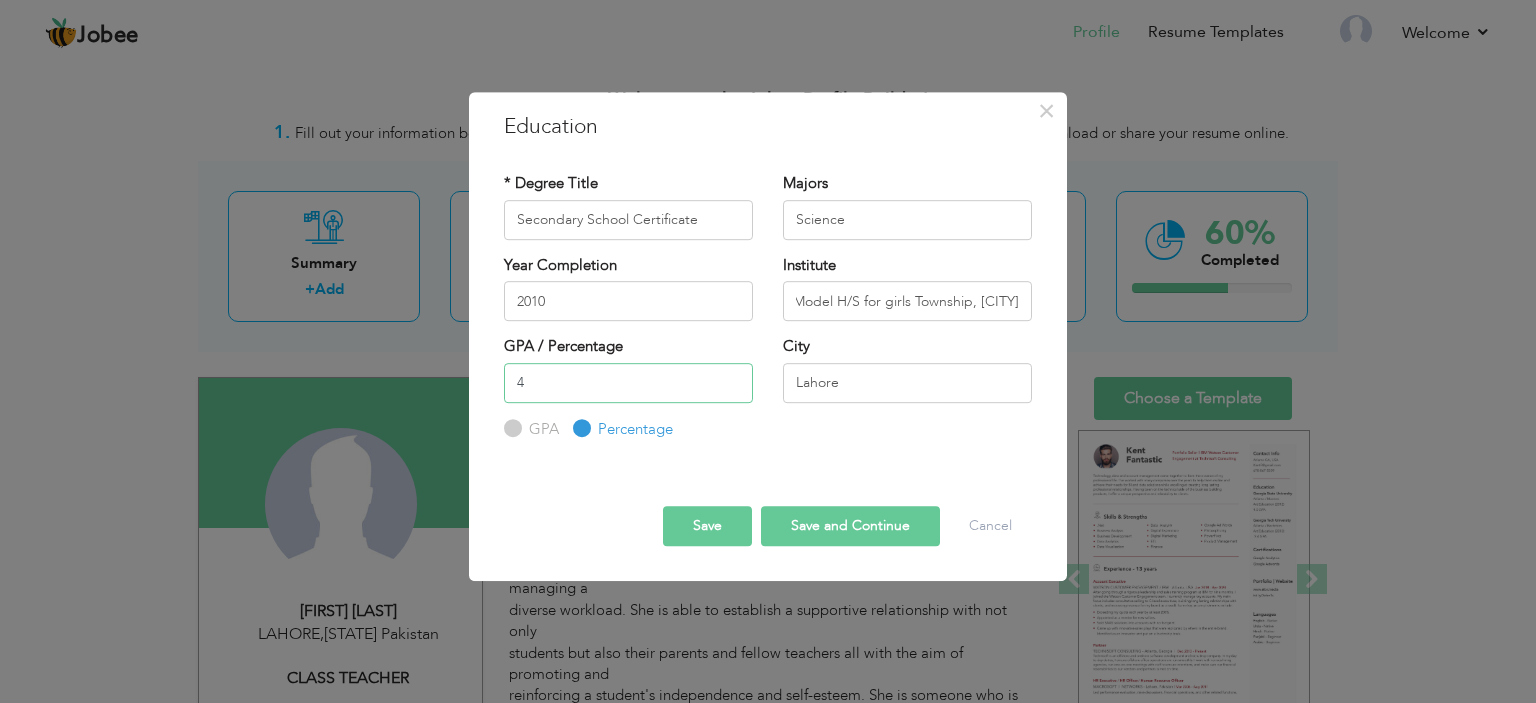 type on "4" 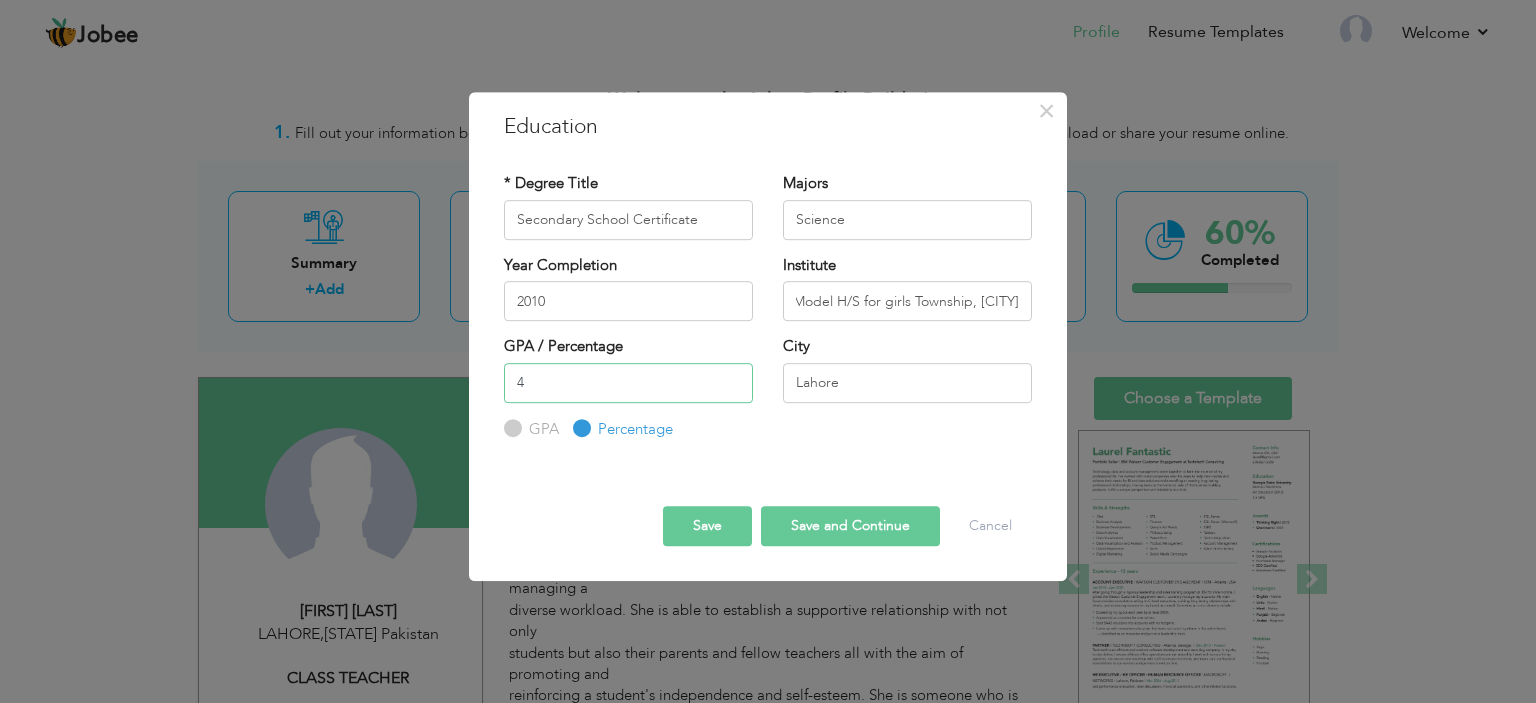 type on "75" 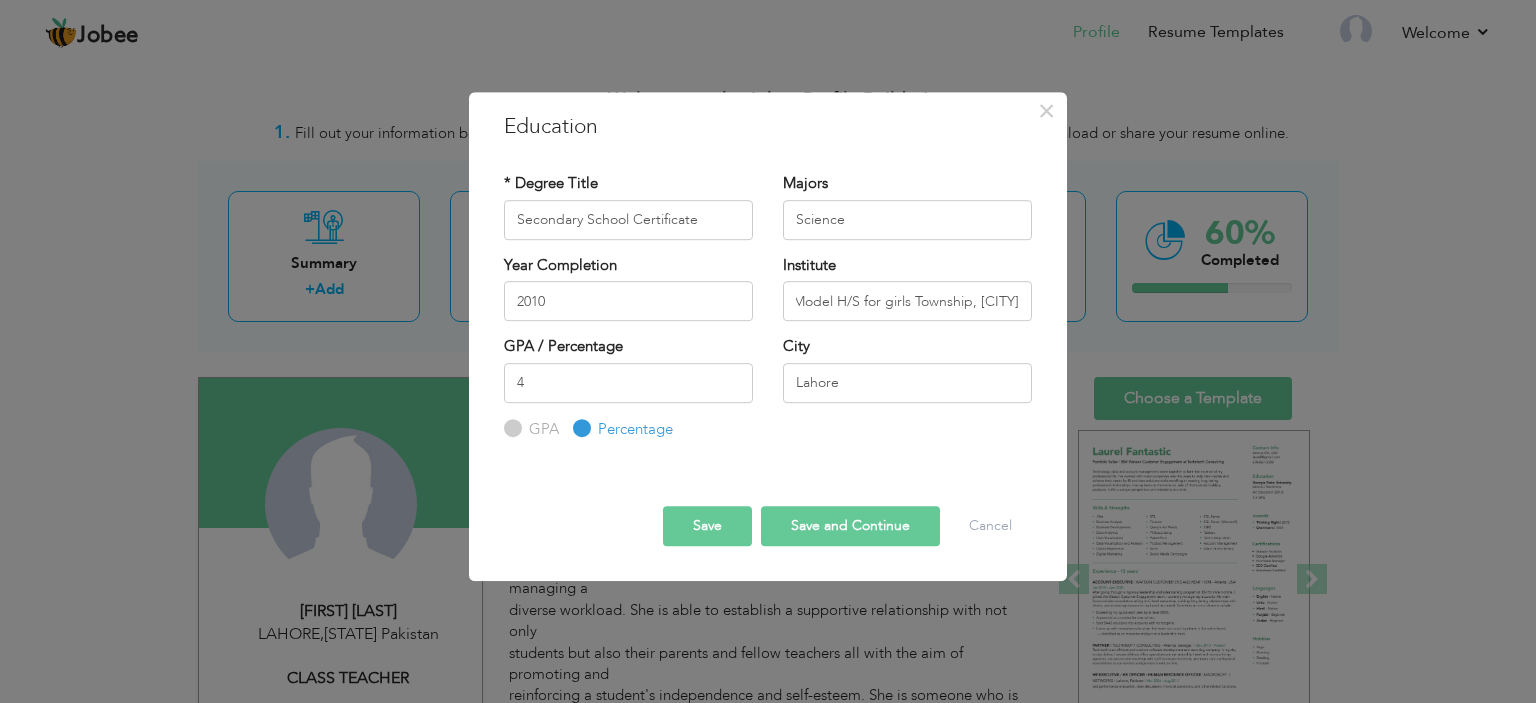 click on "Save and Continue" at bounding box center (850, 526) 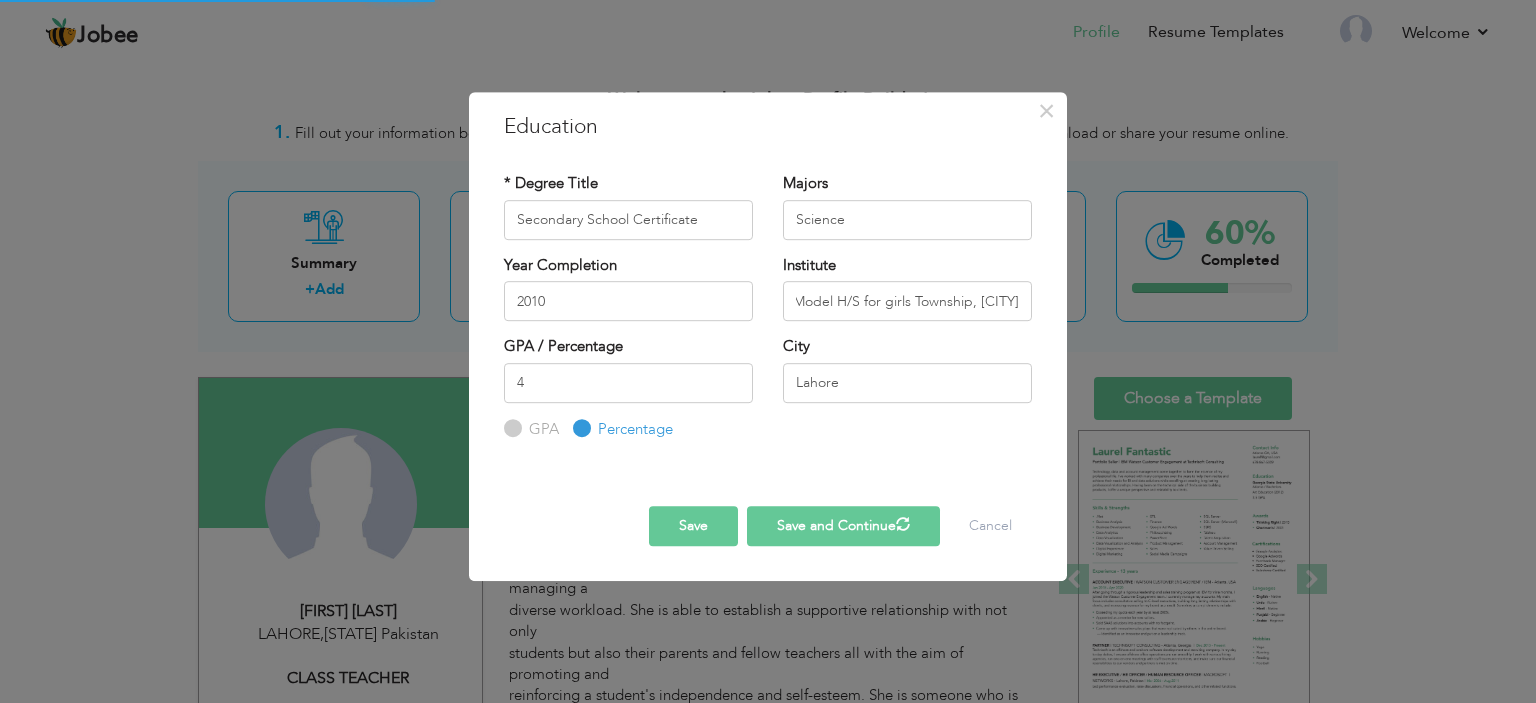 type 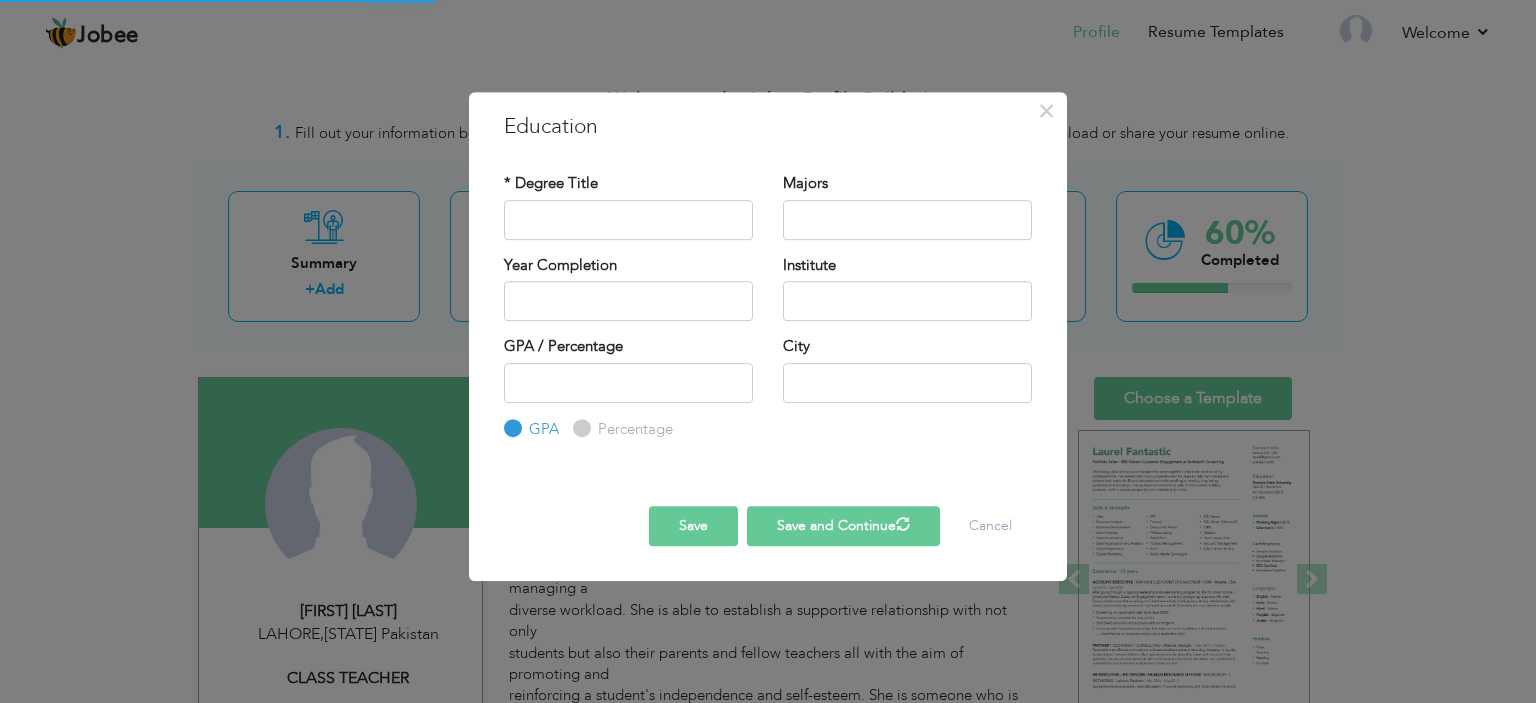 scroll, scrollTop: 0, scrollLeft: 0, axis: both 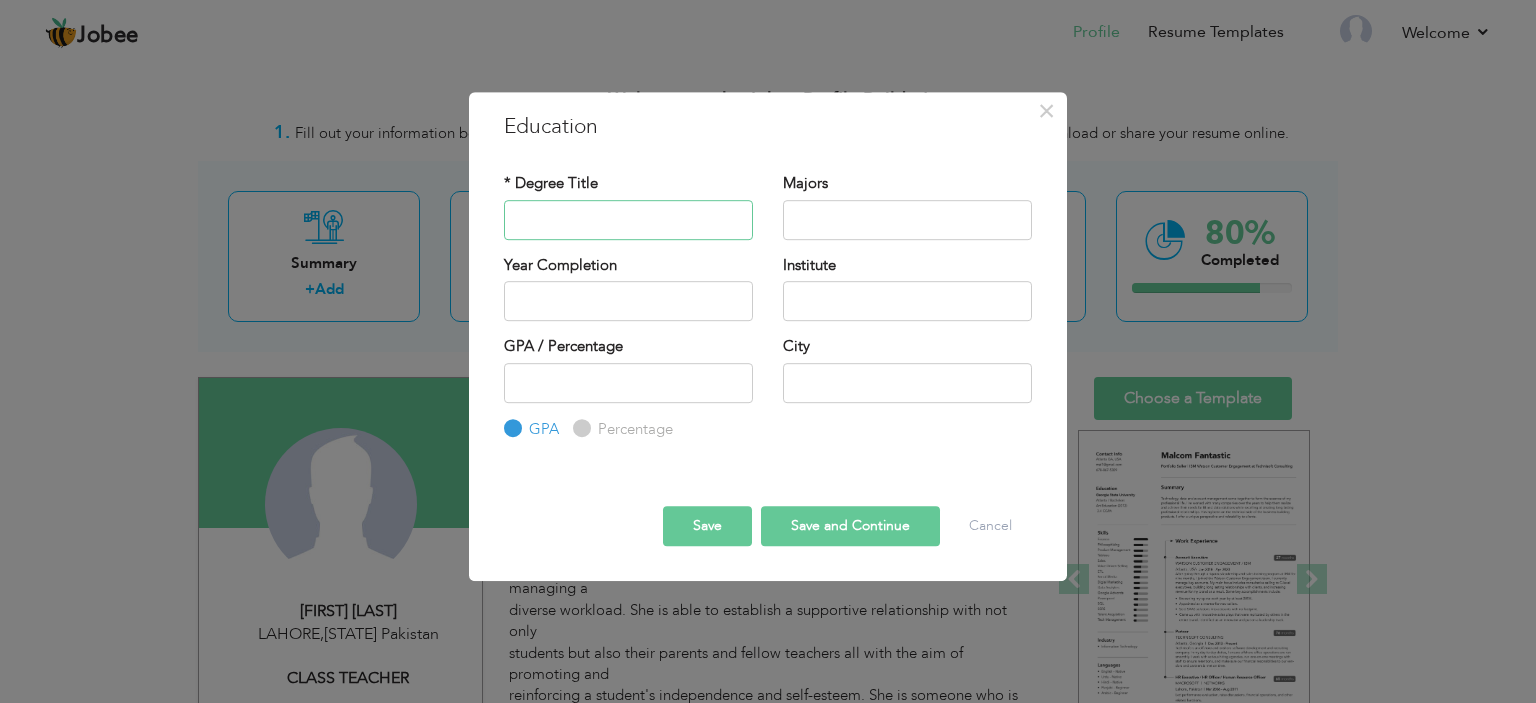 click at bounding box center [628, 220] 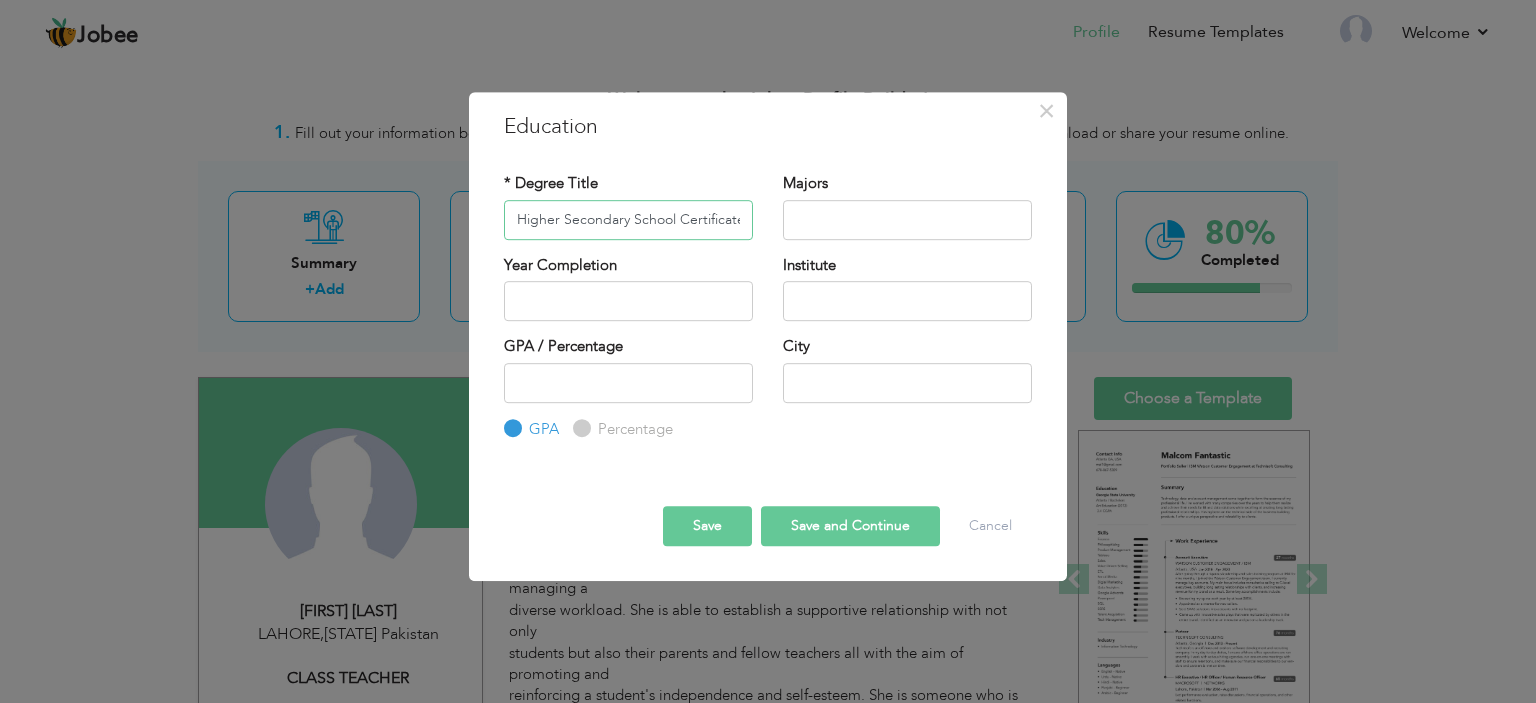 scroll, scrollTop: 0, scrollLeft: 1, axis: horizontal 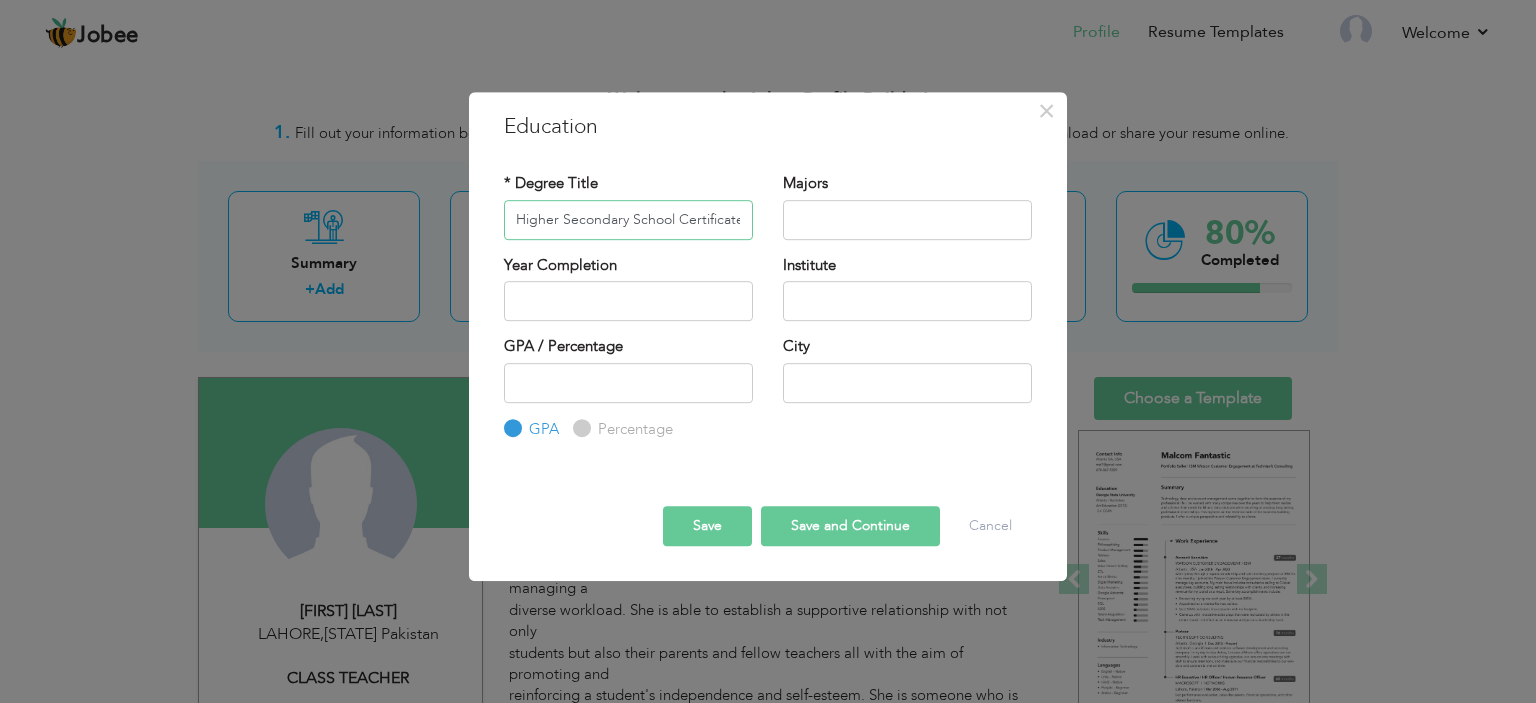 type on "Higher Secondary School Certificate" 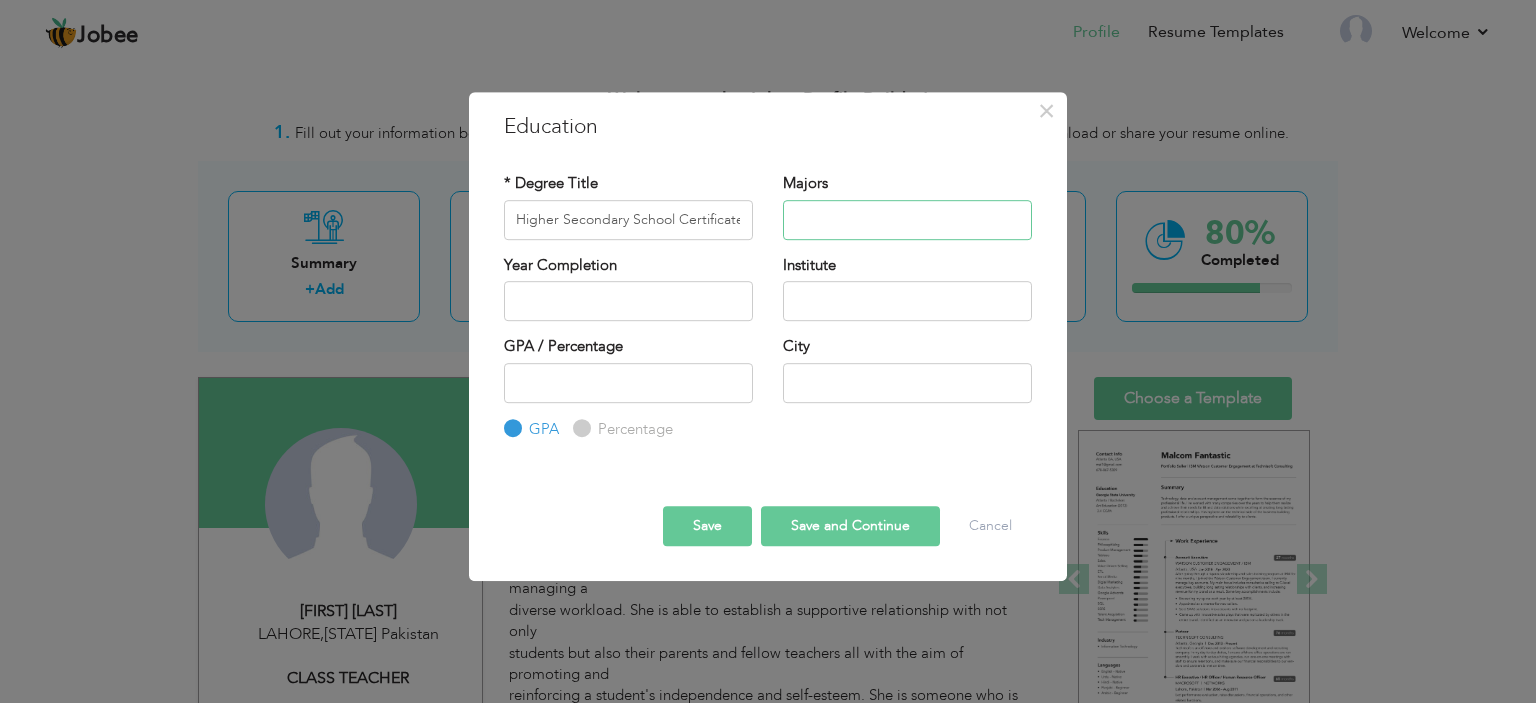 click at bounding box center (907, 220) 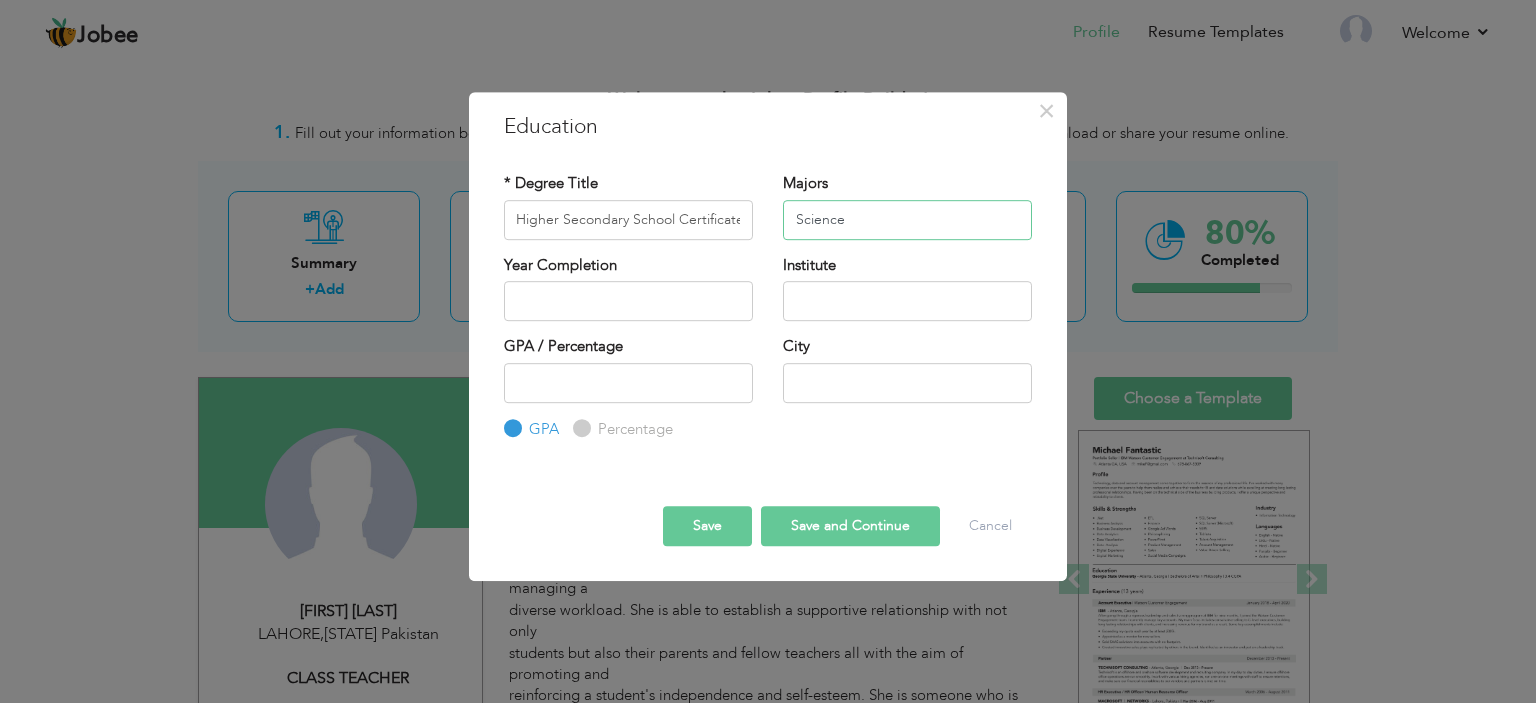 type on "Science" 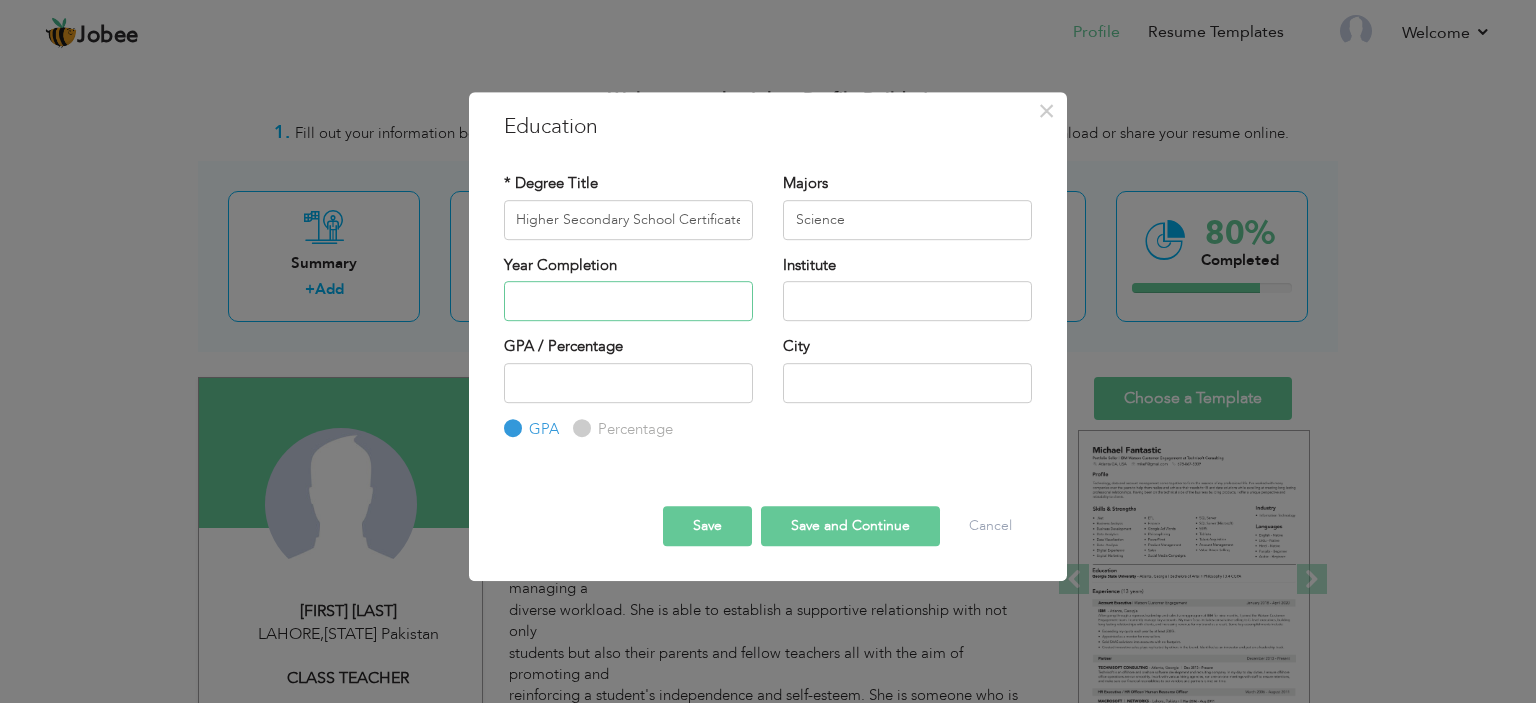 click at bounding box center [628, 301] 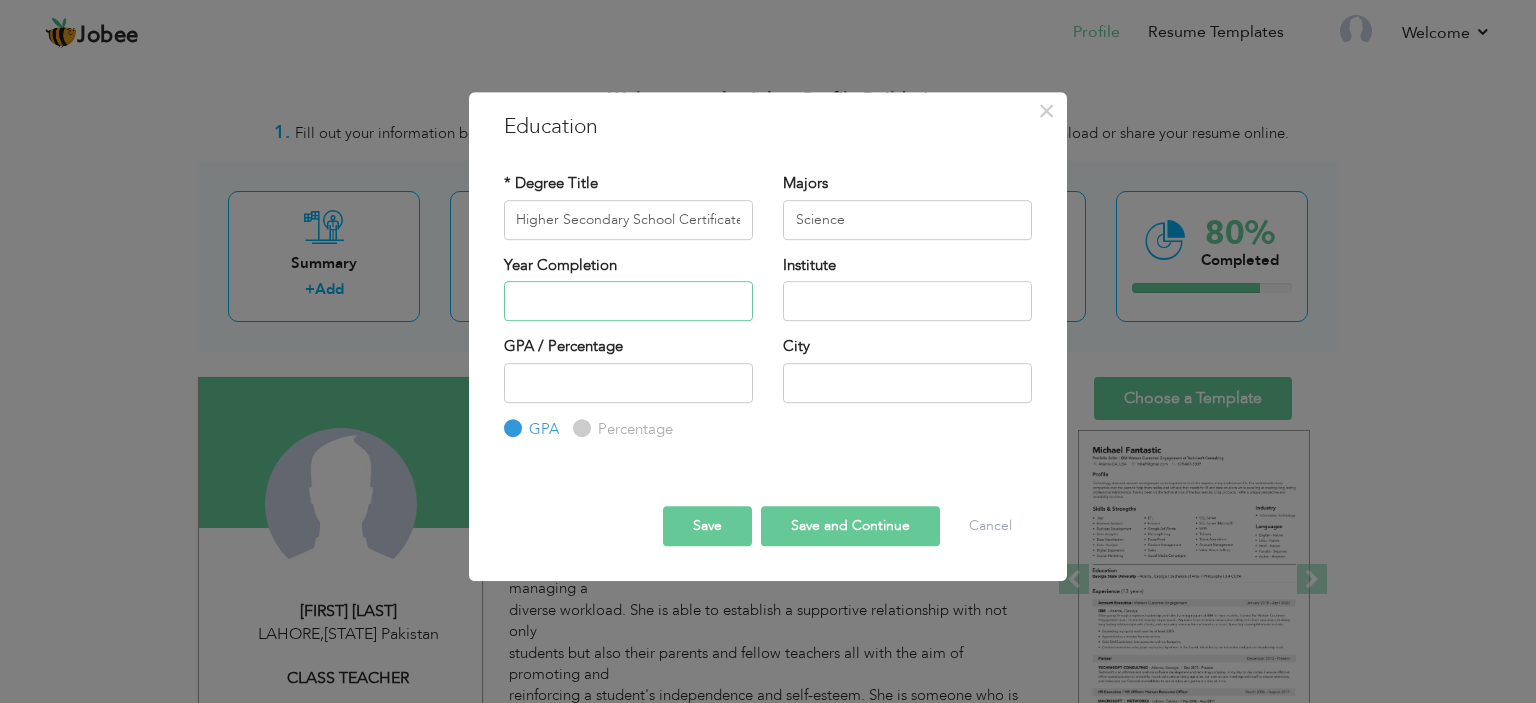 click at bounding box center (628, 301) 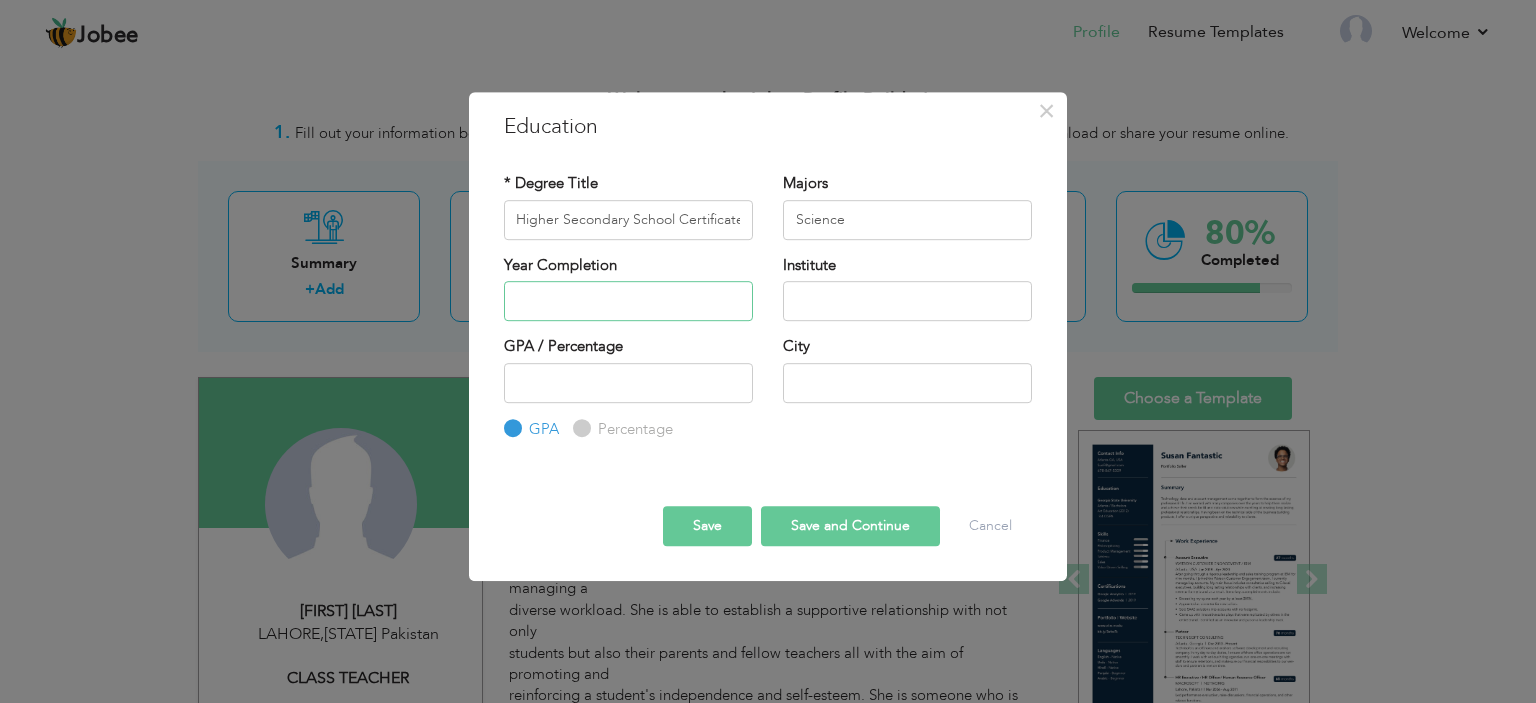 click at bounding box center (628, 301) 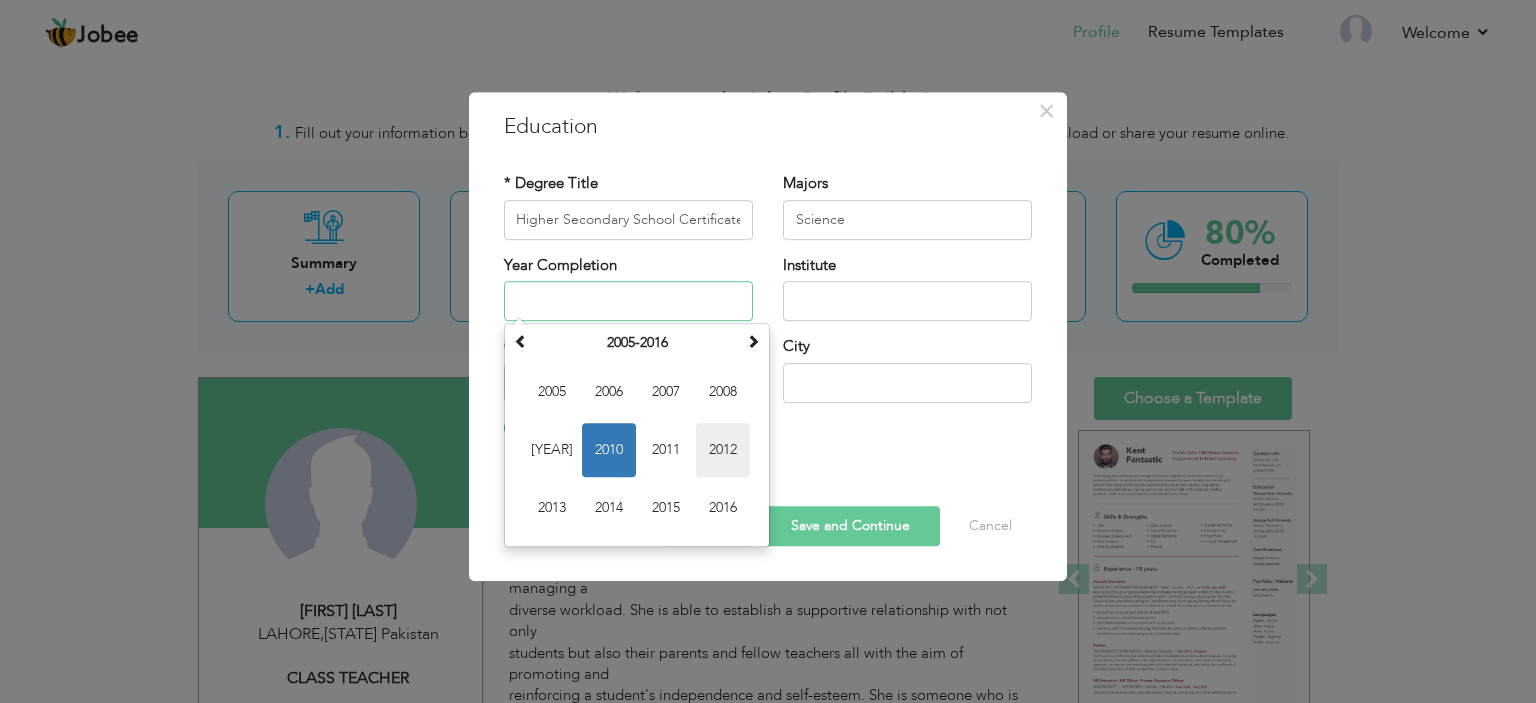 click on "2012" at bounding box center (723, 450) 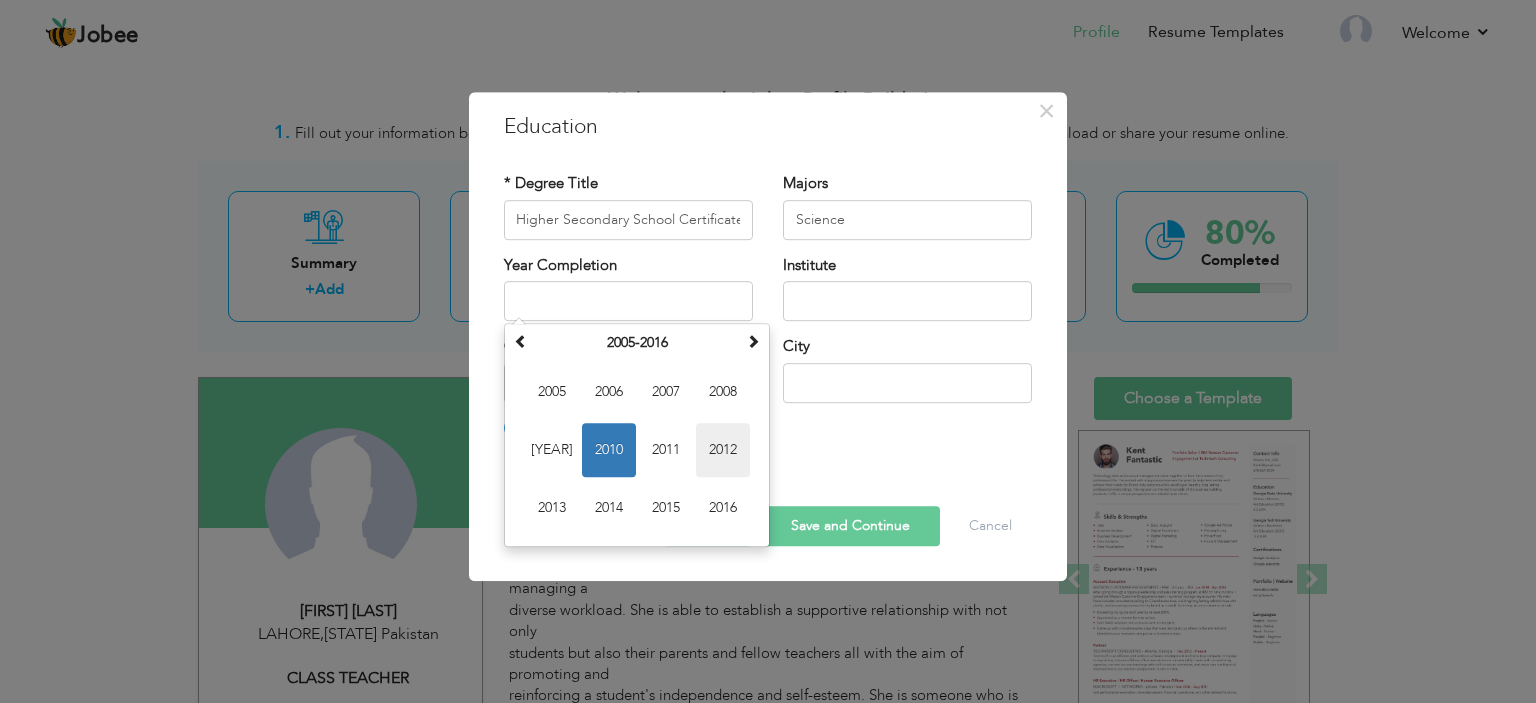 type on "2012" 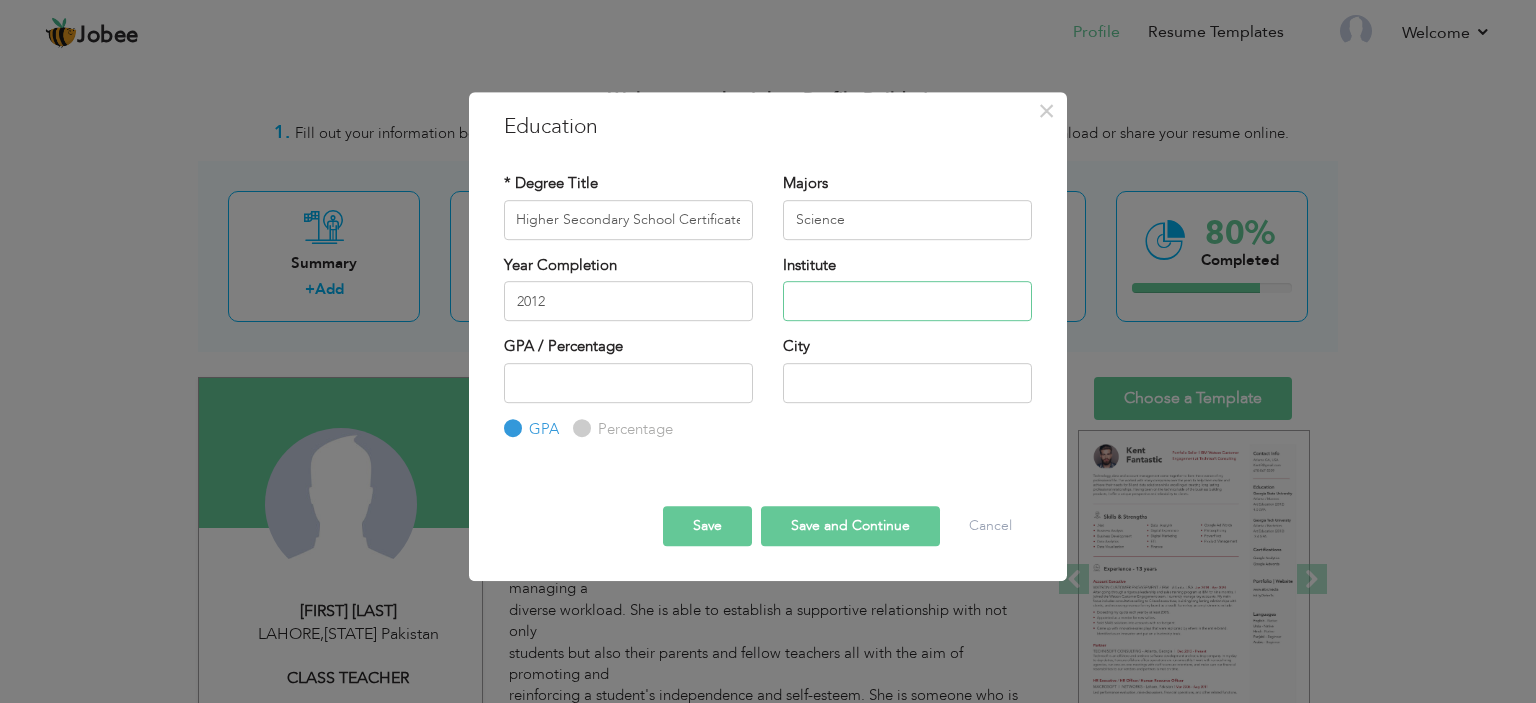 click at bounding box center (907, 301) 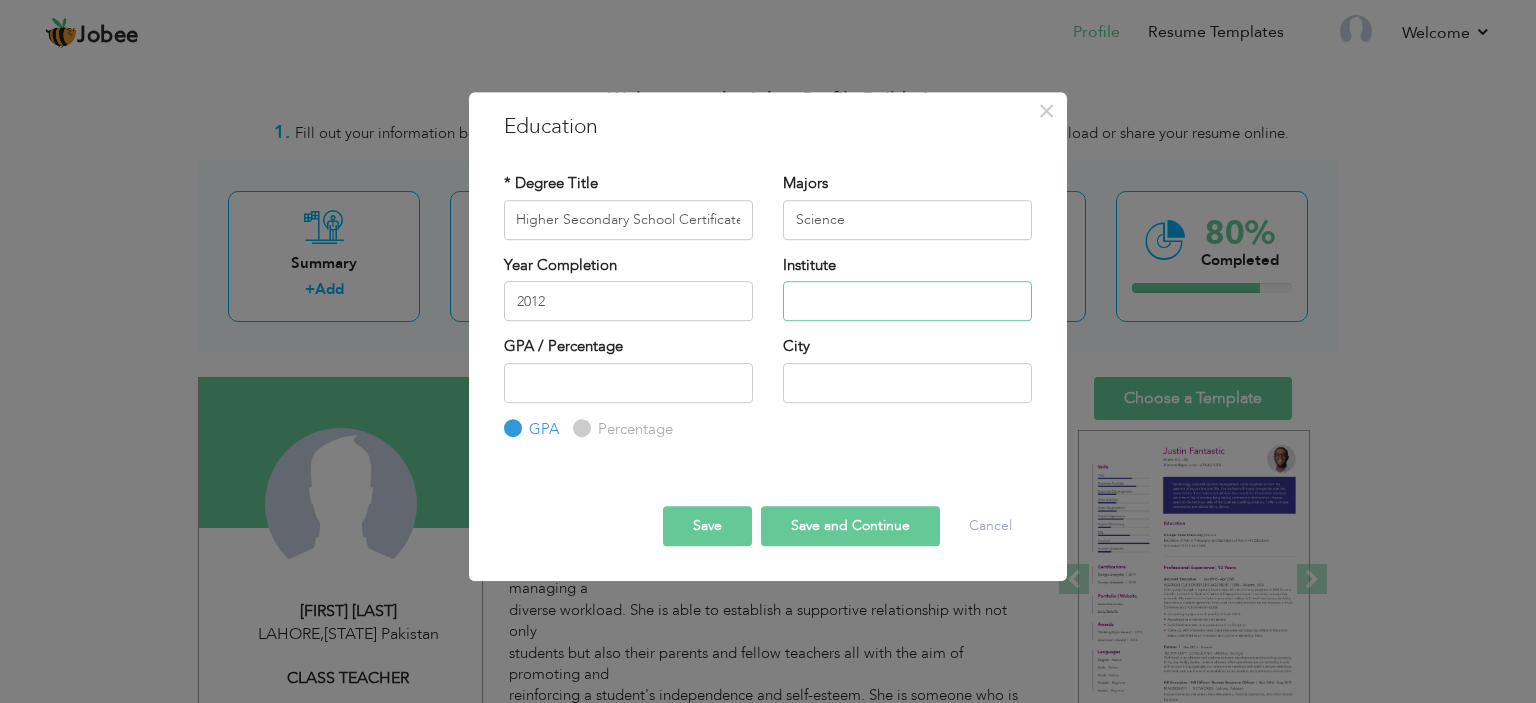 click at bounding box center (907, 301) 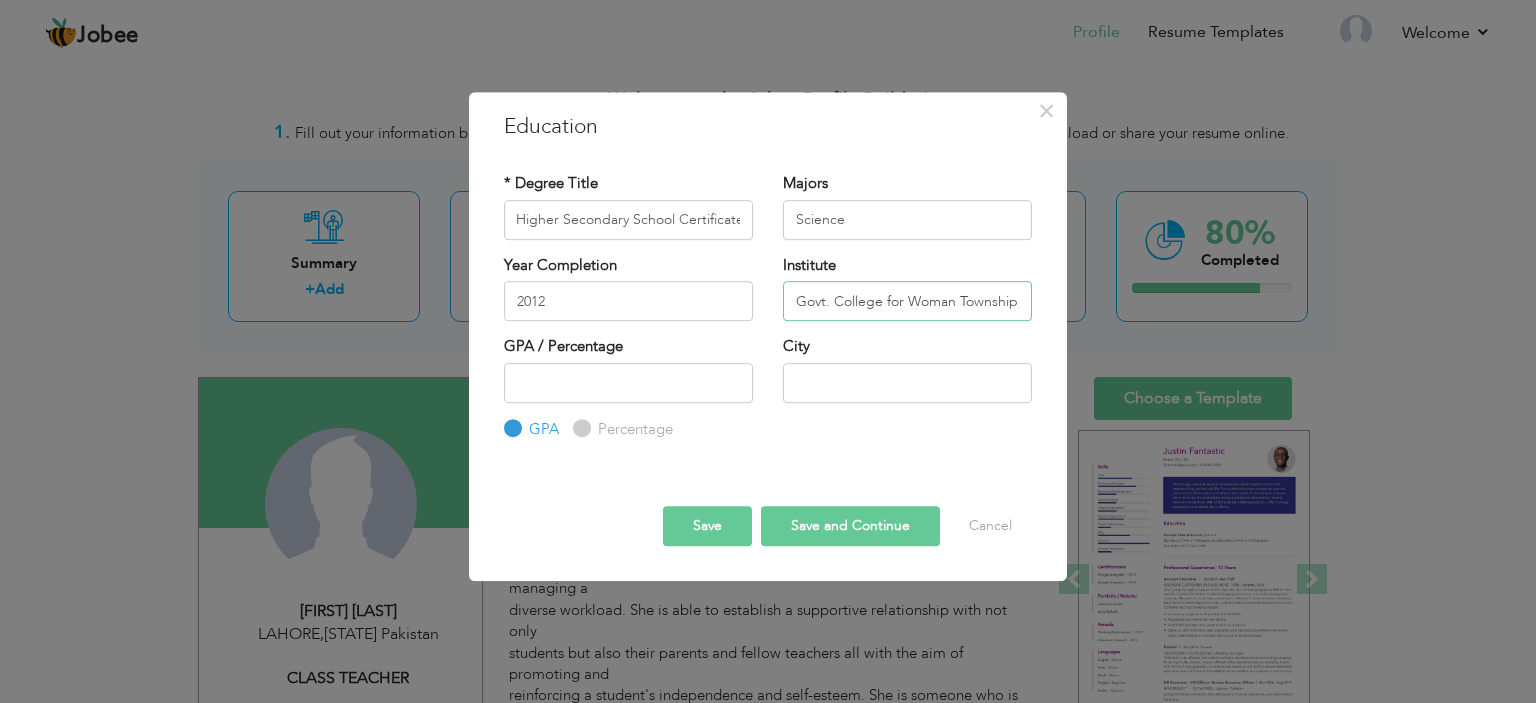 scroll, scrollTop: 0, scrollLeft: 47, axis: horizontal 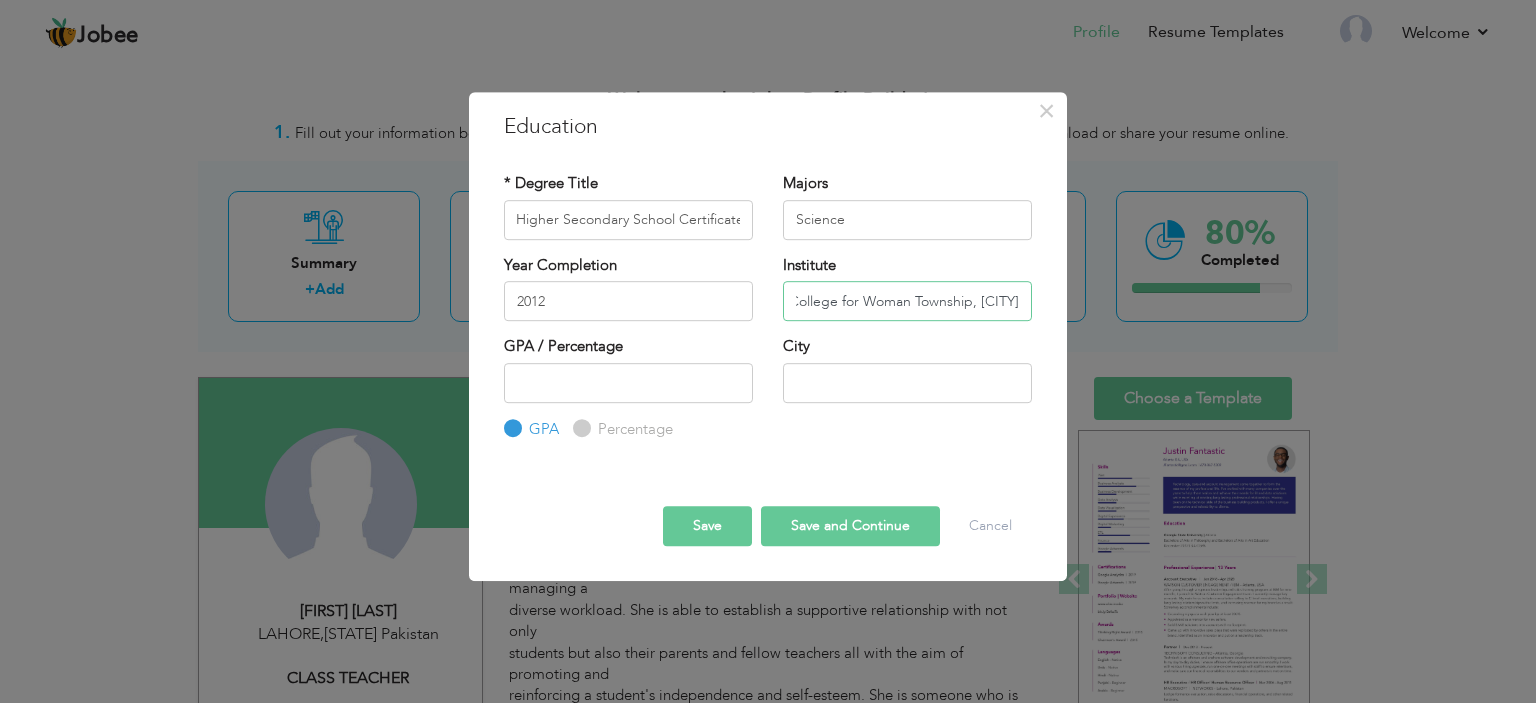 type on "Govt. College for Woman Township, Lahore" 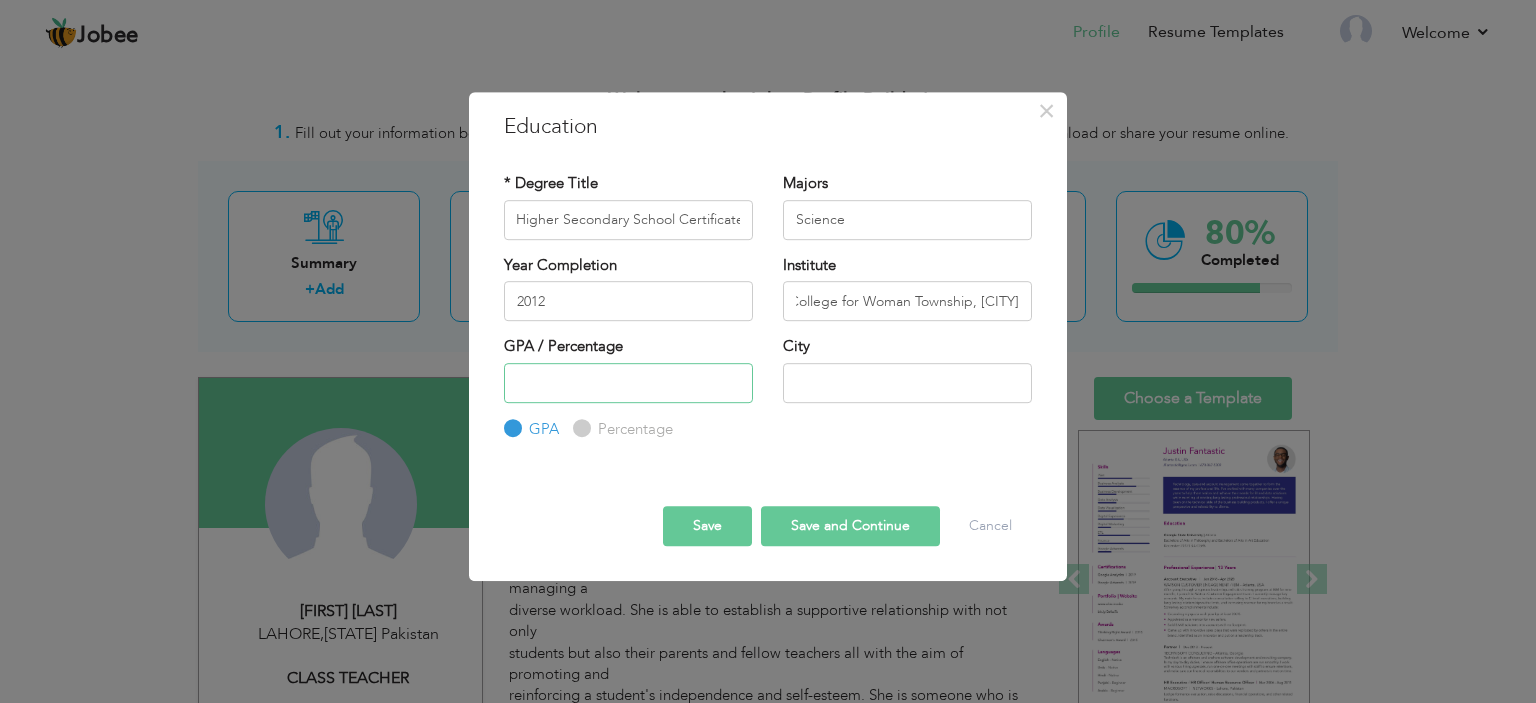 click at bounding box center (628, 383) 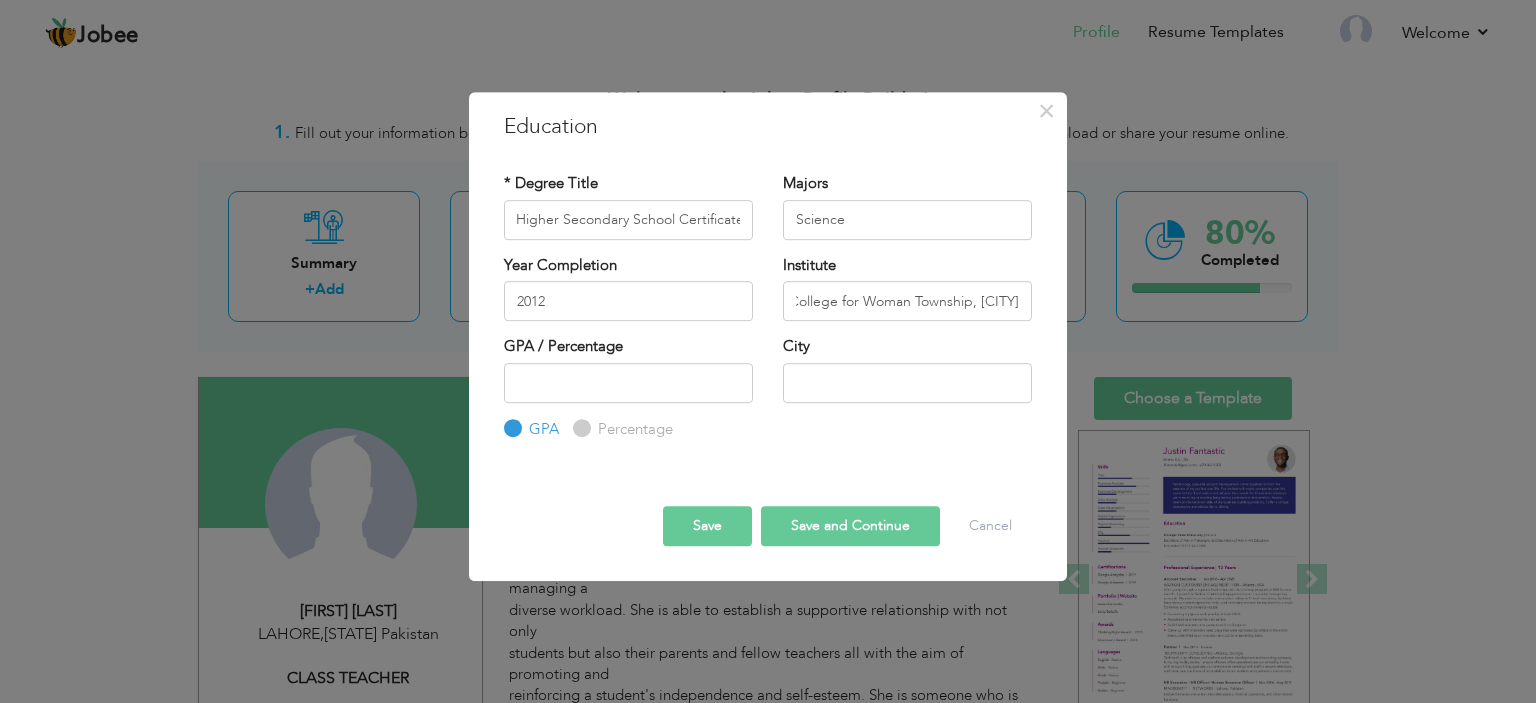 click on "Percentage" at bounding box center (579, 428) 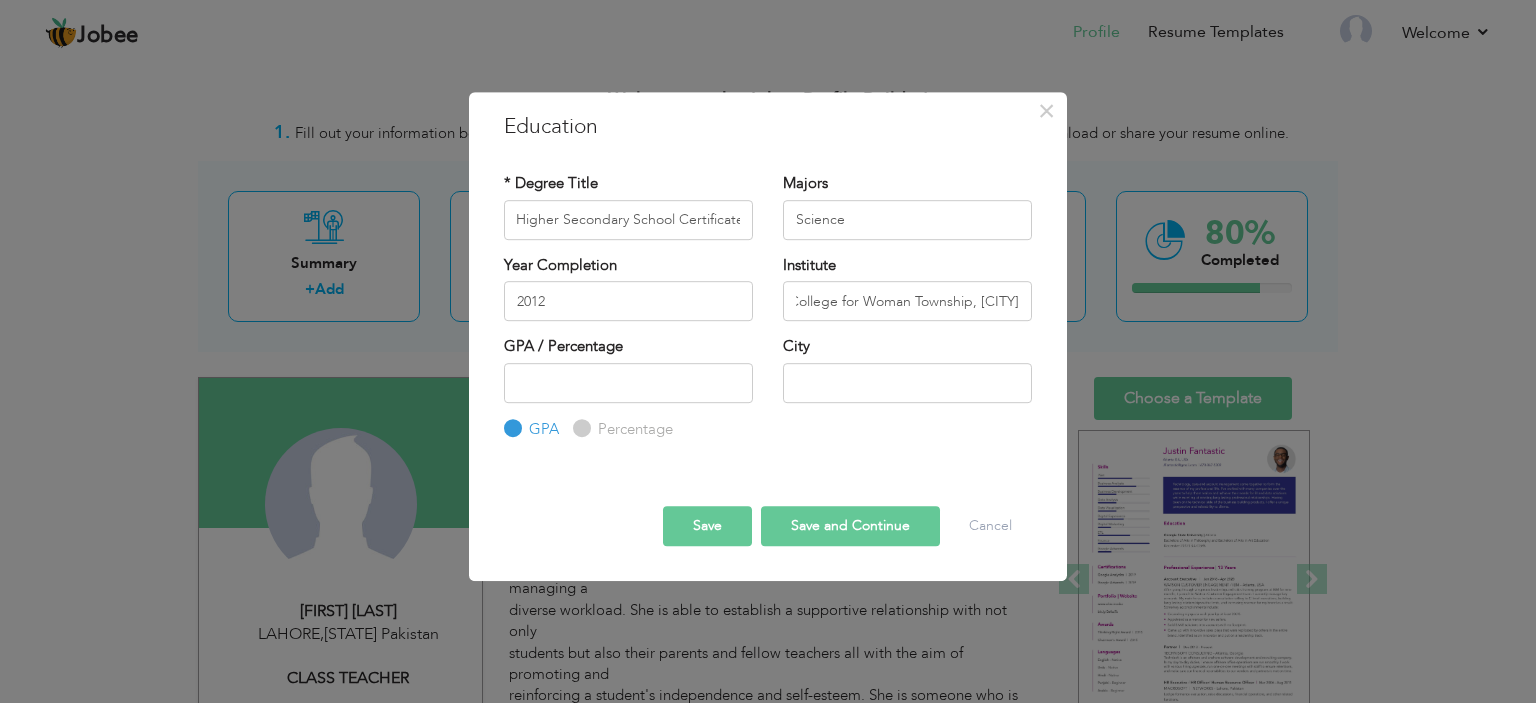 radio on "true" 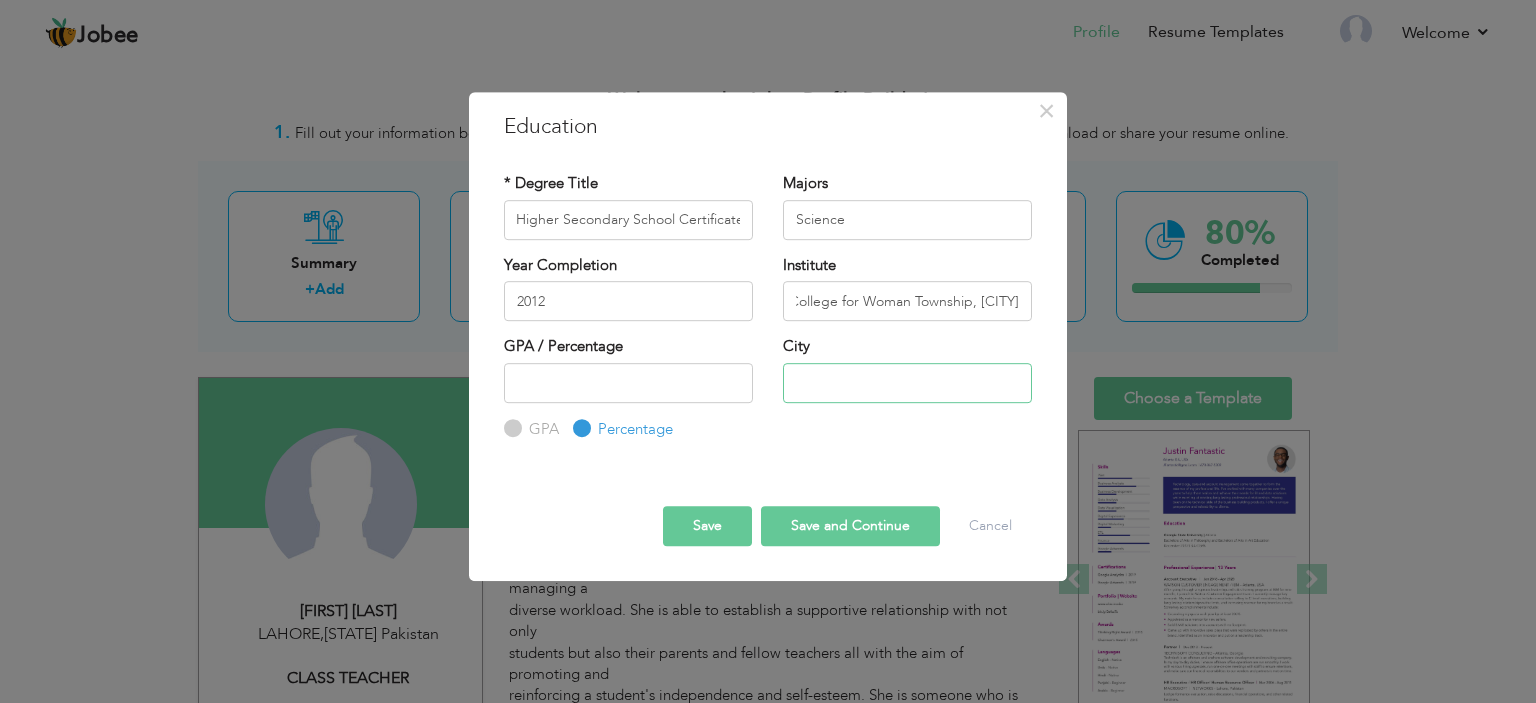 click at bounding box center [907, 383] 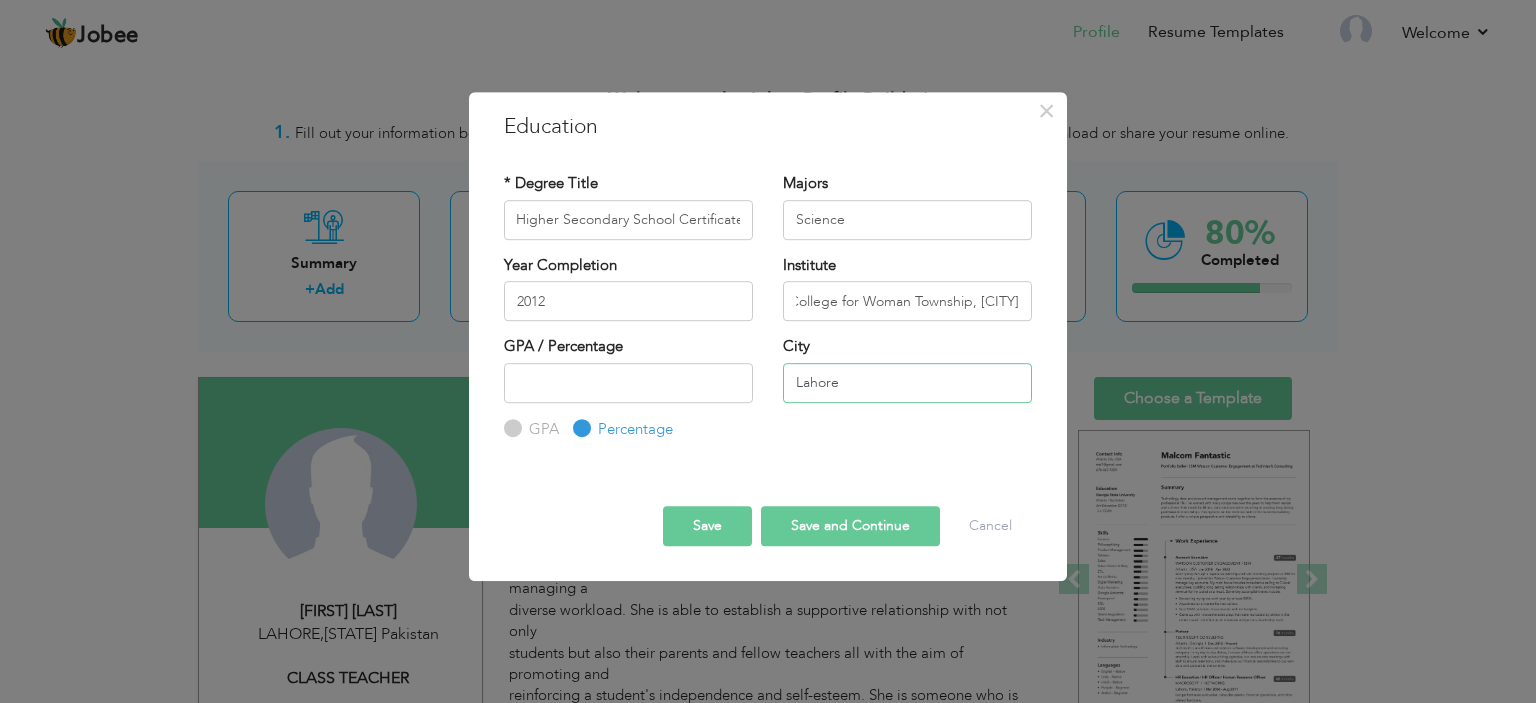 type on "Lahore" 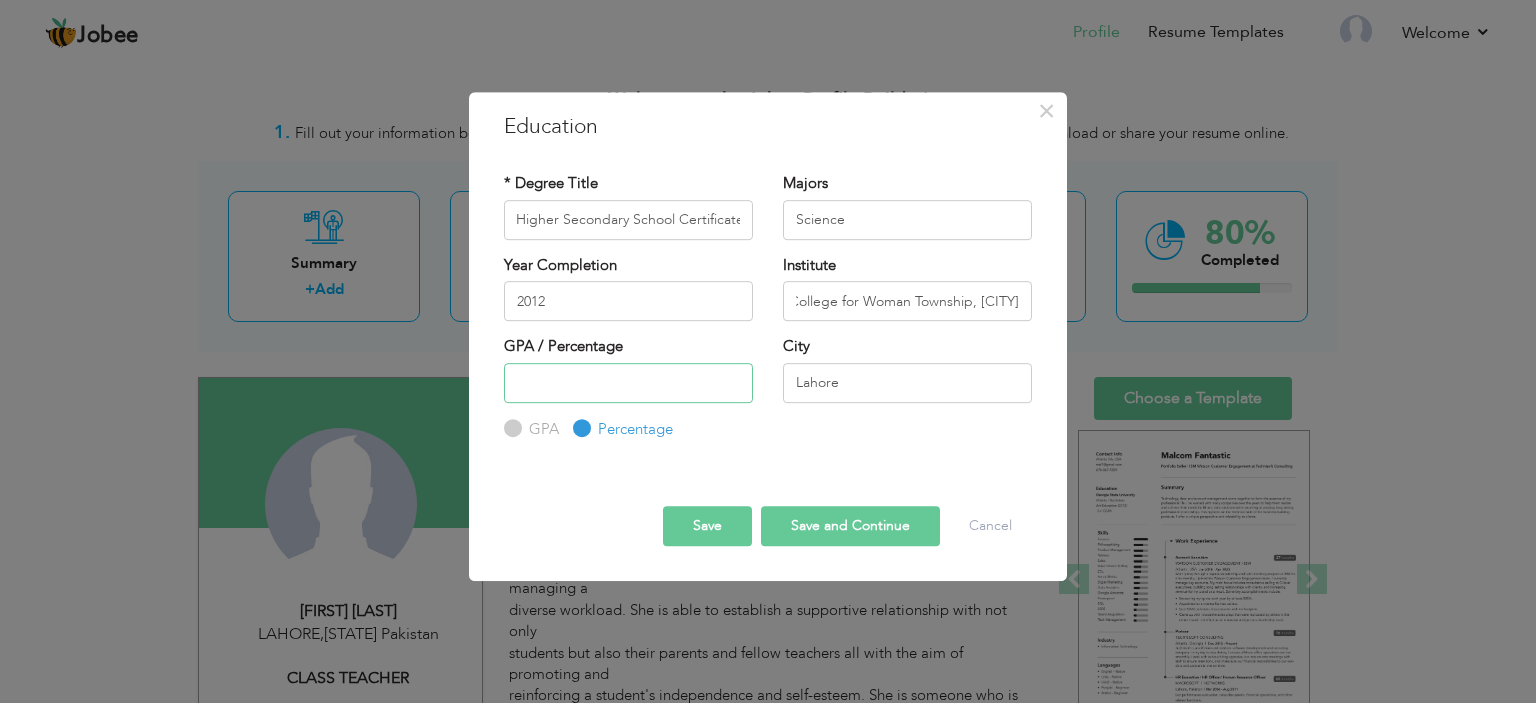 click at bounding box center (628, 383) 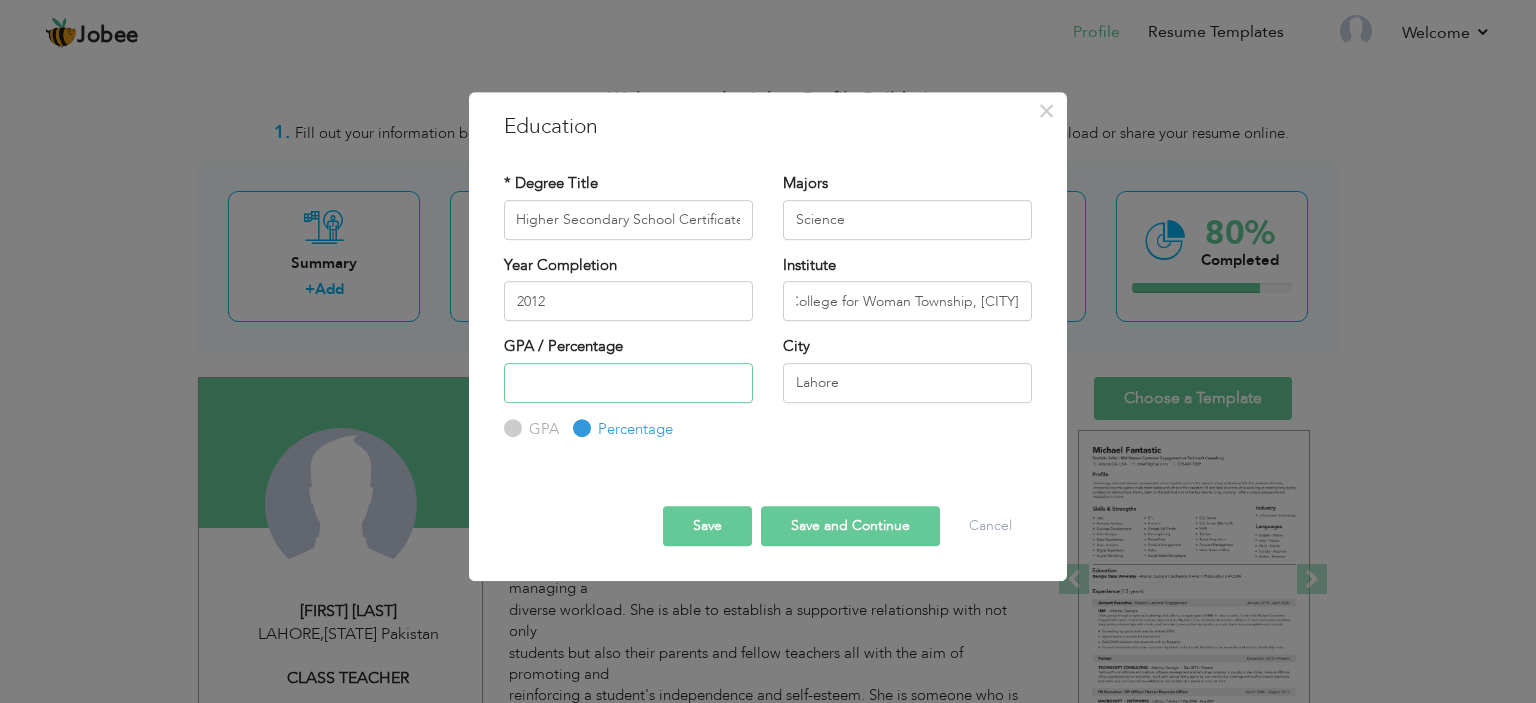 type on "58" 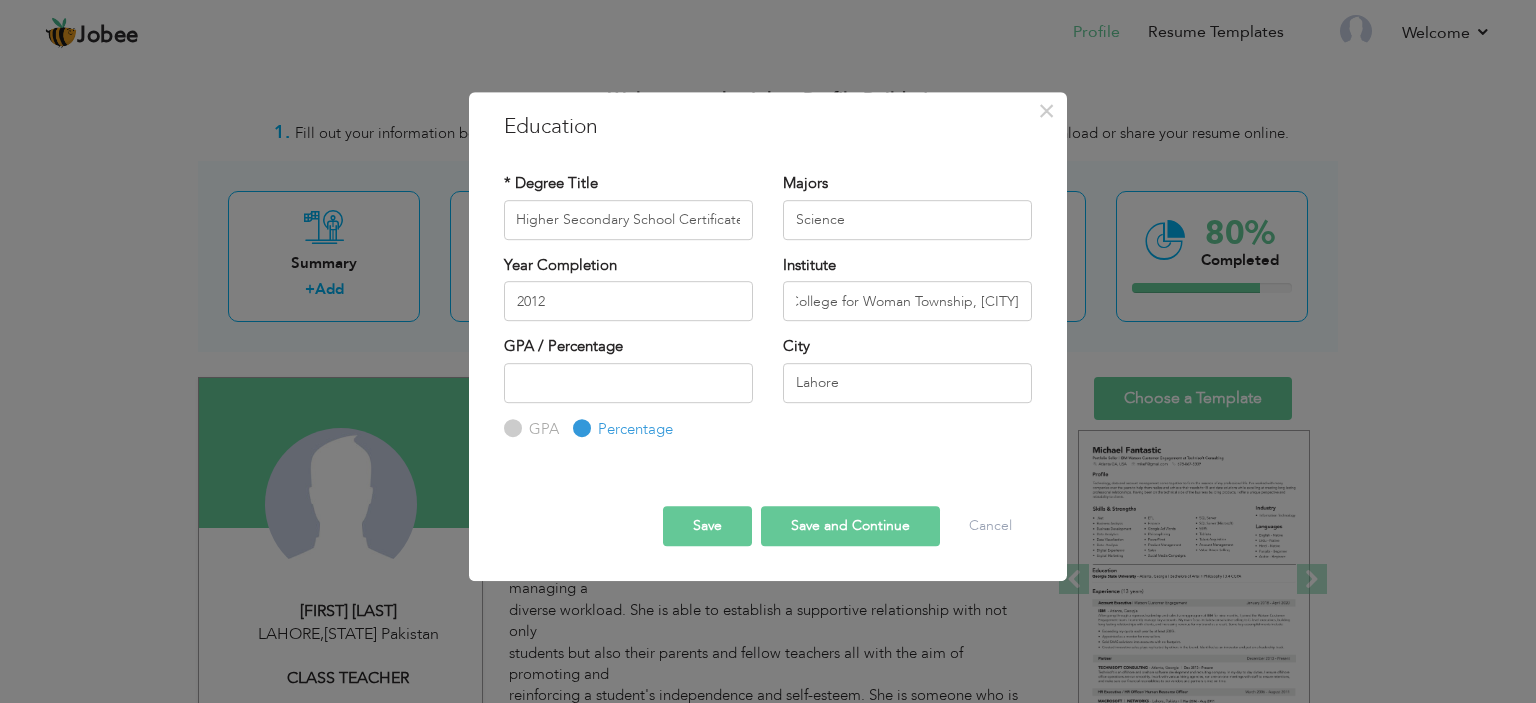 click on "Save and Continue" at bounding box center [850, 526] 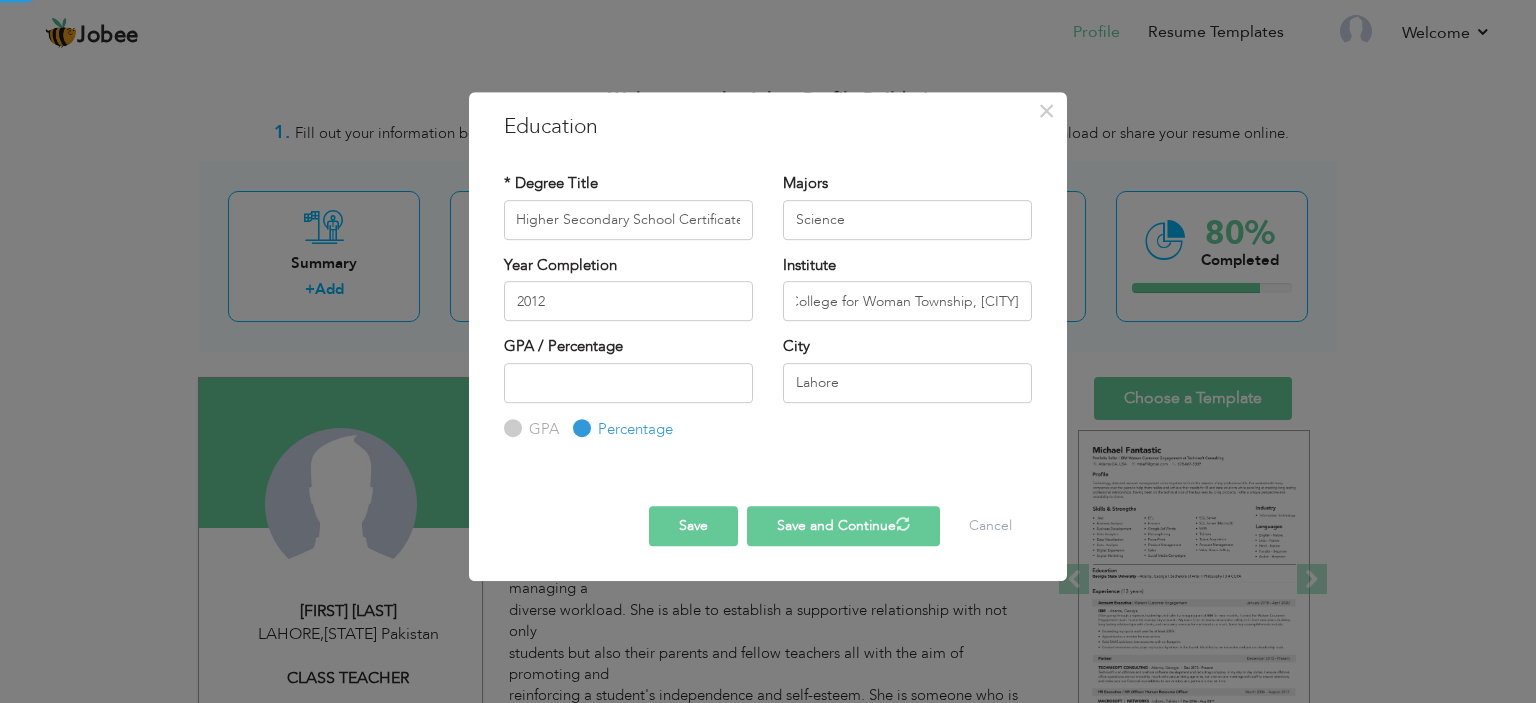 type 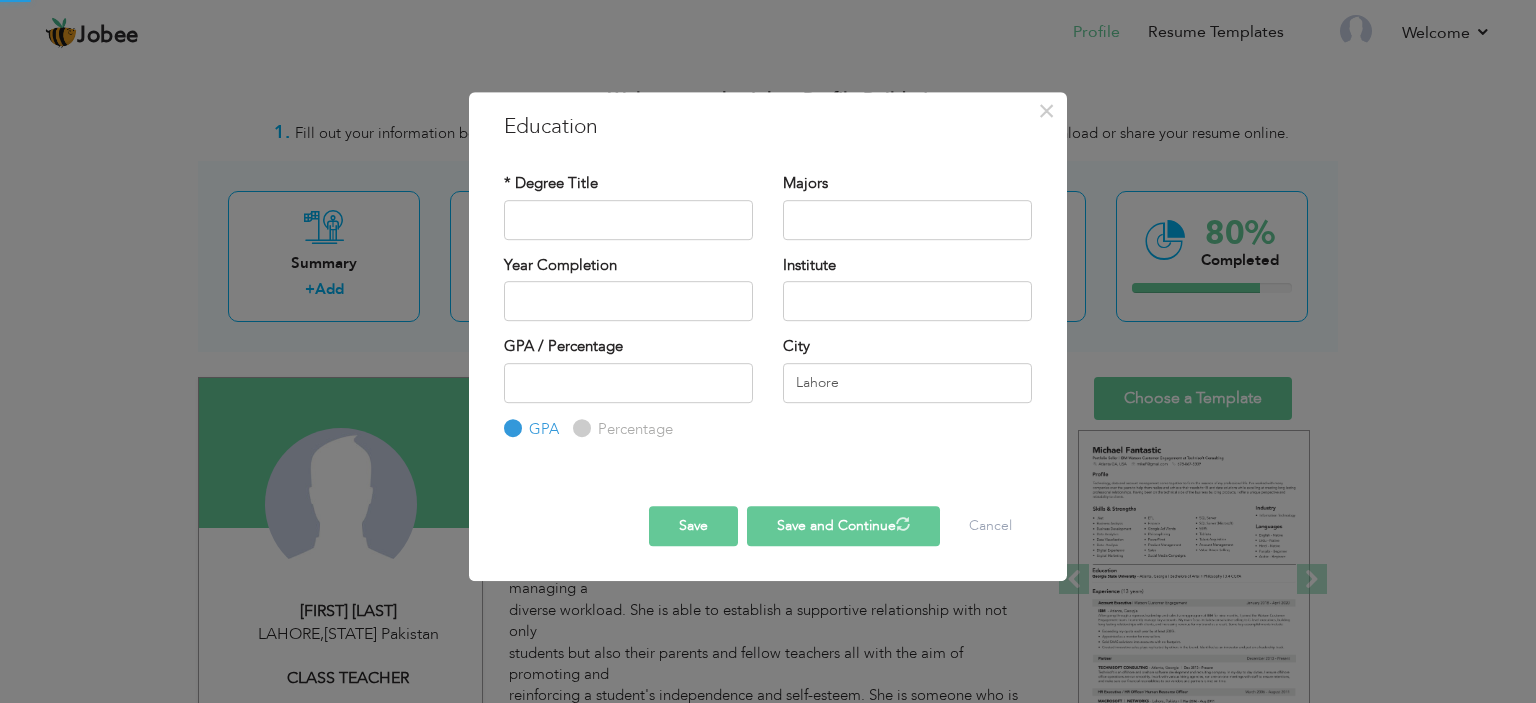 type 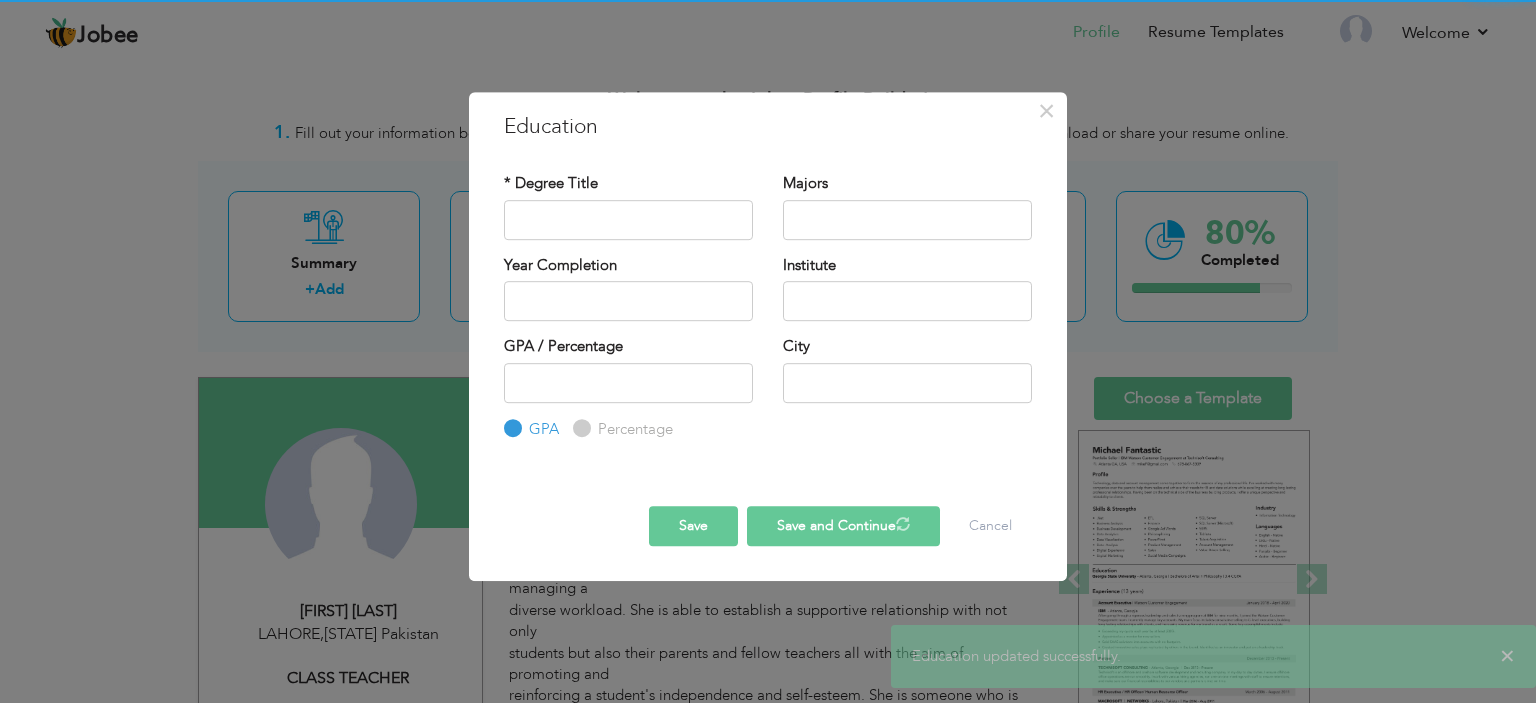 scroll, scrollTop: 0, scrollLeft: 0, axis: both 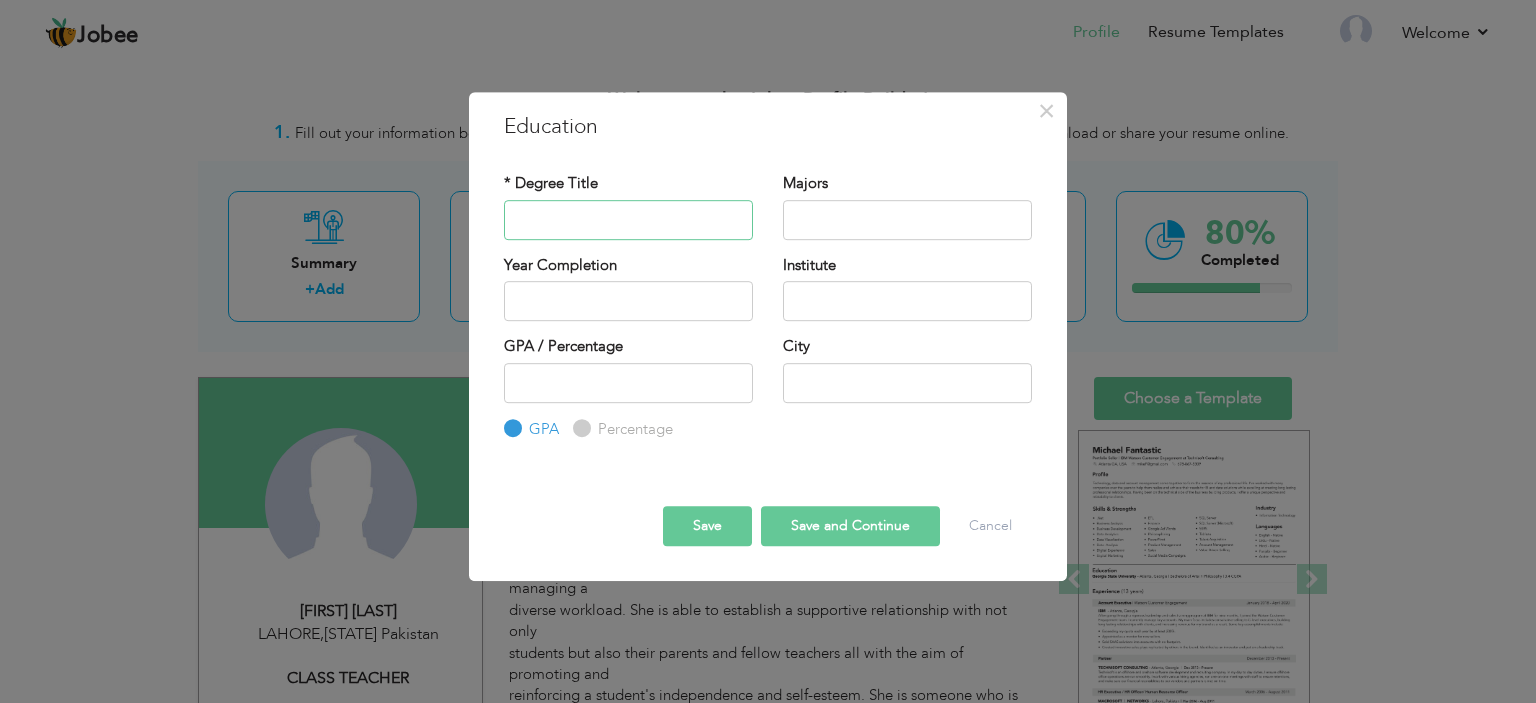 click at bounding box center [628, 220] 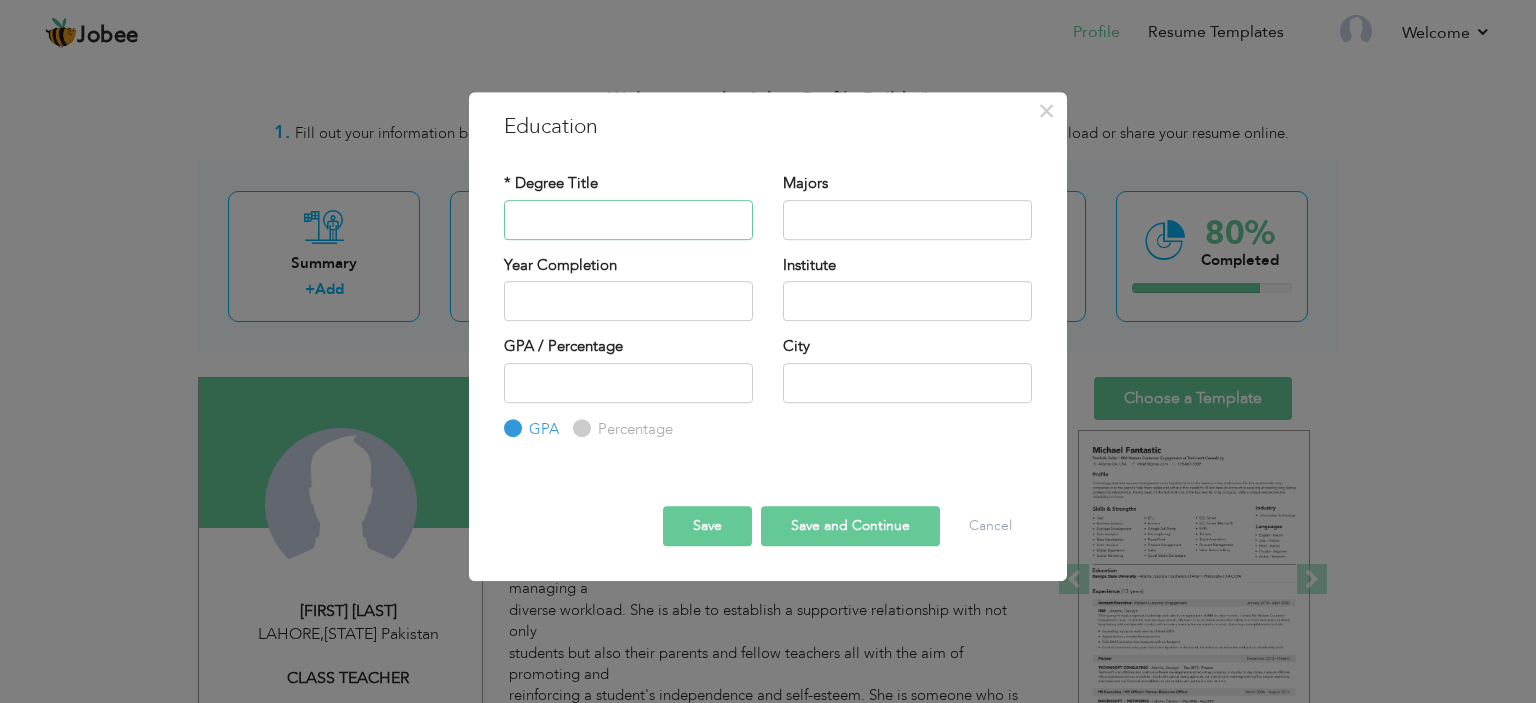 paste on "Bachelor of Arts" 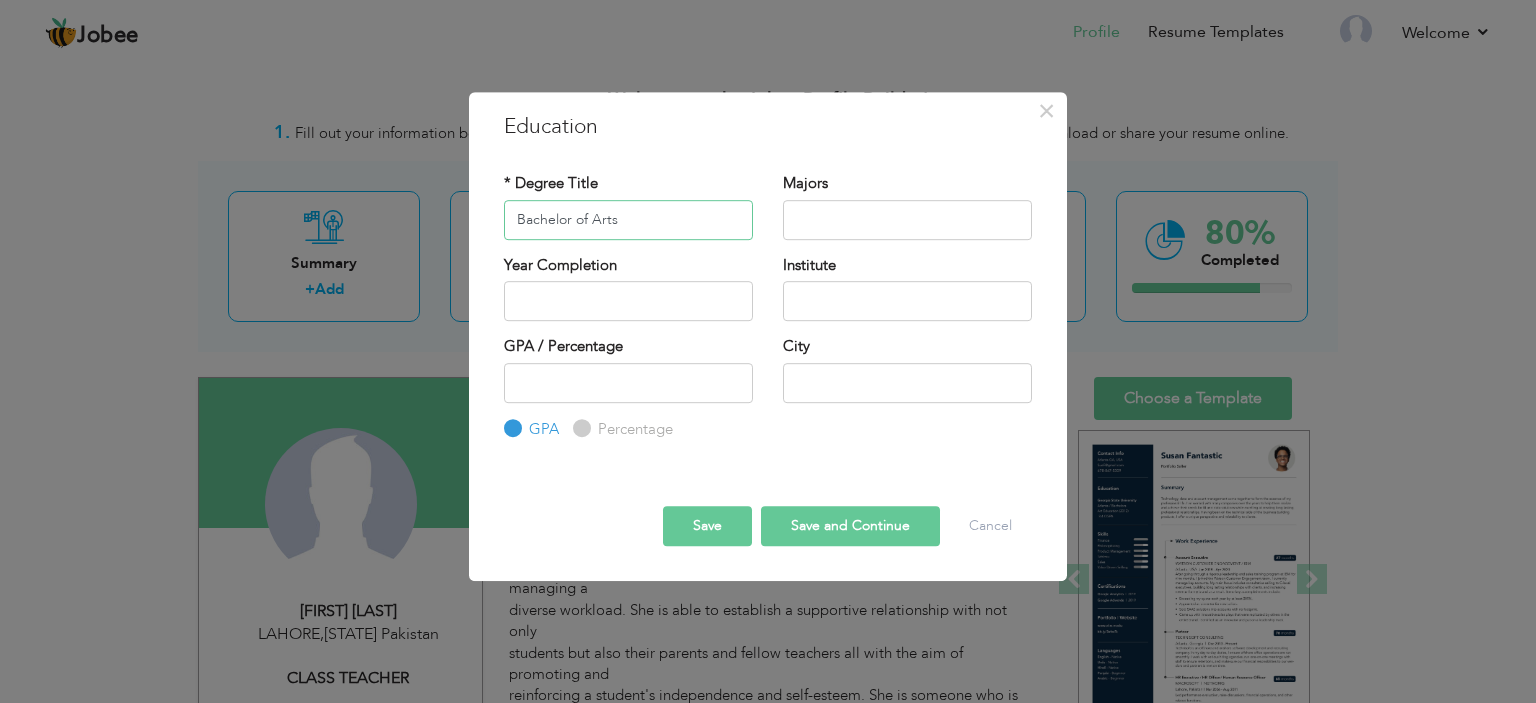 type on "Bachelor of Arts" 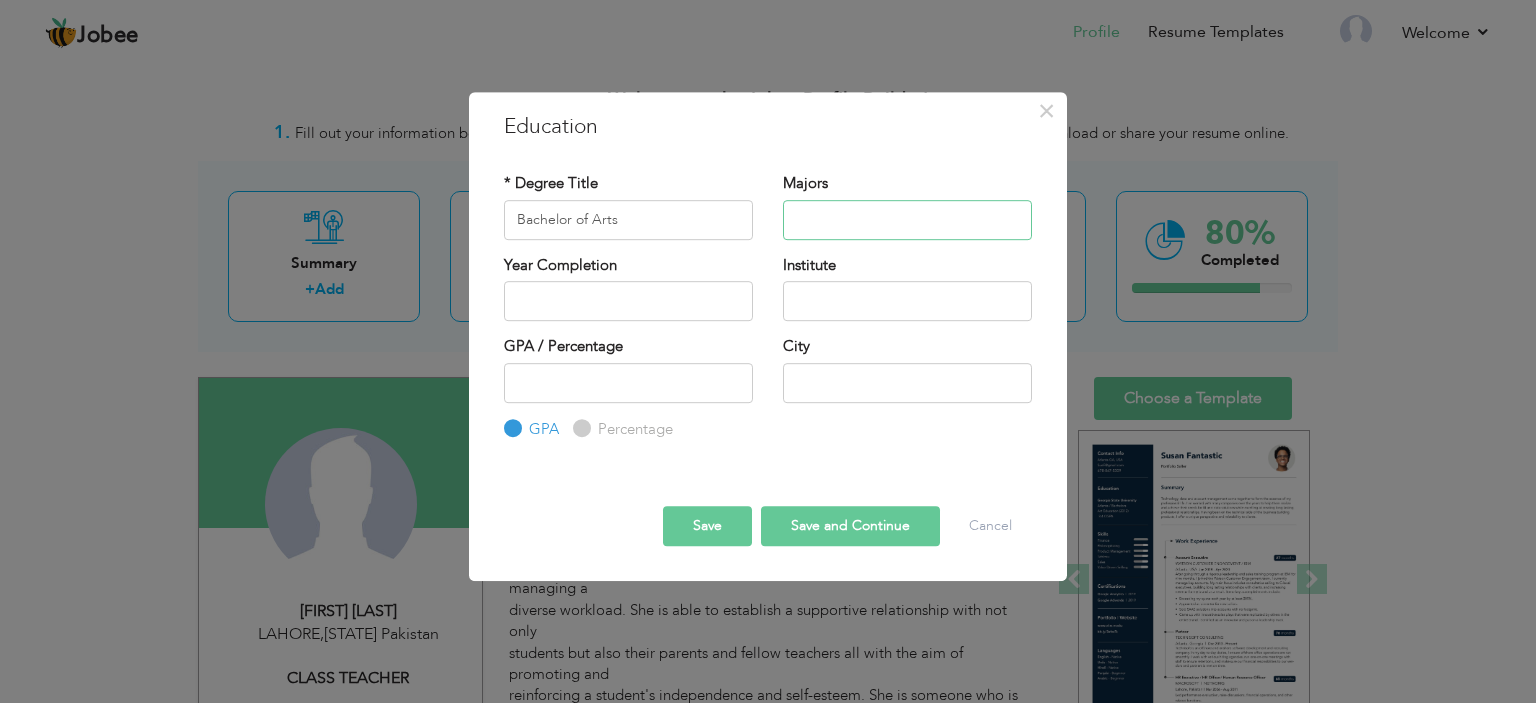 click at bounding box center (907, 220) 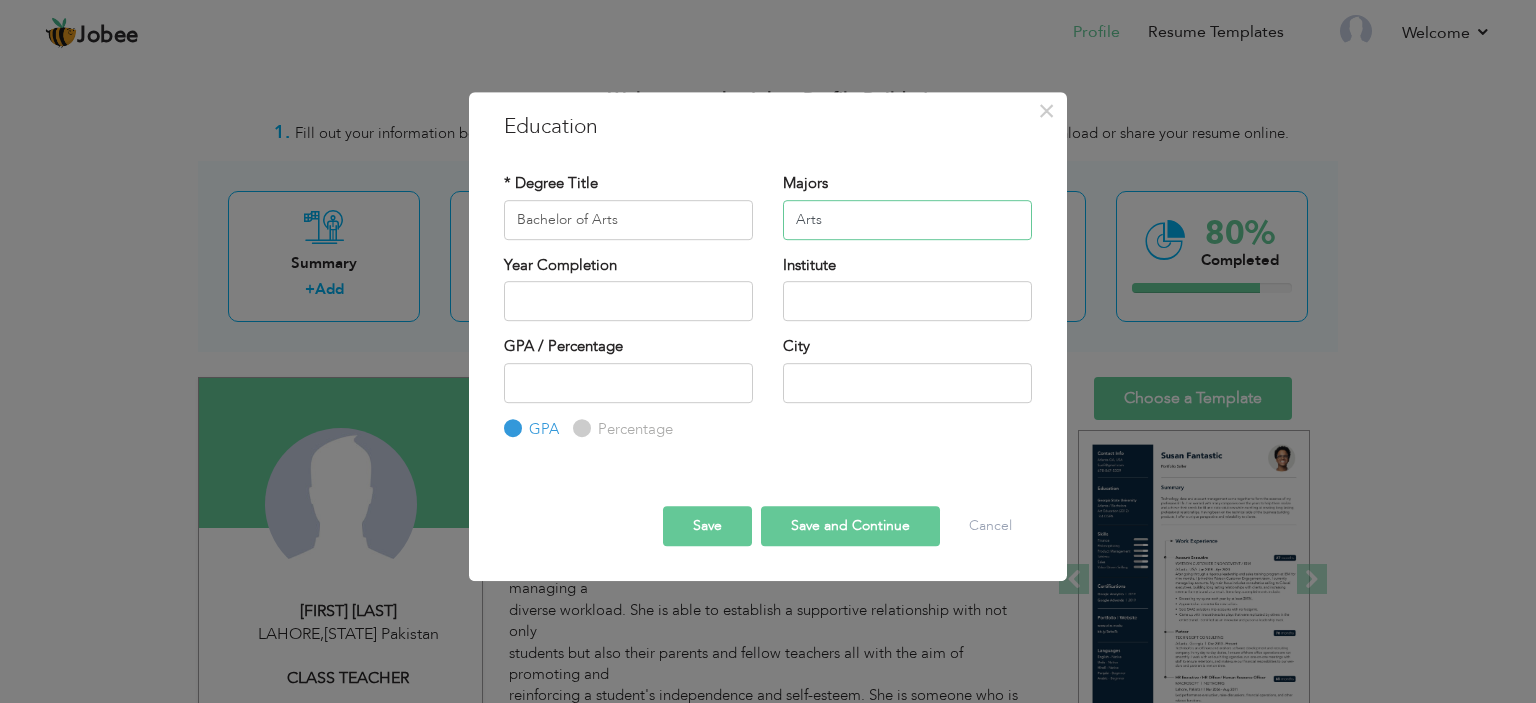 type on "Arts" 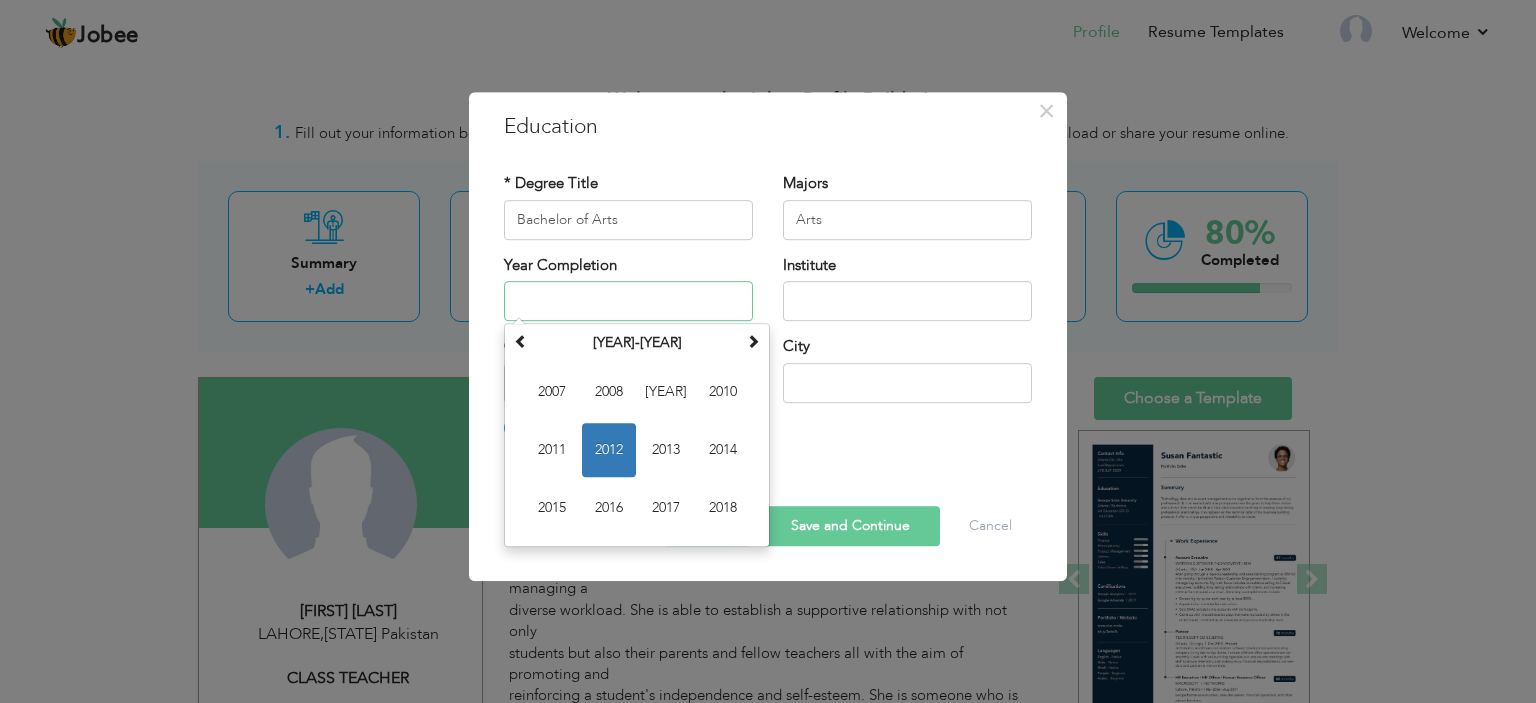 click at bounding box center [628, 301] 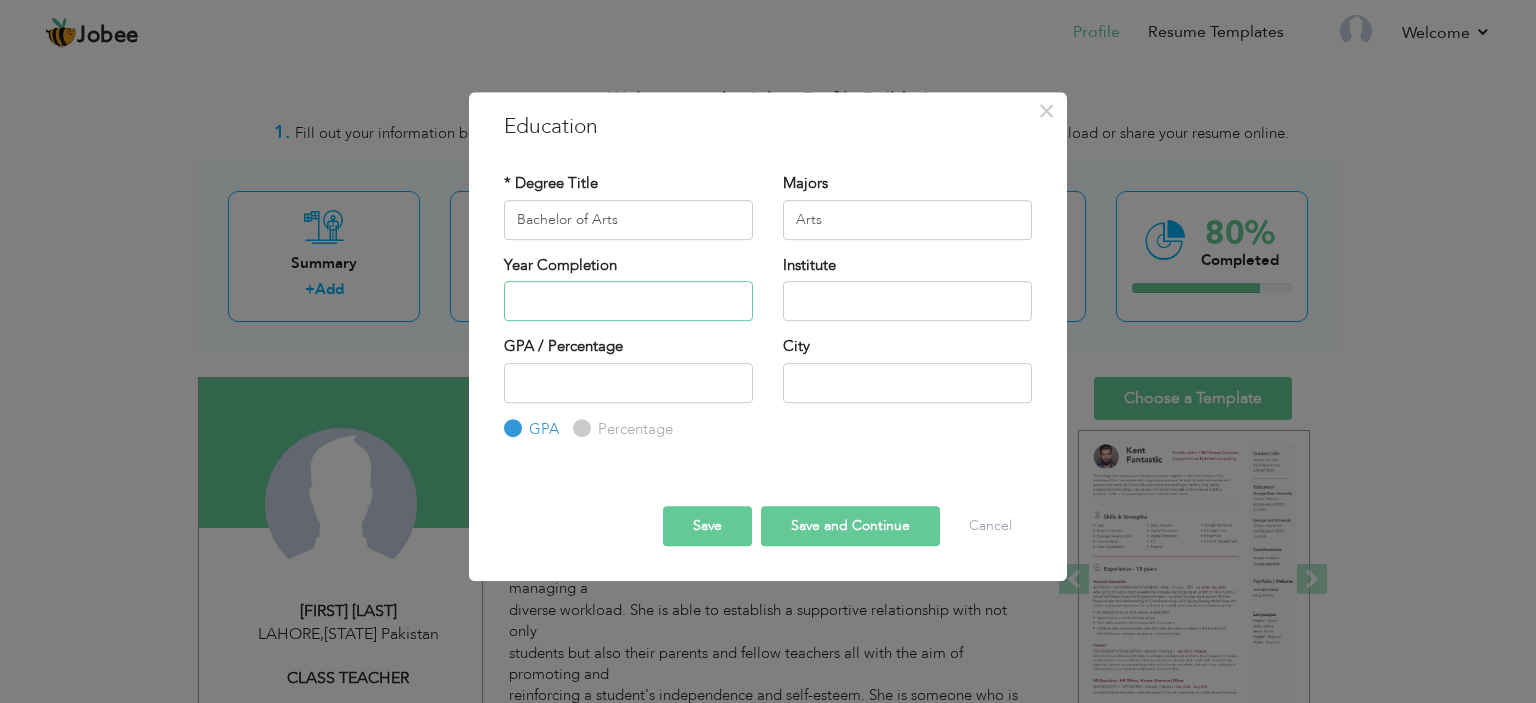 click at bounding box center (628, 301) 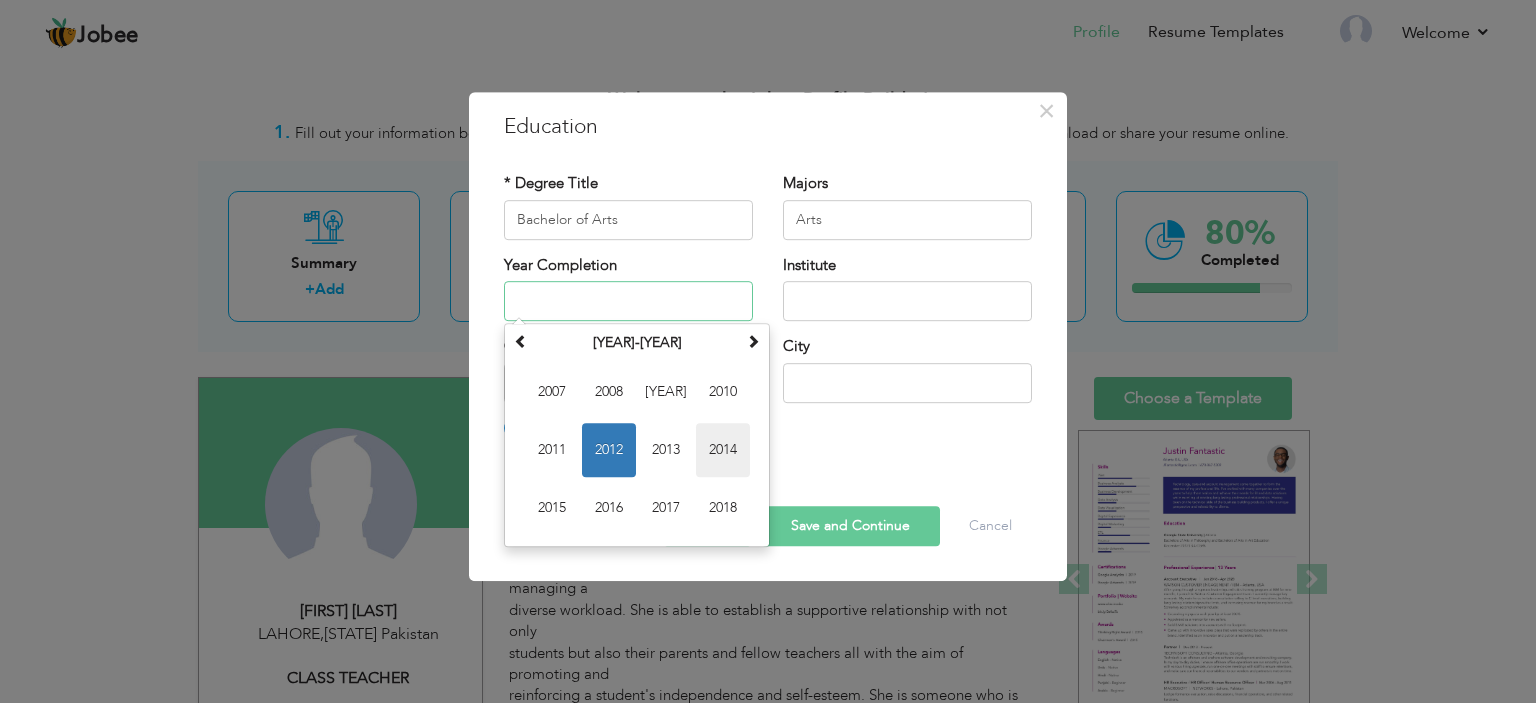 click on "2014" at bounding box center (723, 450) 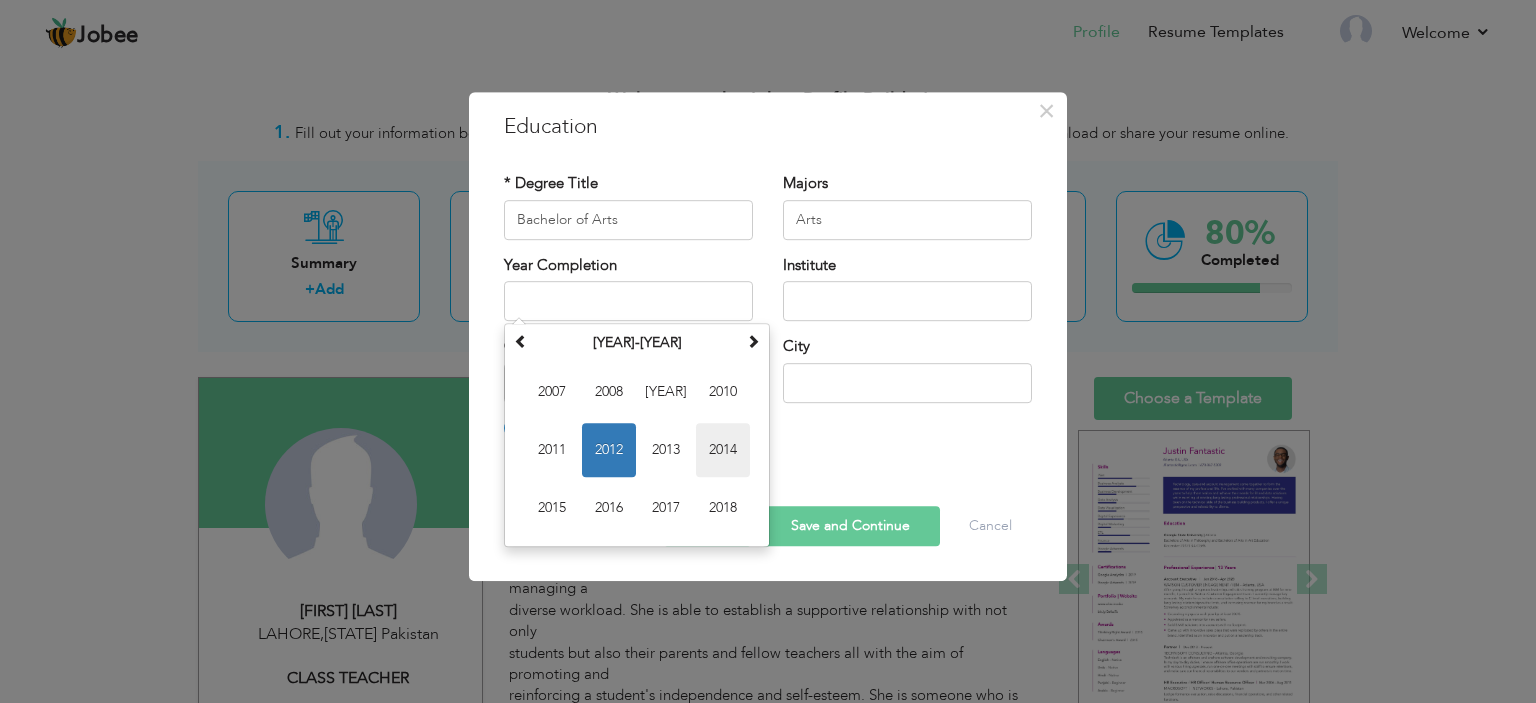 type on "2014" 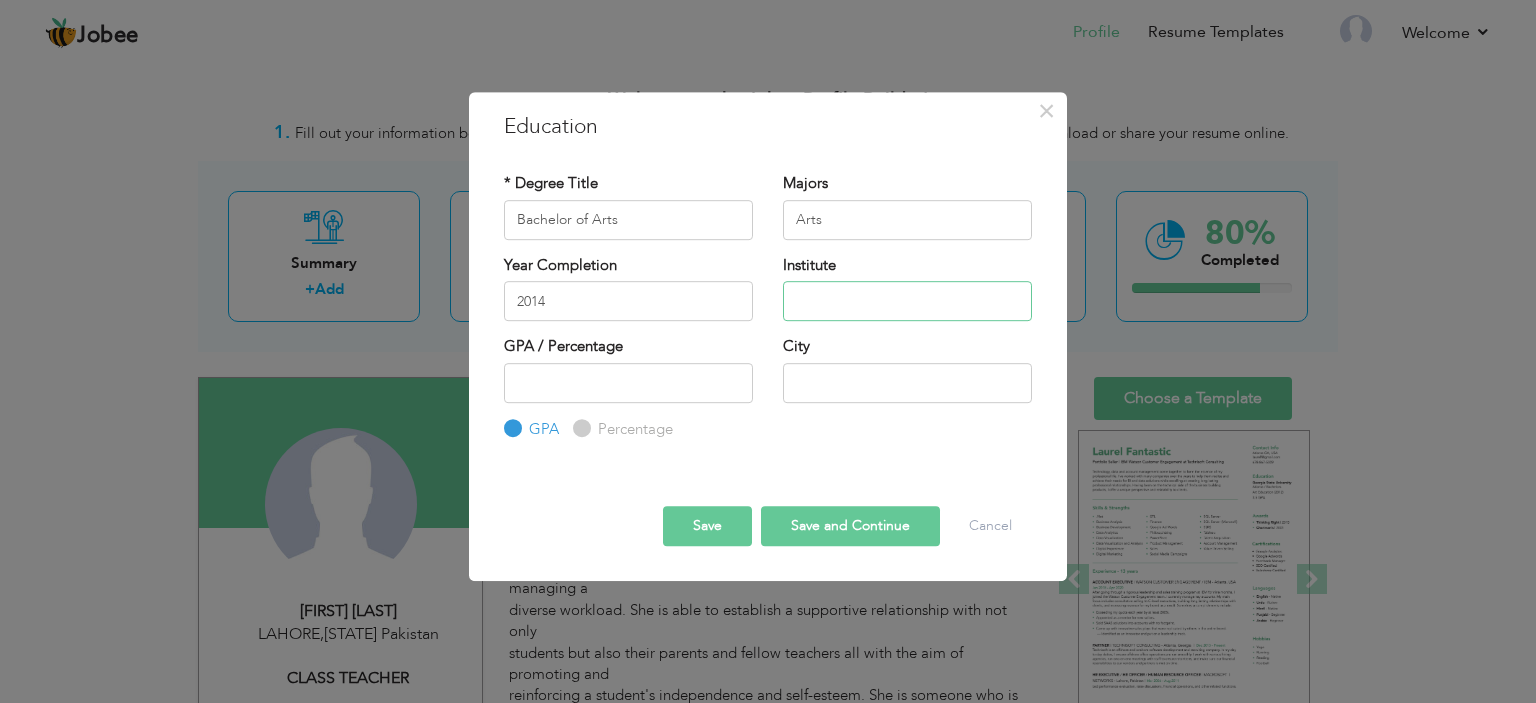 click at bounding box center [907, 301] 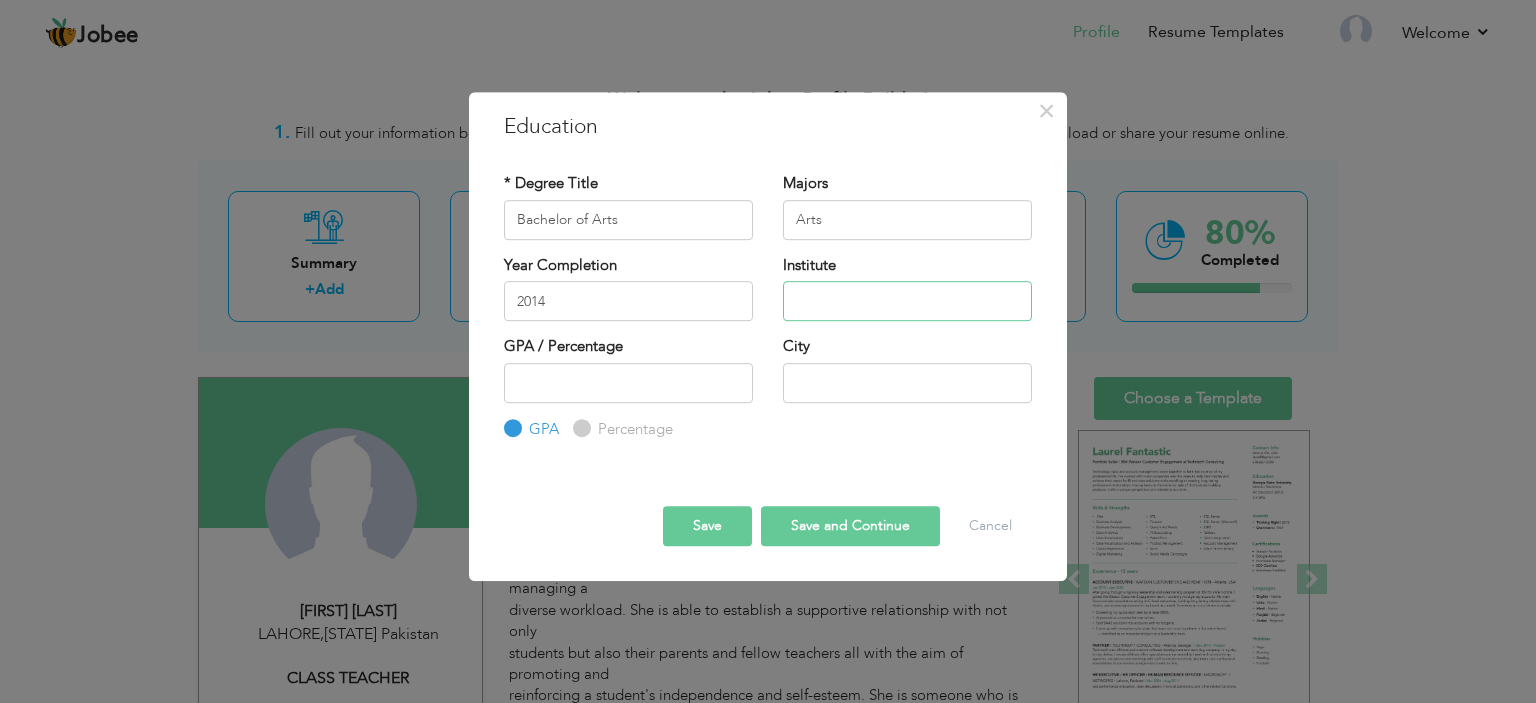 click at bounding box center [907, 301] 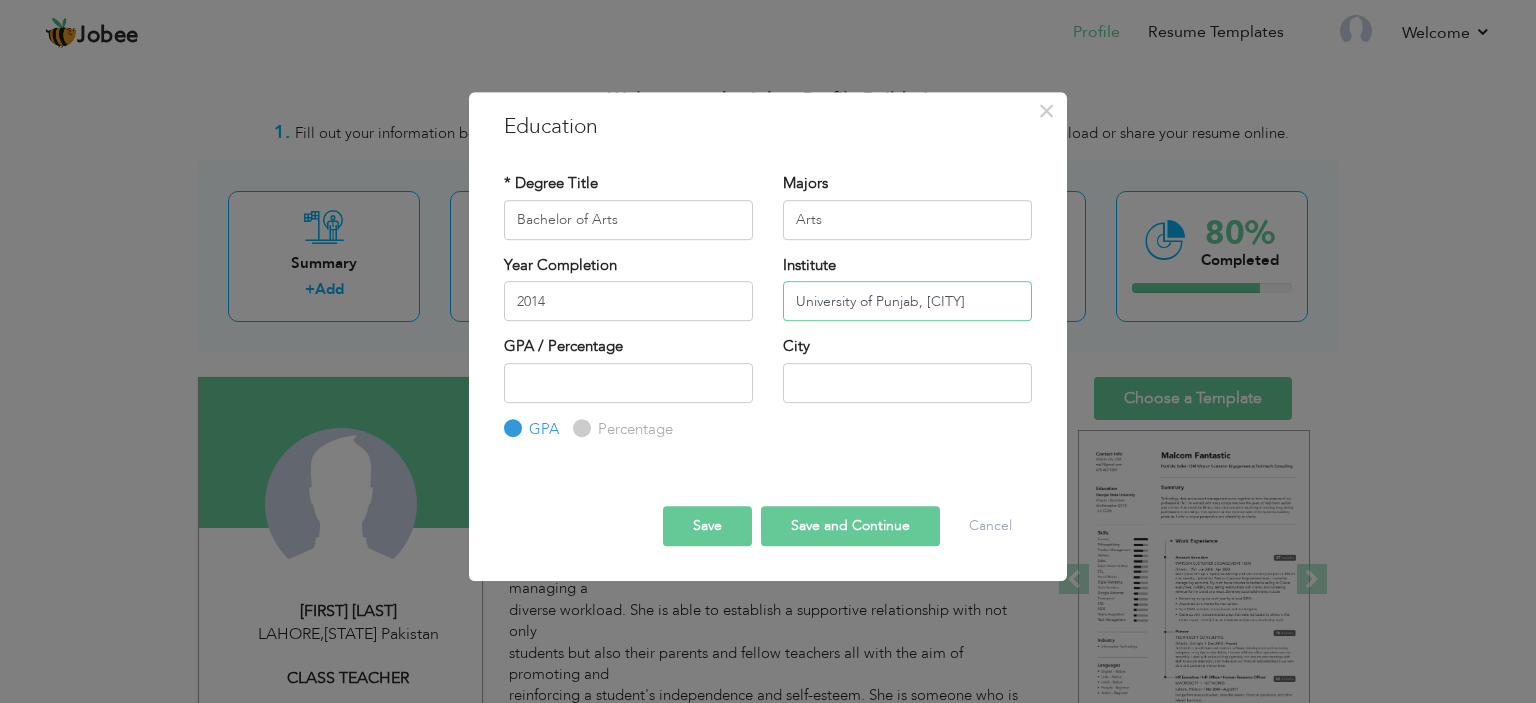 type on "University of Punjab, Lahore" 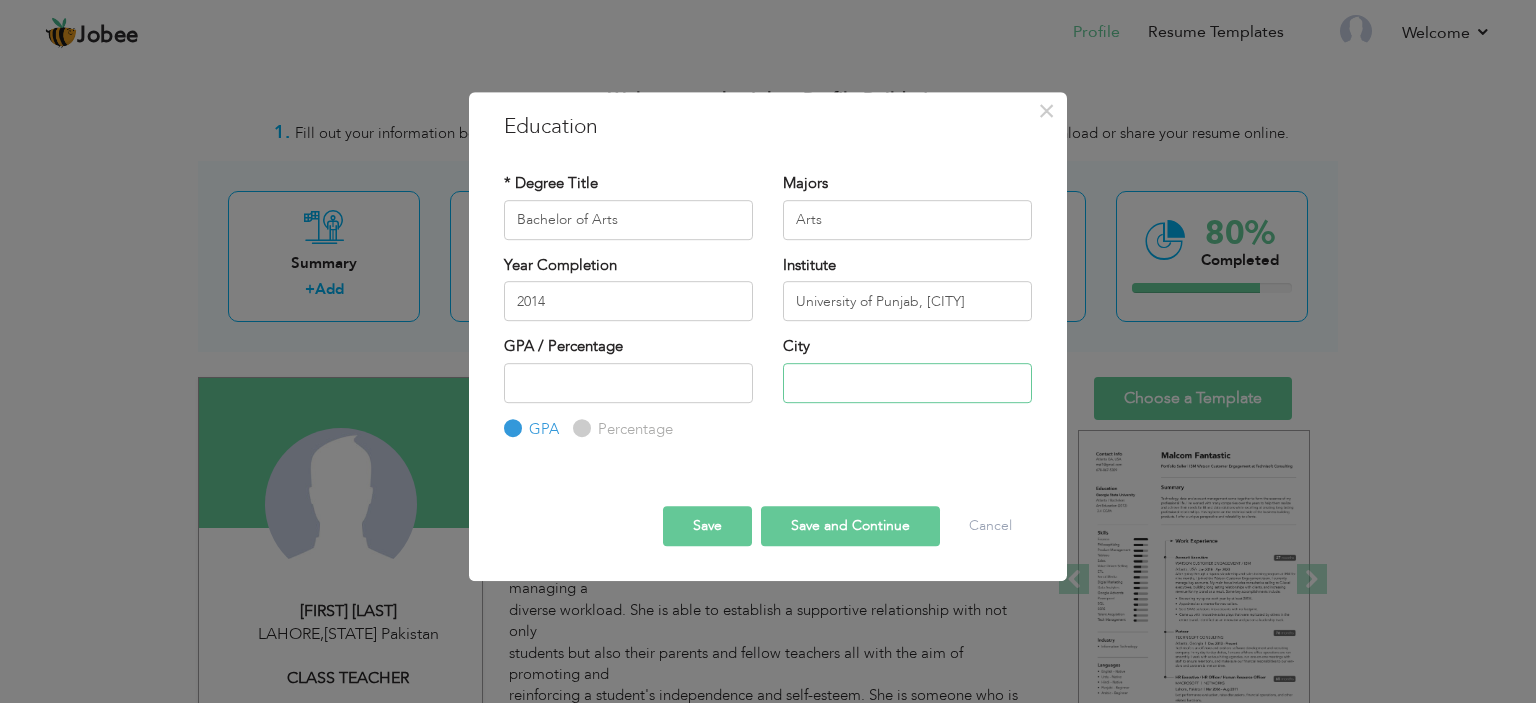 click at bounding box center (907, 383) 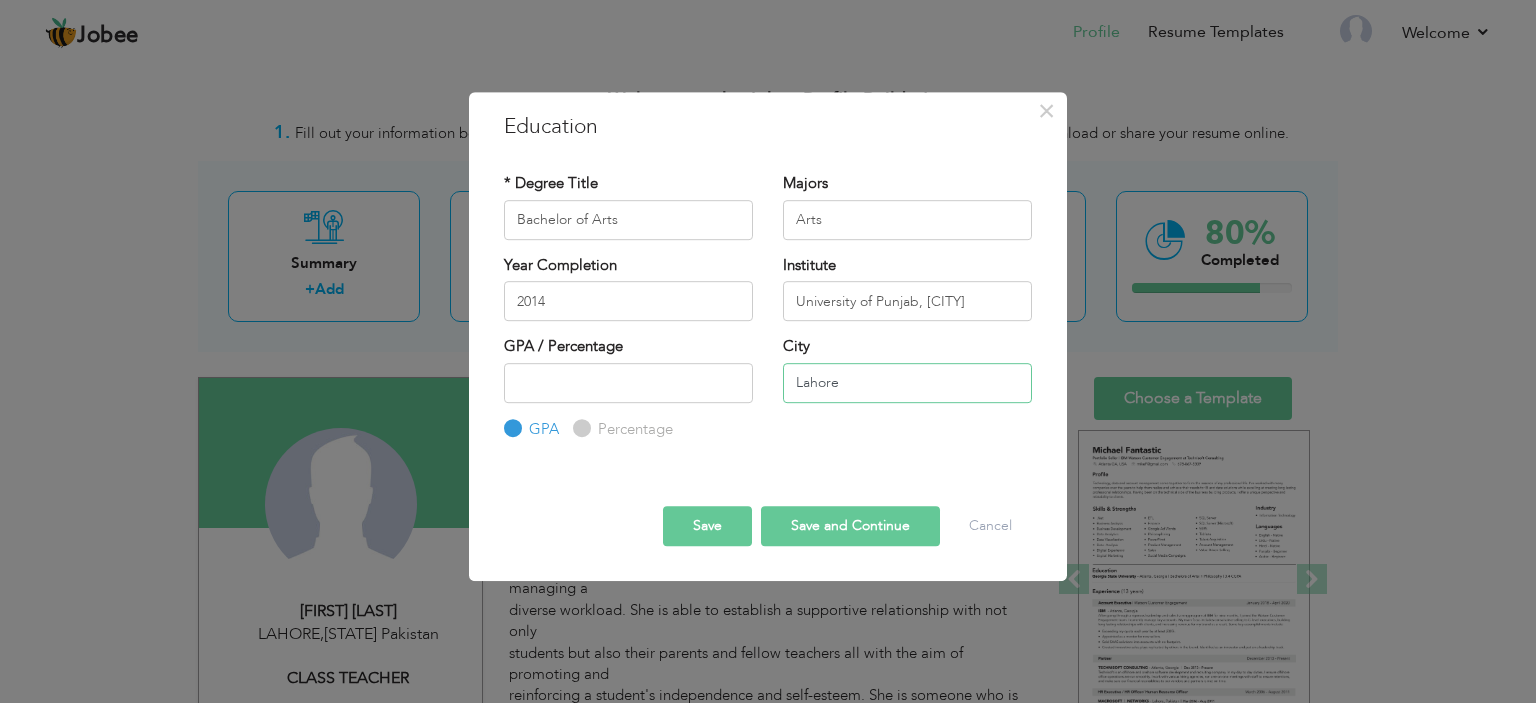 type on "Lahore" 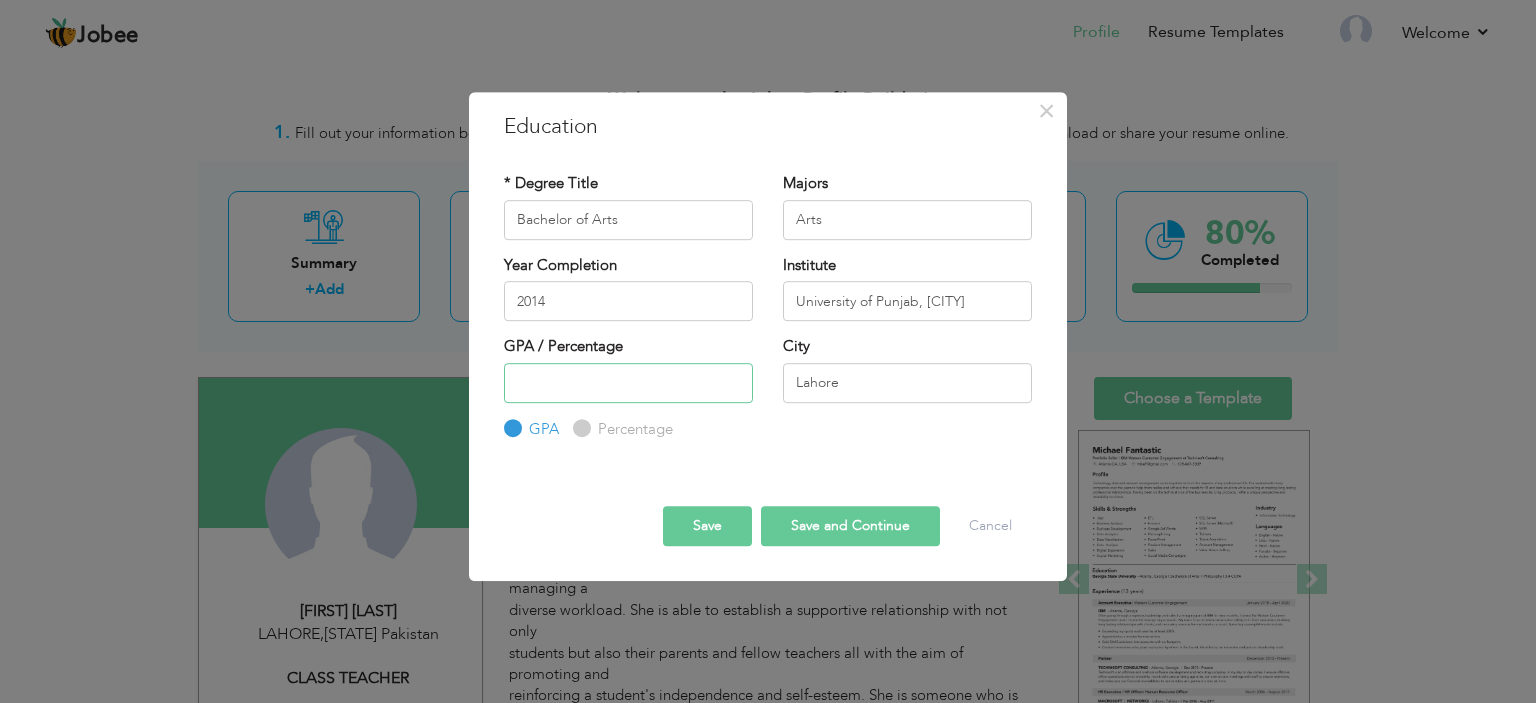 click at bounding box center (628, 383) 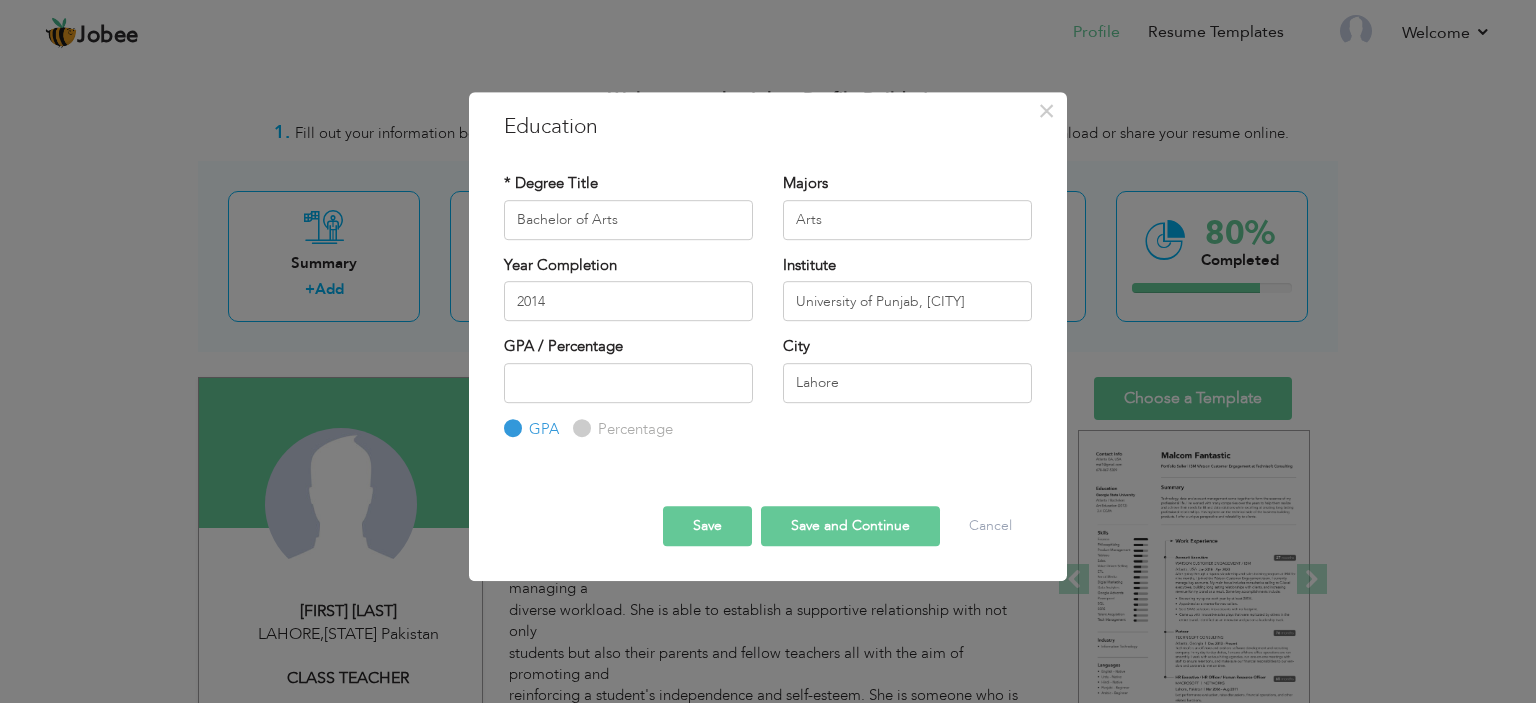 click on "Percentage" at bounding box center (579, 428) 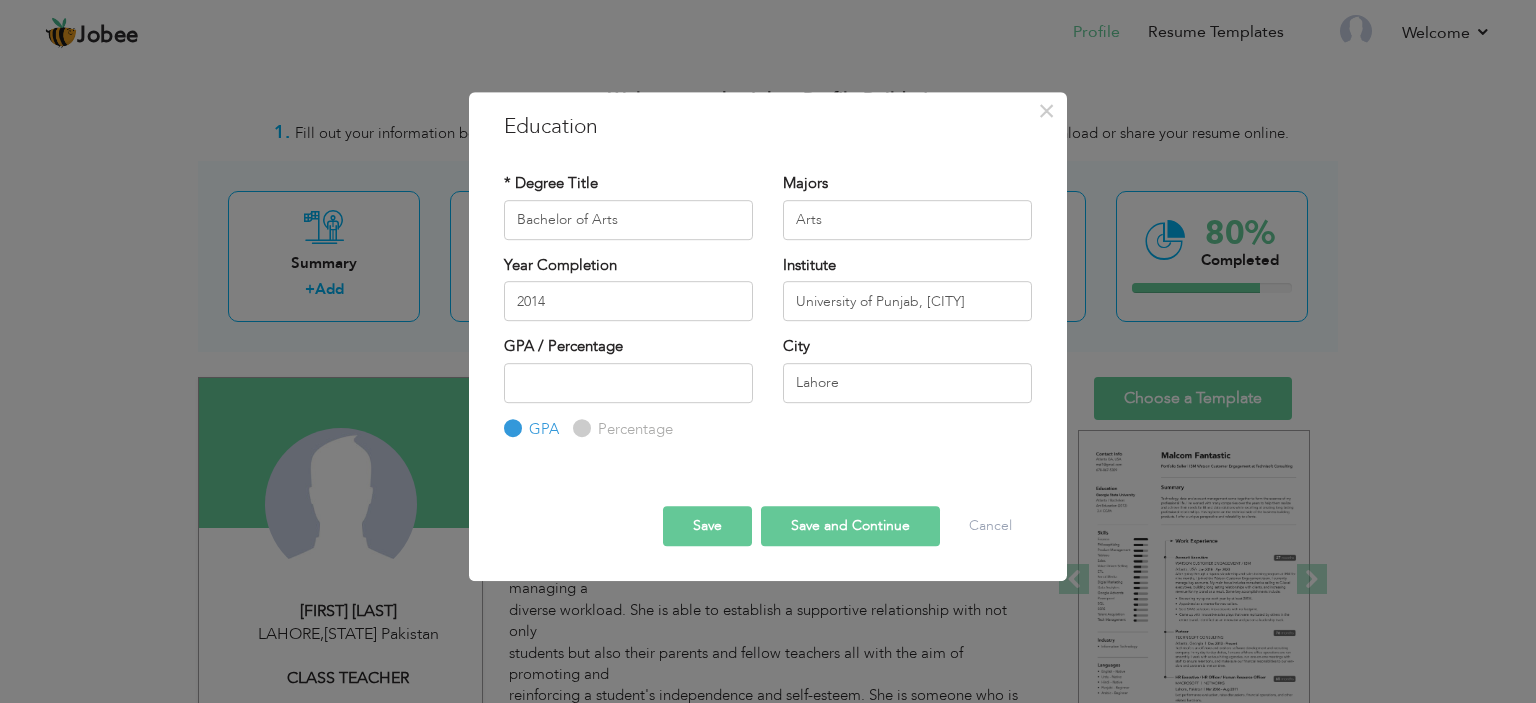 radio on "true" 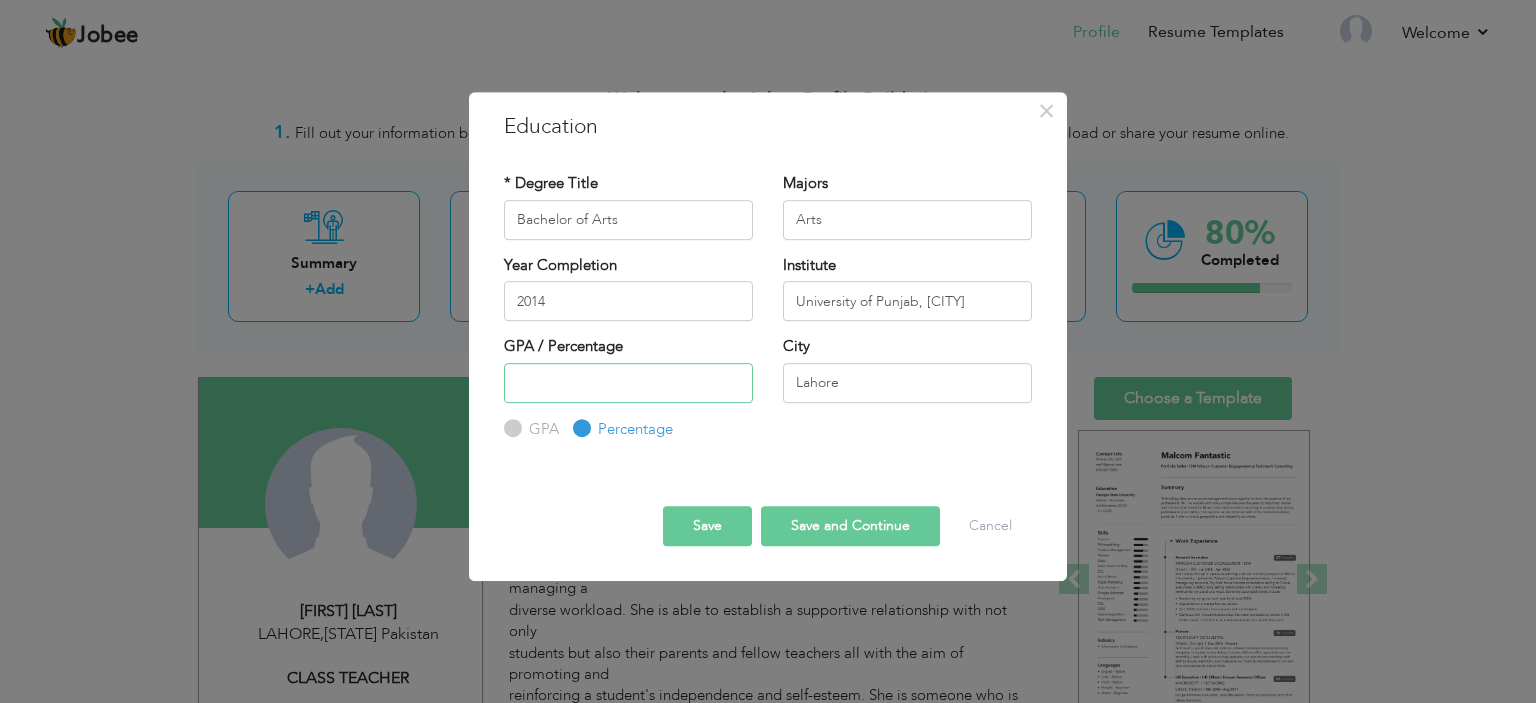 click at bounding box center (628, 383) 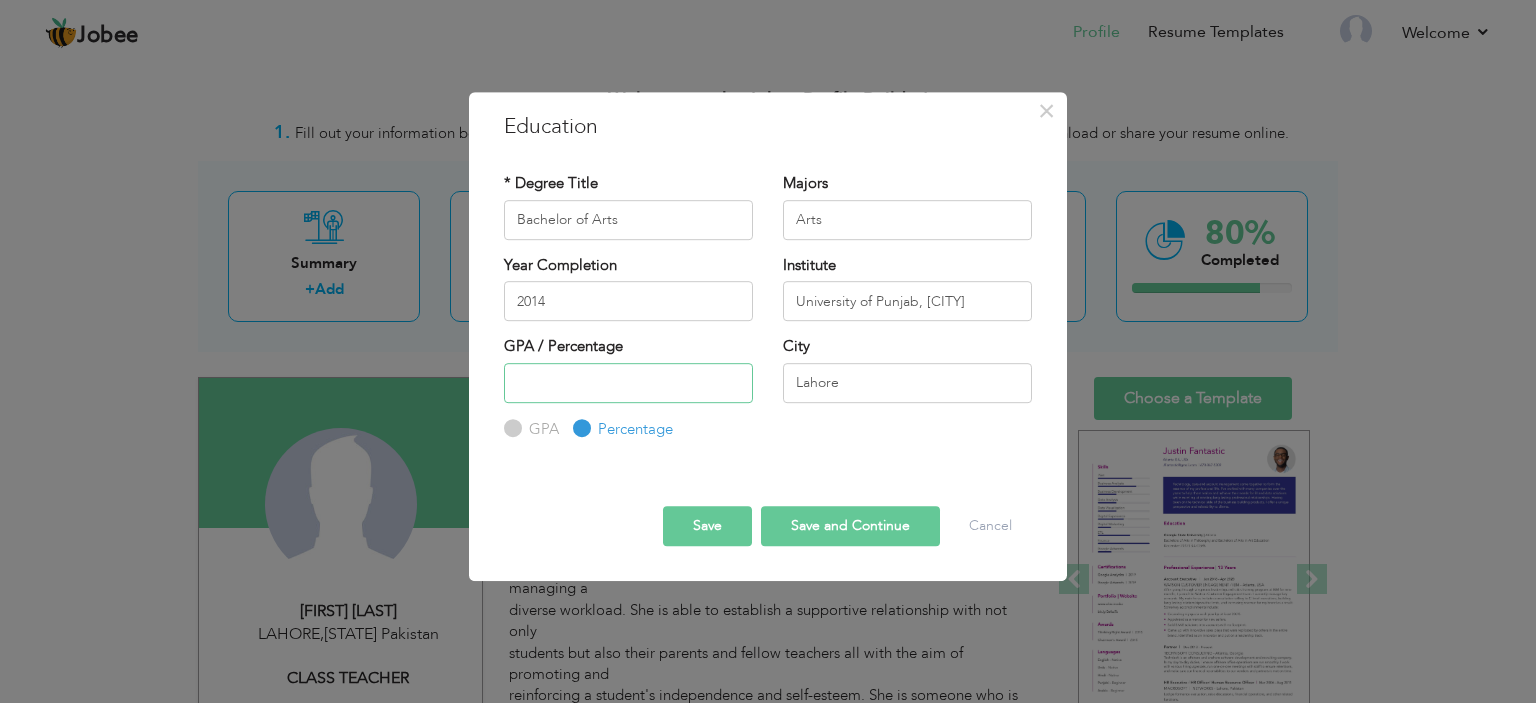 click at bounding box center [628, 383] 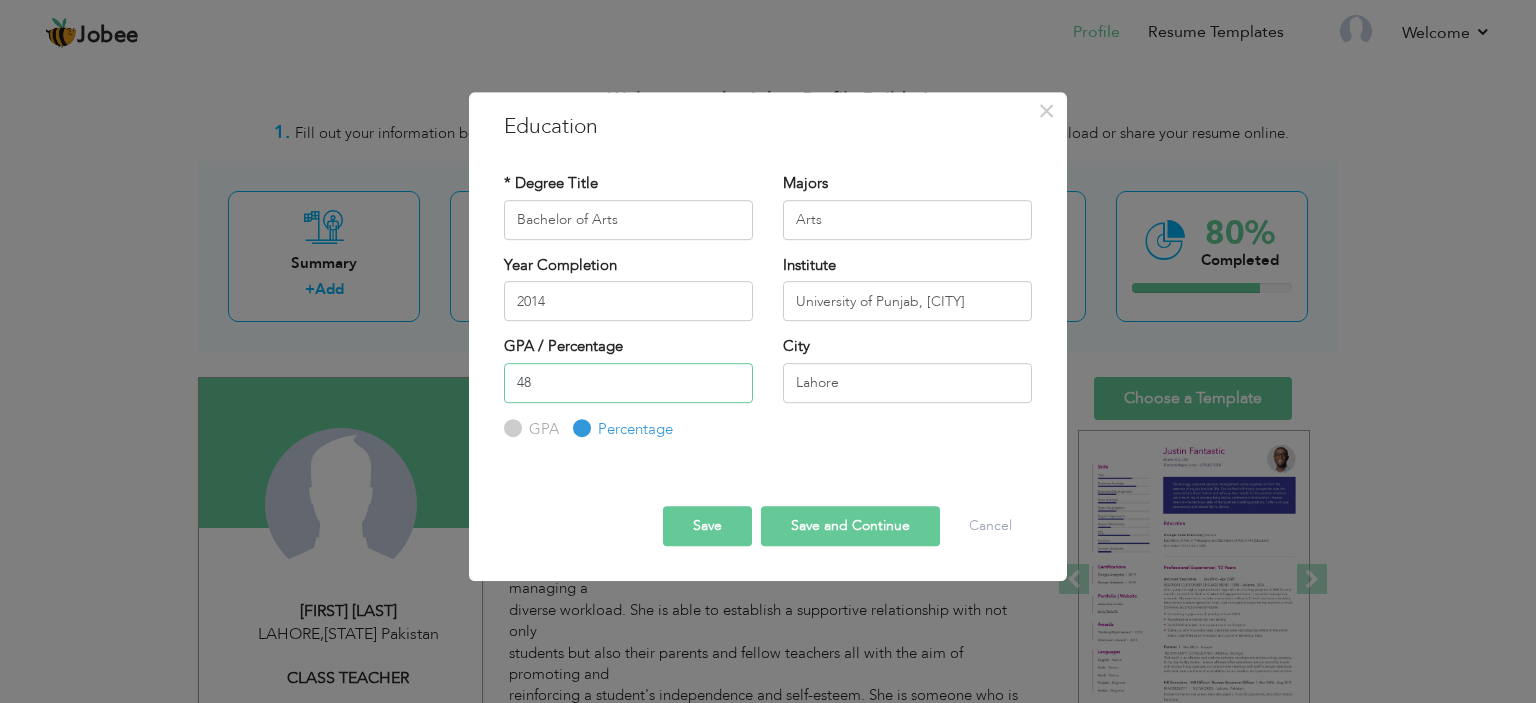 type on "48" 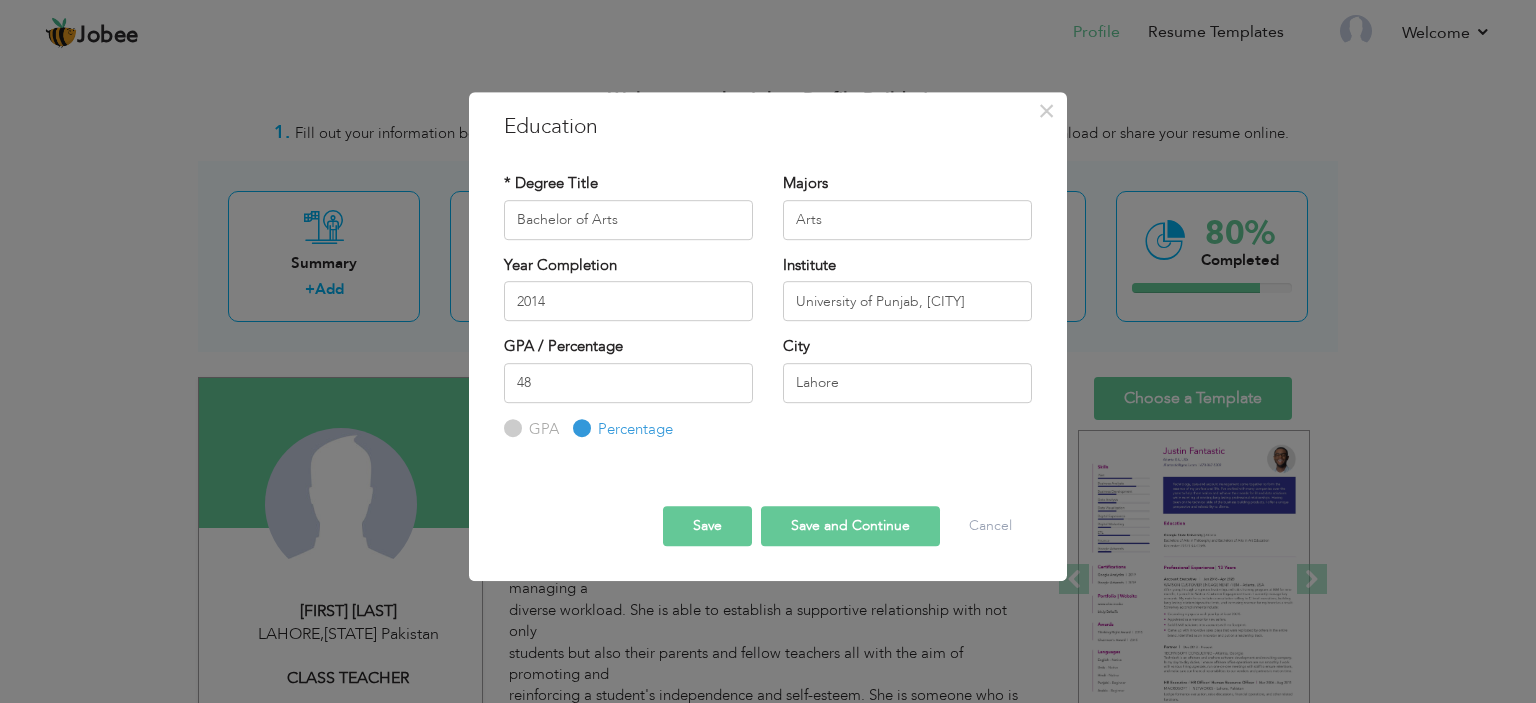 click on "Save and Continue" at bounding box center (850, 526) 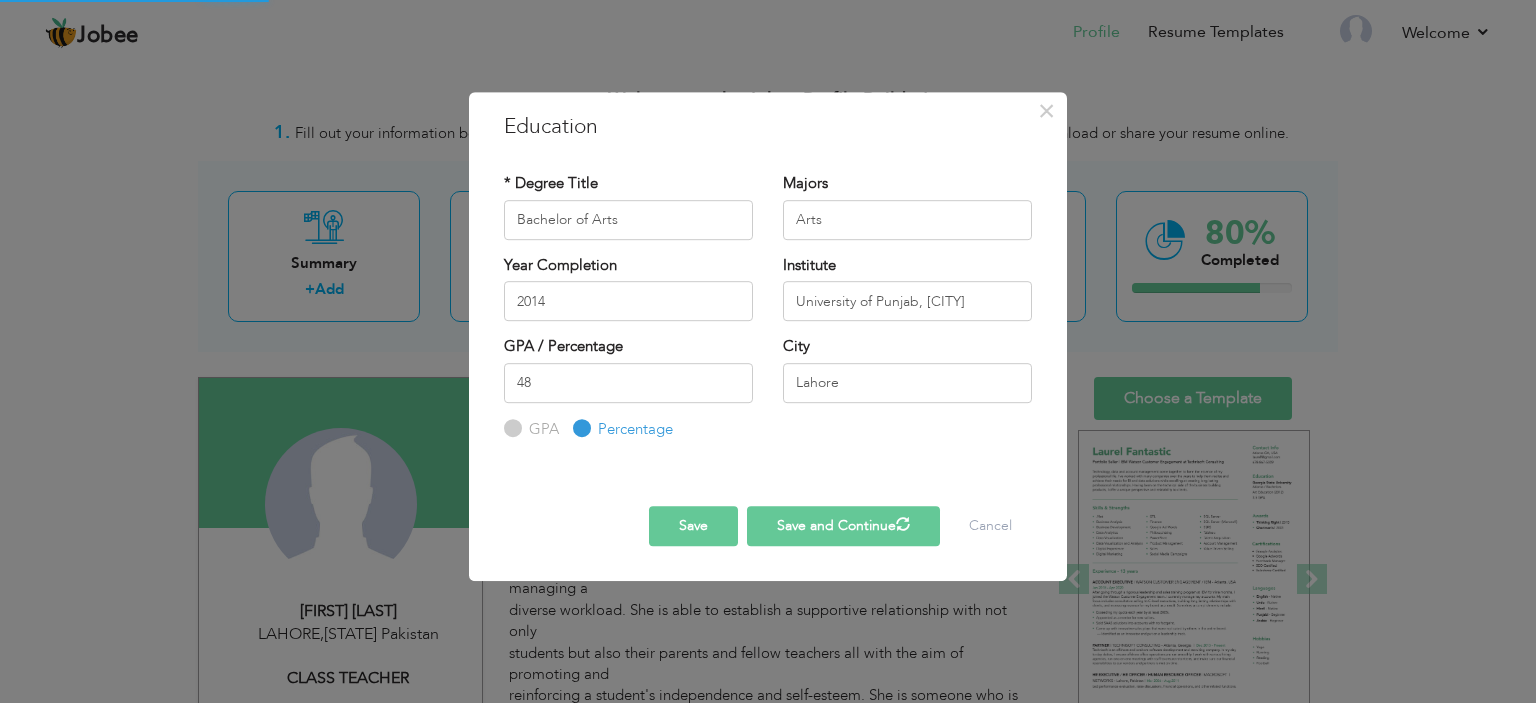 type 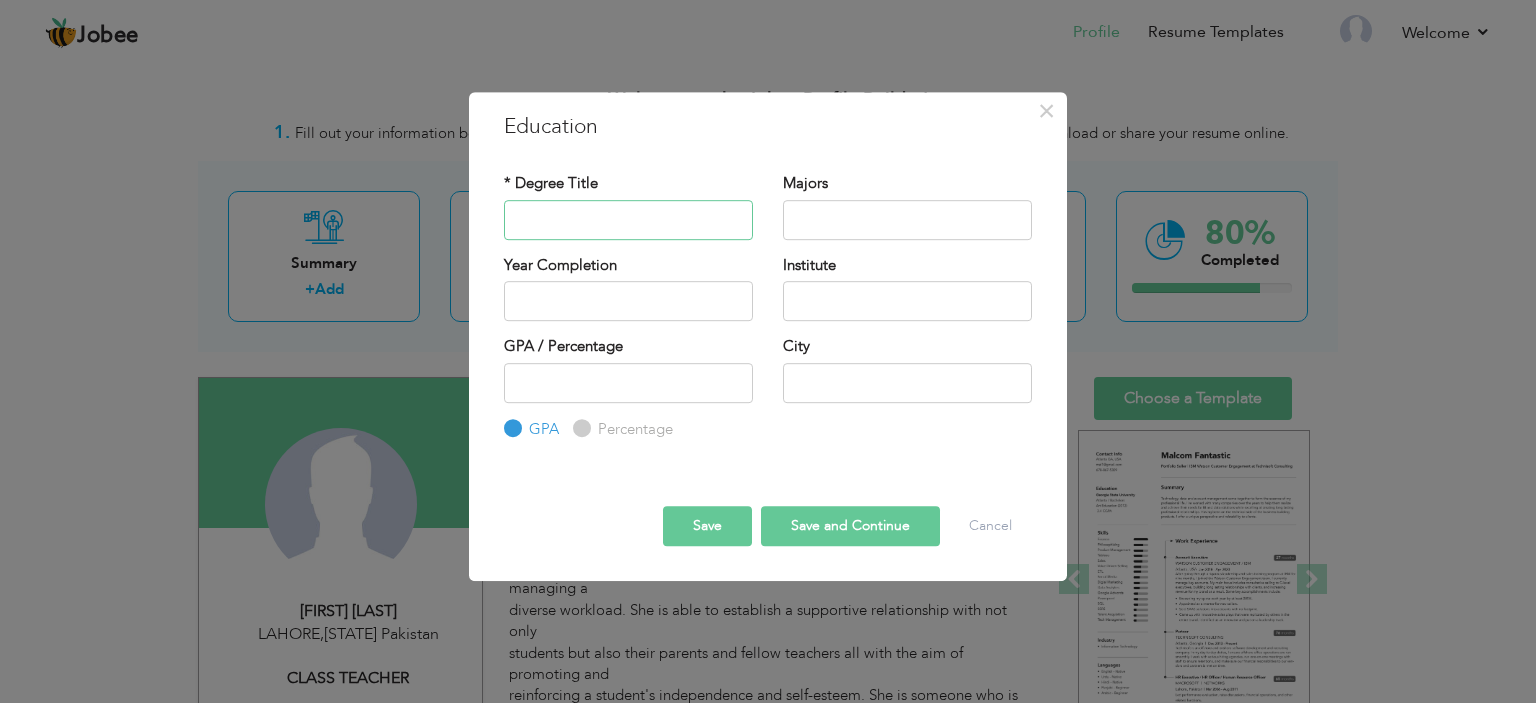 click at bounding box center (628, 220) 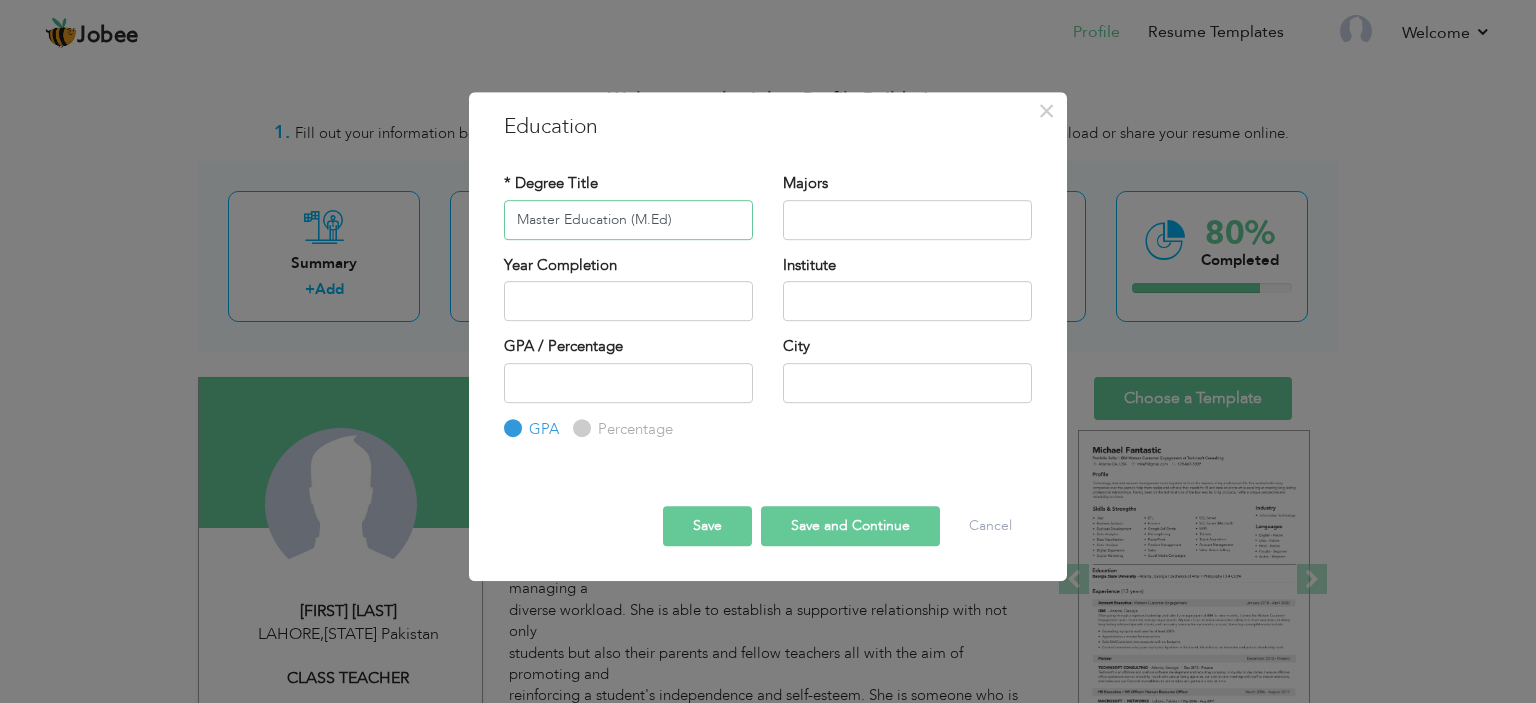 type on "Master Education (M.Ed)" 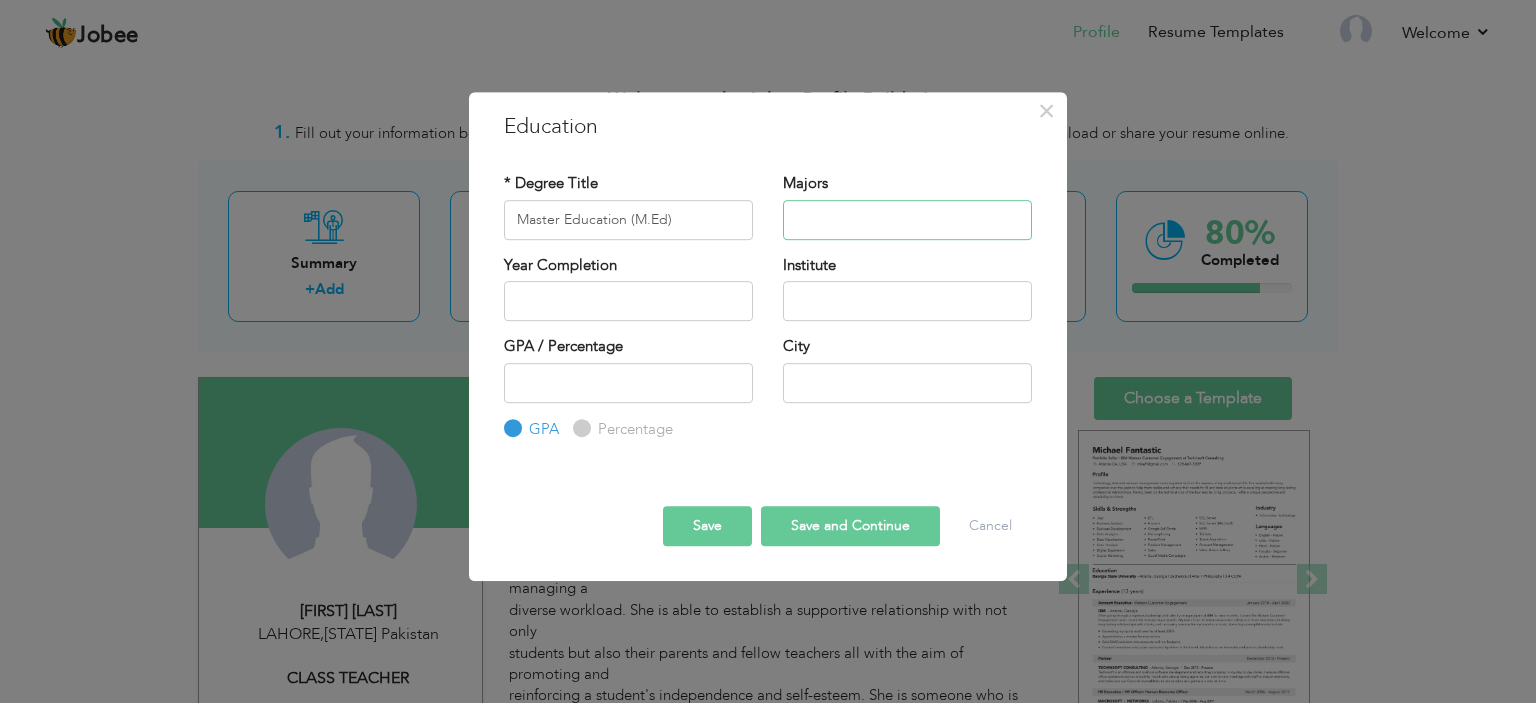 click at bounding box center [907, 220] 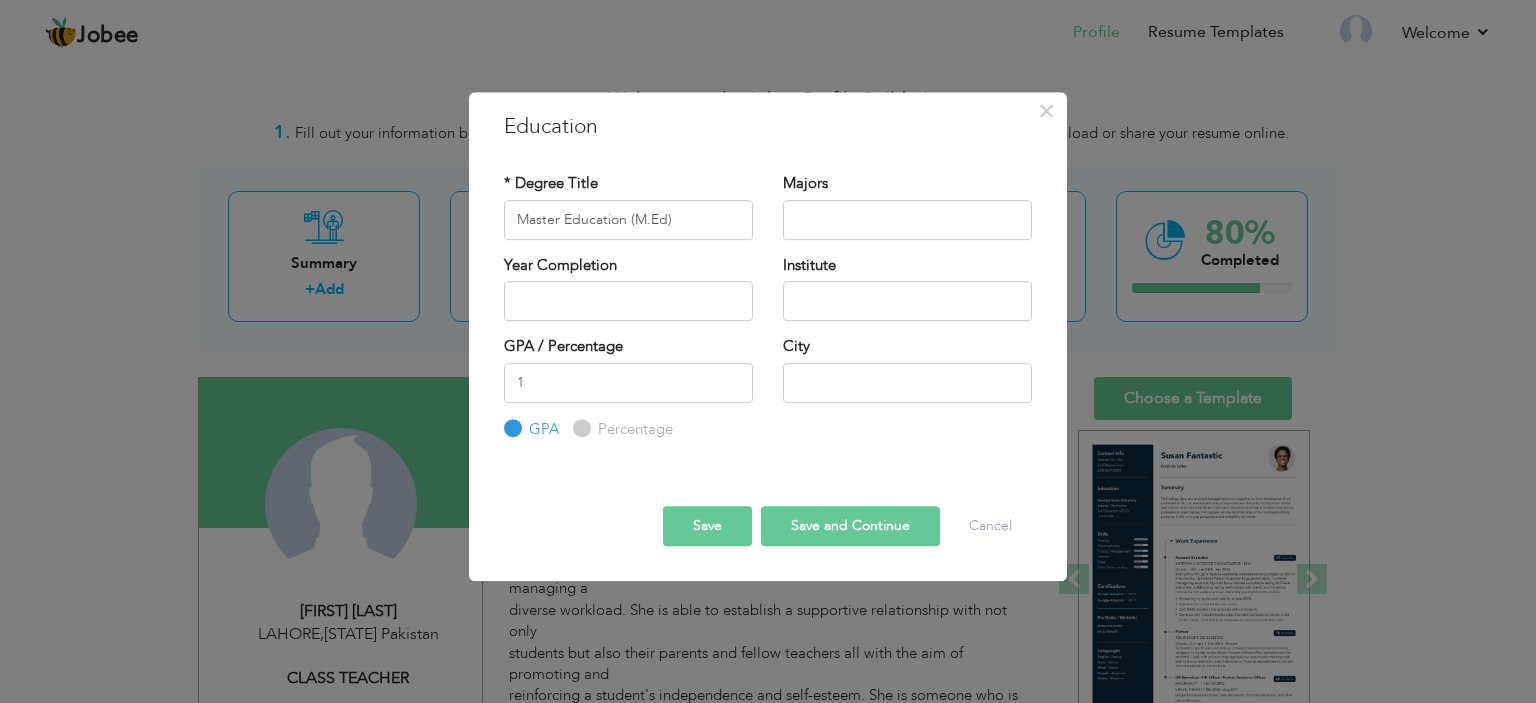 click on "1" at bounding box center (628, 383) 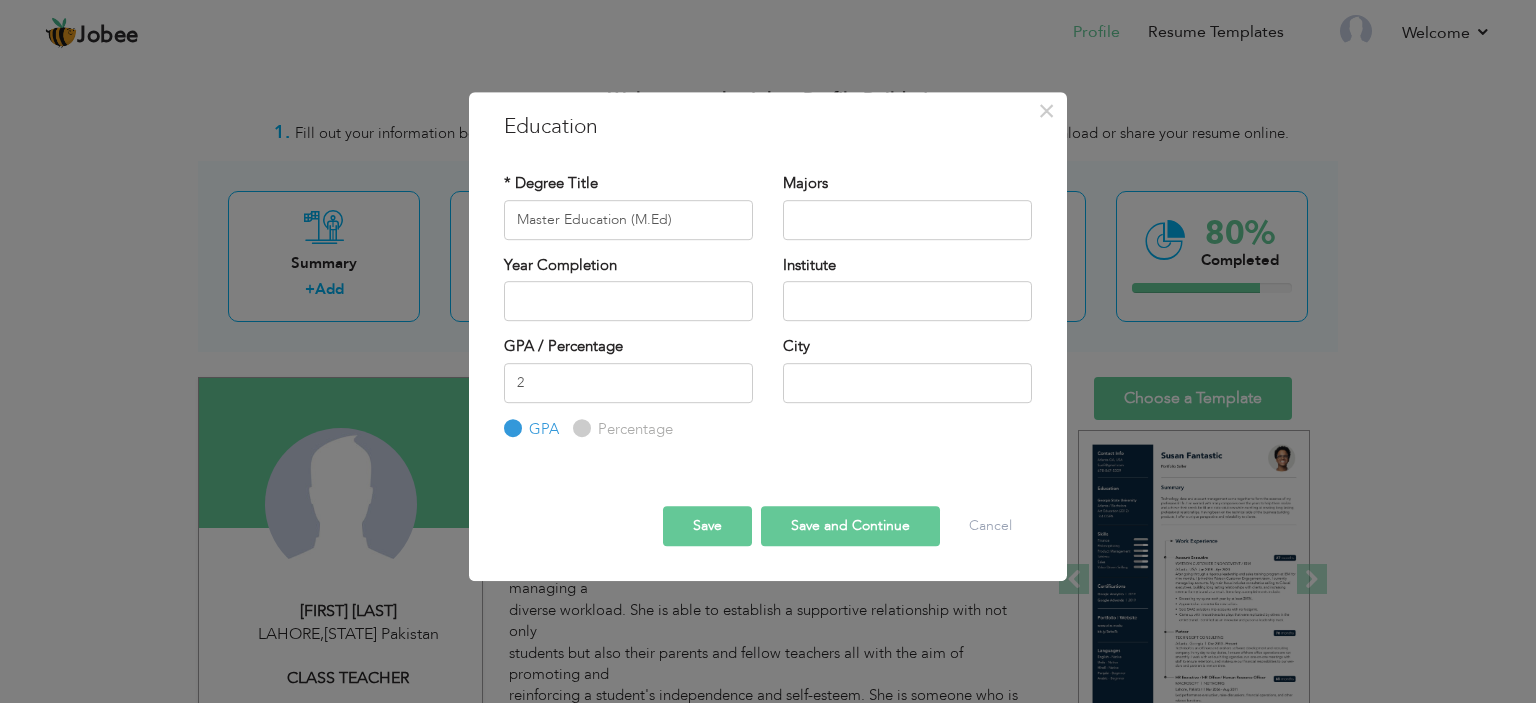 click on "2" at bounding box center [628, 383] 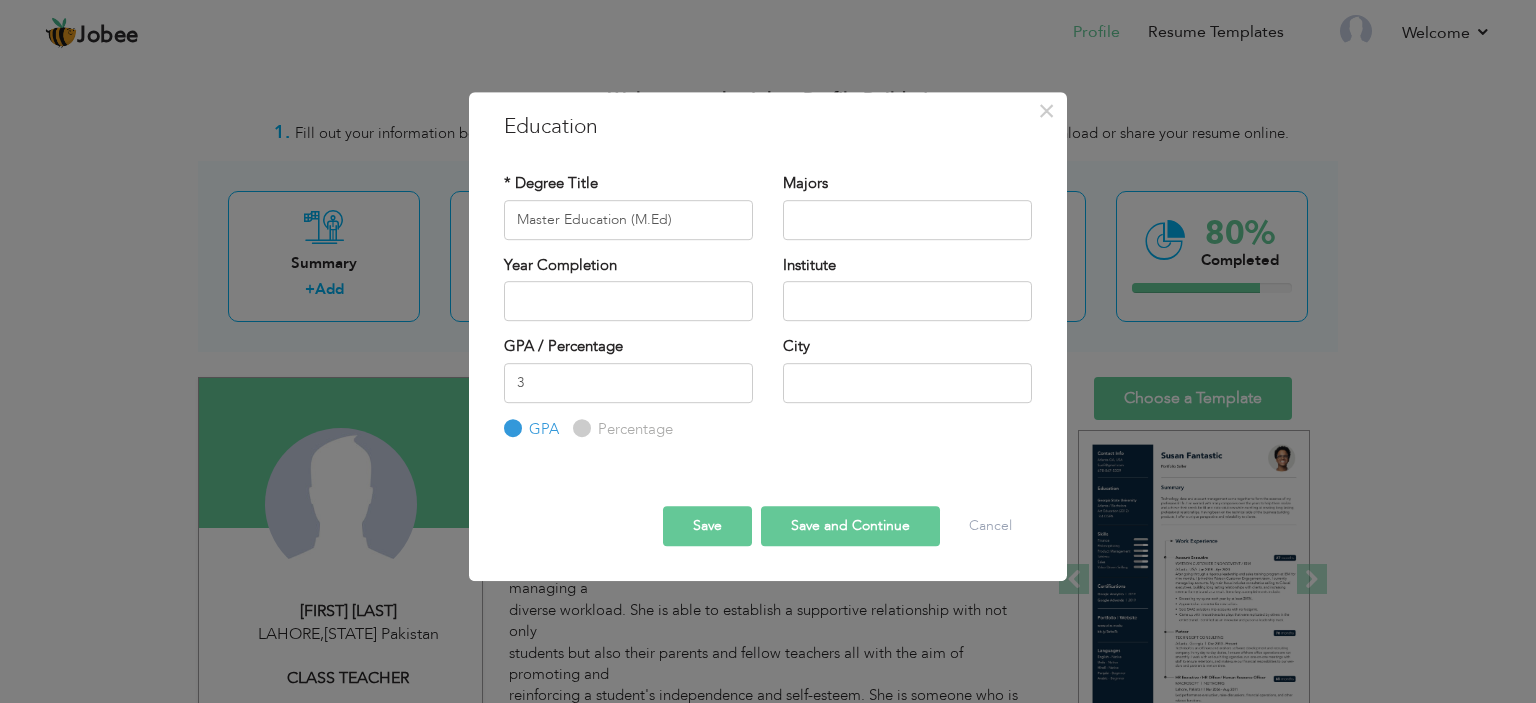 click on "3" at bounding box center (628, 383) 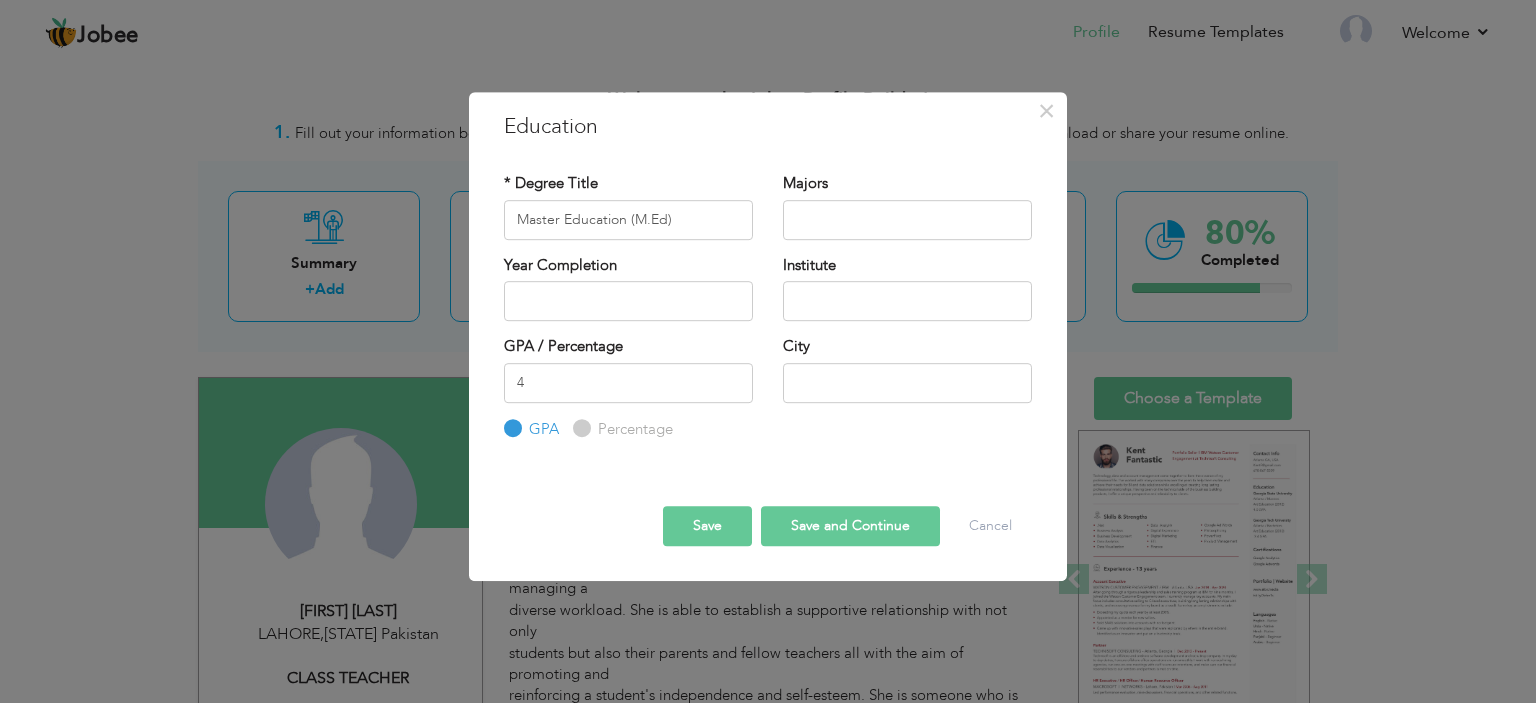 type on "4" 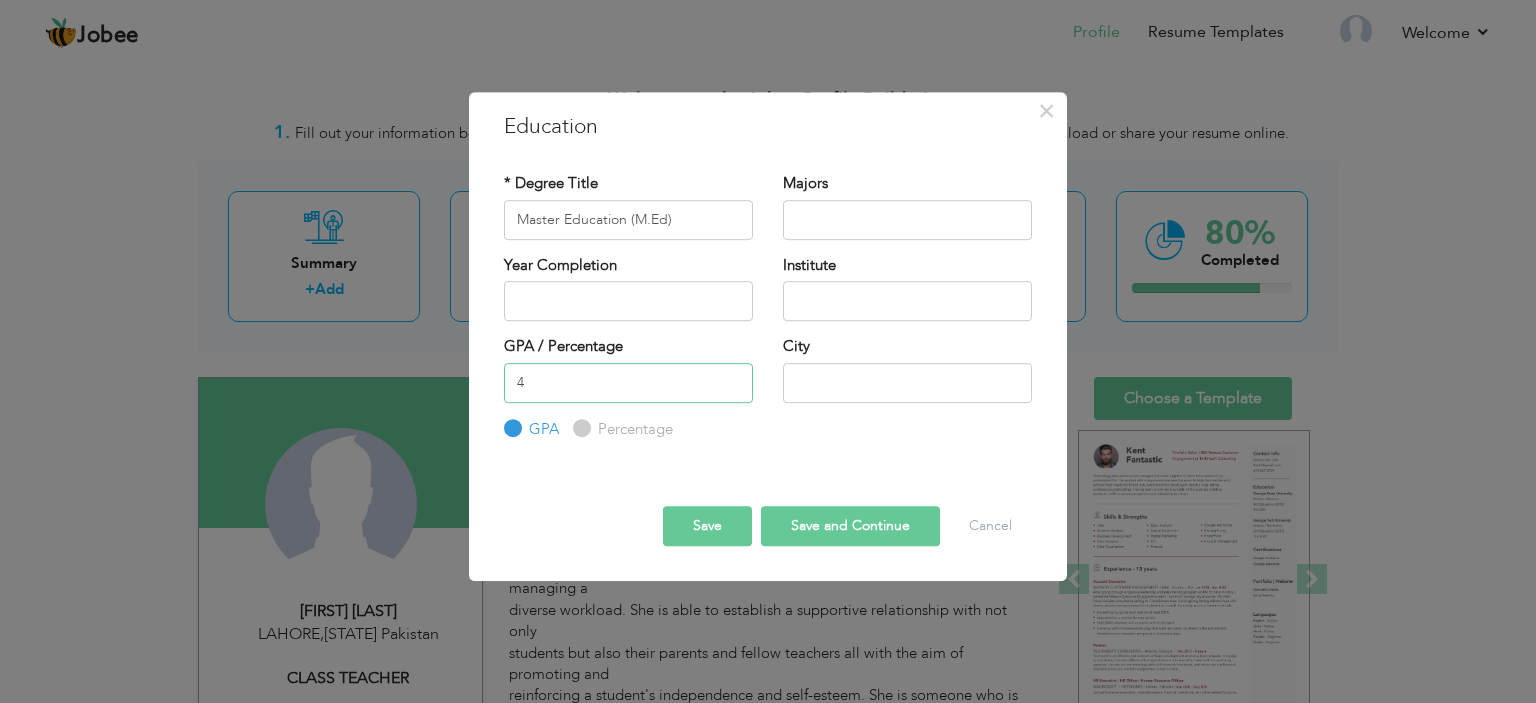 click on "4" at bounding box center [628, 383] 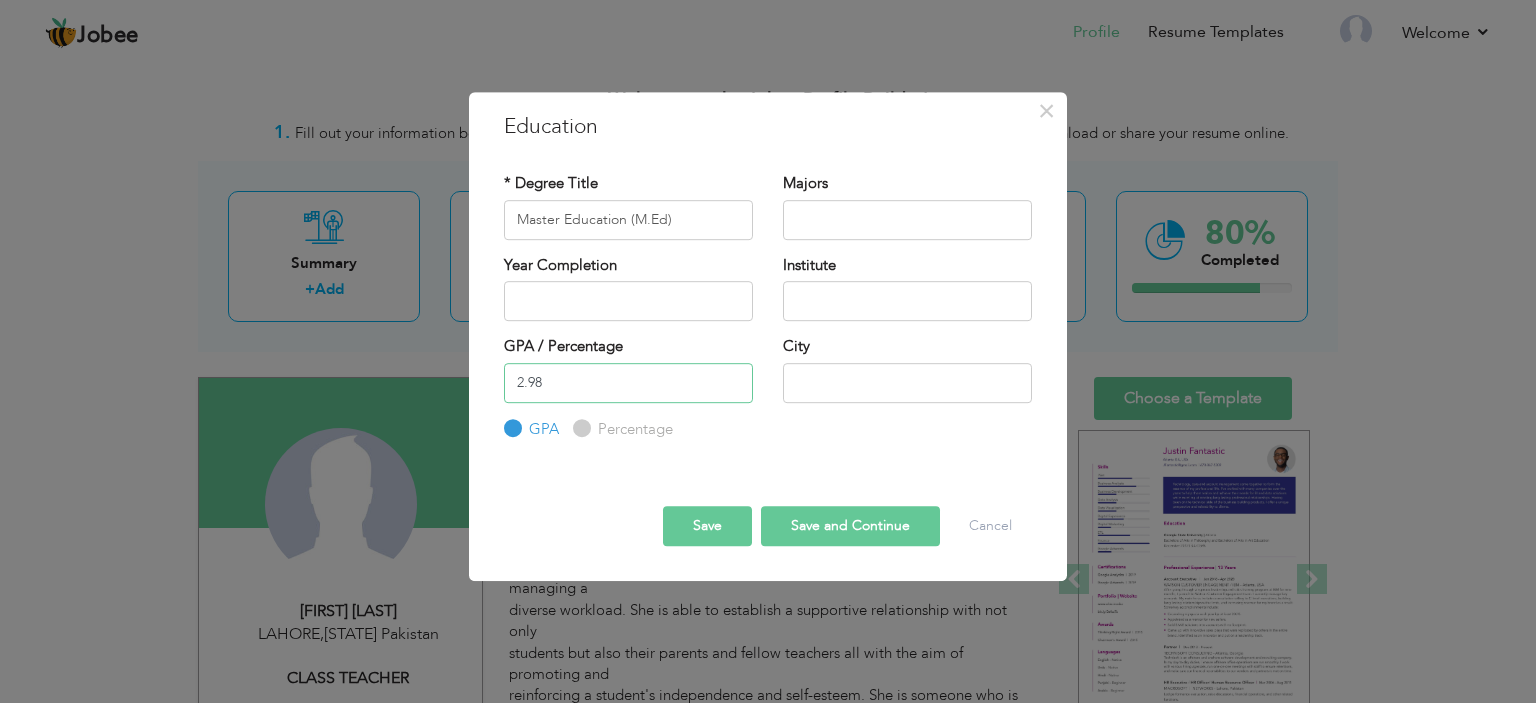 type on "2.98" 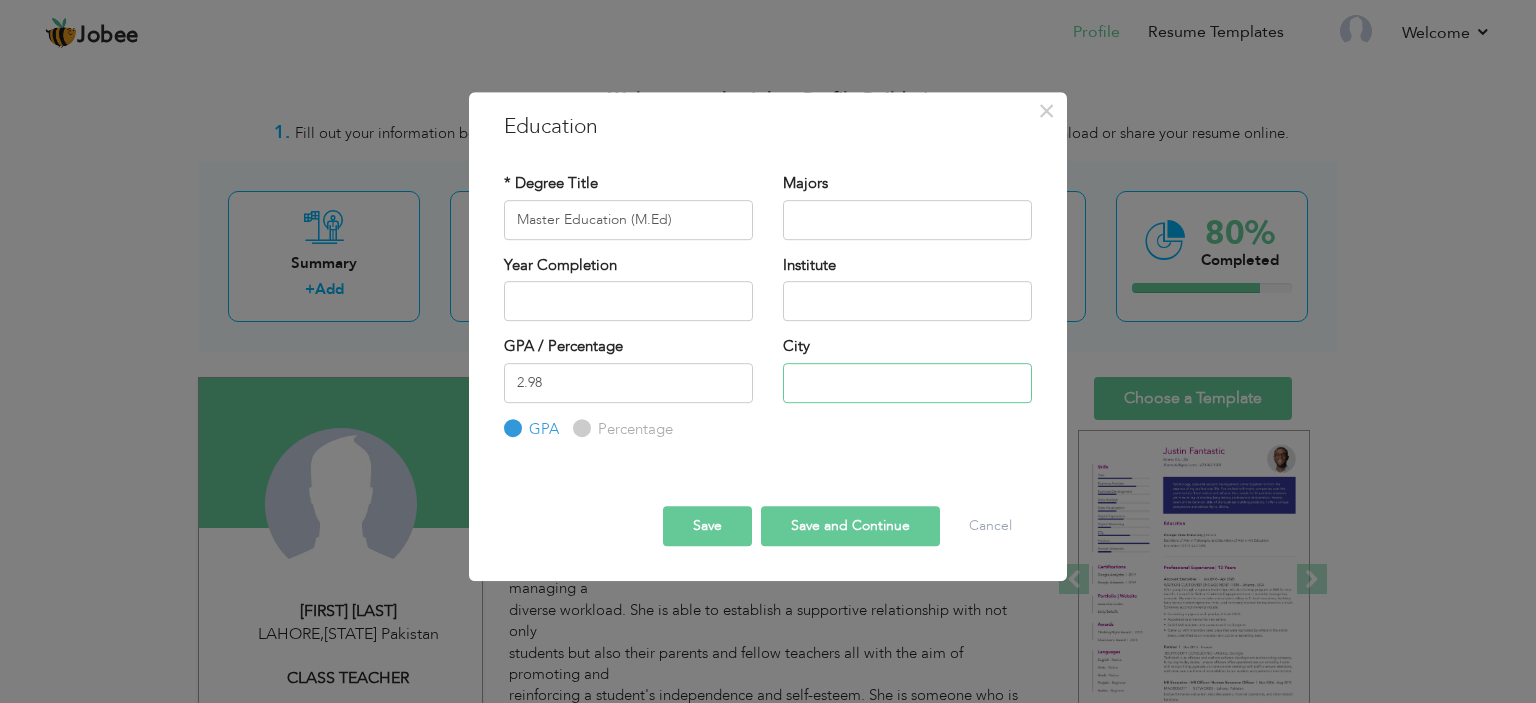 click at bounding box center (907, 383) 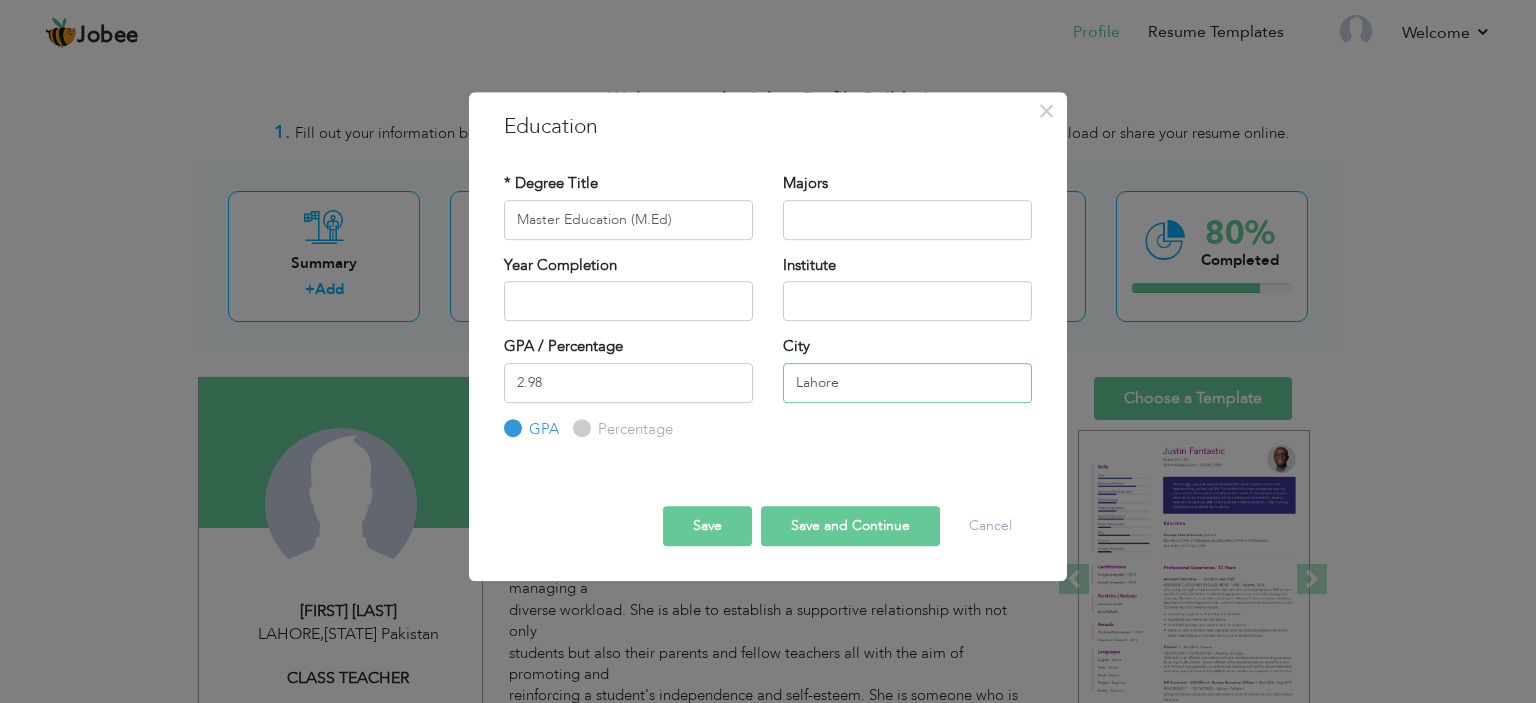 type on "Lahore" 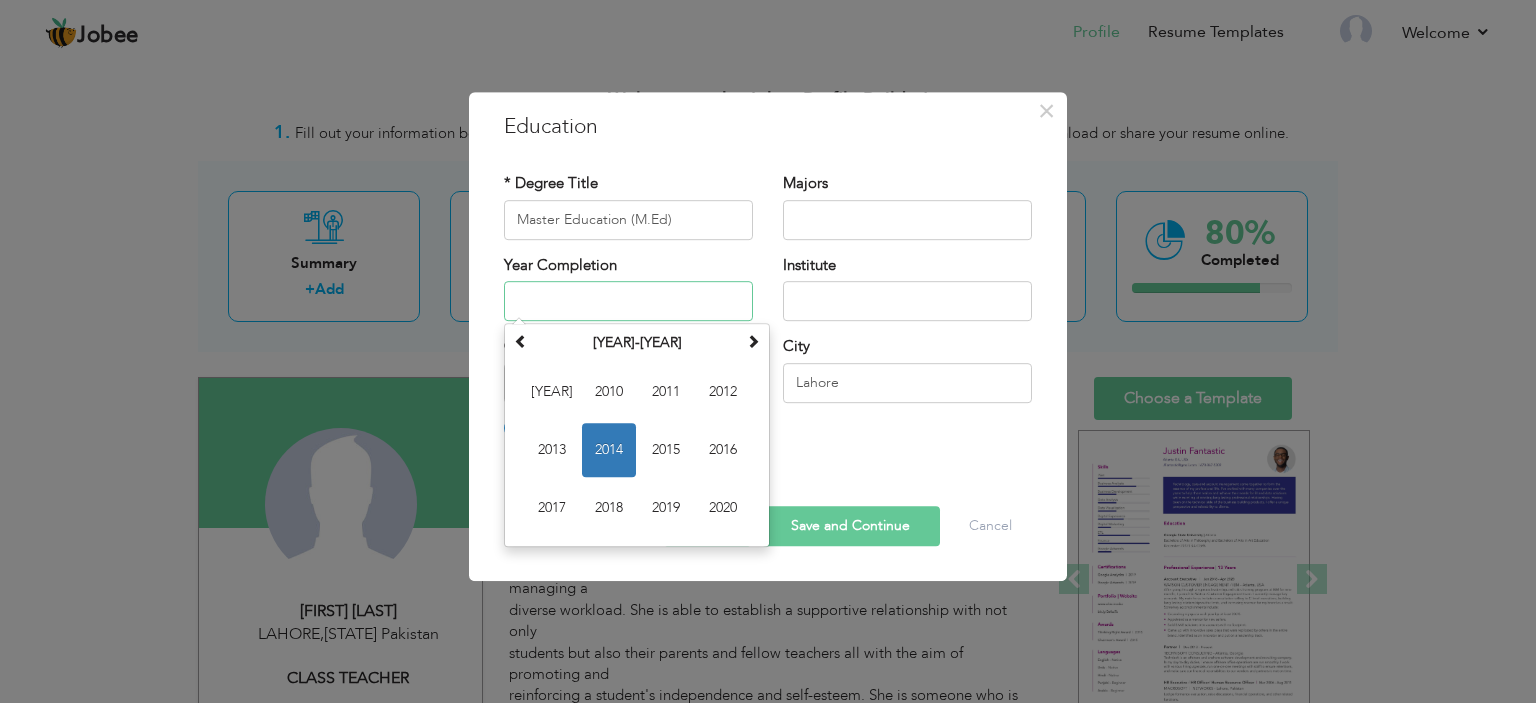 click at bounding box center [628, 301] 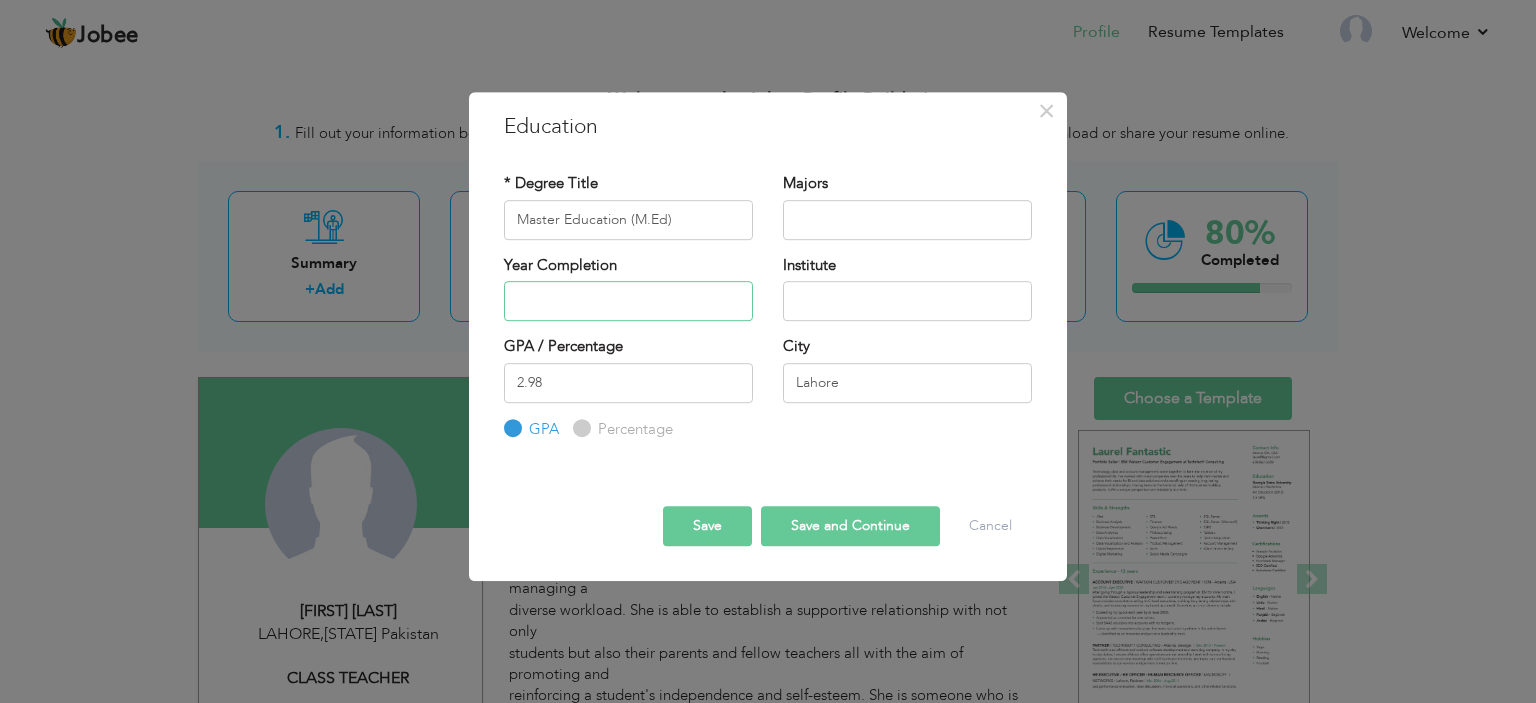 click at bounding box center [628, 301] 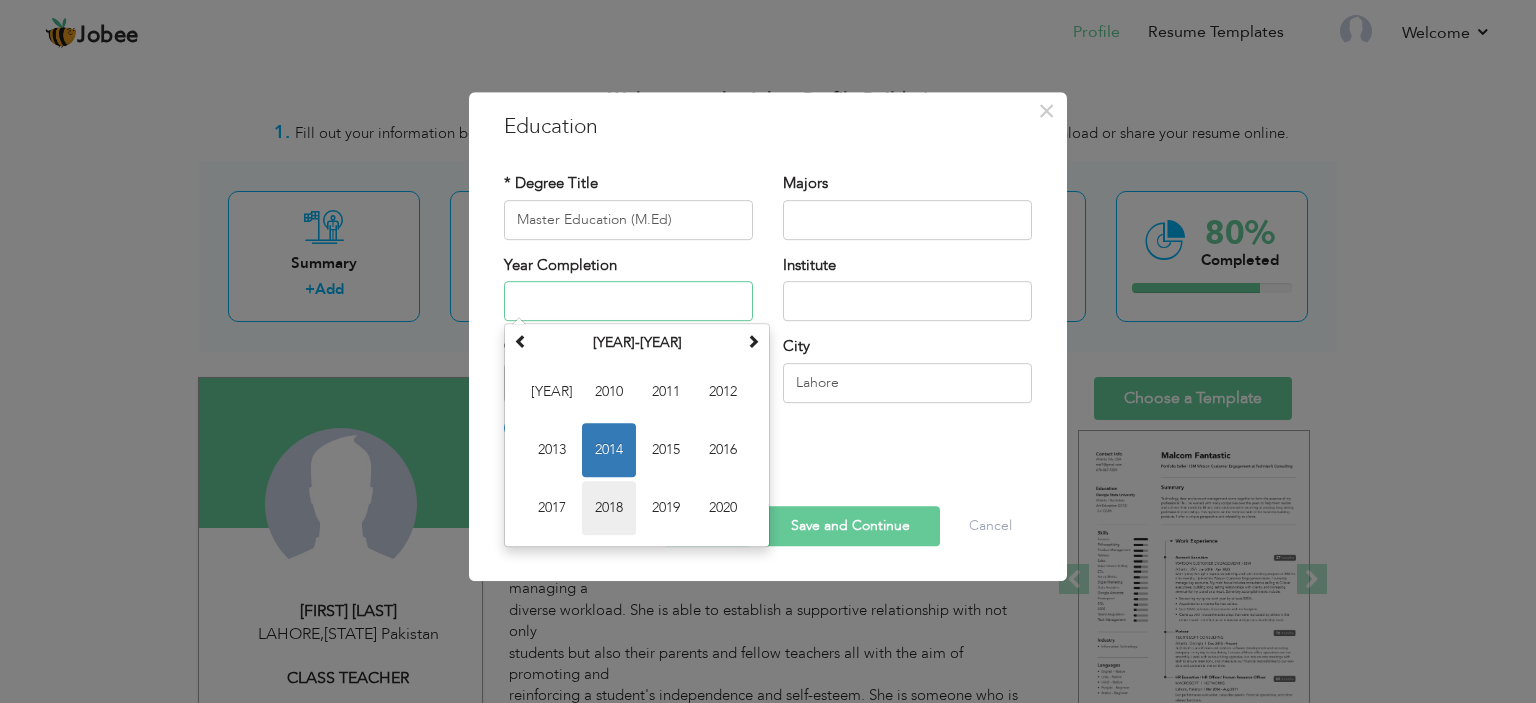 click on "2018" at bounding box center (609, 508) 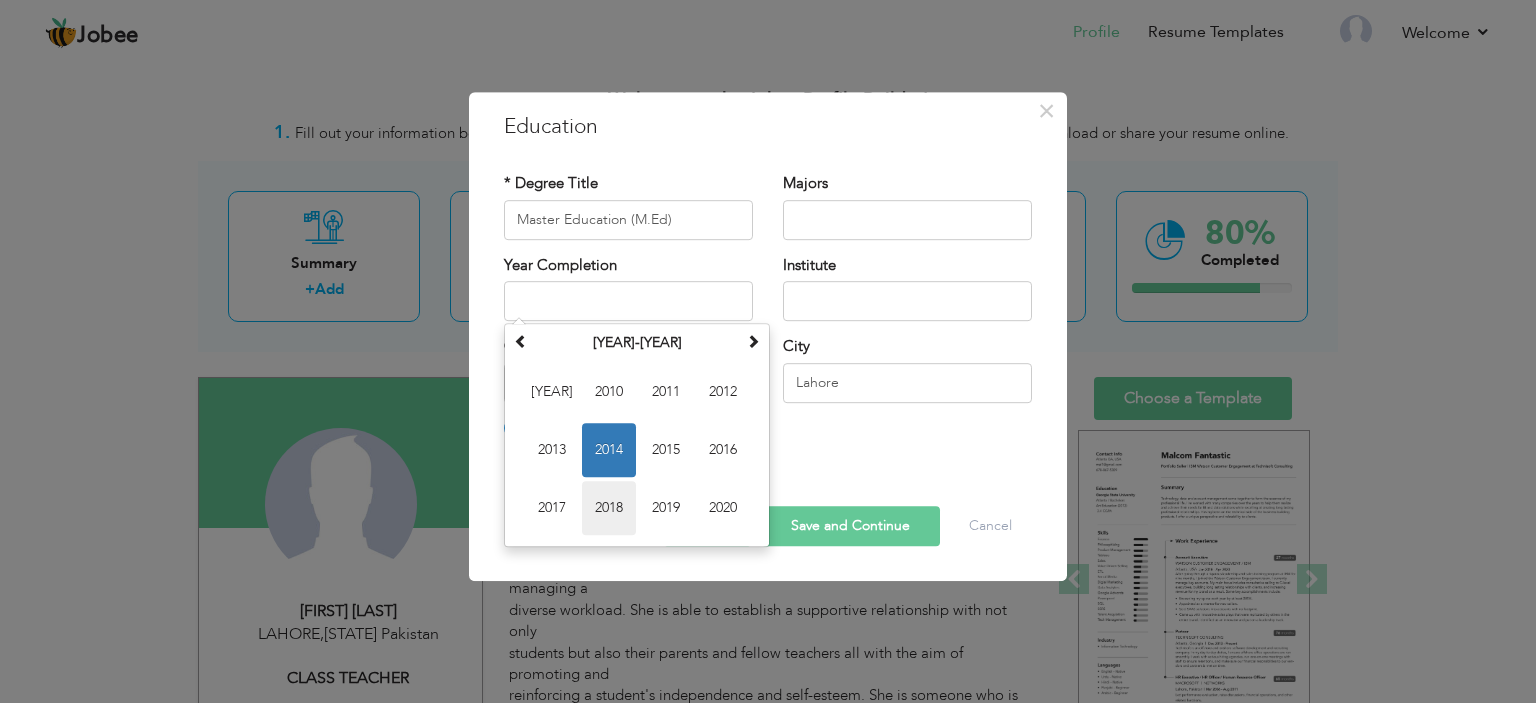 type on "2018" 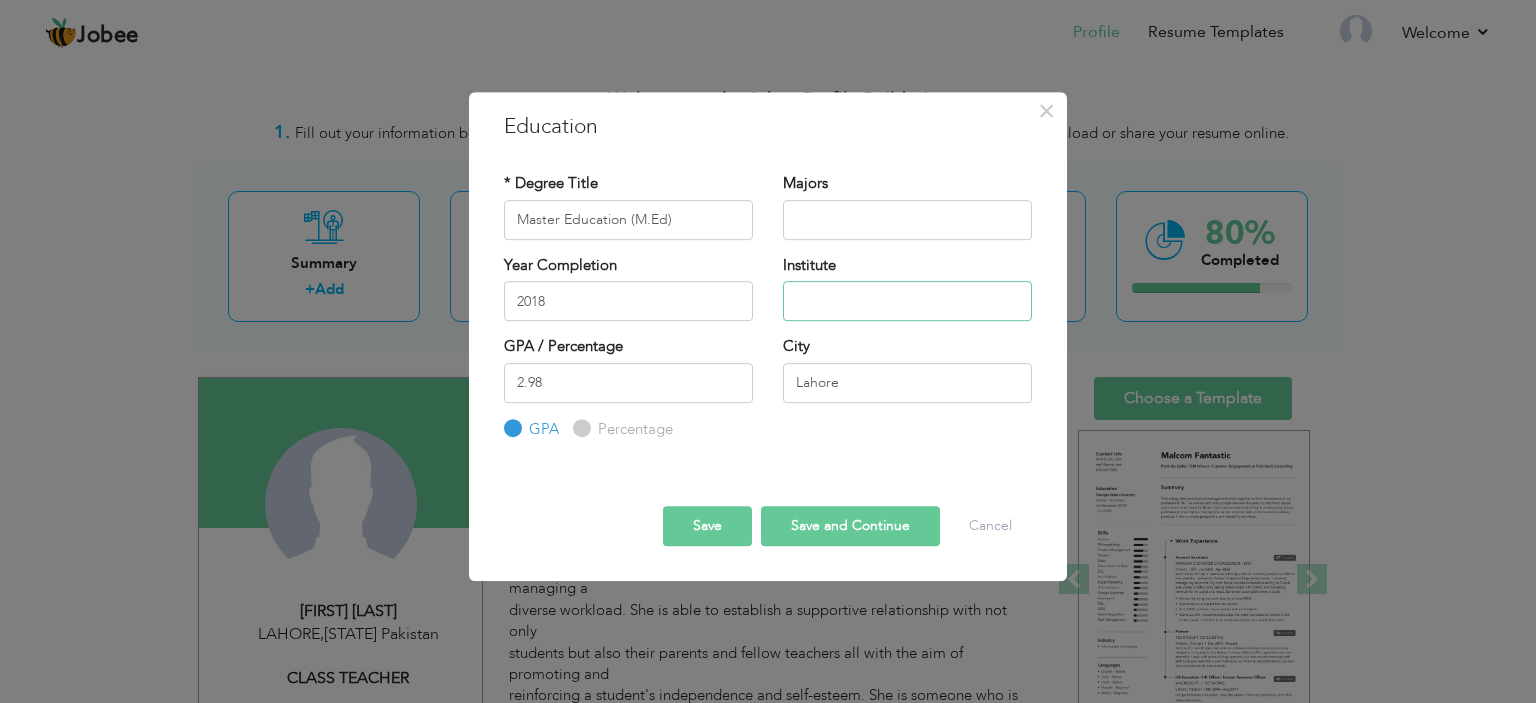 click at bounding box center (907, 301) 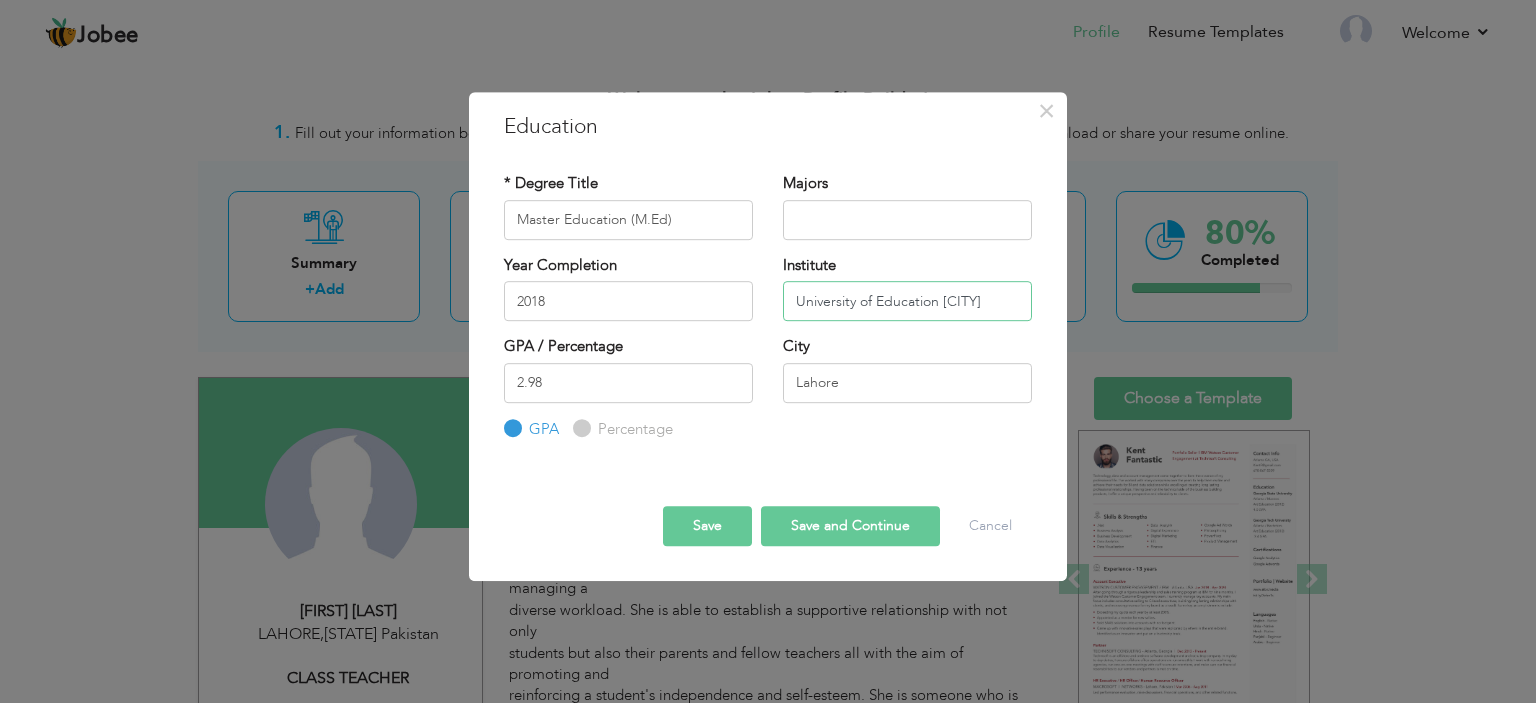 type on "University of Education Lahore" 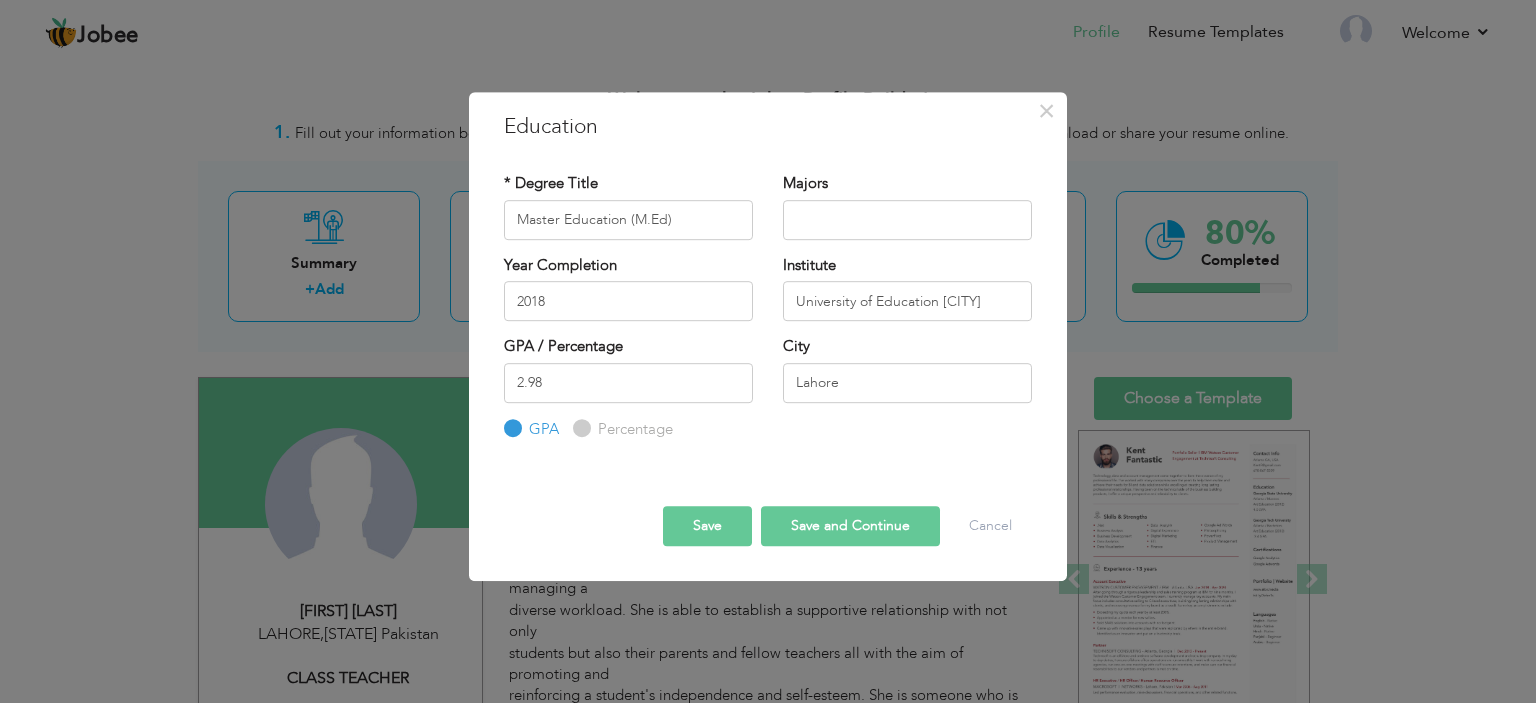 click on "Save" at bounding box center (707, 526) 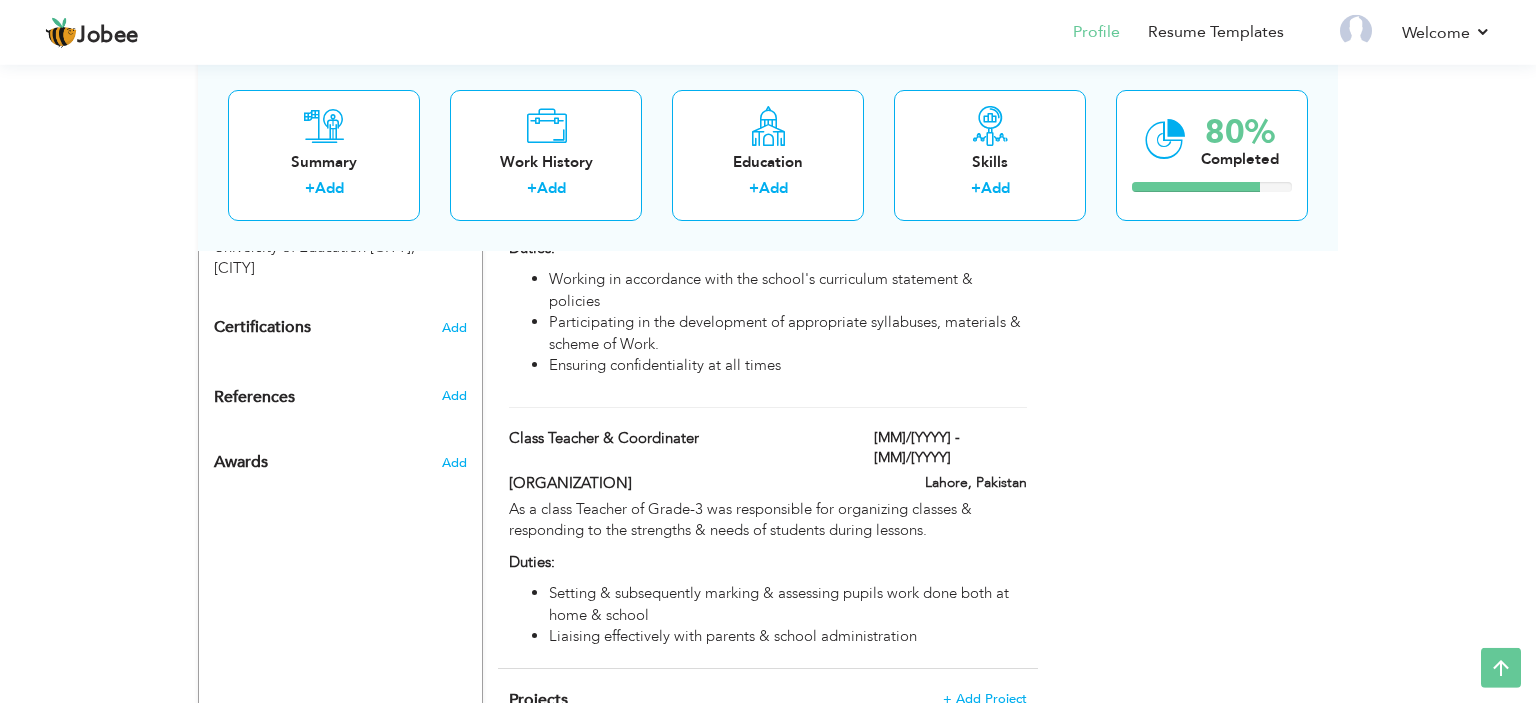 scroll, scrollTop: 1198, scrollLeft: 0, axis: vertical 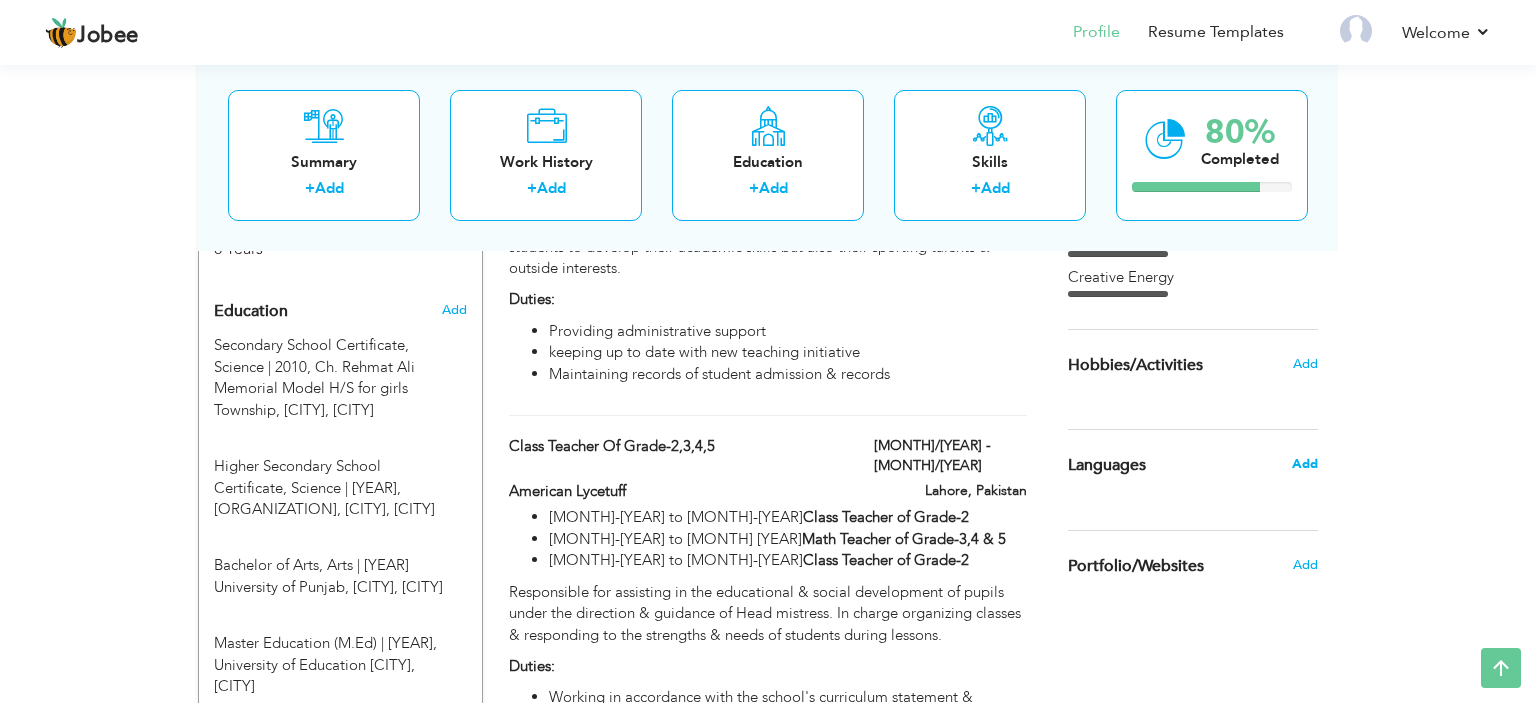 click on "Add" at bounding box center (1305, 464) 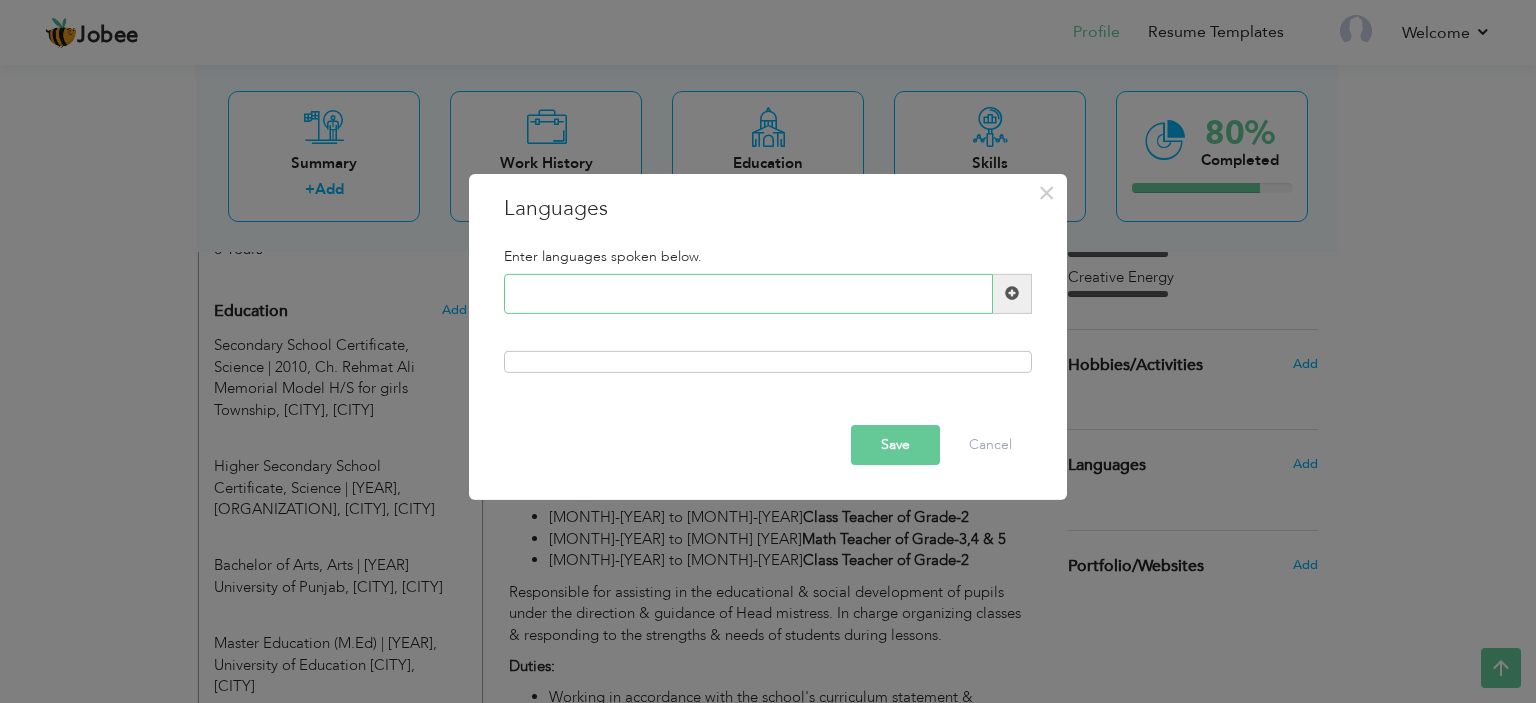 click at bounding box center (748, 294) 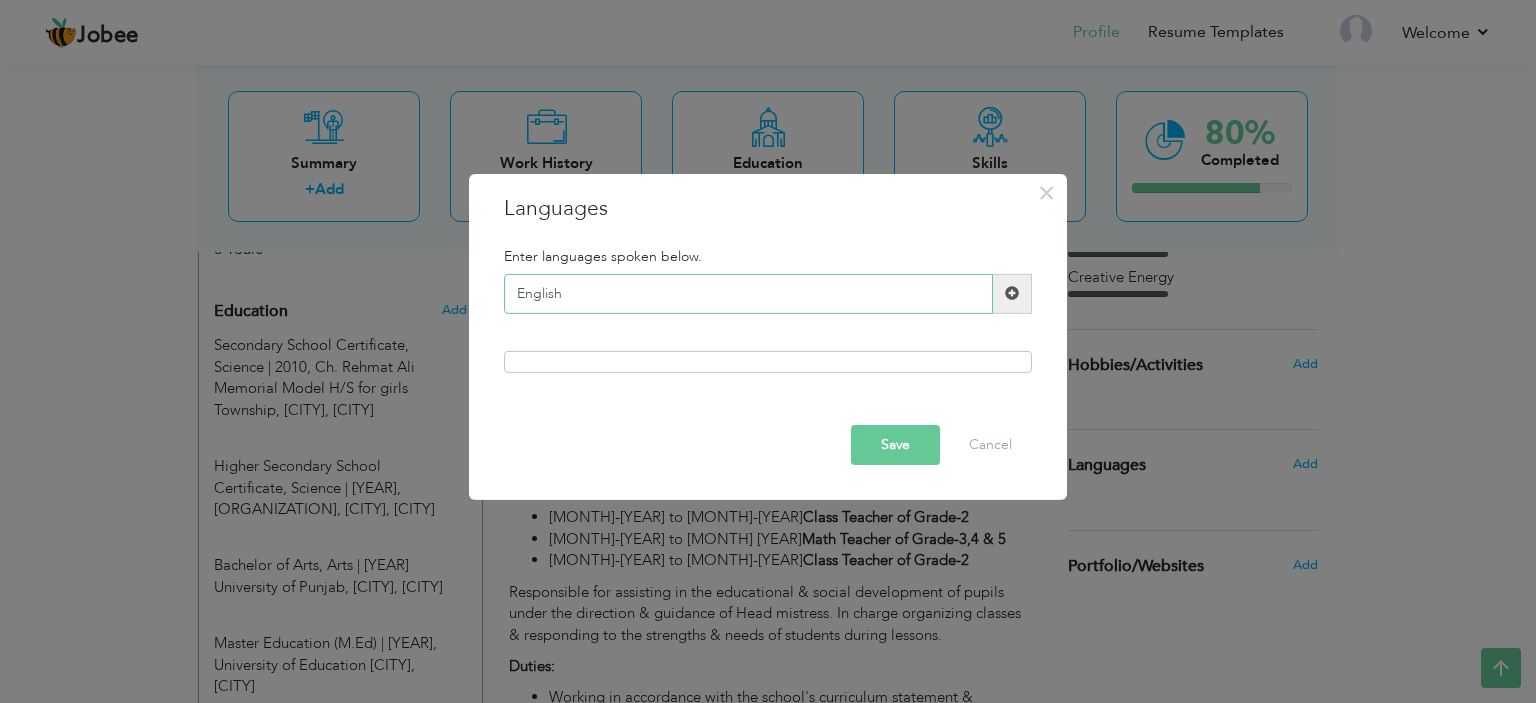 type on "English" 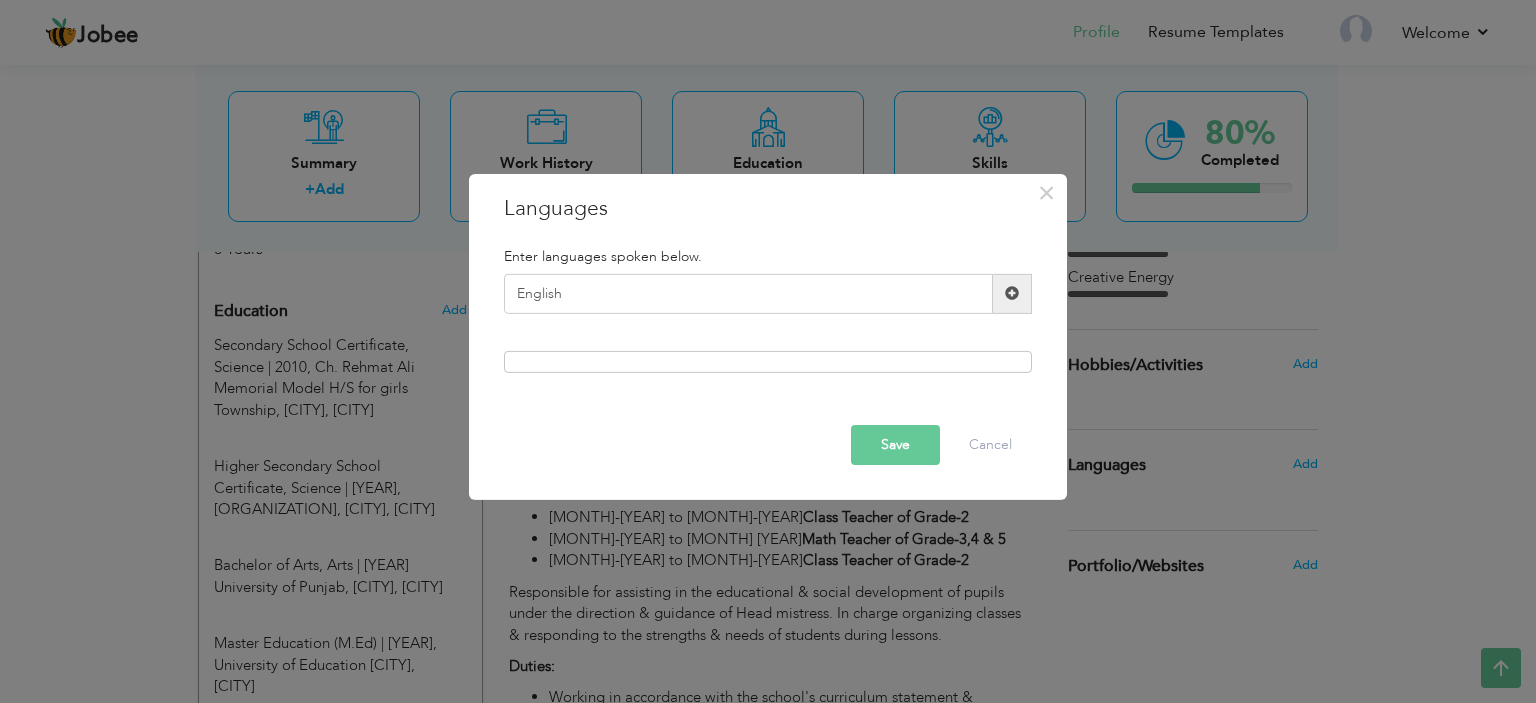 click at bounding box center (1012, 293) 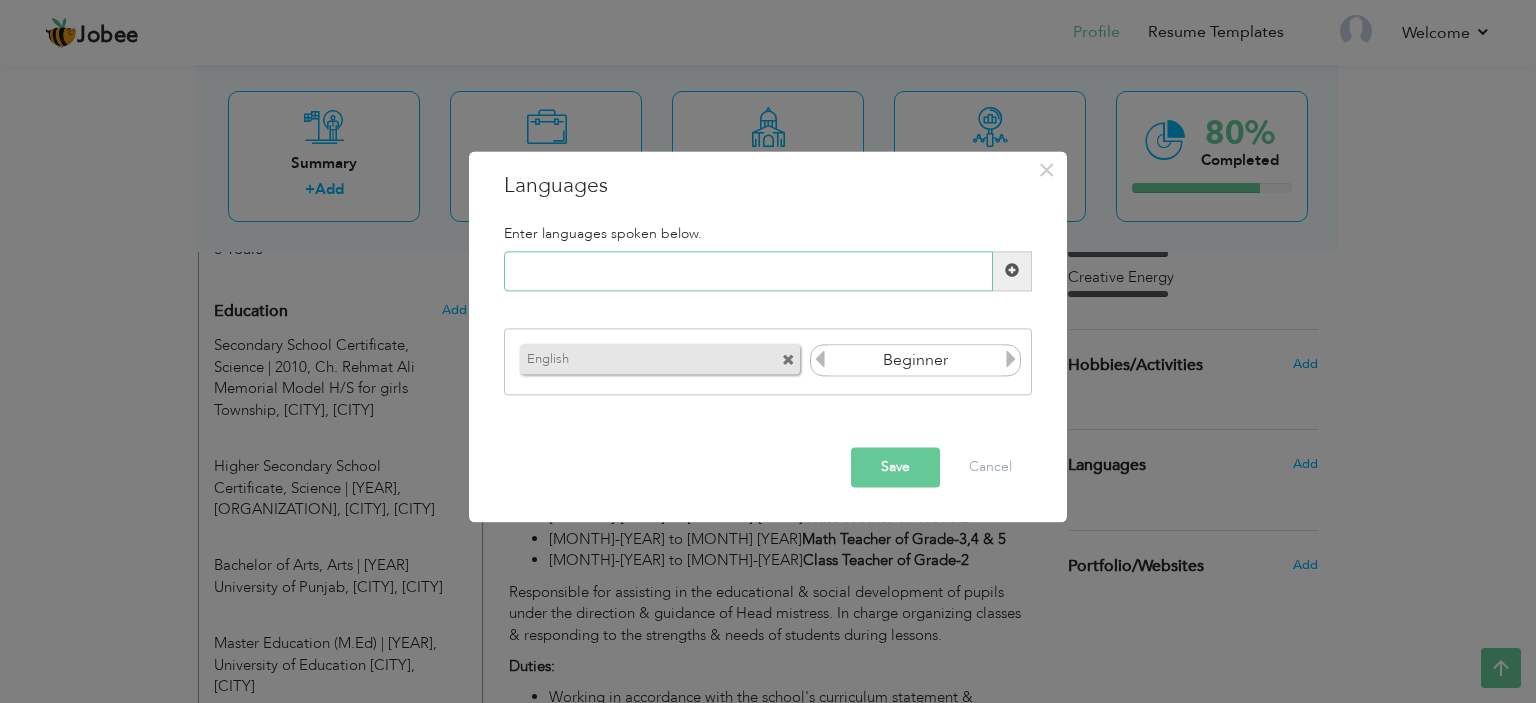 click at bounding box center (748, 271) 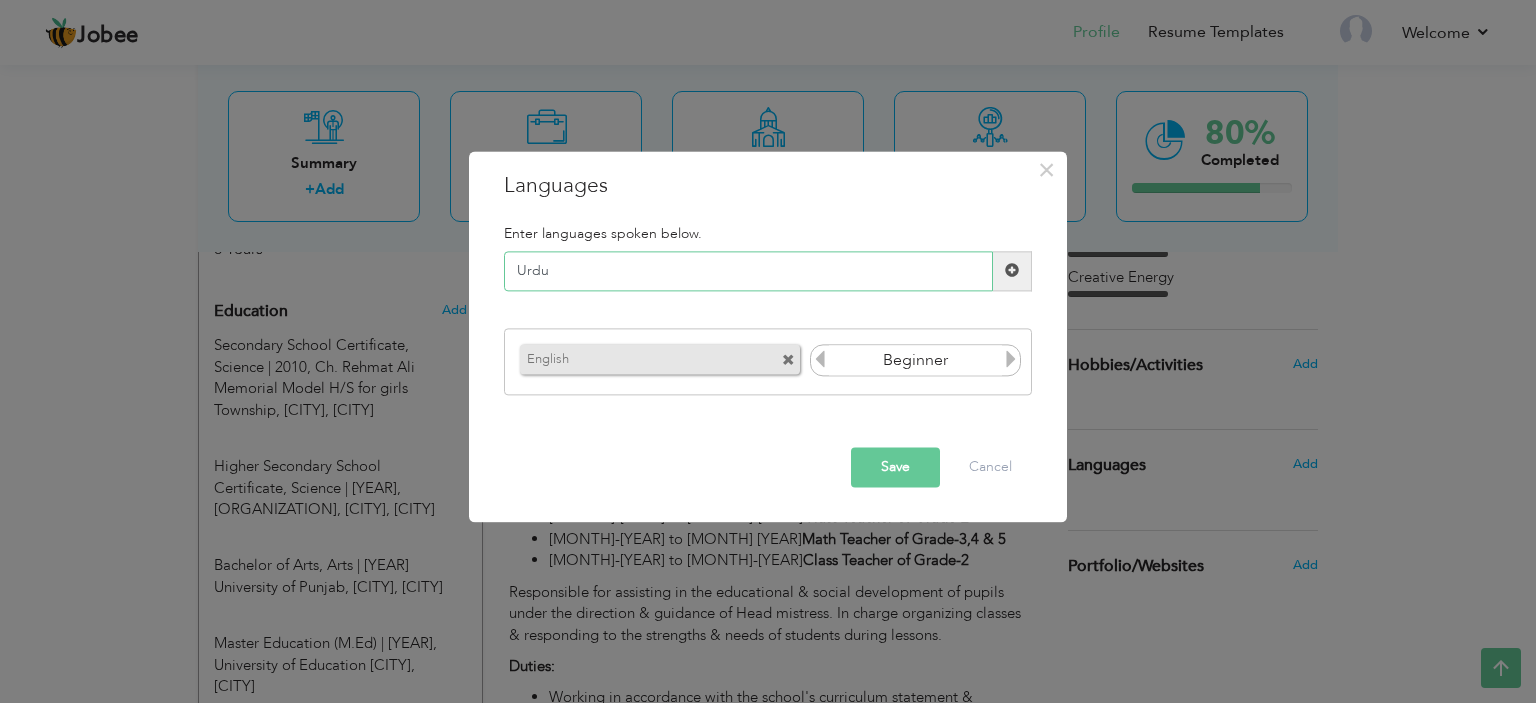type on "Urdu" 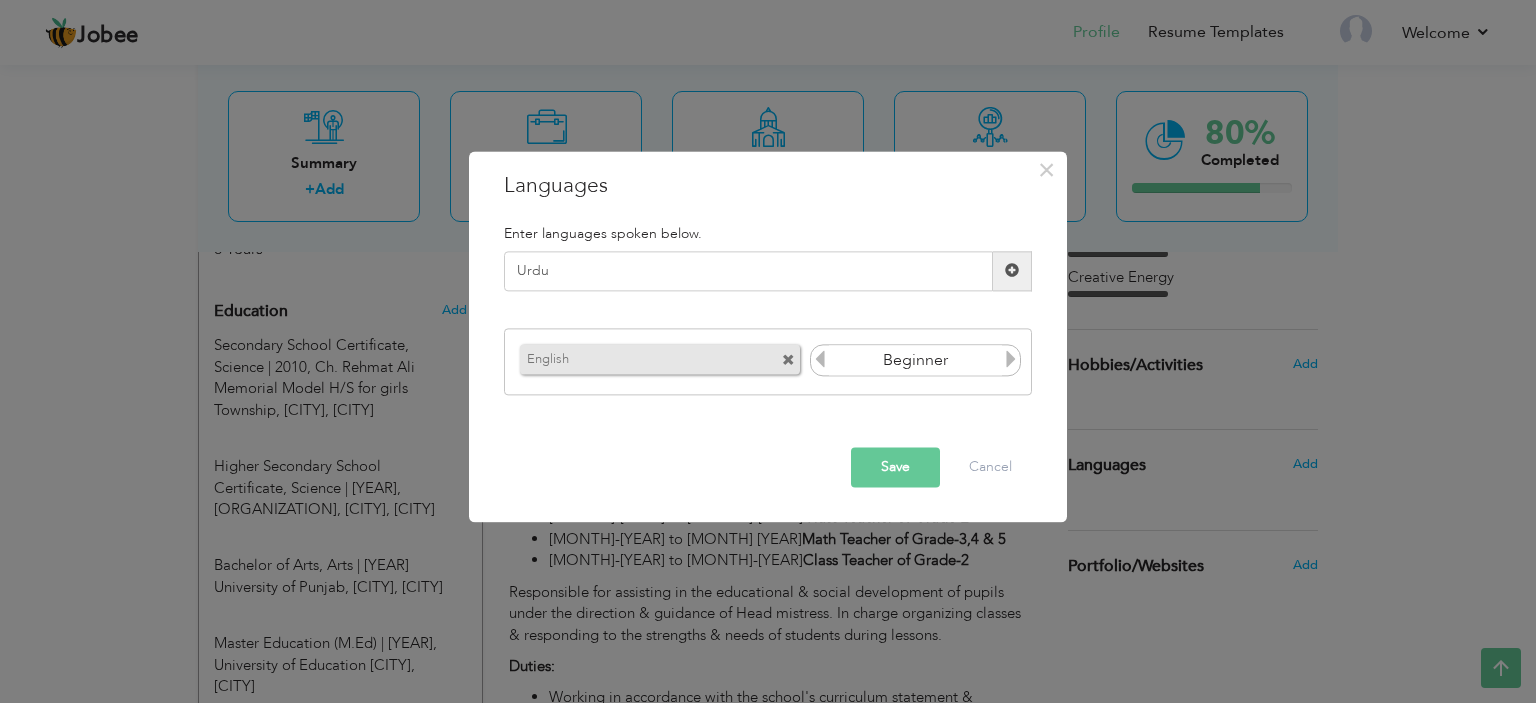click at bounding box center (1012, 271) 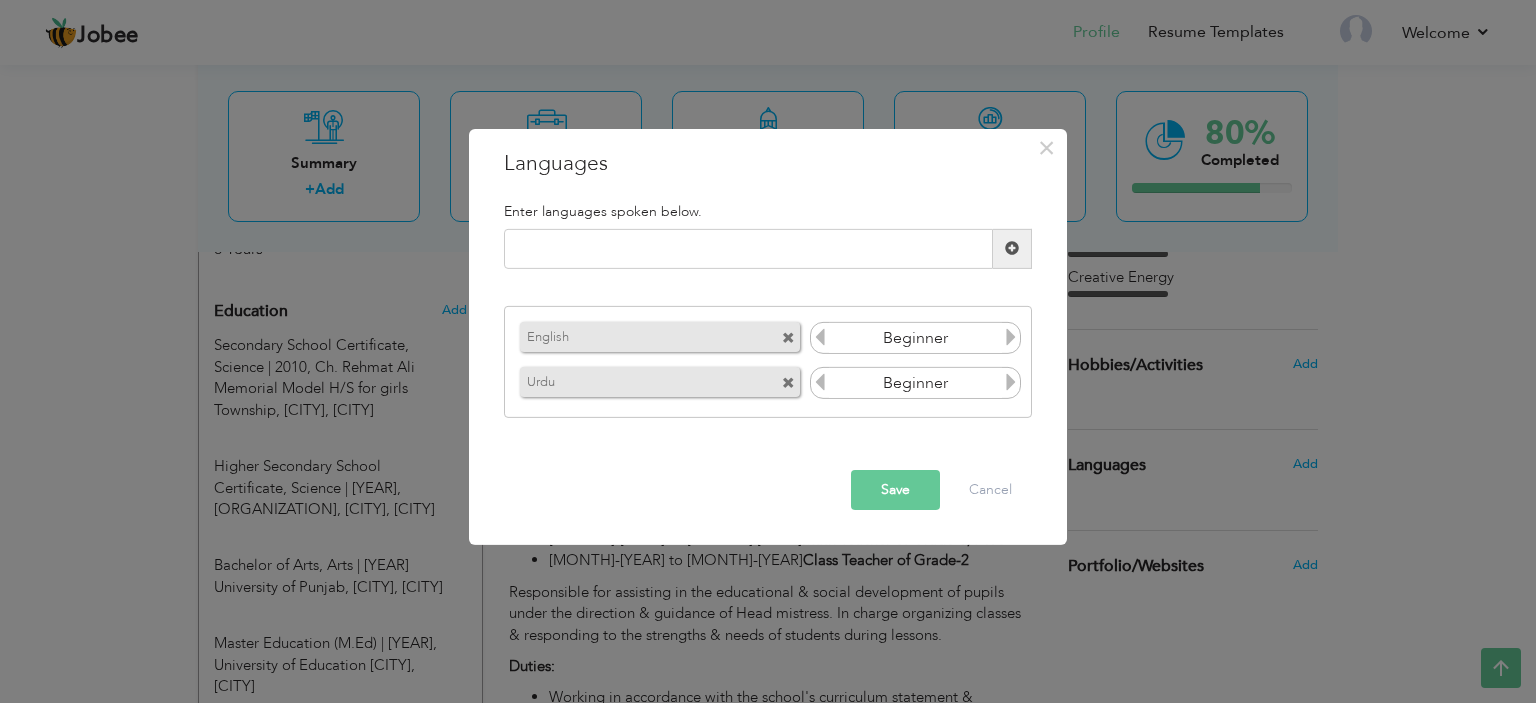 click at bounding box center (1011, 337) 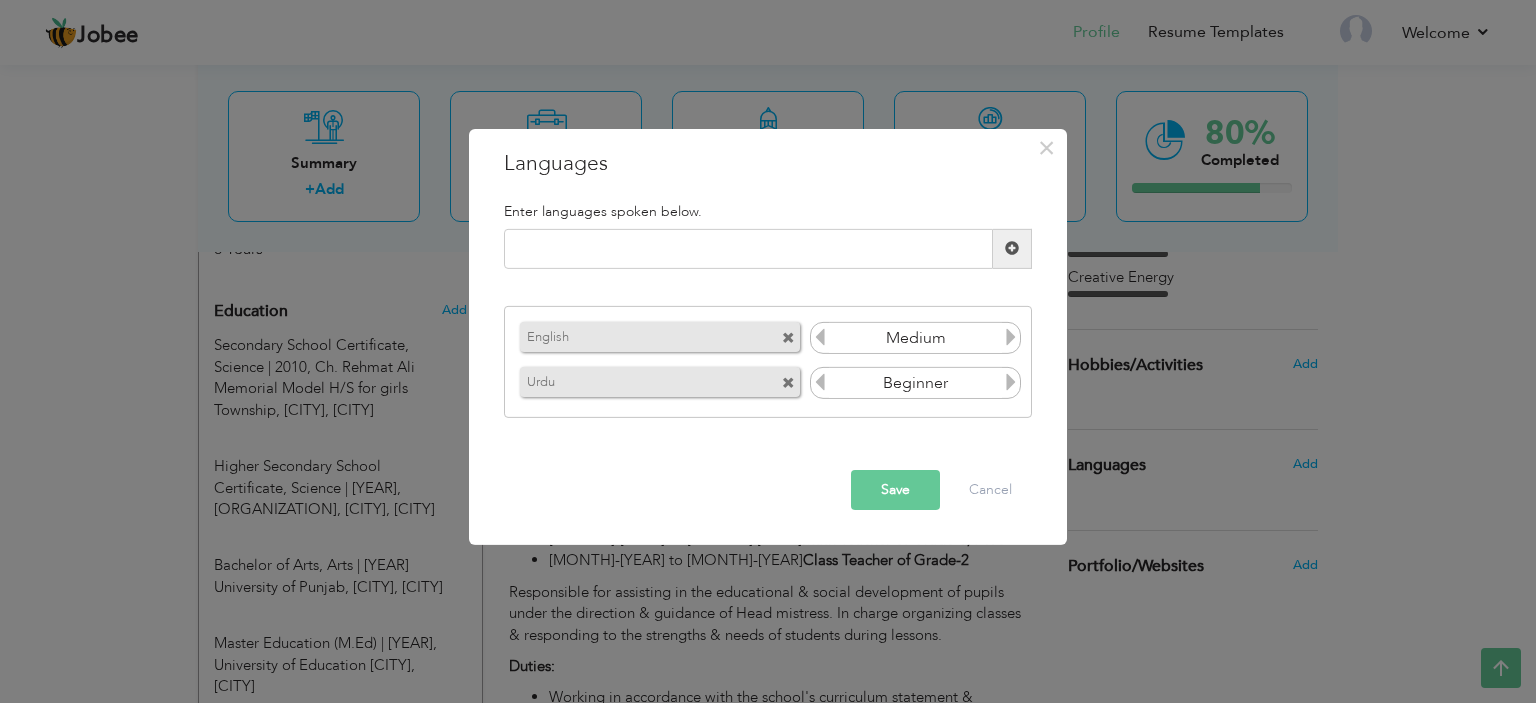 click at bounding box center [1011, 337] 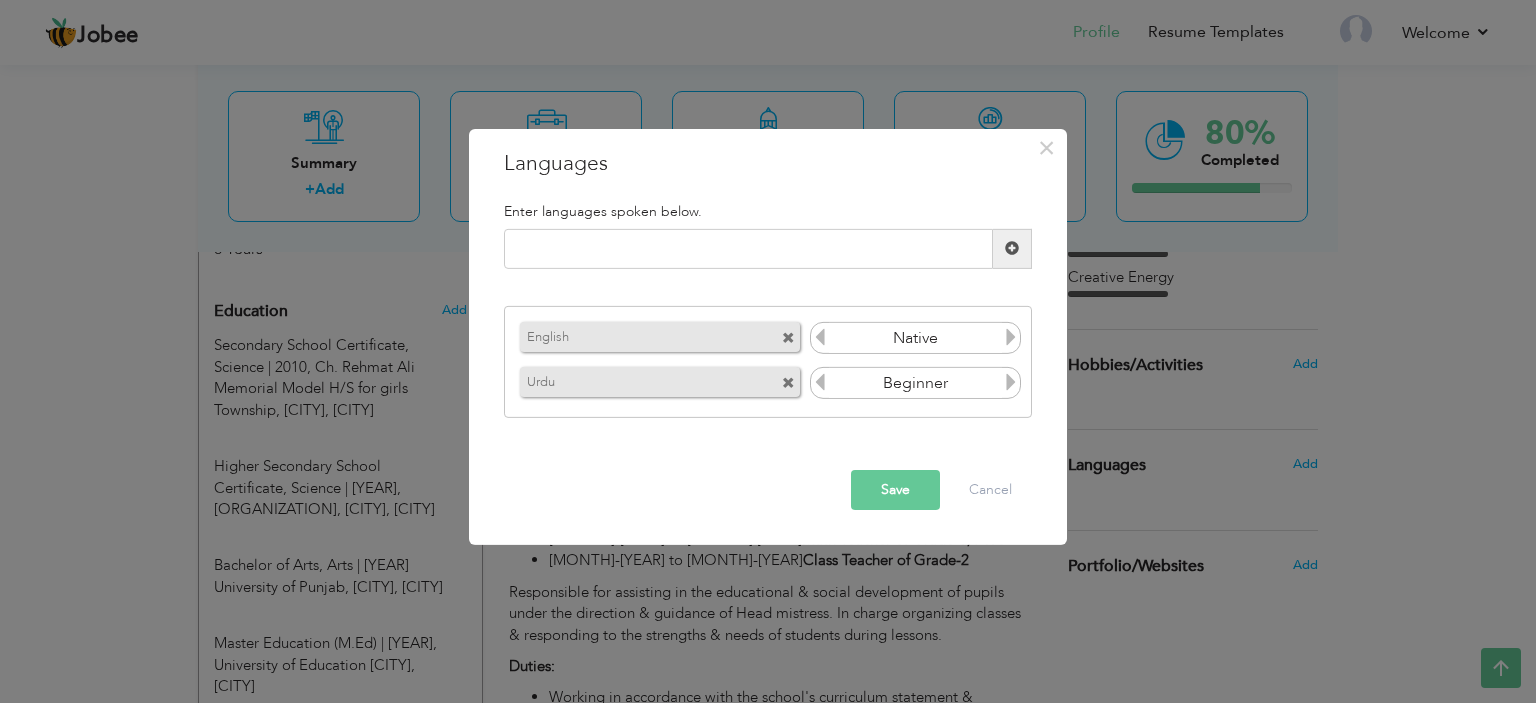 click at bounding box center [820, 337] 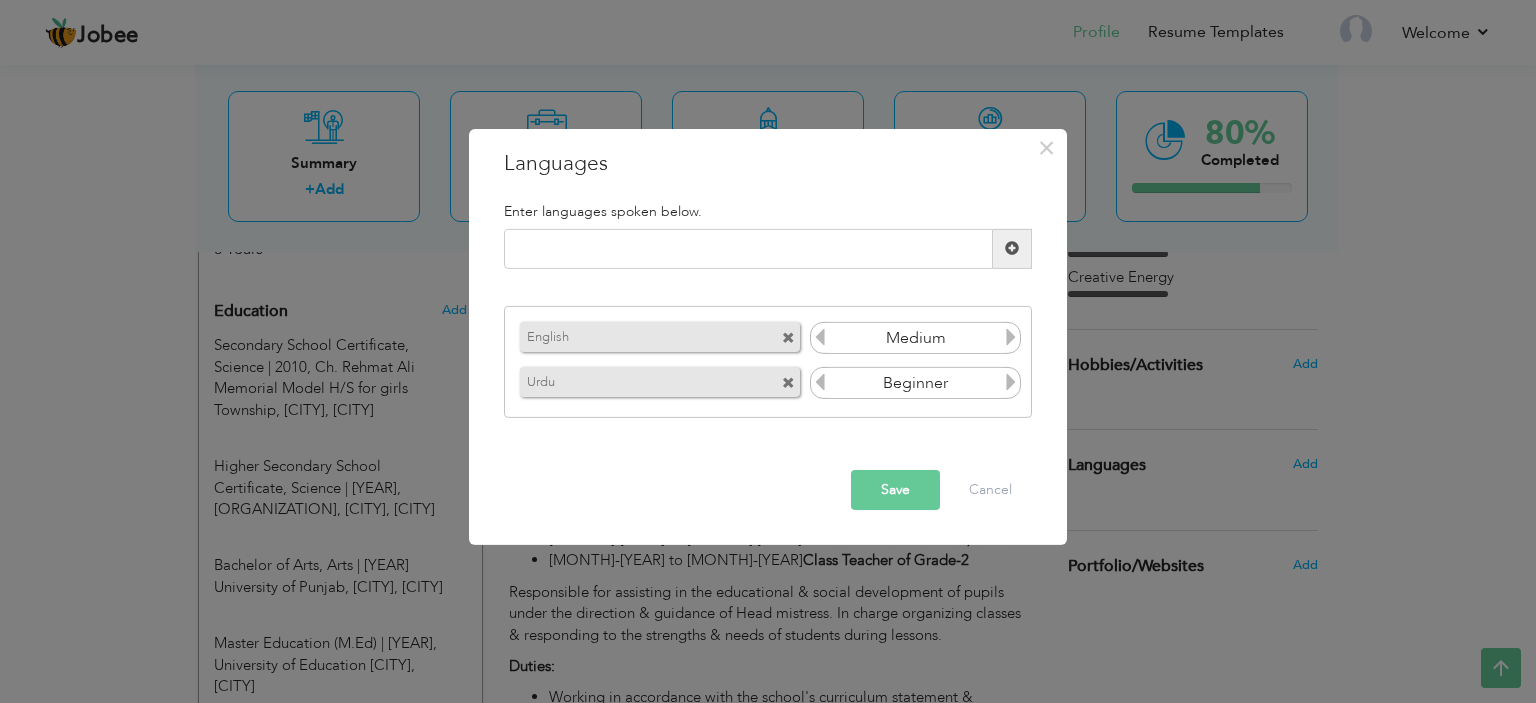 click at bounding box center [1011, 382] 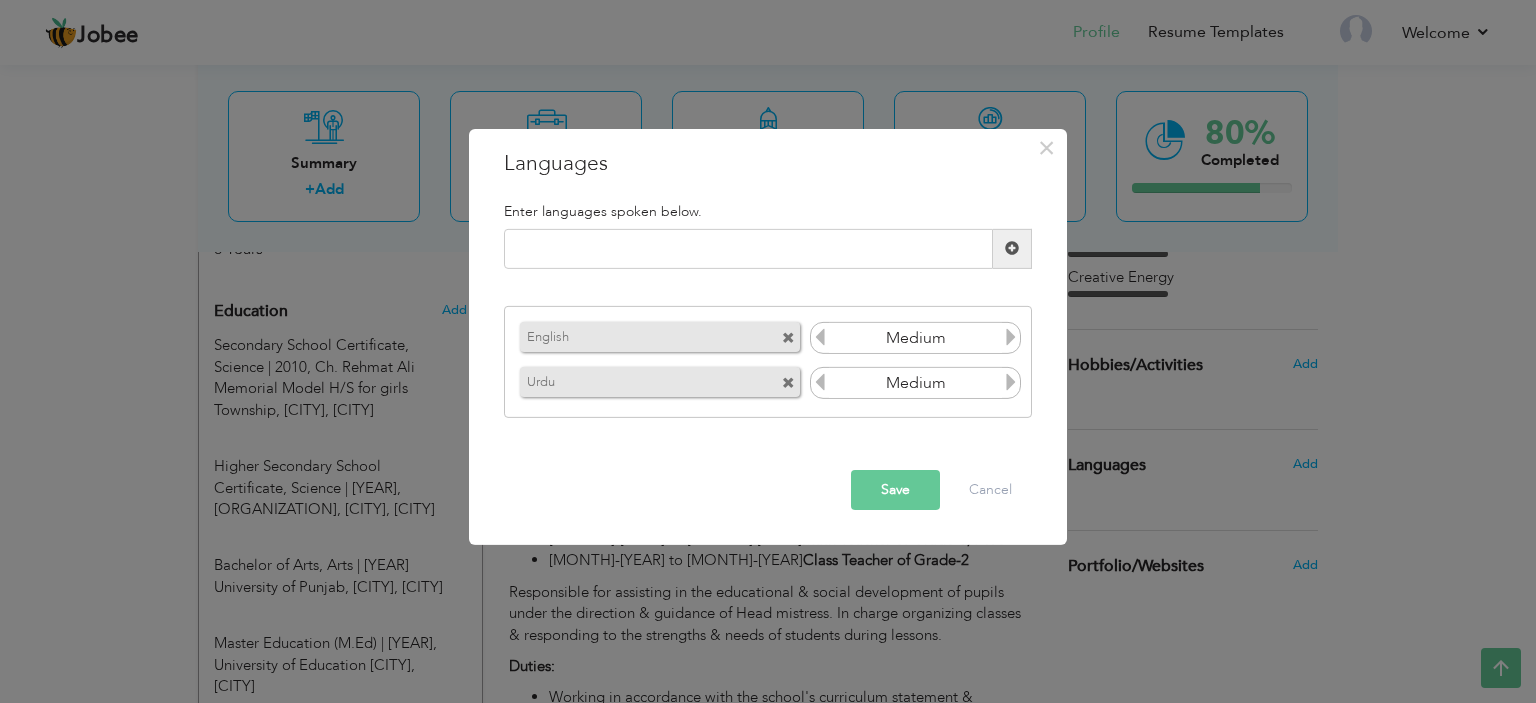 click at bounding box center [1011, 382] 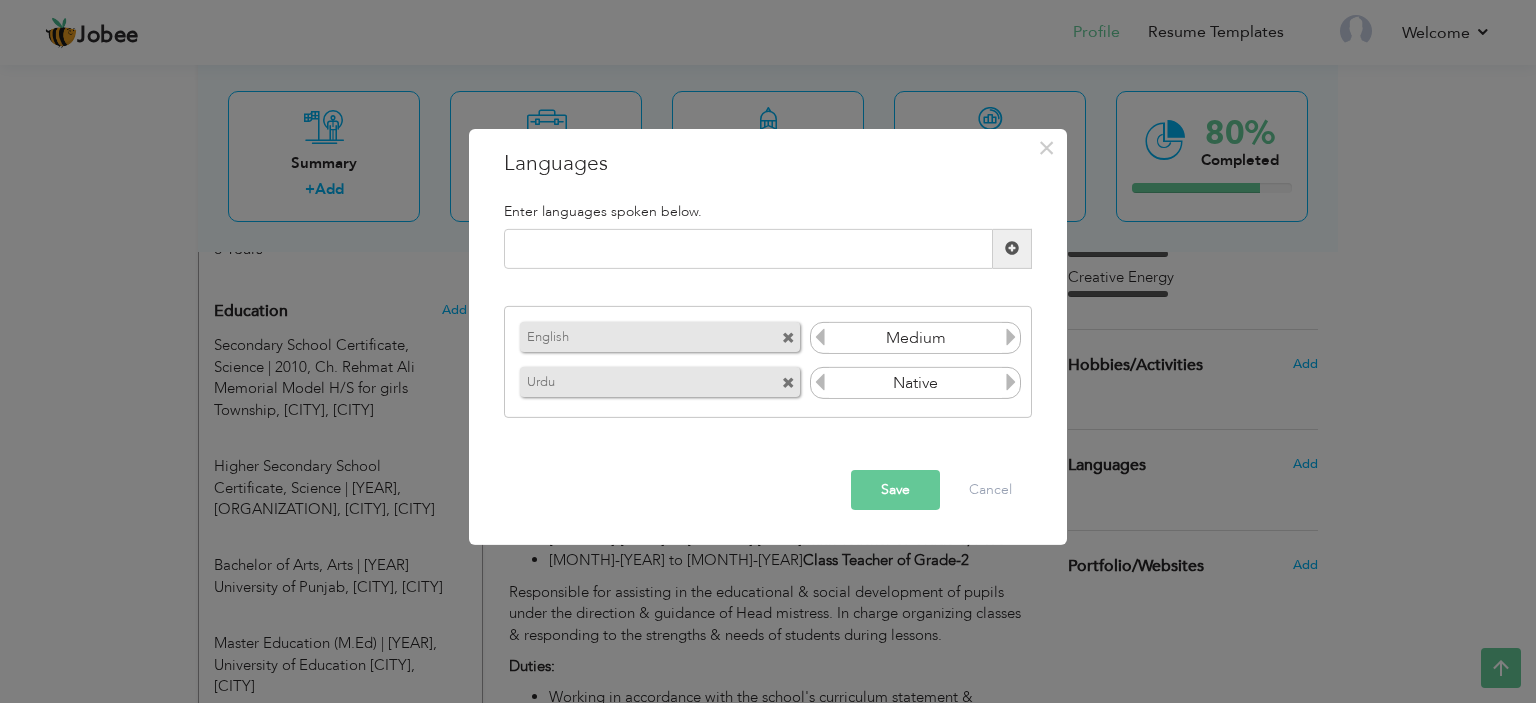 click on "Save" at bounding box center [895, 490] 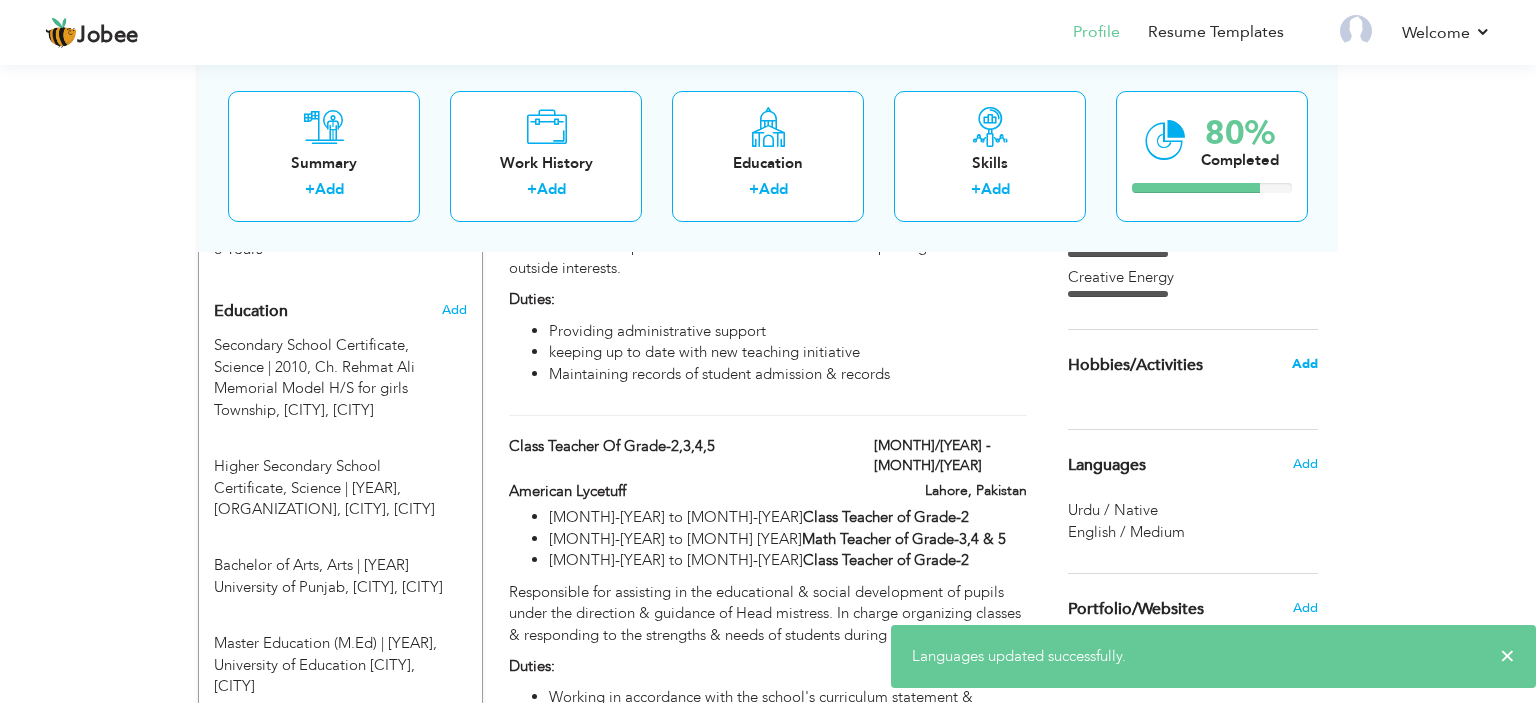 click on "Add" at bounding box center (1305, 364) 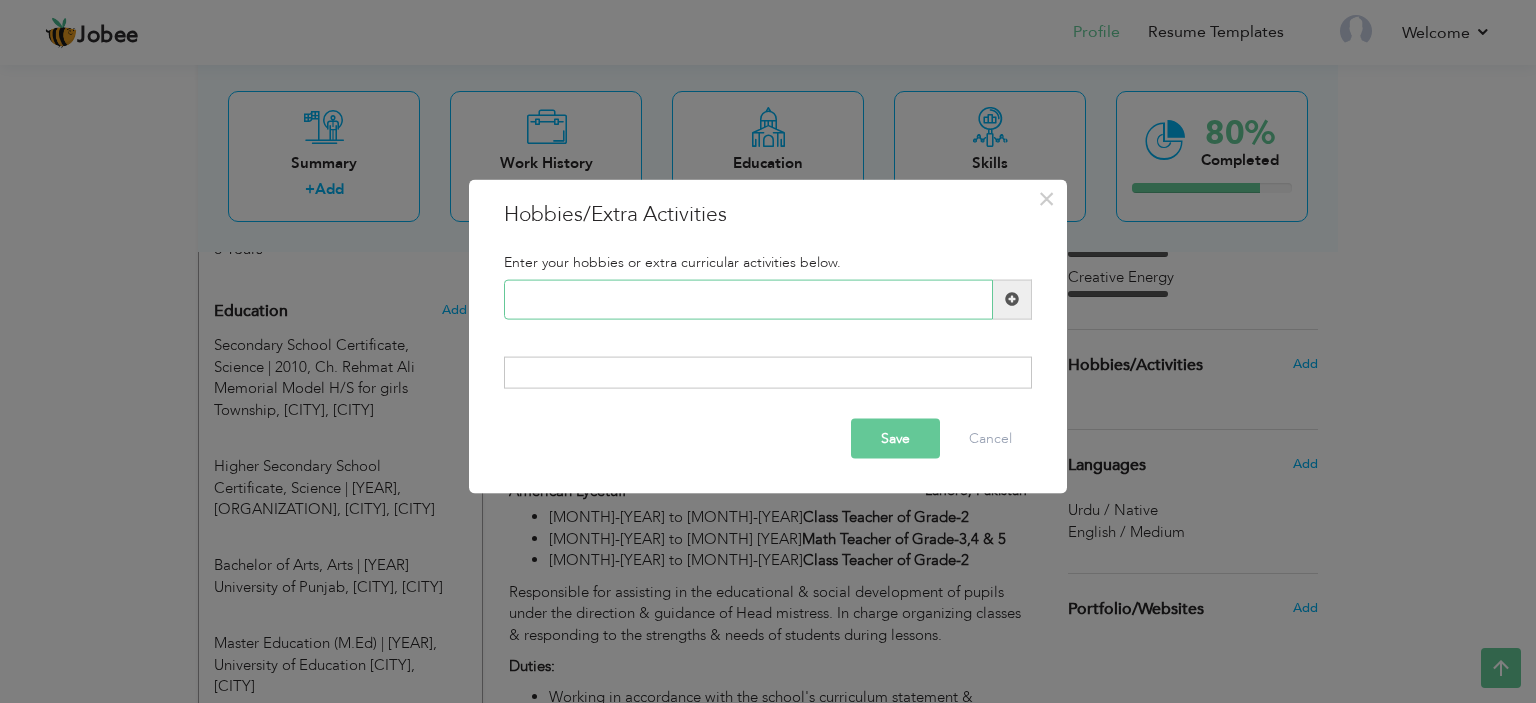 click at bounding box center (748, 299) 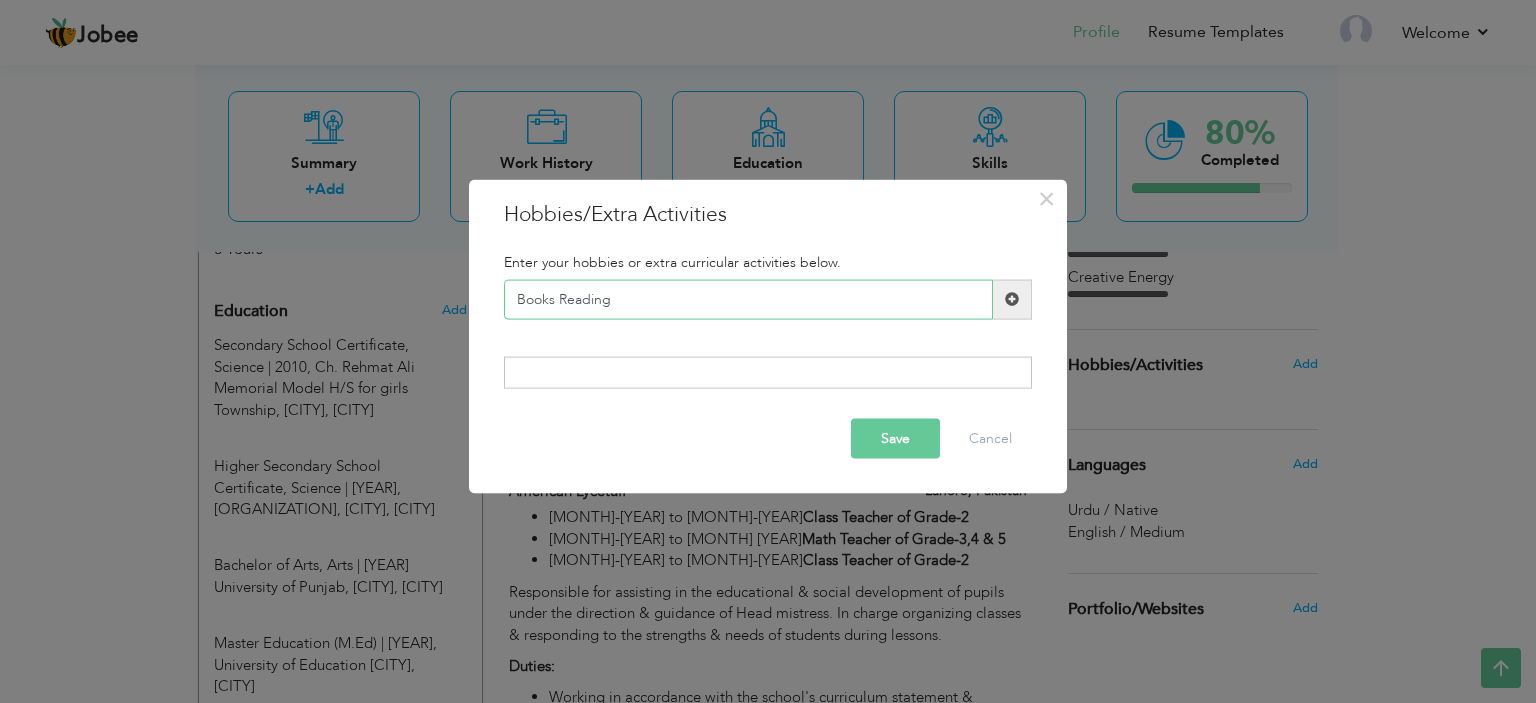 type on "Books Reading" 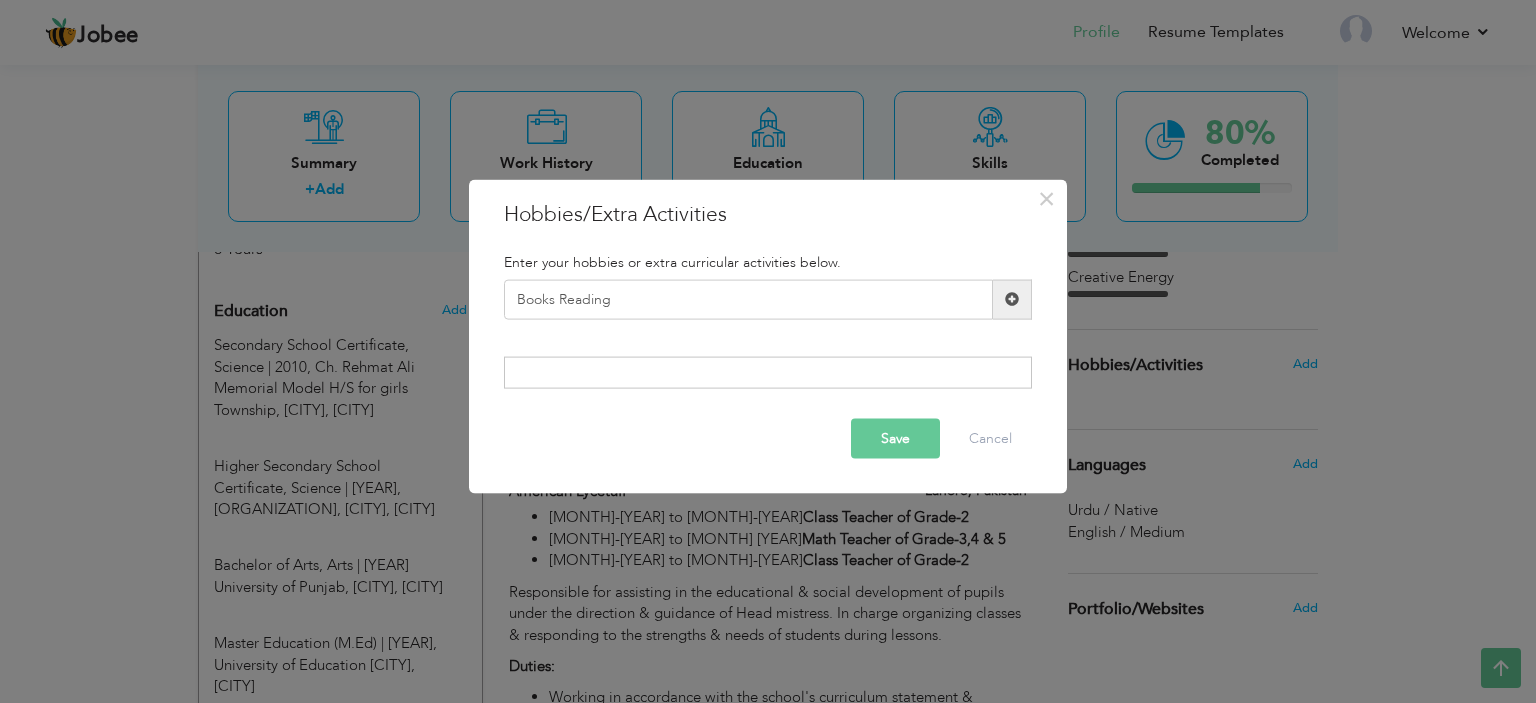 click at bounding box center (1012, 299) 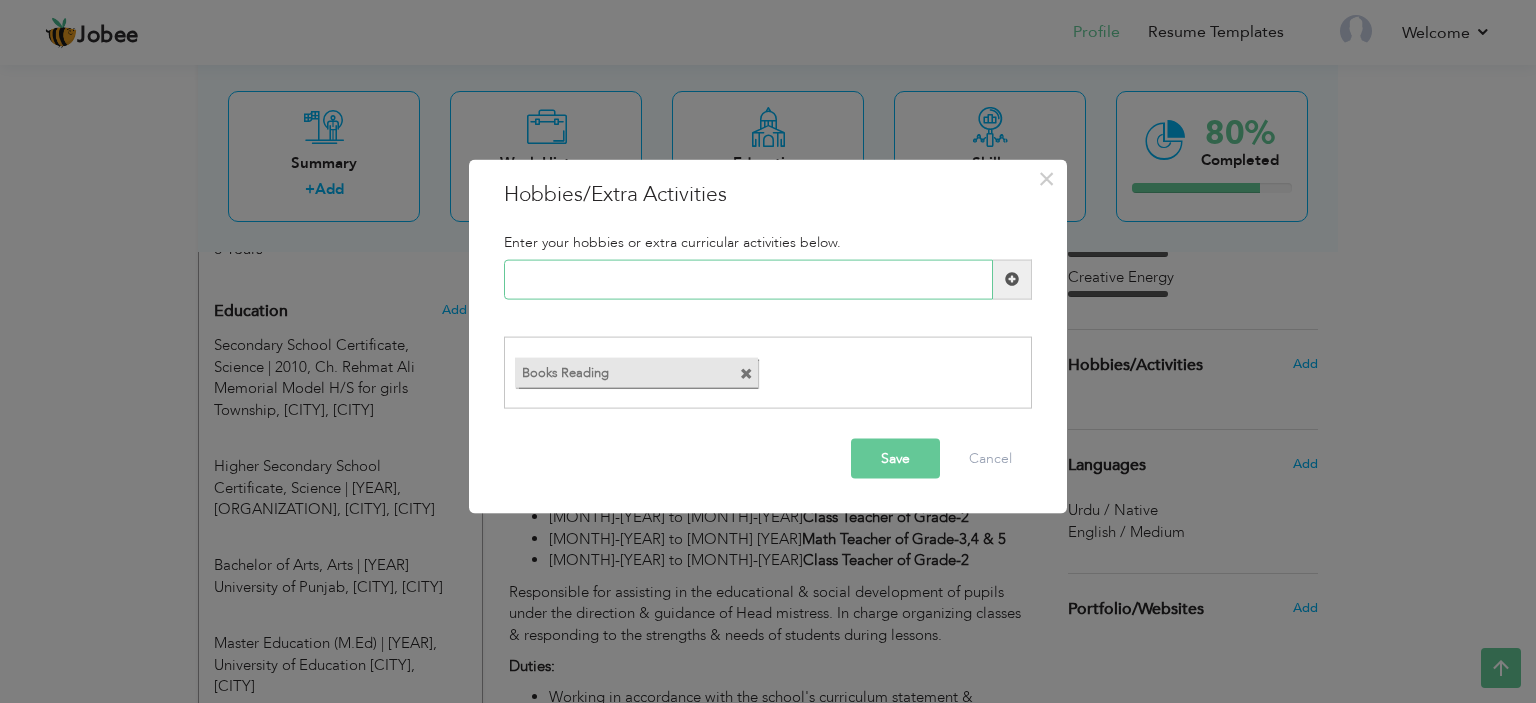 click at bounding box center (748, 279) 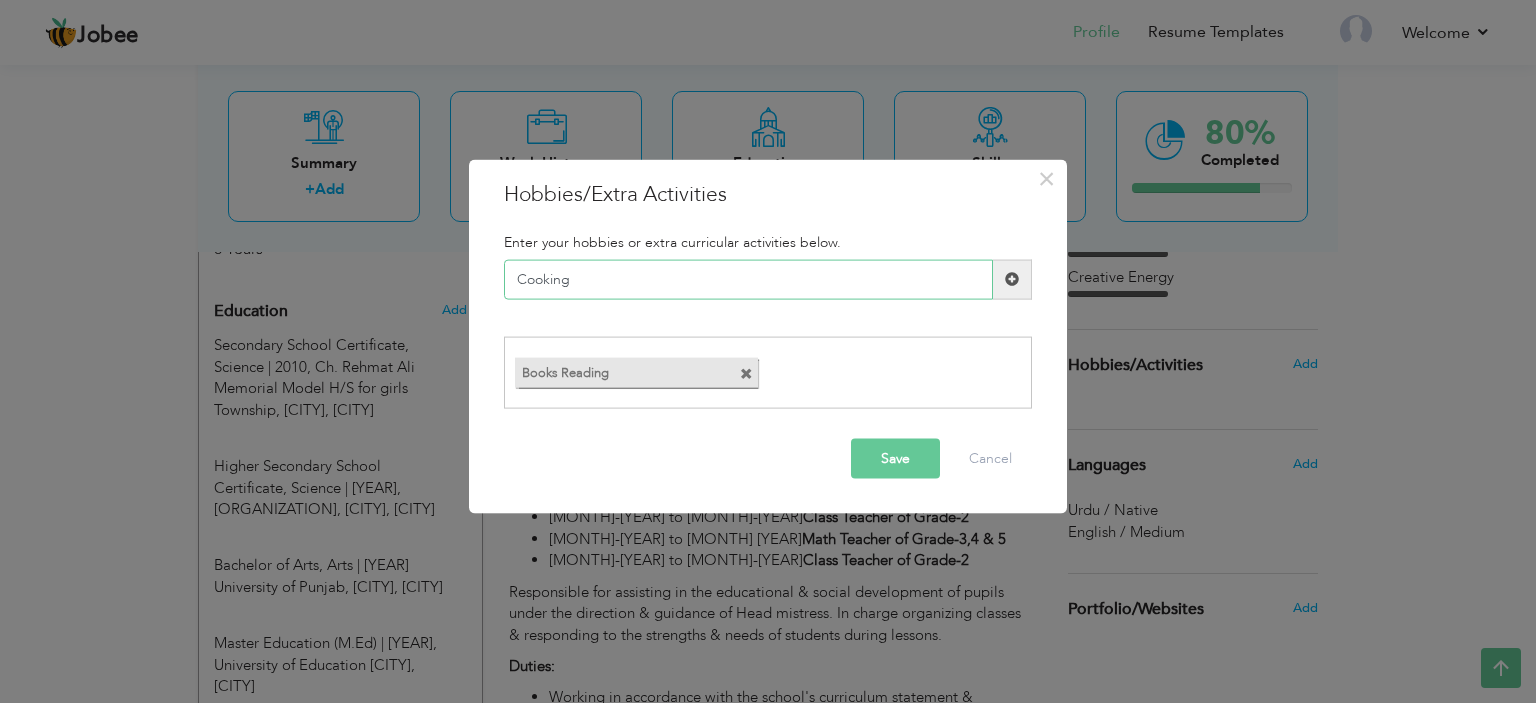 type on "Cooking" 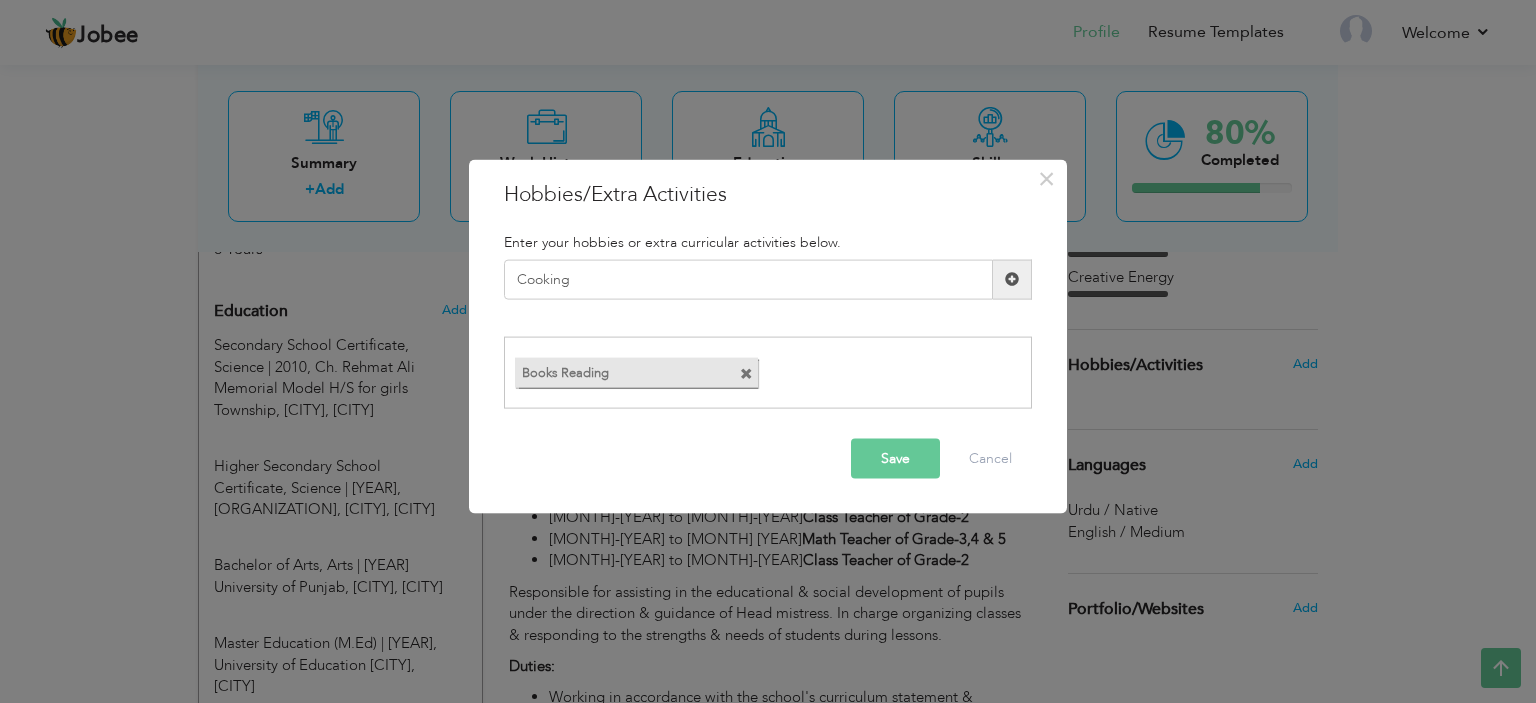 click at bounding box center (1012, 279) 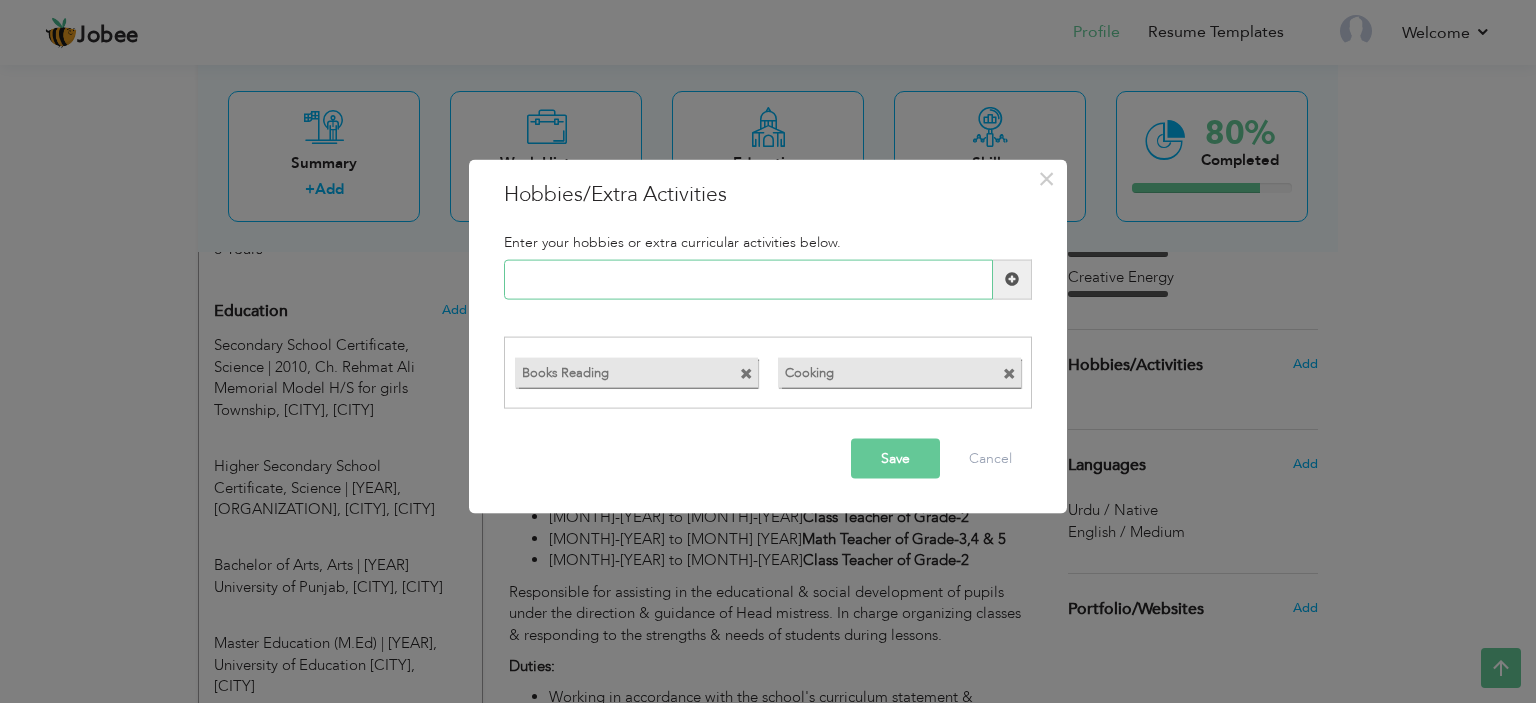 click at bounding box center (748, 279) 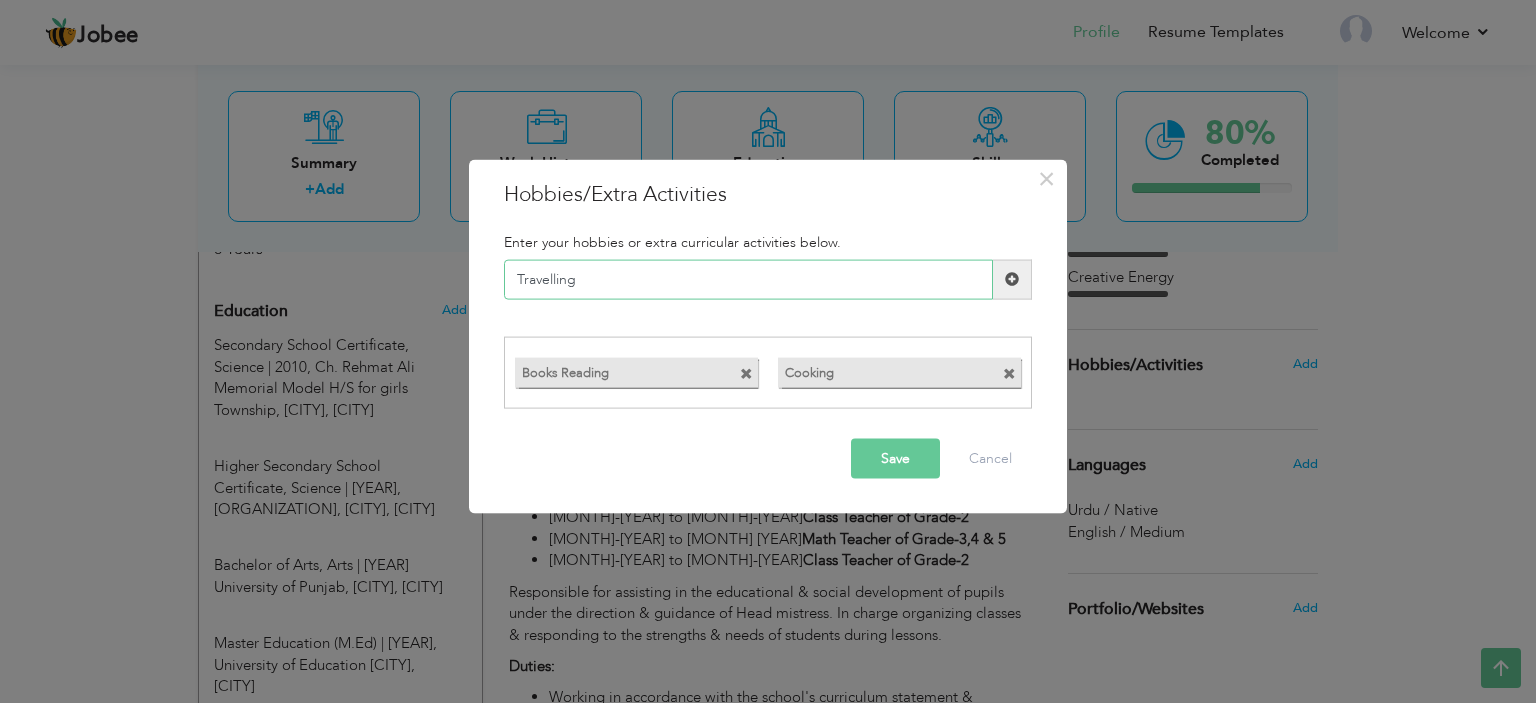 type on "Travelling" 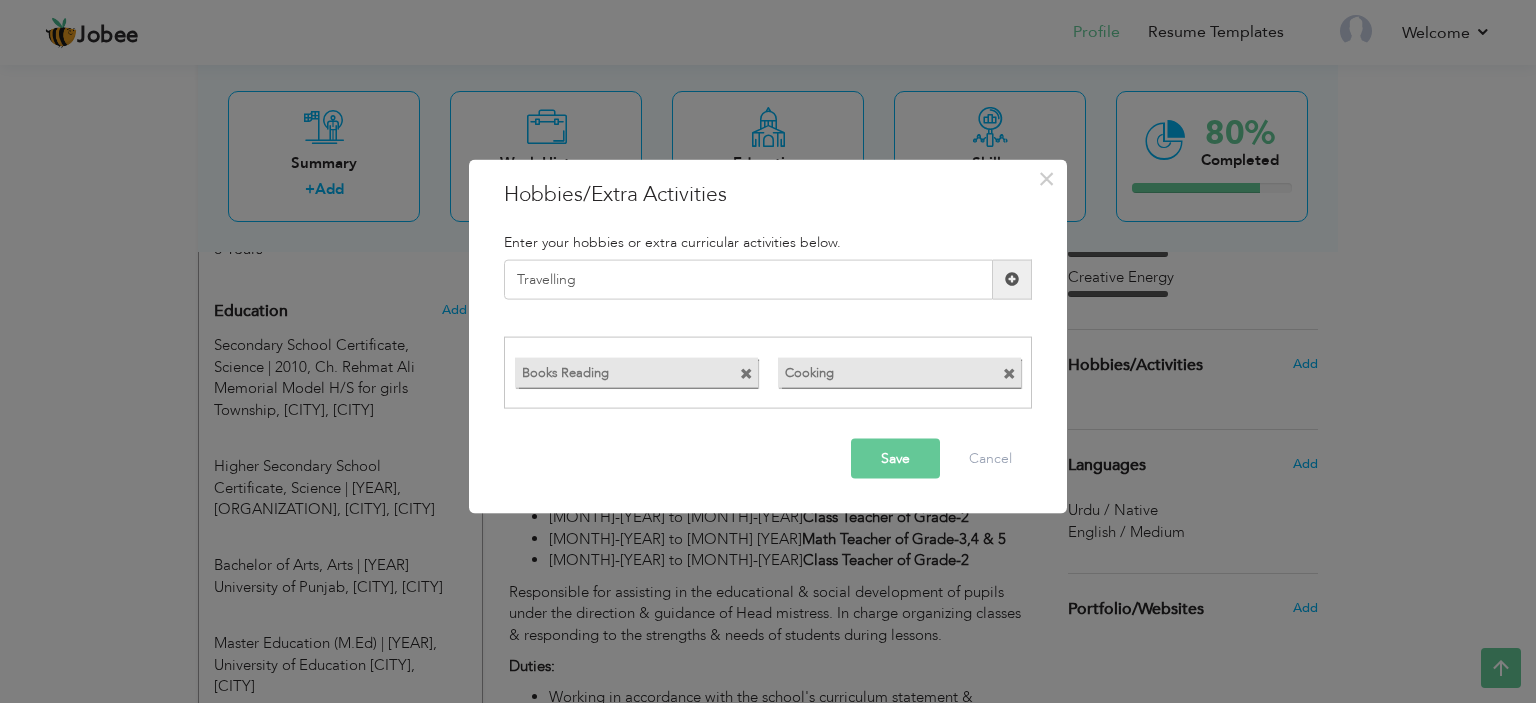 click at bounding box center (1012, 279) 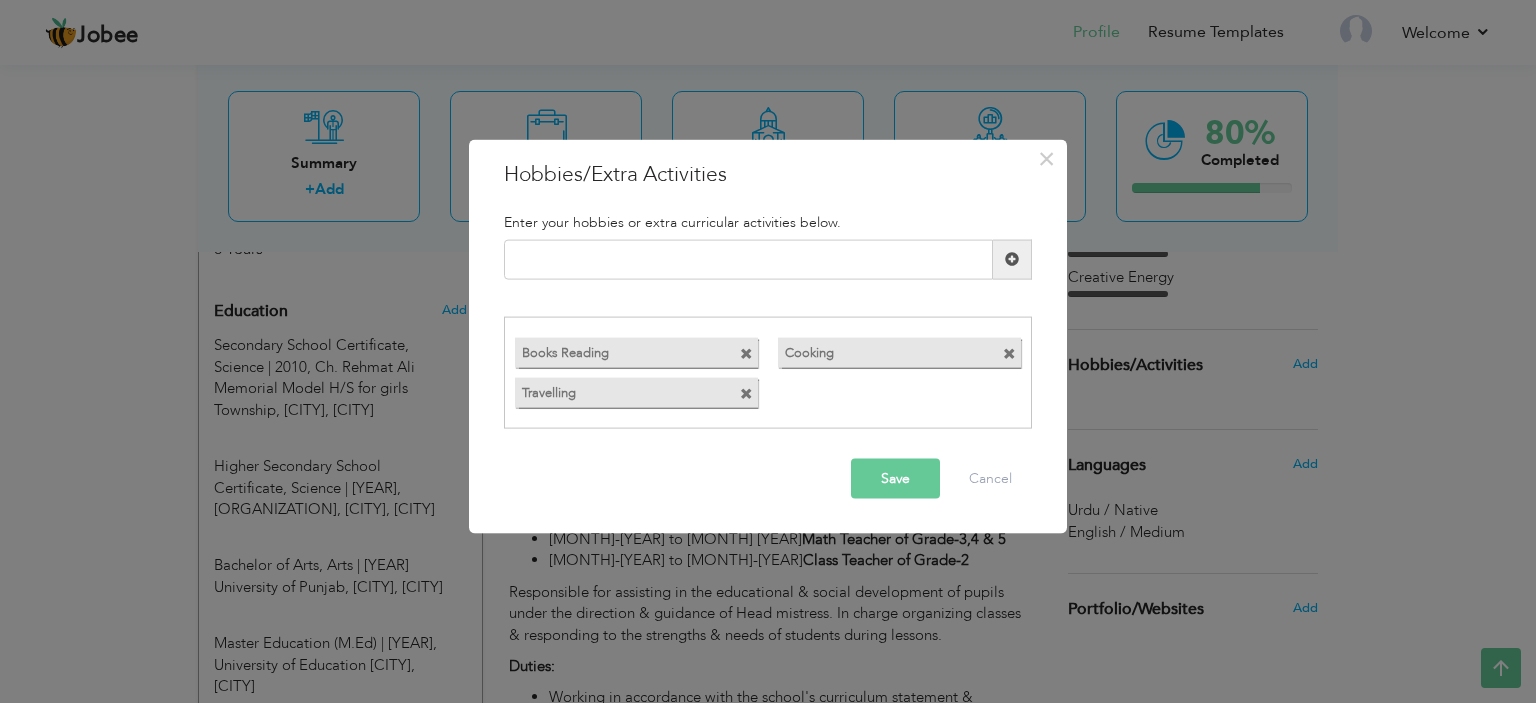 click on "Save" at bounding box center (895, 479) 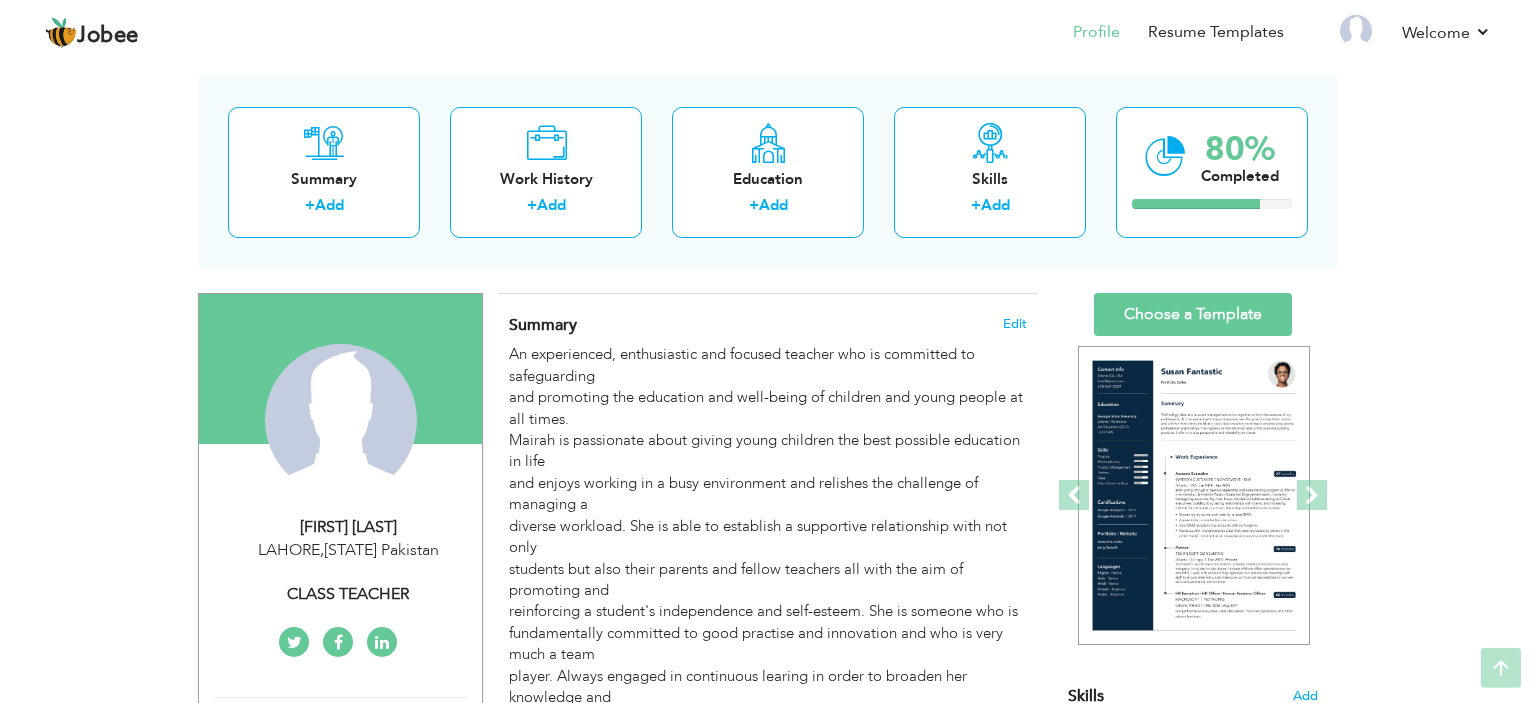 scroll, scrollTop: 0, scrollLeft: 0, axis: both 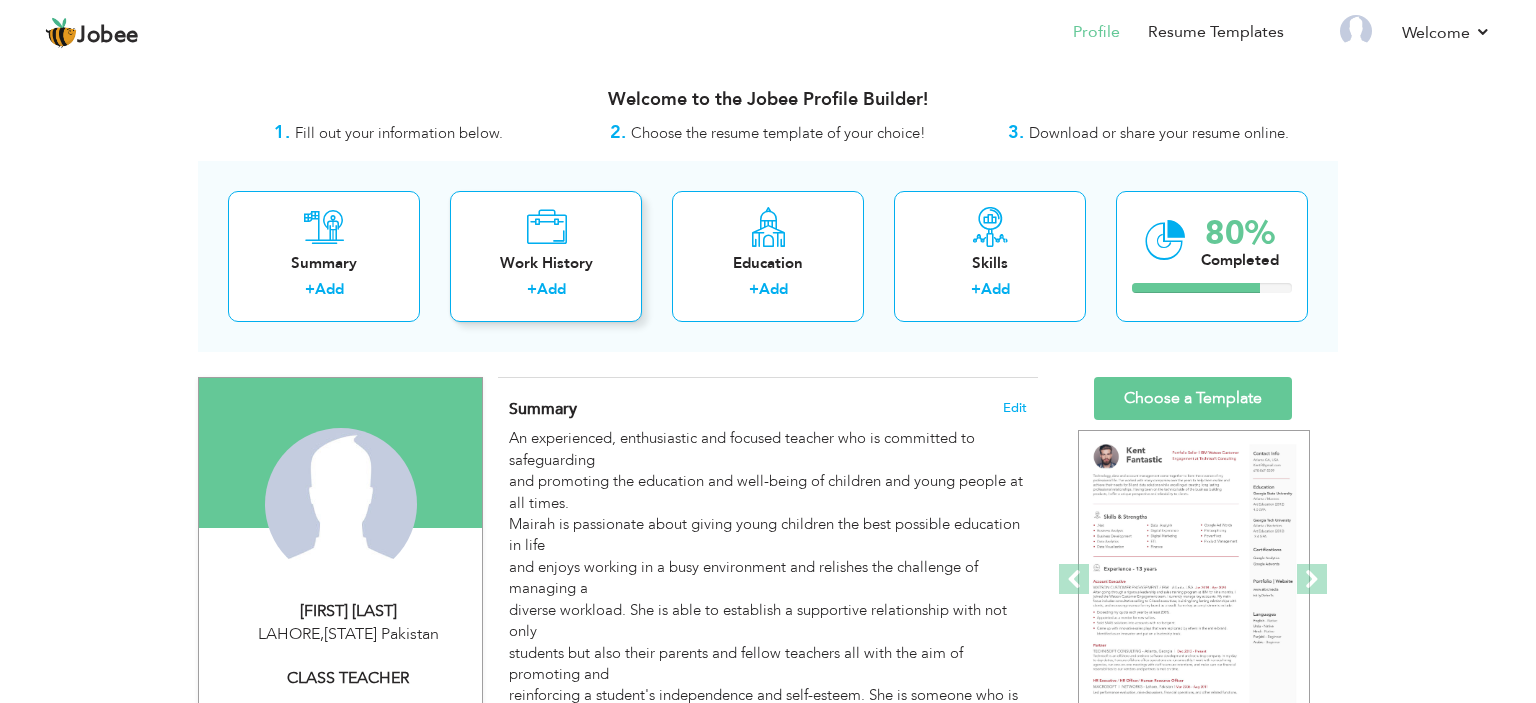click at bounding box center (546, 227) 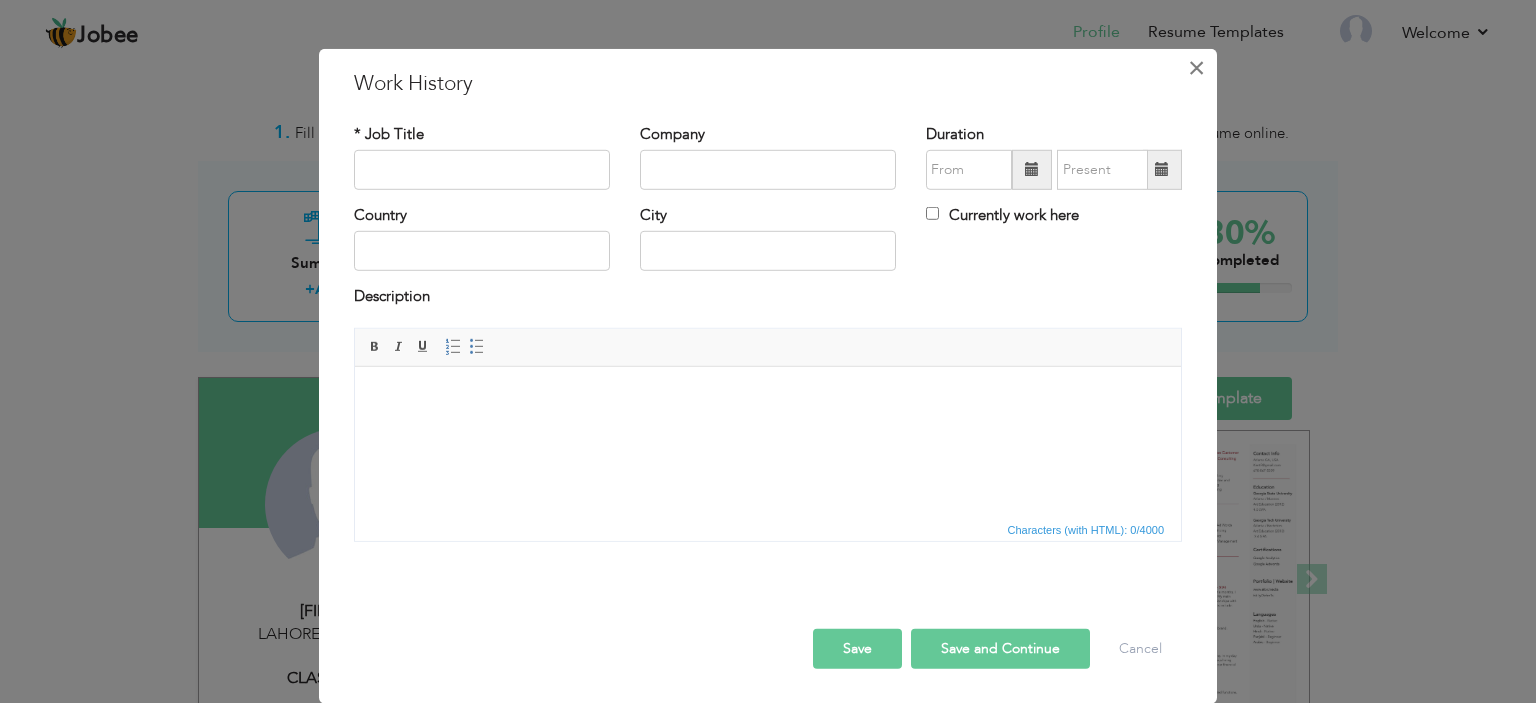 click on "×" at bounding box center (1196, 67) 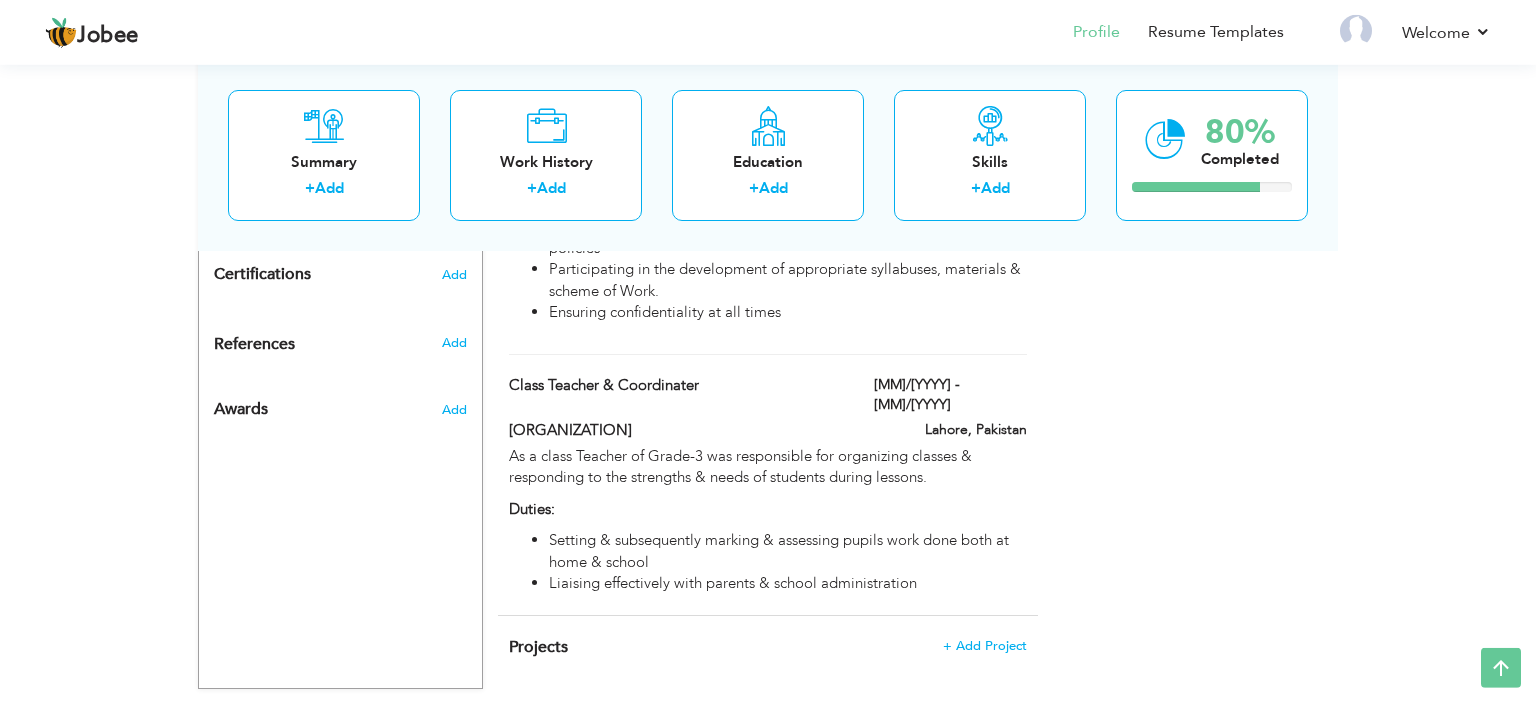 scroll, scrollTop: 1299, scrollLeft: 0, axis: vertical 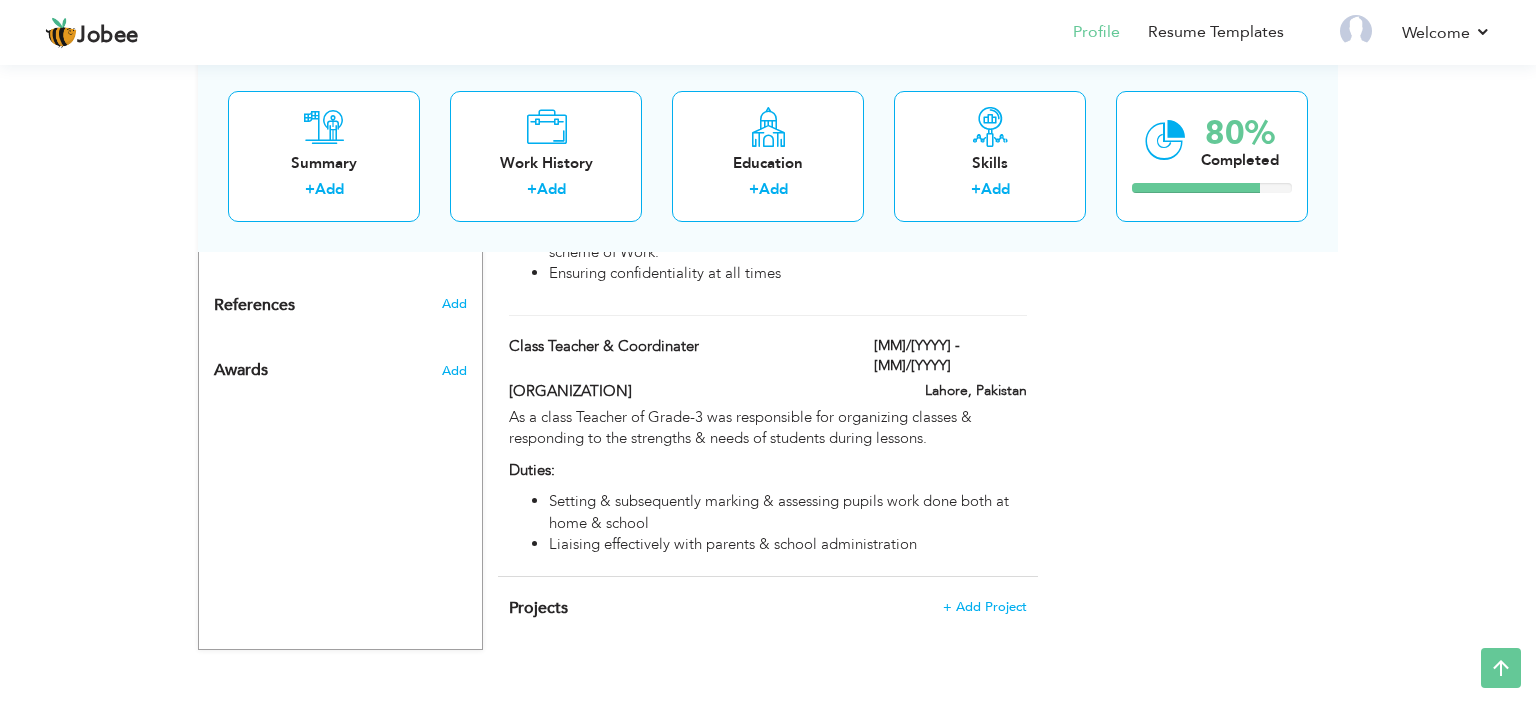 click on "Add" at bounding box center (454, 236) 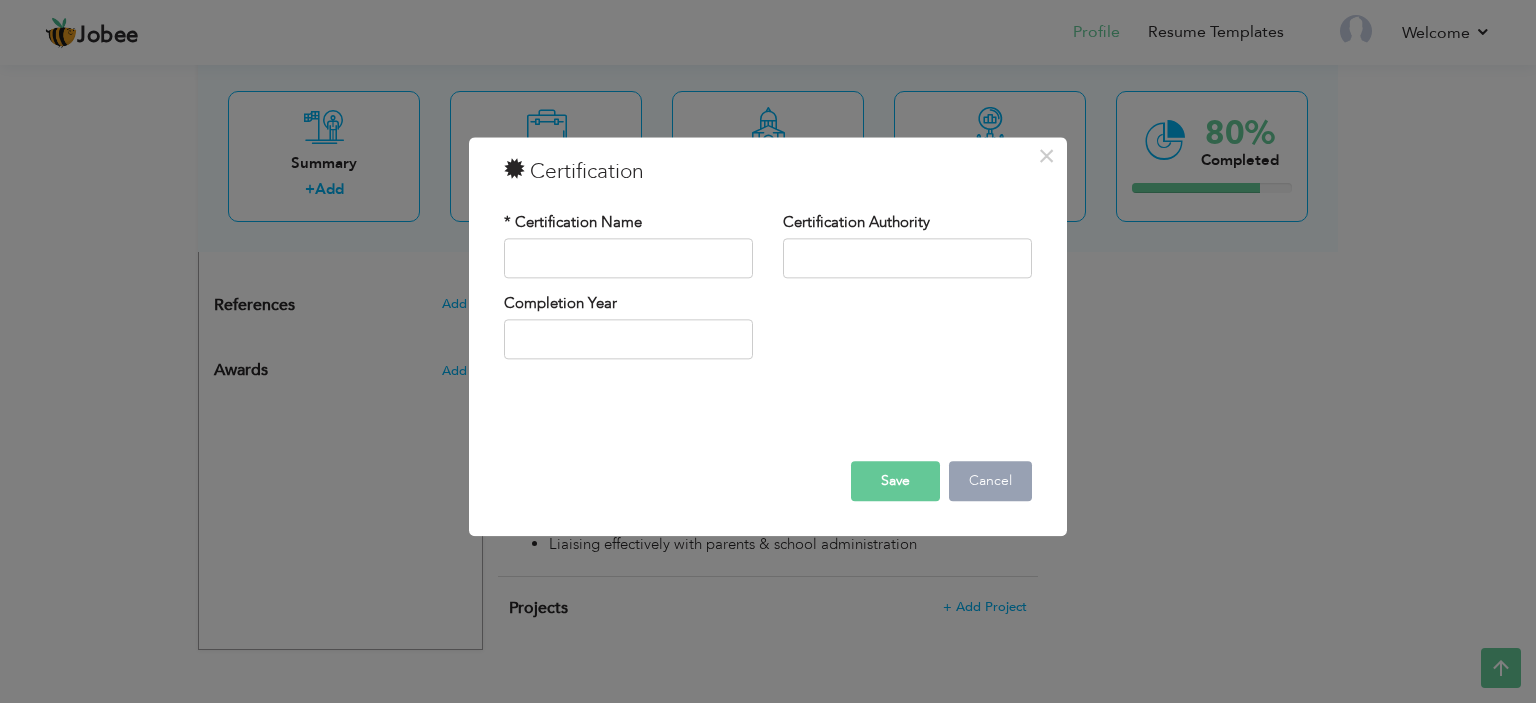 click on "Cancel" at bounding box center (990, 481) 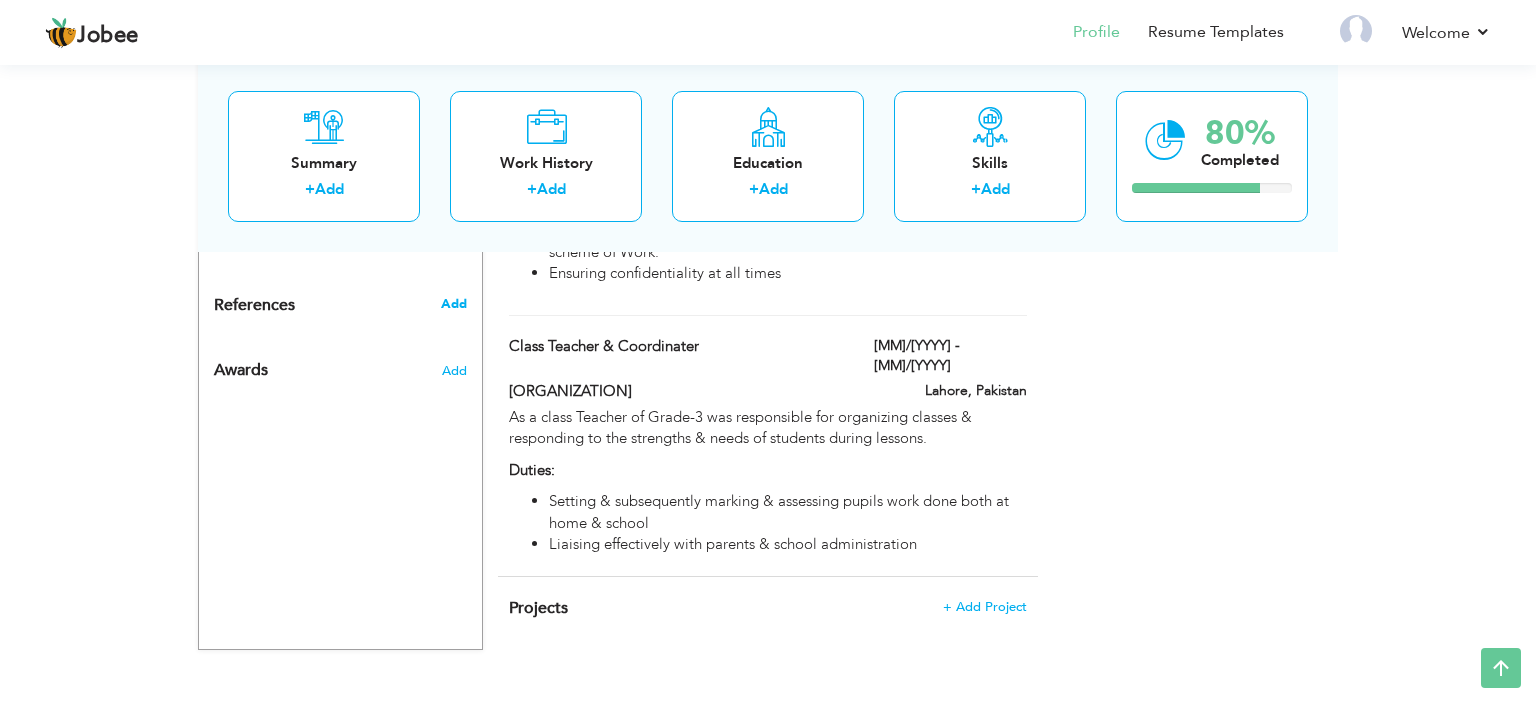 click on "Add" at bounding box center (454, 304) 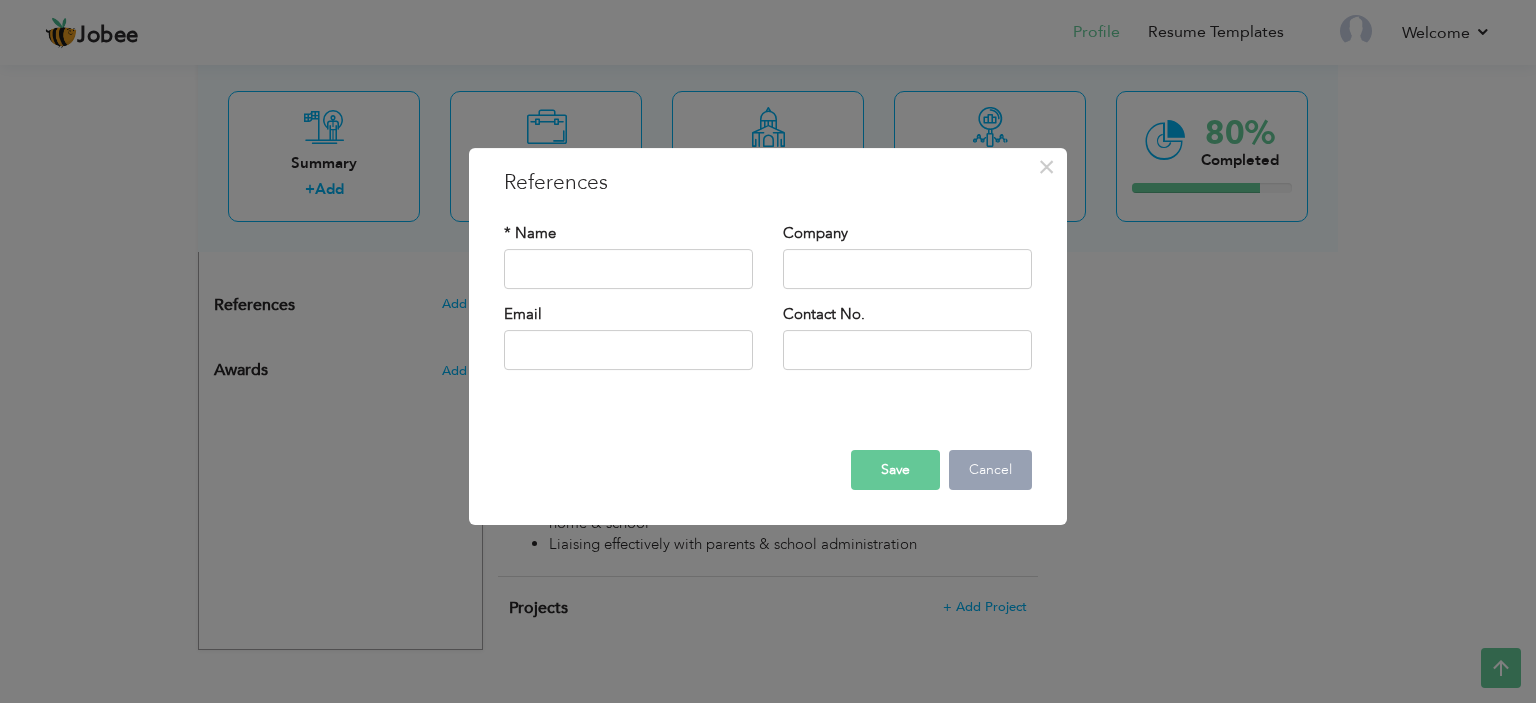 click on "Cancel" at bounding box center [990, 470] 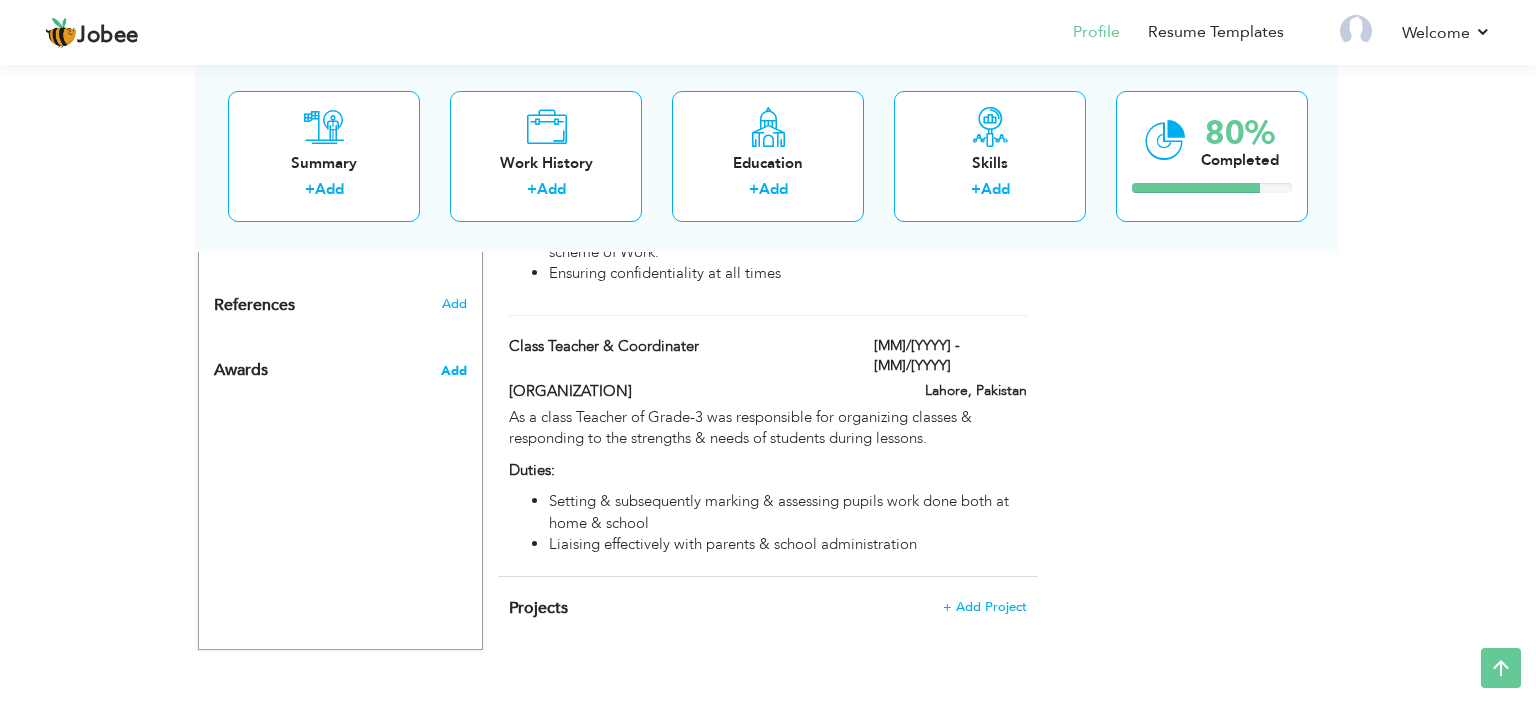 click on "Add" at bounding box center (454, 371) 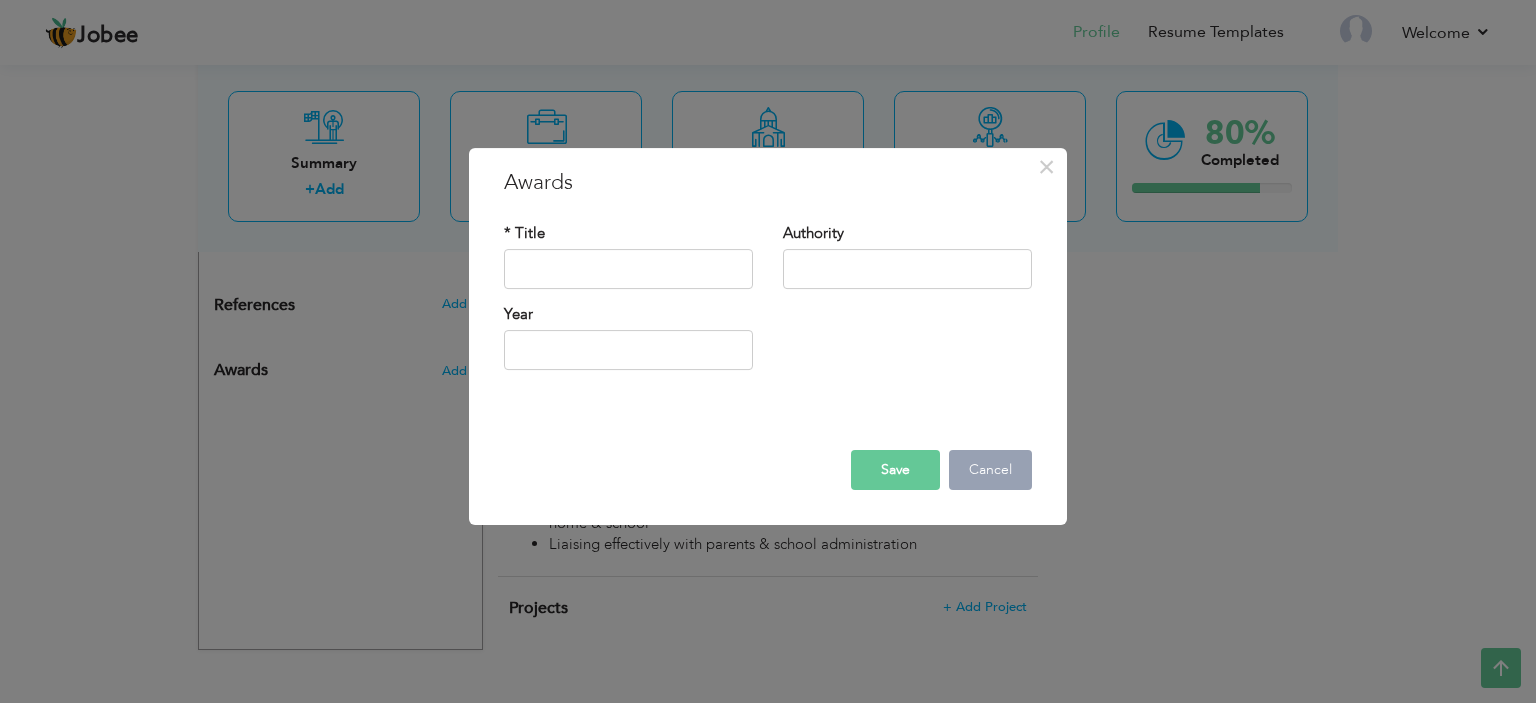 click on "Cancel" at bounding box center [990, 470] 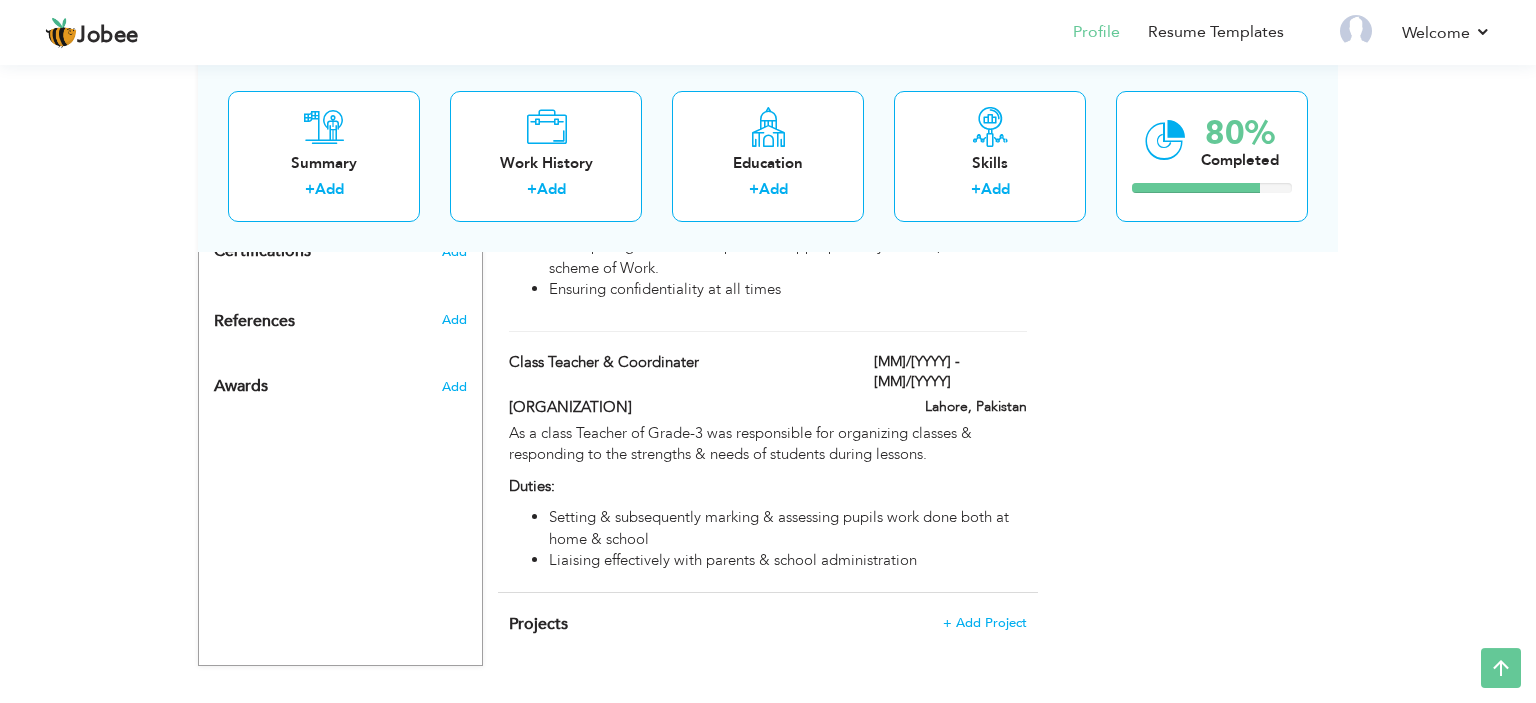 scroll, scrollTop: 1299, scrollLeft: 0, axis: vertical 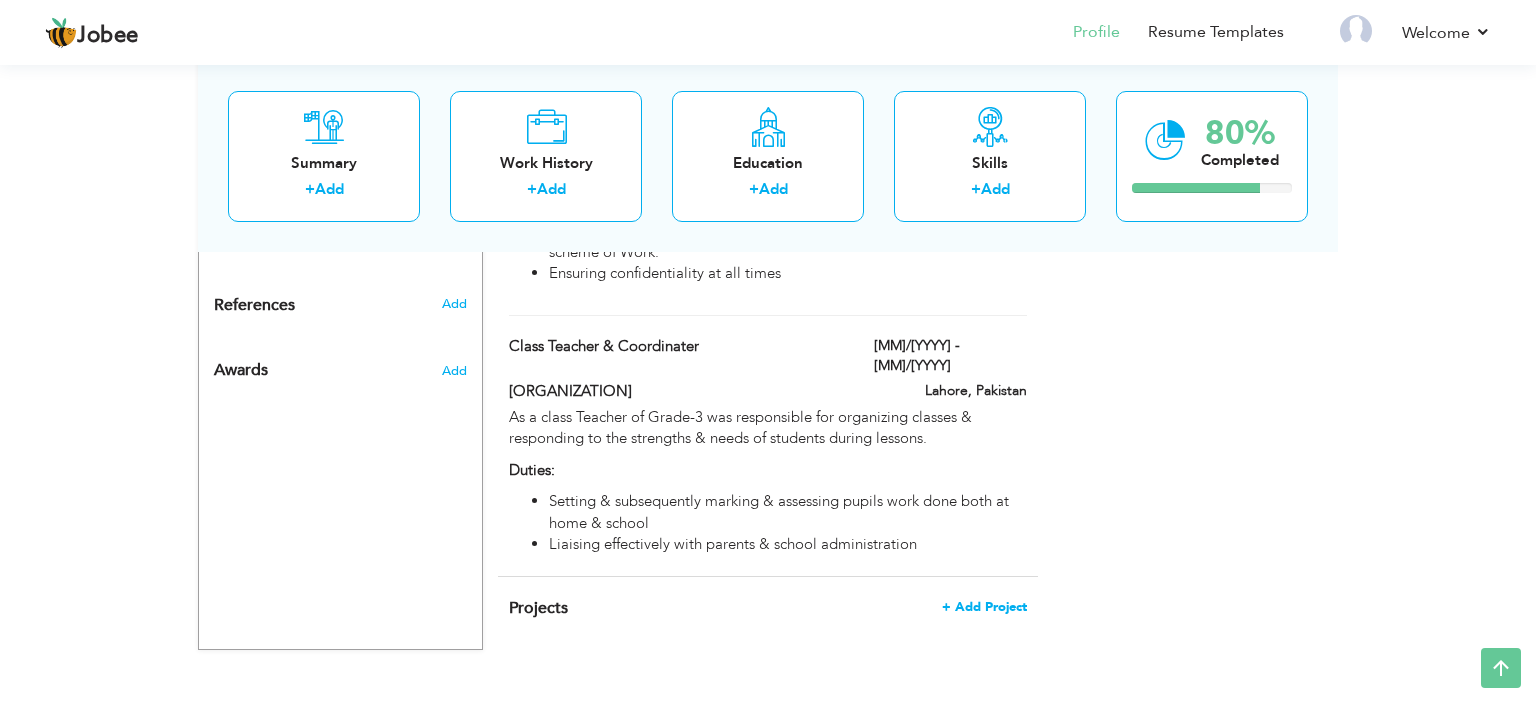 click on "+ Add Project" at bounding box center [984, 607] 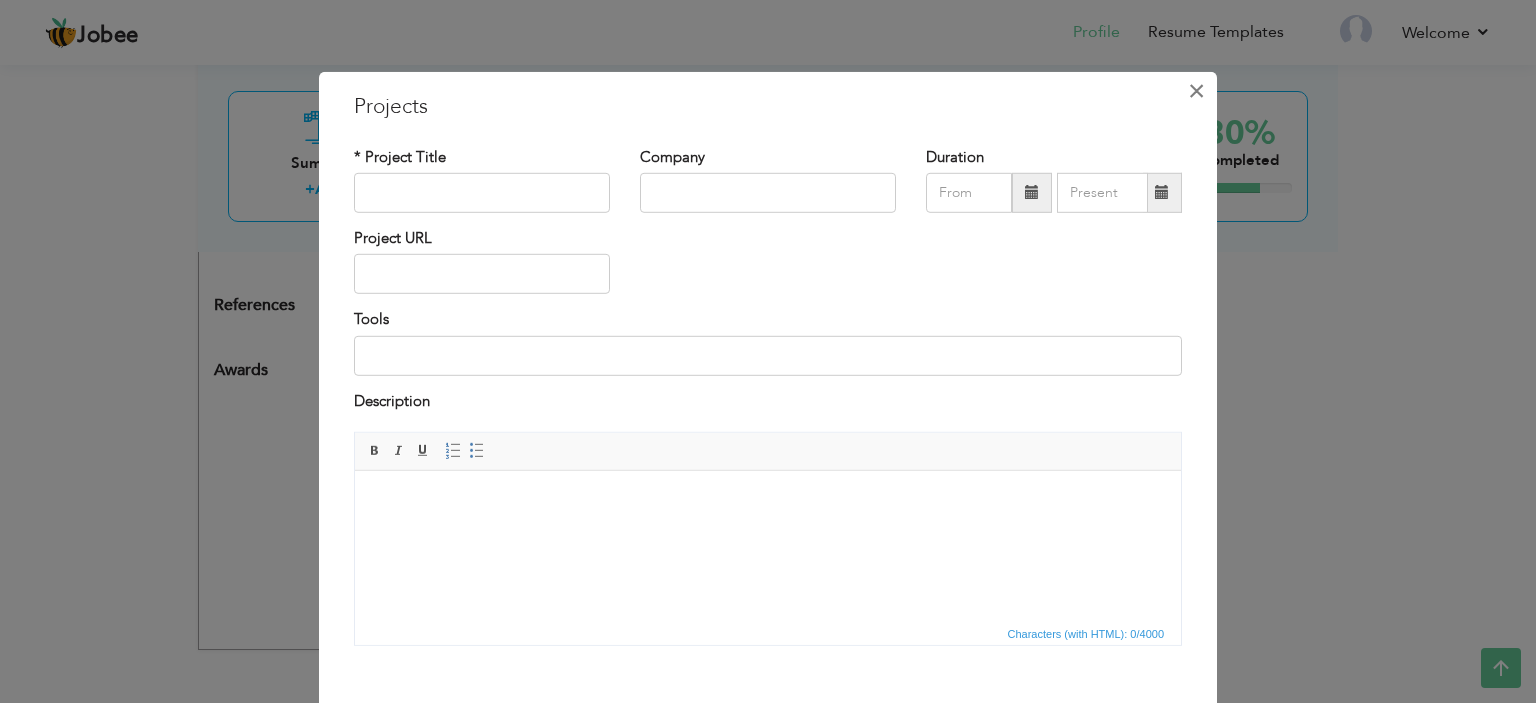 click on "×" at bounding box center [1196, 90] 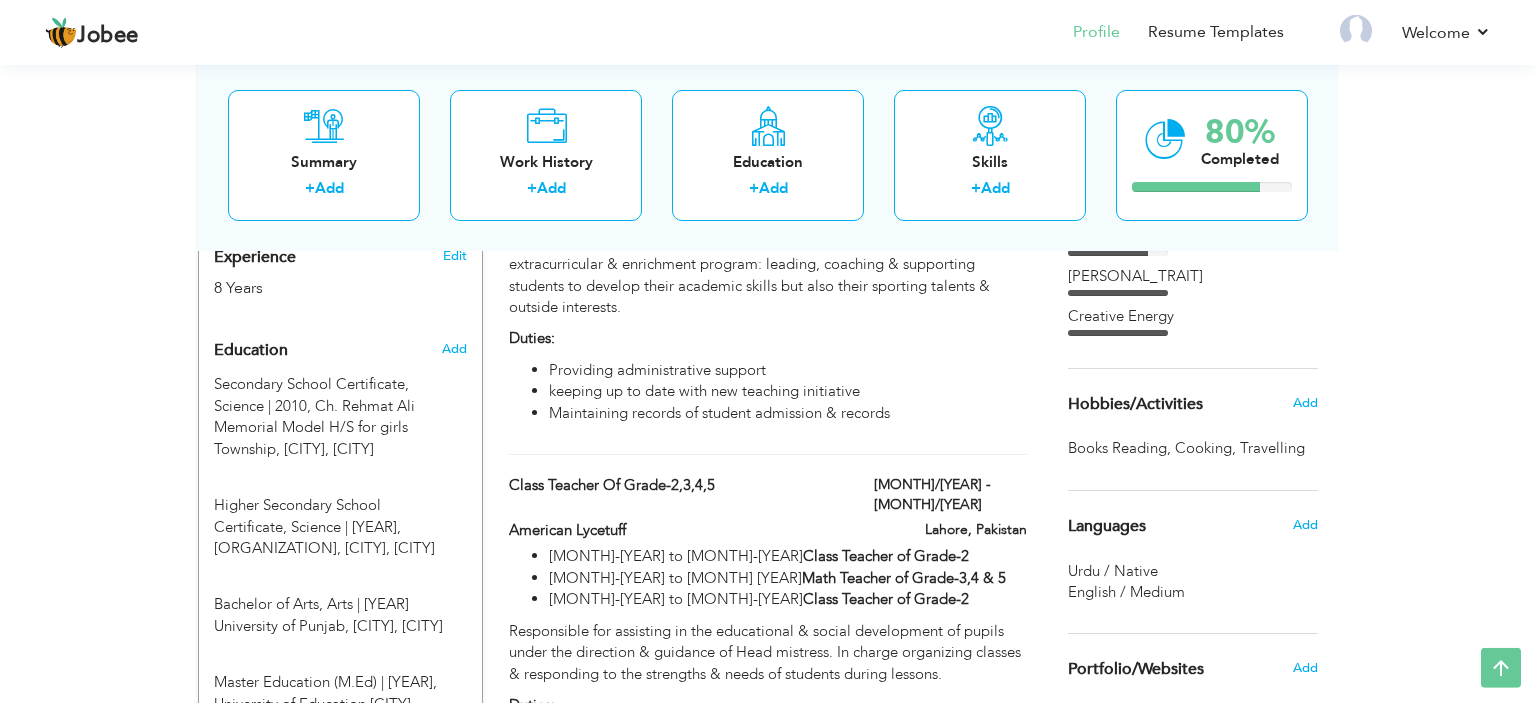 scroll, scrollTop: 729, scrollLeft: 0, axis: vertical 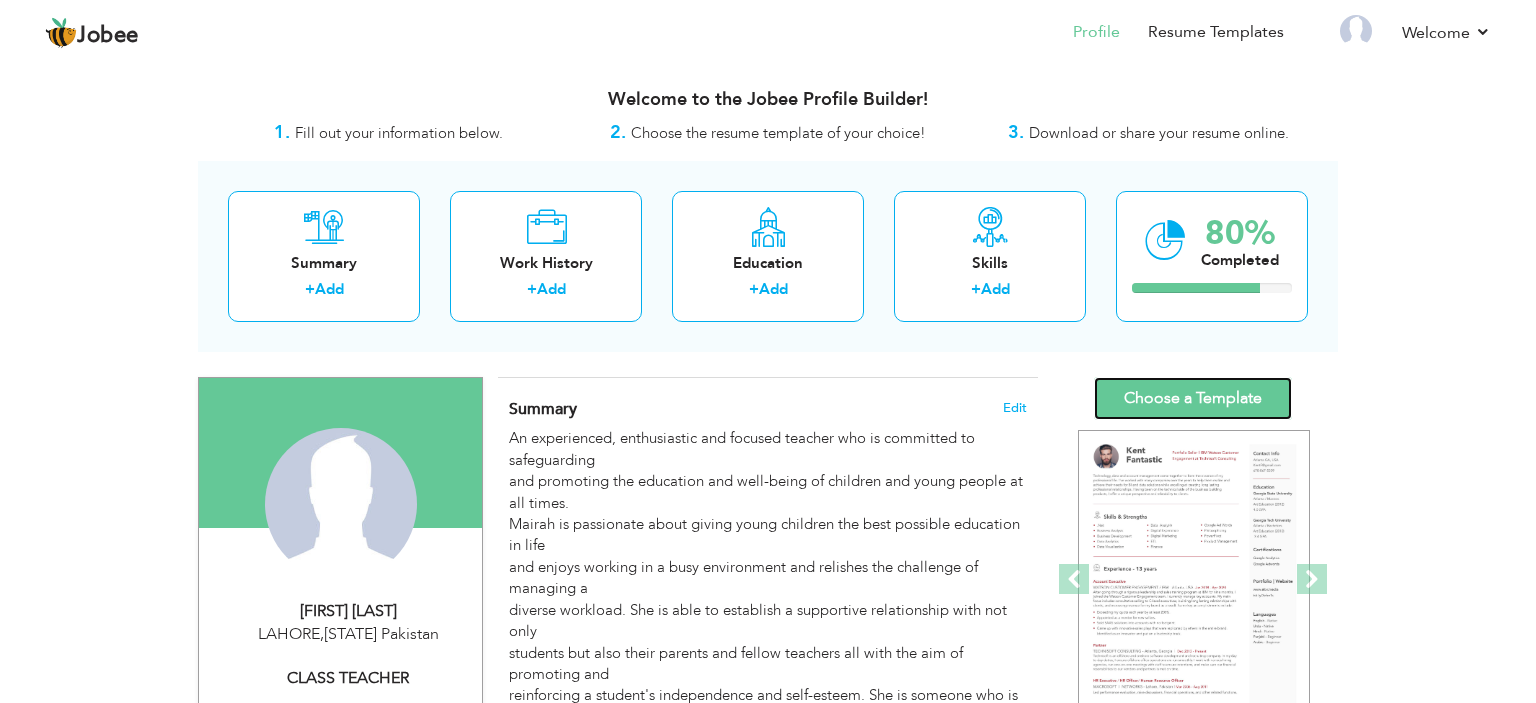 click on "Choose a Template" at bounding box center (1193, 398) 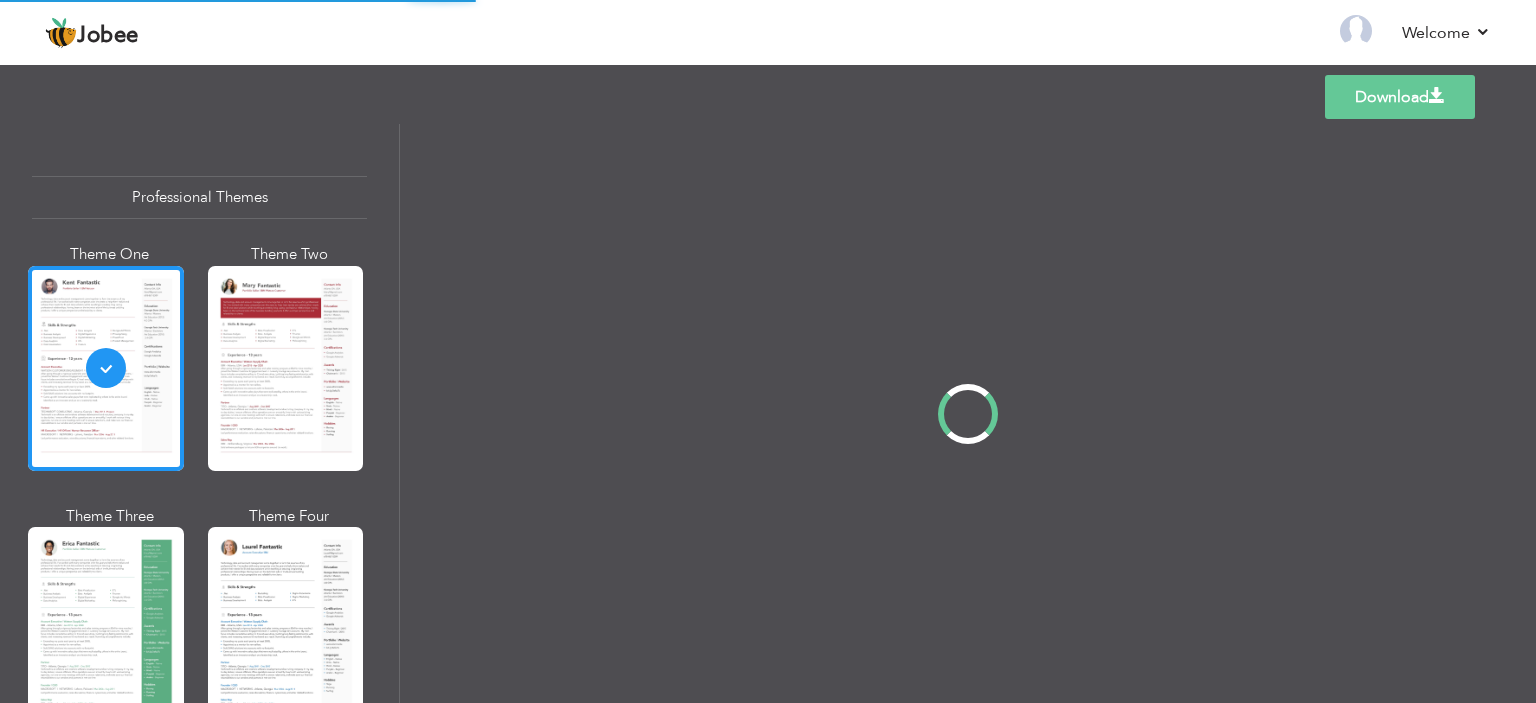 scroll, scrollTop: 0, scrollLeft: 0, axis: both 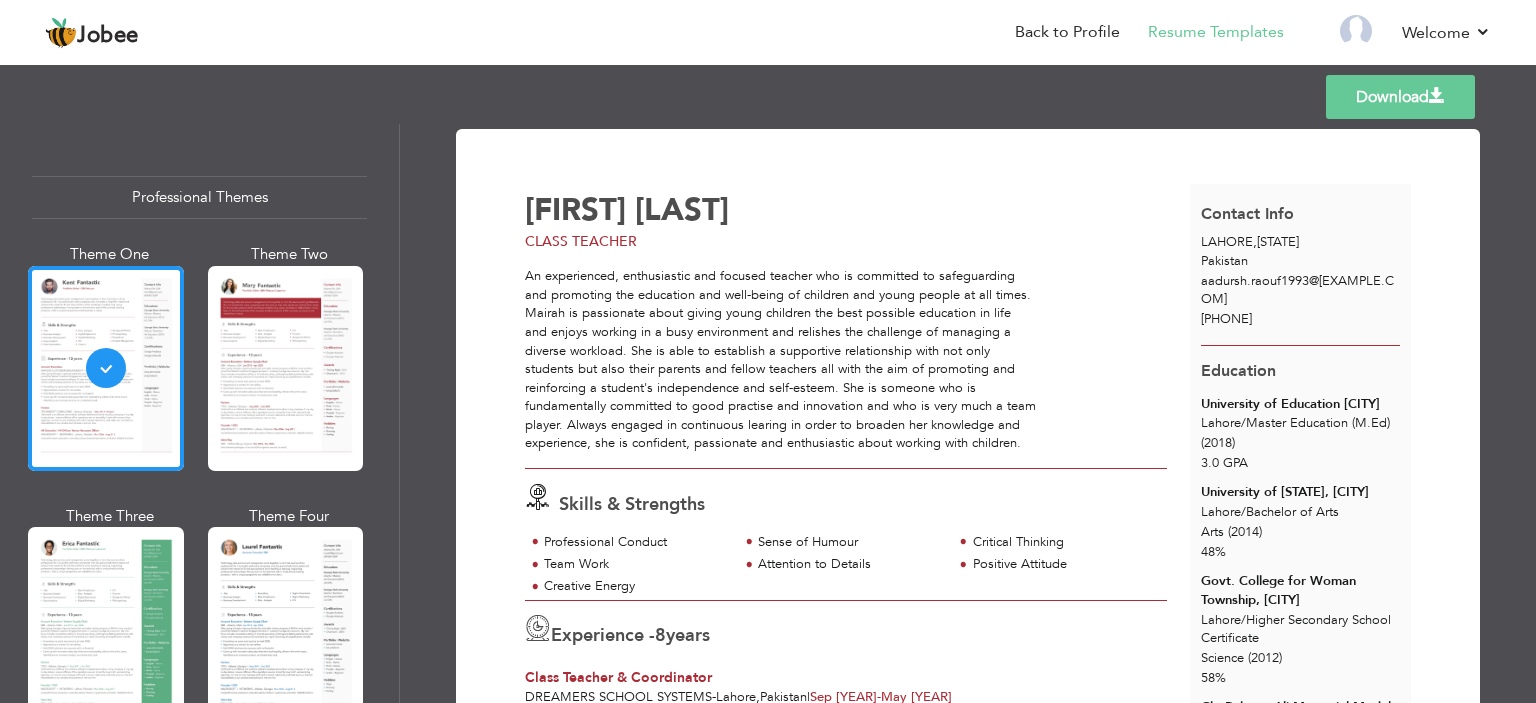 click on "Download" at bounding box center (1400, 97) 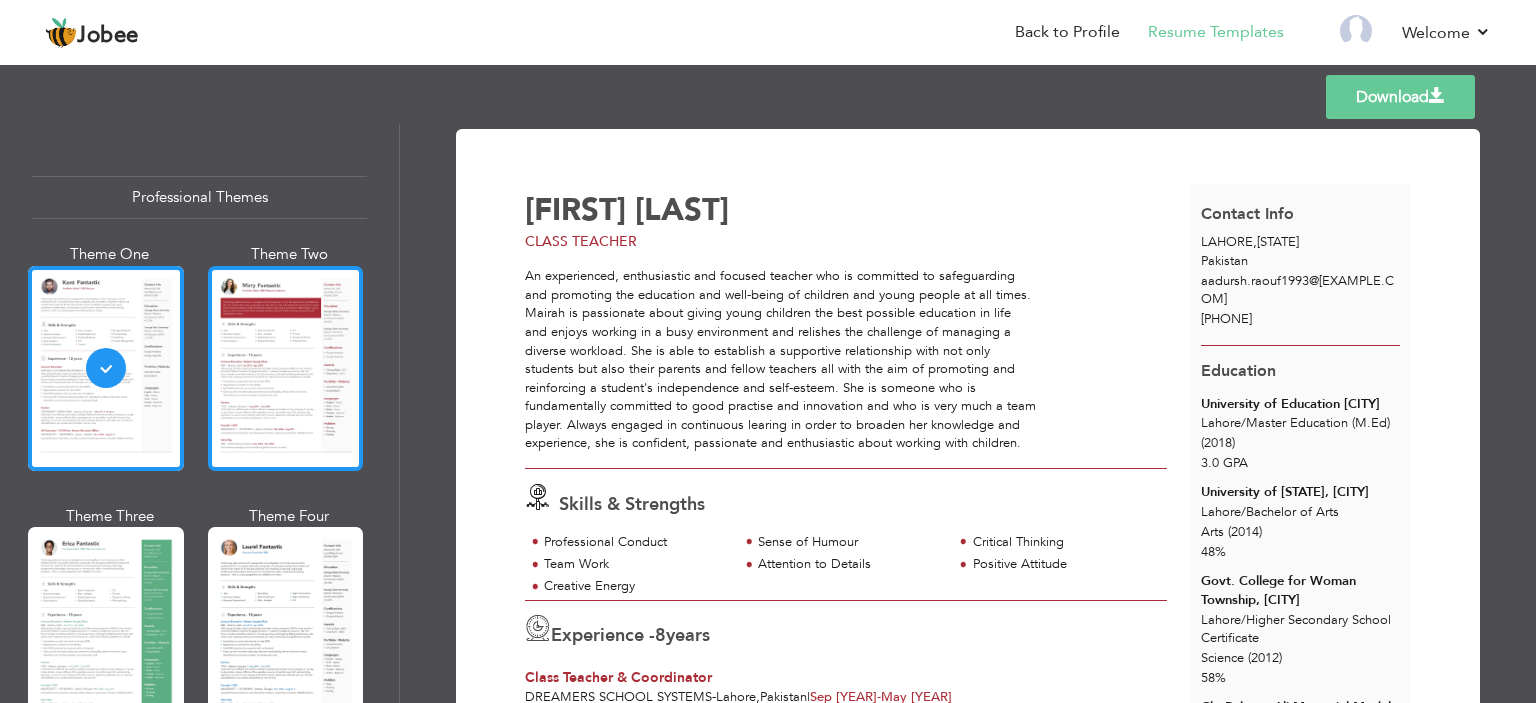 click at bounding box center (286, 368) 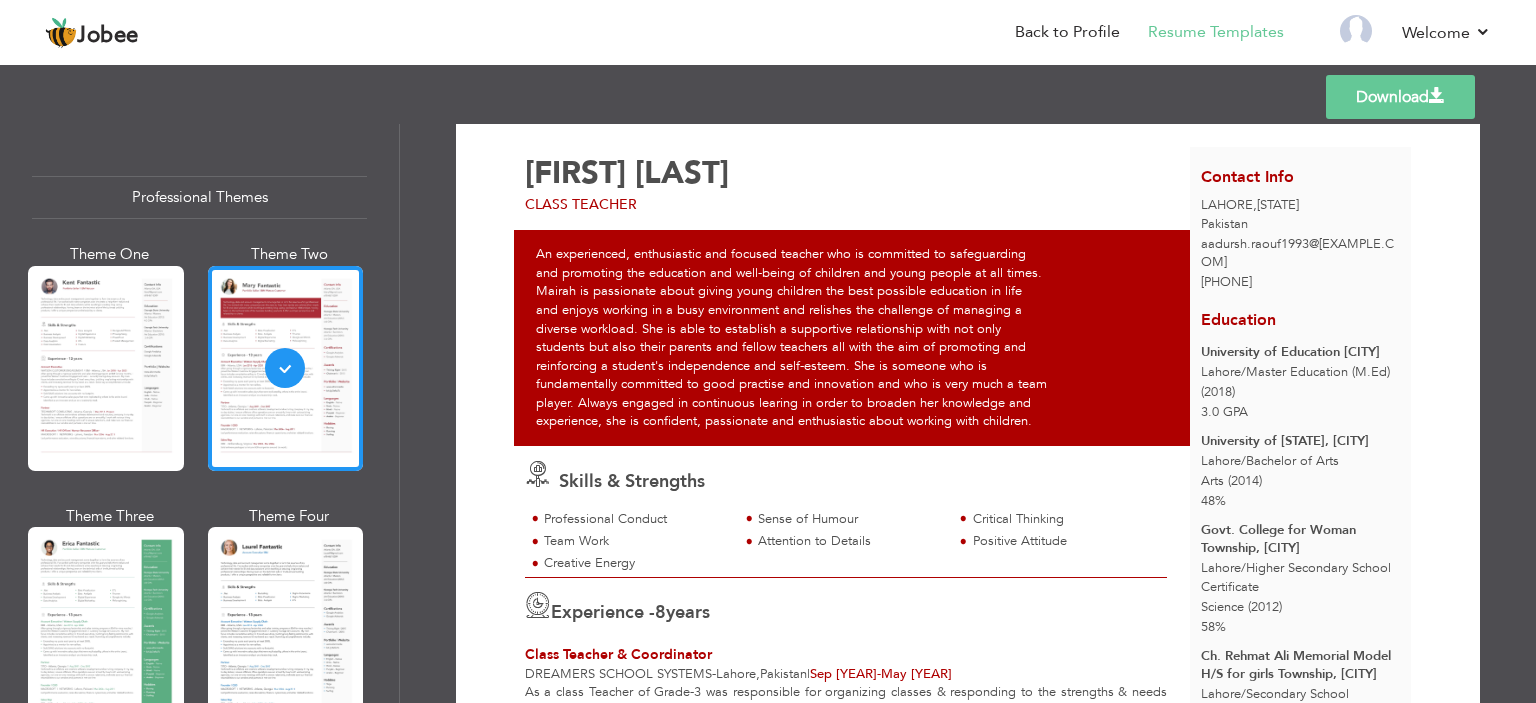 scroll, scrollTop: 0, scrollLeft: 0, axis: both 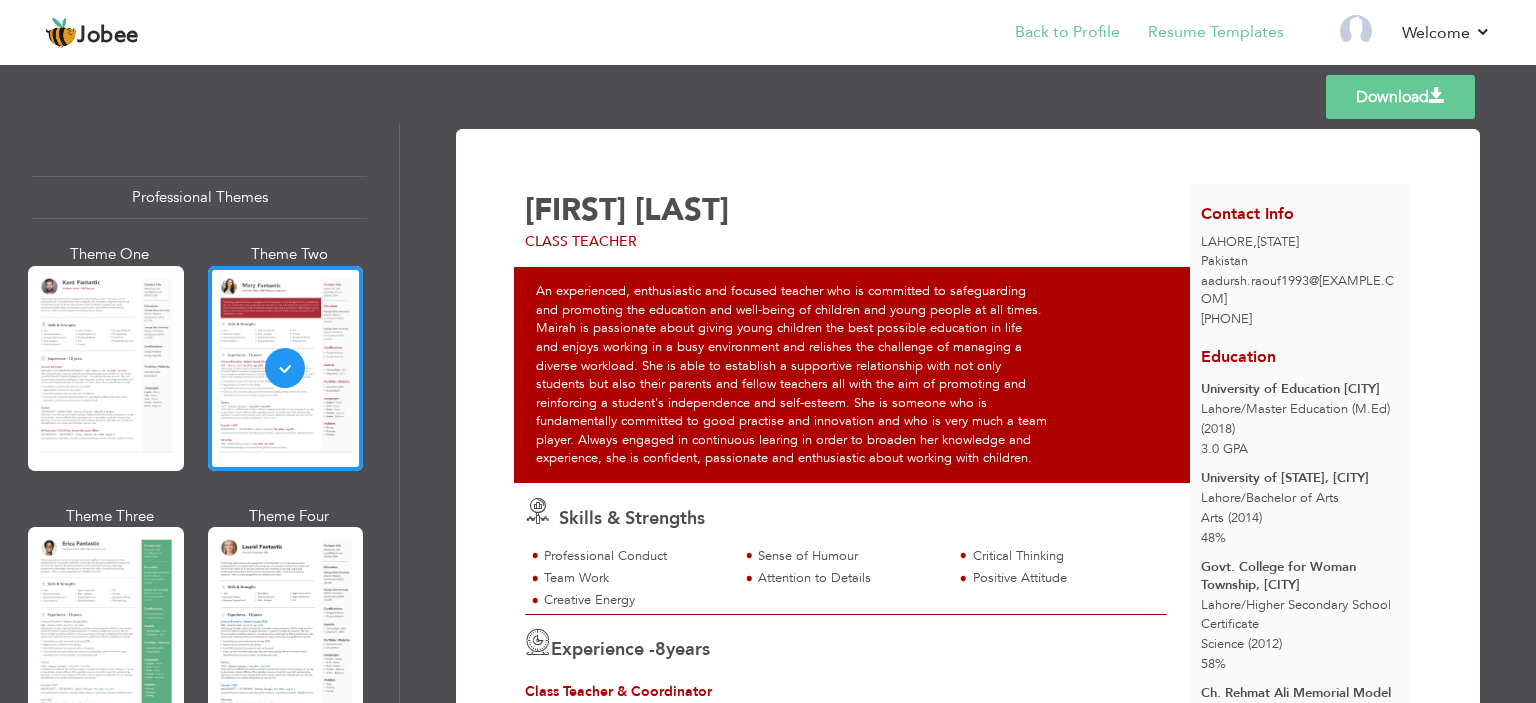 click on "Back to Profile" at bounding box center [1053, 34] 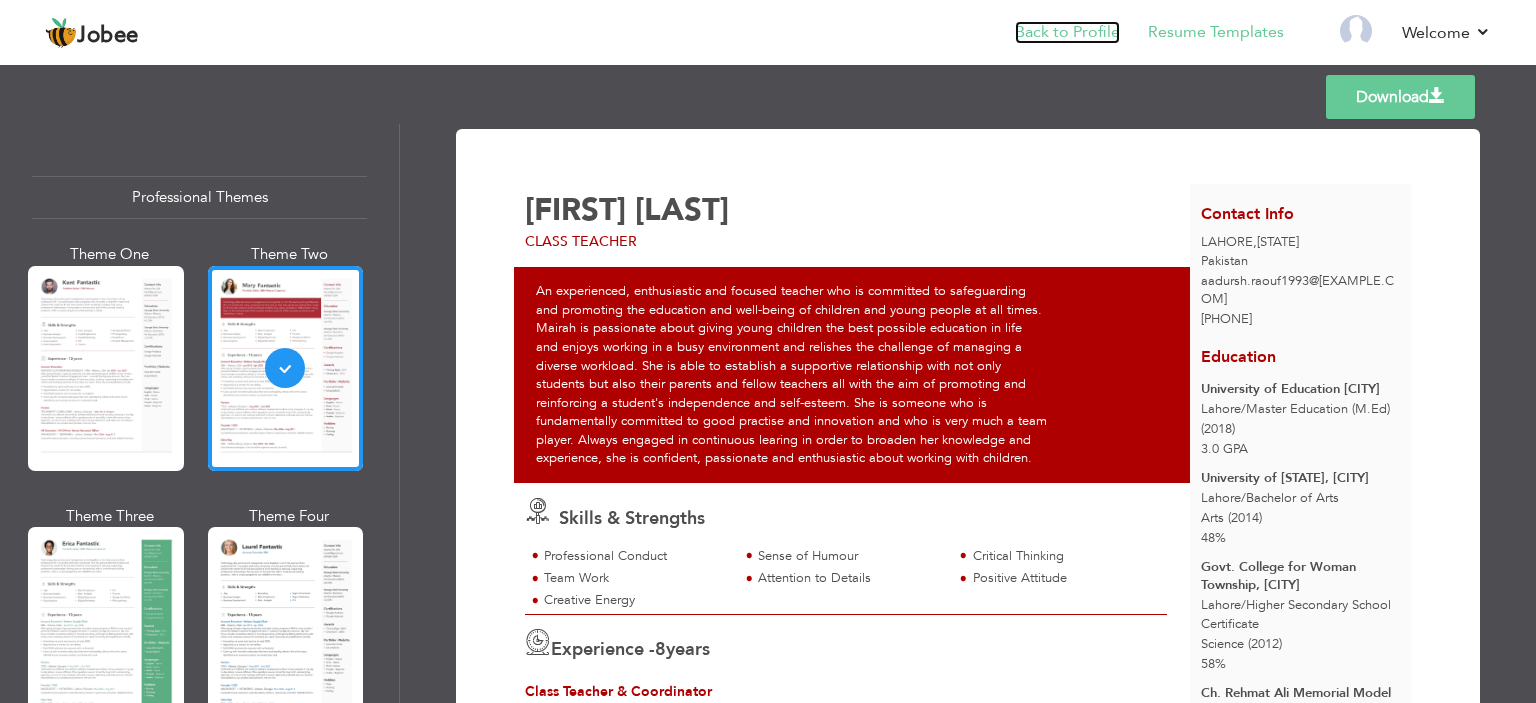 click on "Back to Profile" at bounding box center [1067, 32] 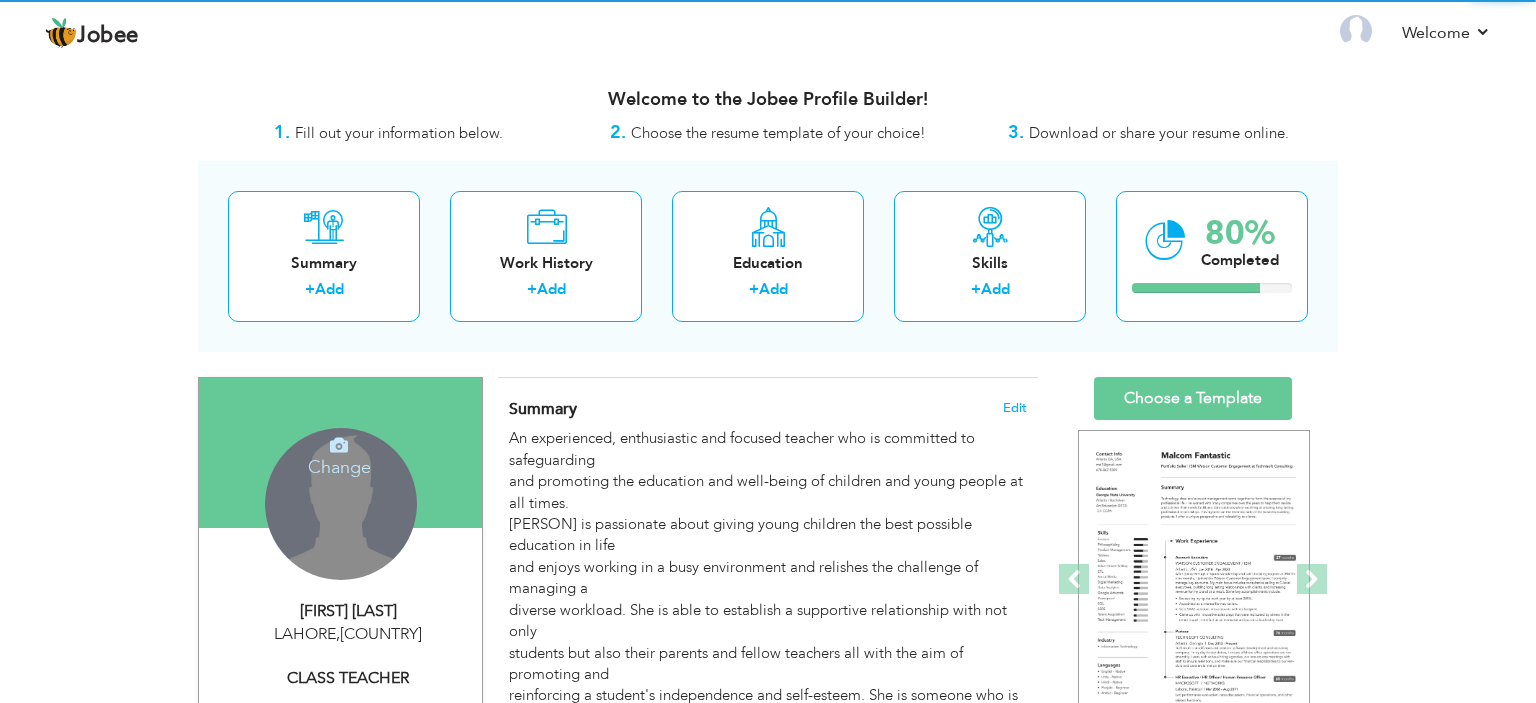 scroll, scrollTop: 0, scrollLeft: 0, axis: both 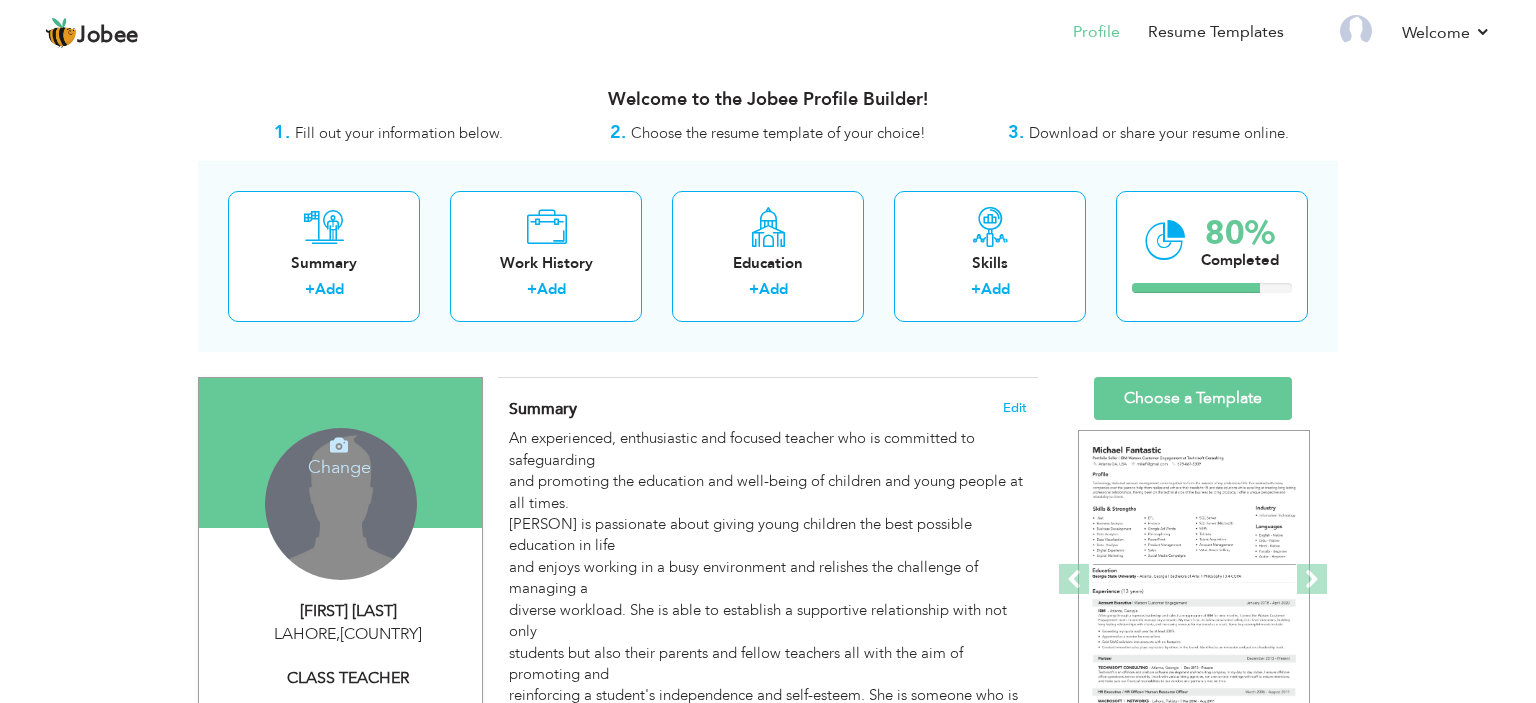 click on "Change" at bounding box center [339, 454] 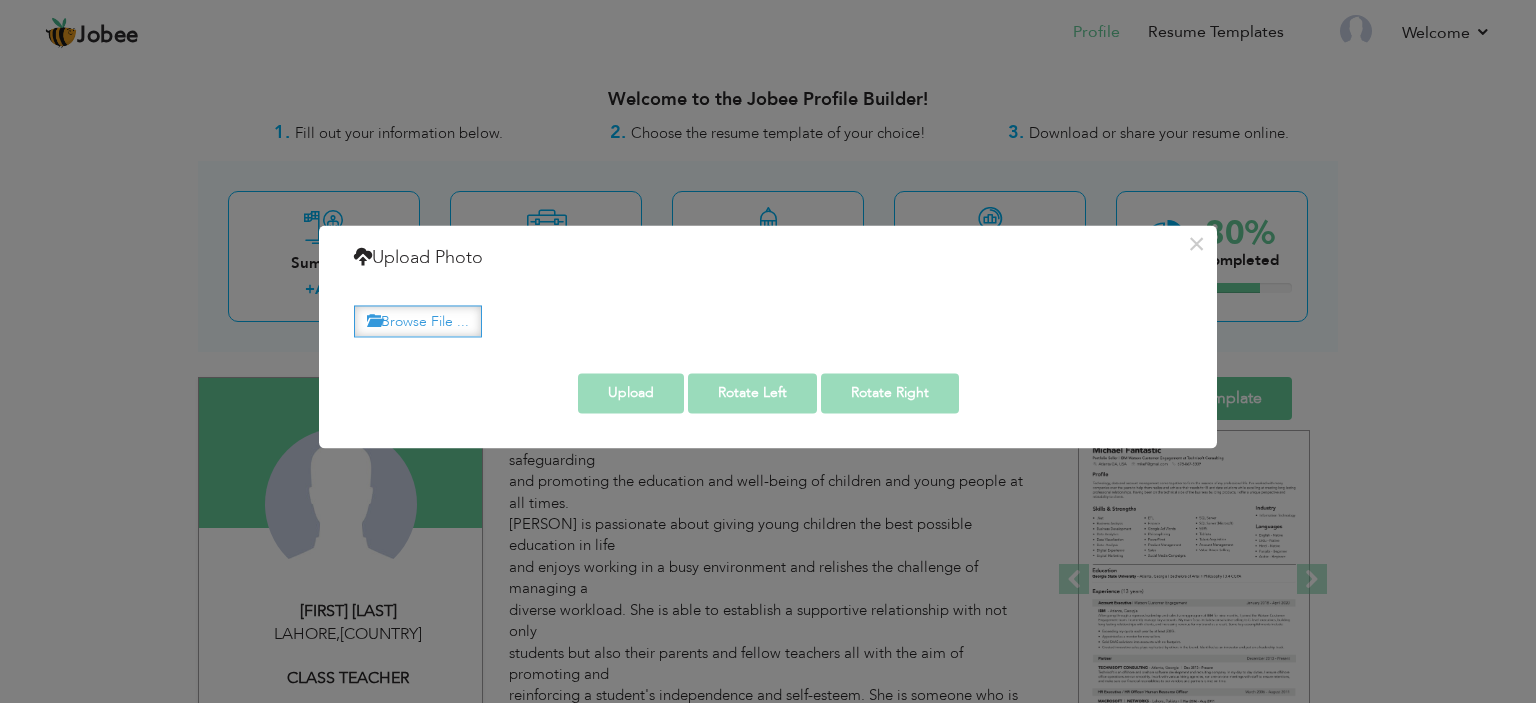 click on "Browse File ..." at bounding box center [418, 321] 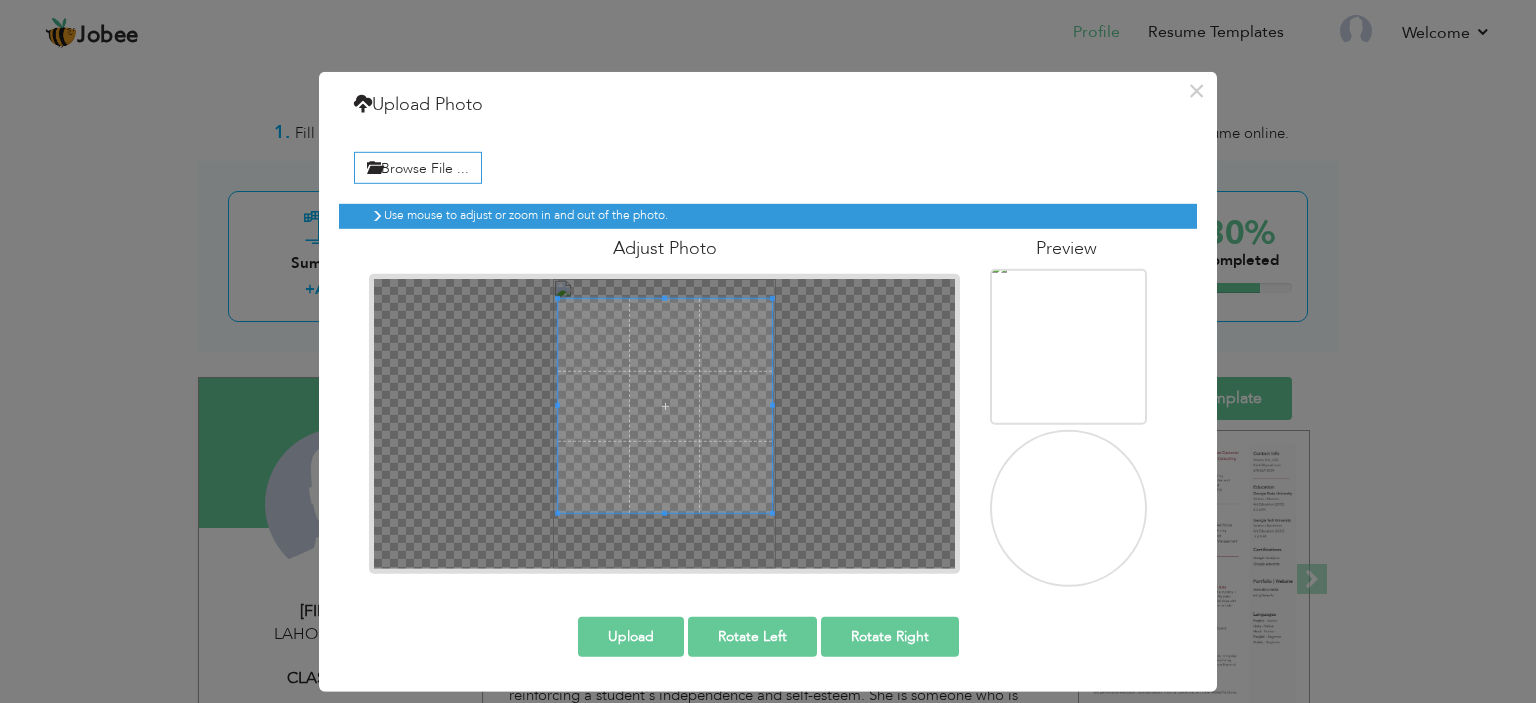 click at bounding box center (664, 423) 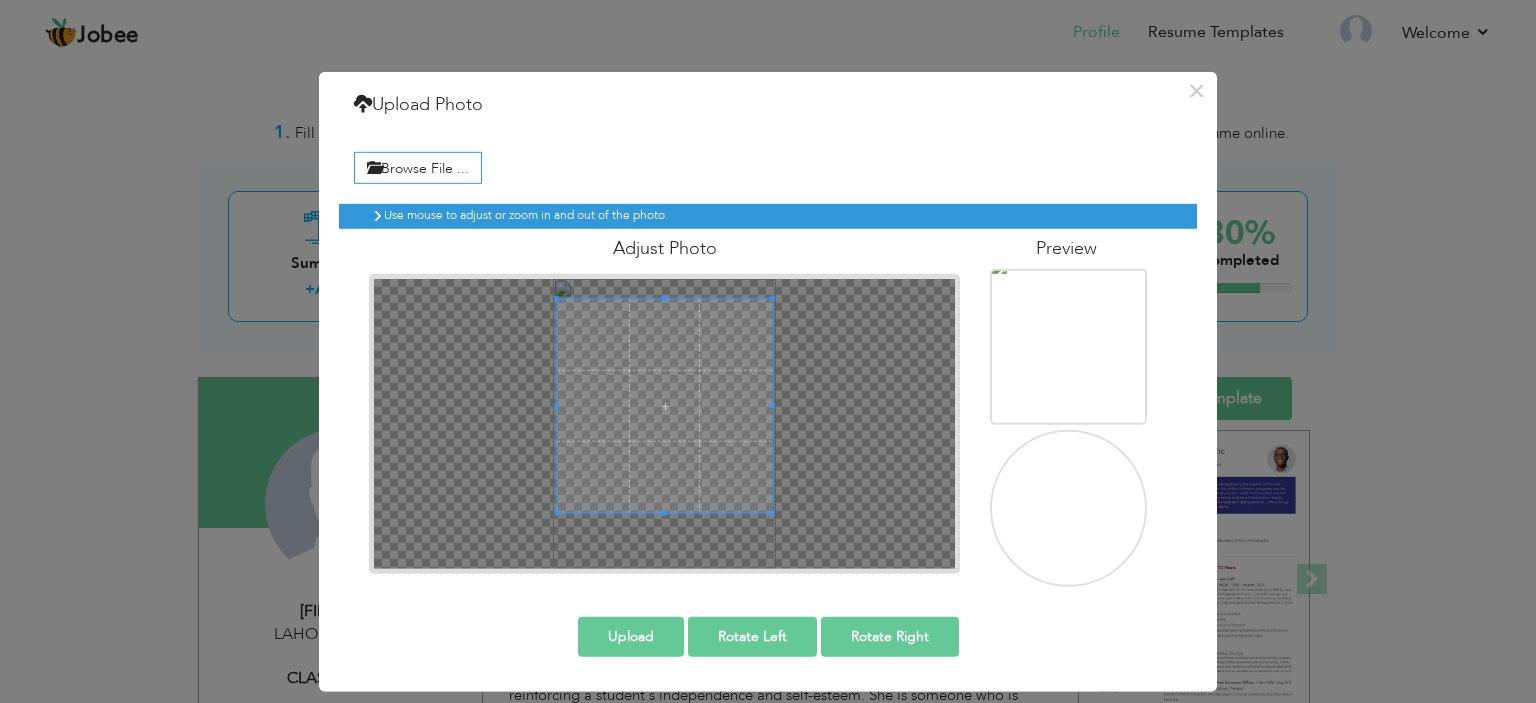 click on "Upload" at bounding box center [631, 637] 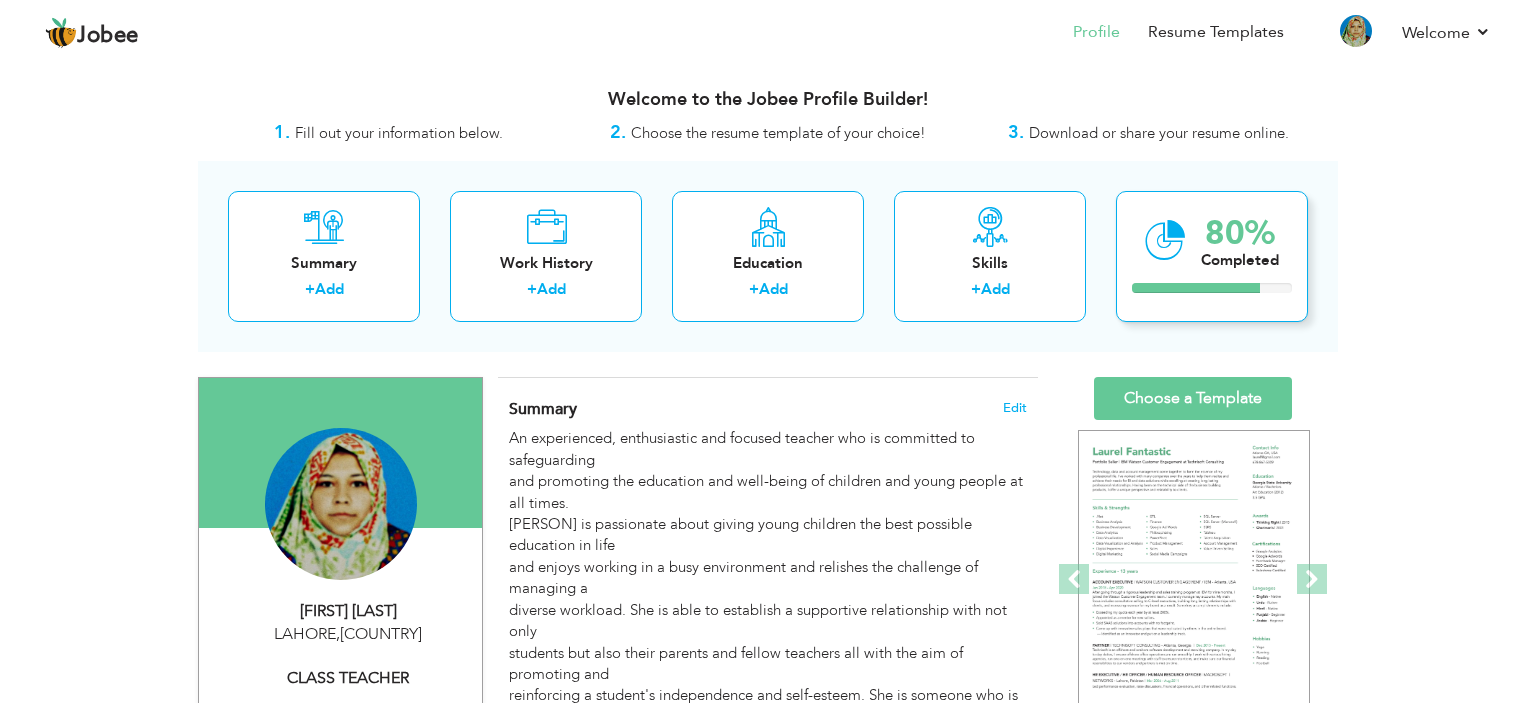 click on "Completed" at bounding box center [1240, 260] 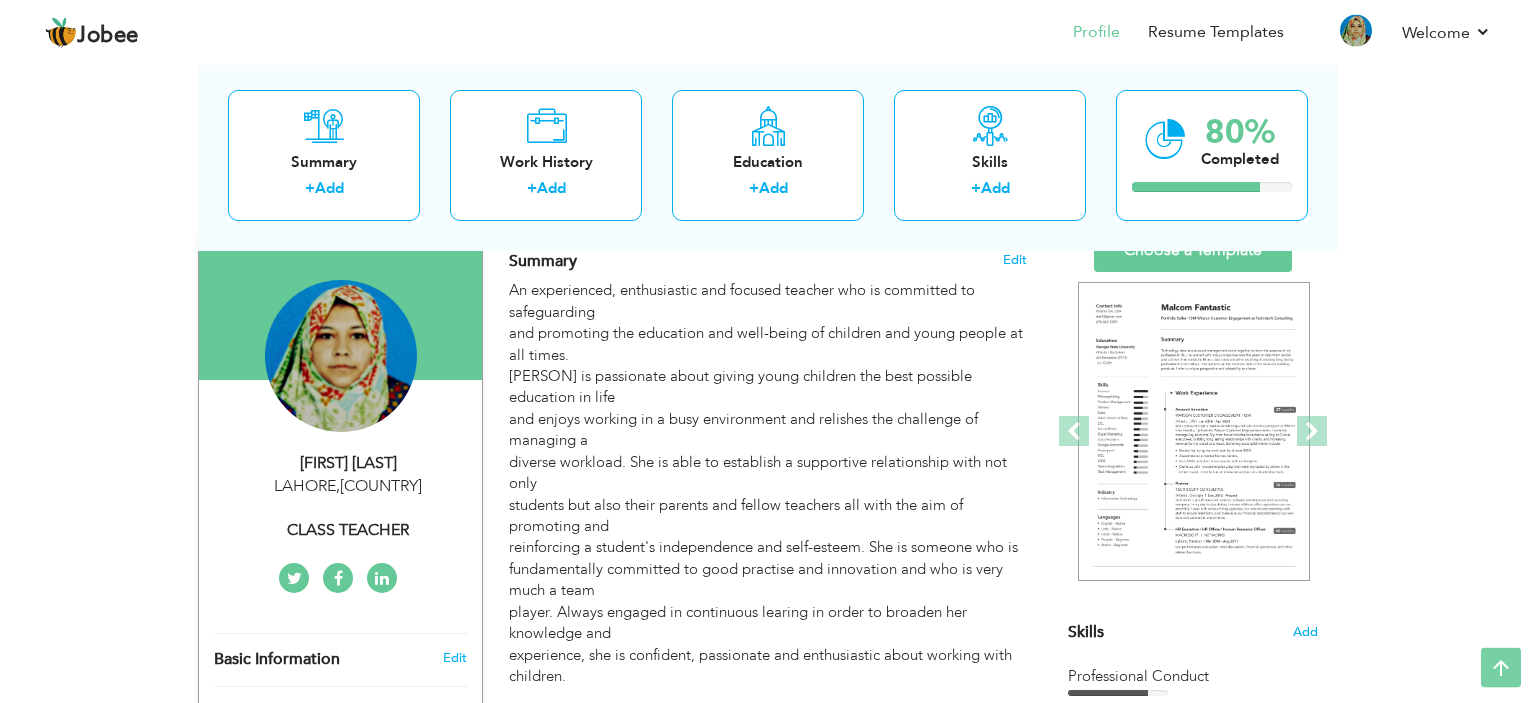 scroll, scrollTop: 0, scrollLeft: 0, axis: both 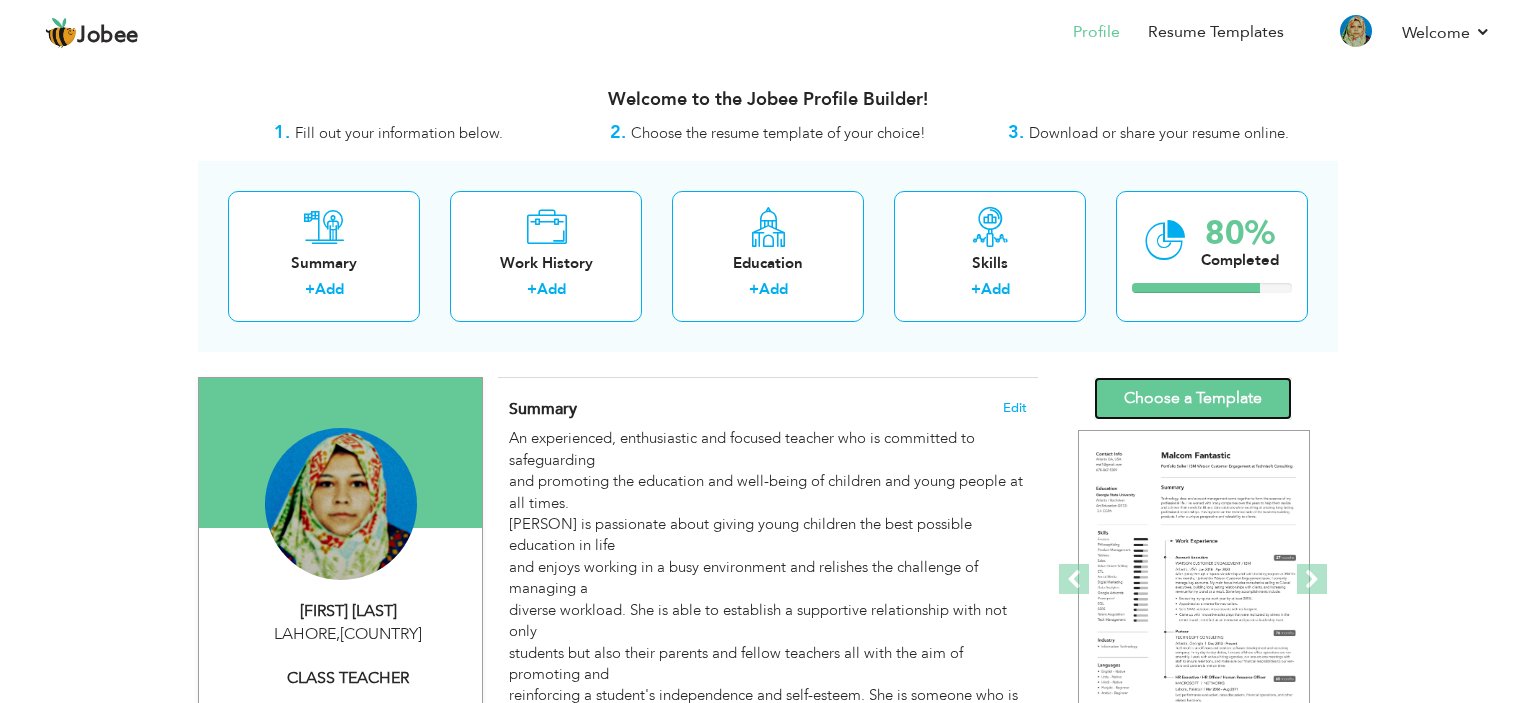 click on "Choose a Template" at bounding box center [1193, 398] 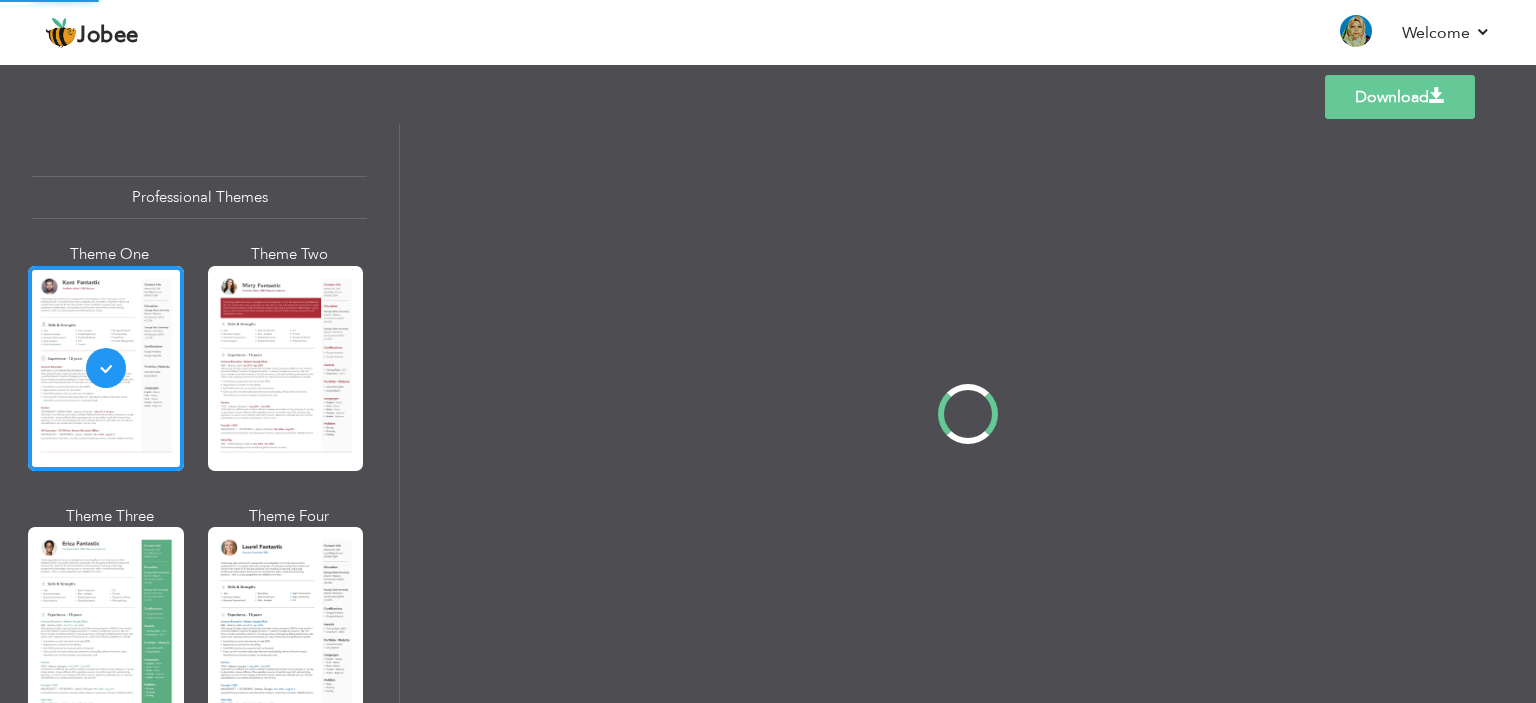 scroll, scrollTop: 0, scrollLeft: 0, axis: both 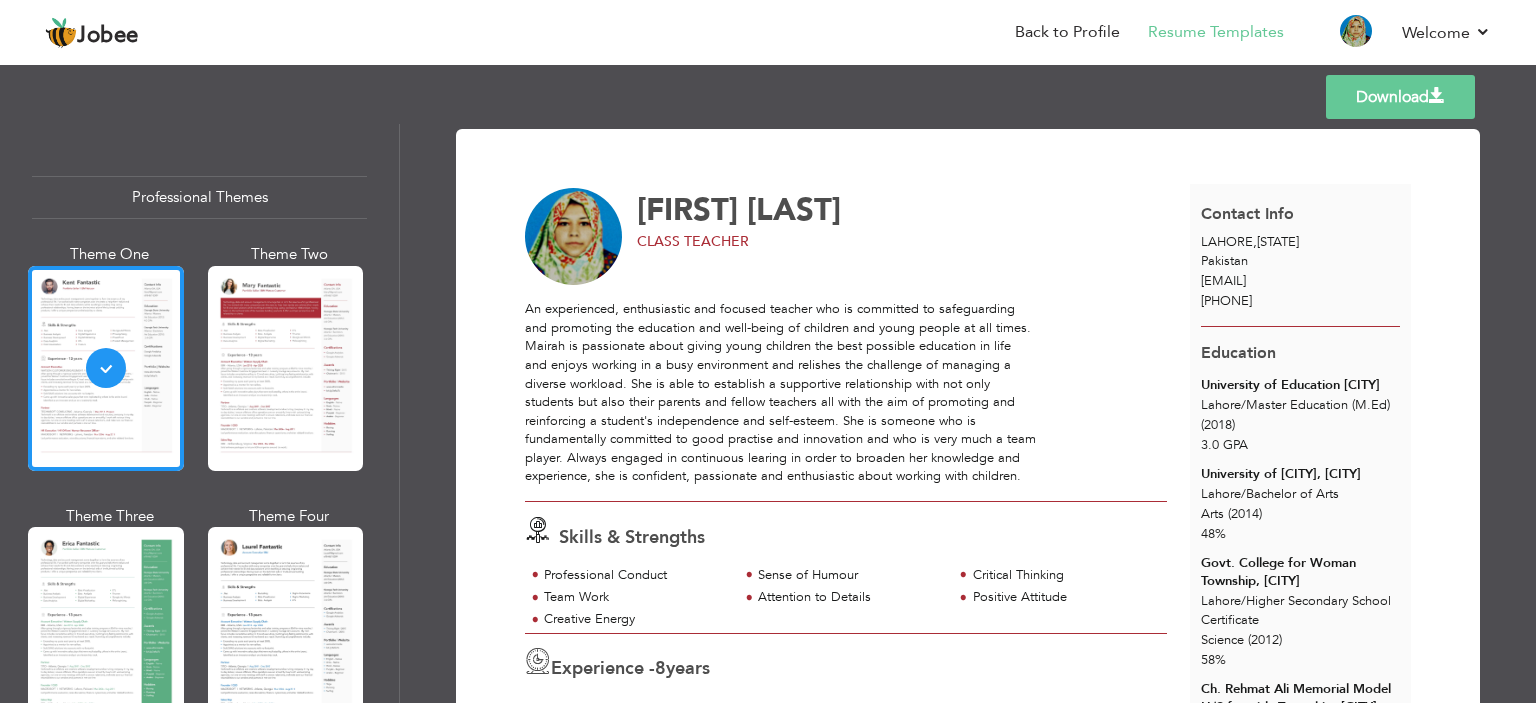 click on "Download" at bounding box center (1400, 97) 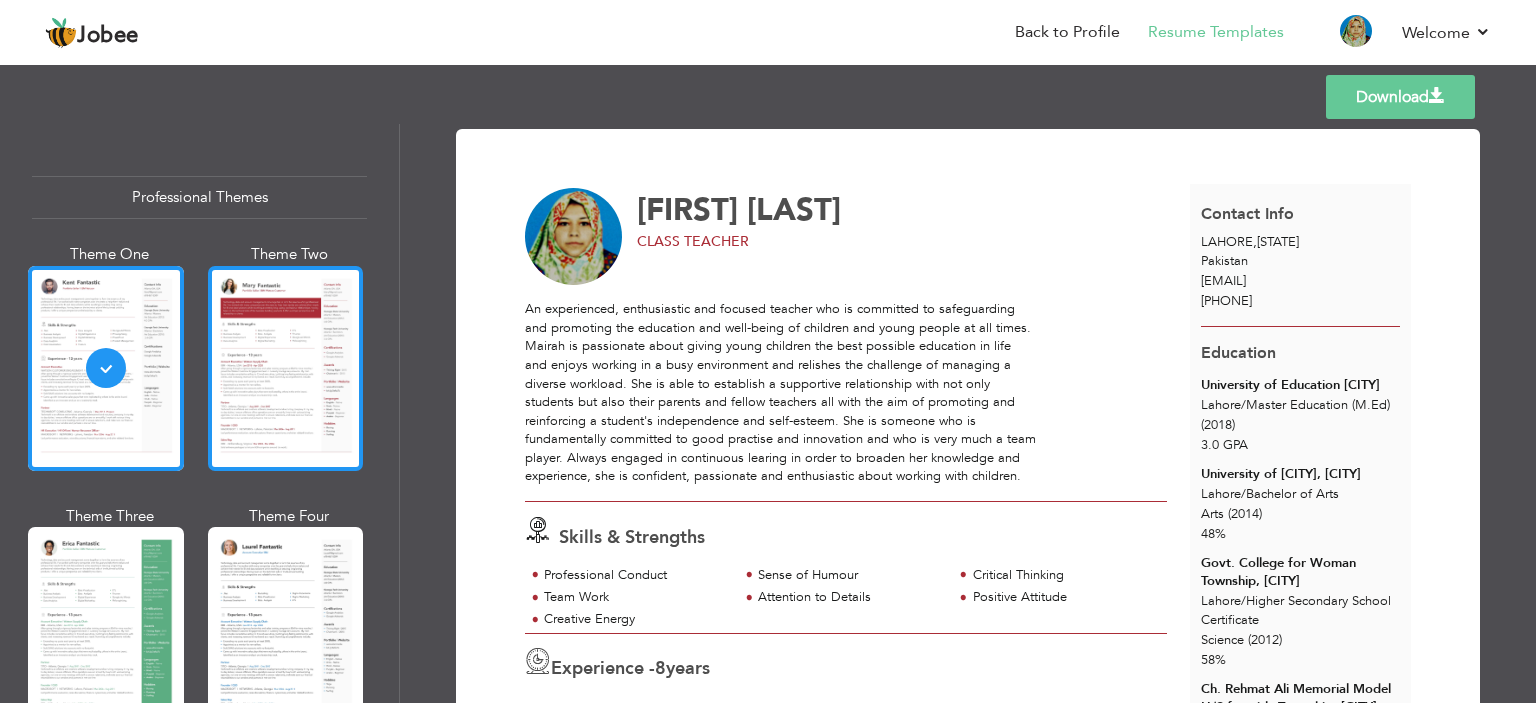 click at bounding box center (286, 368) 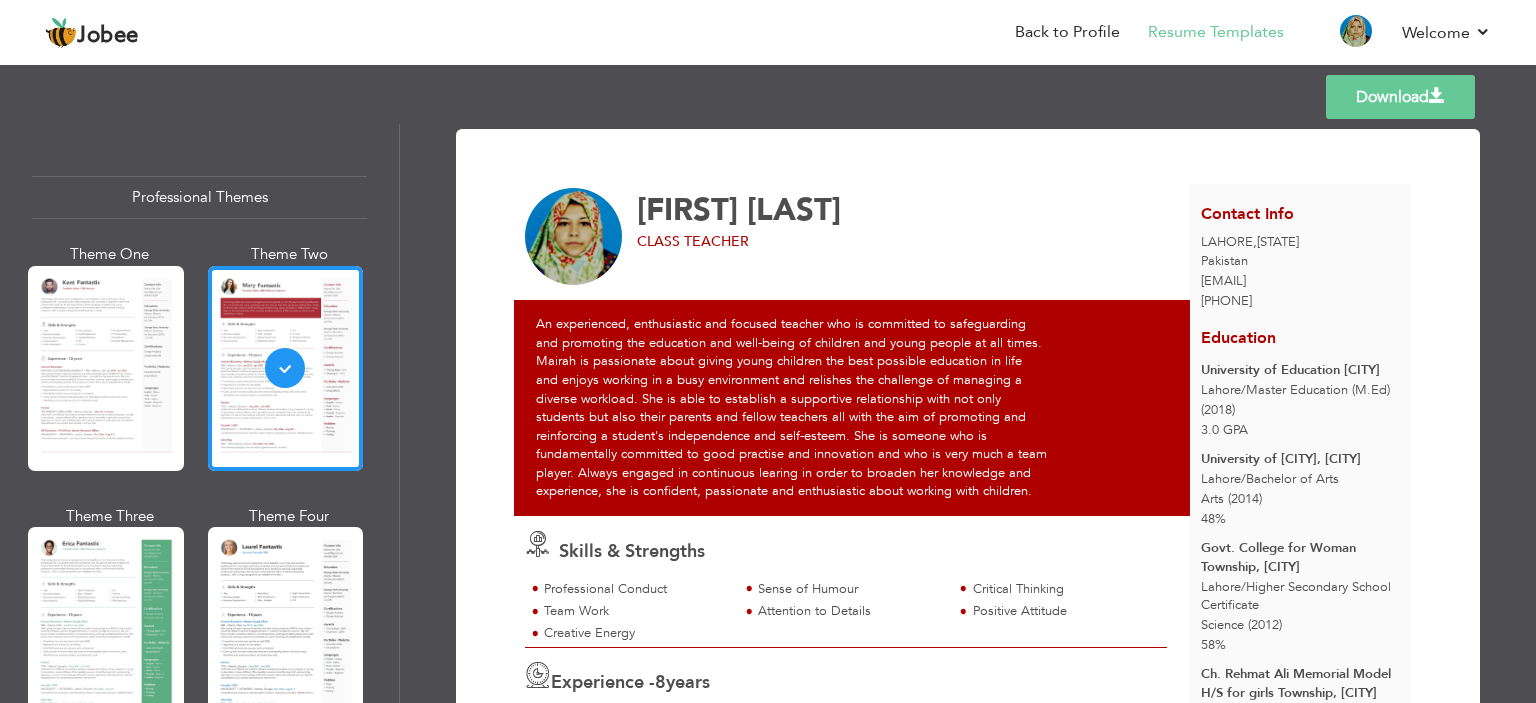click on "Download" at bounding box center (1400, 97) 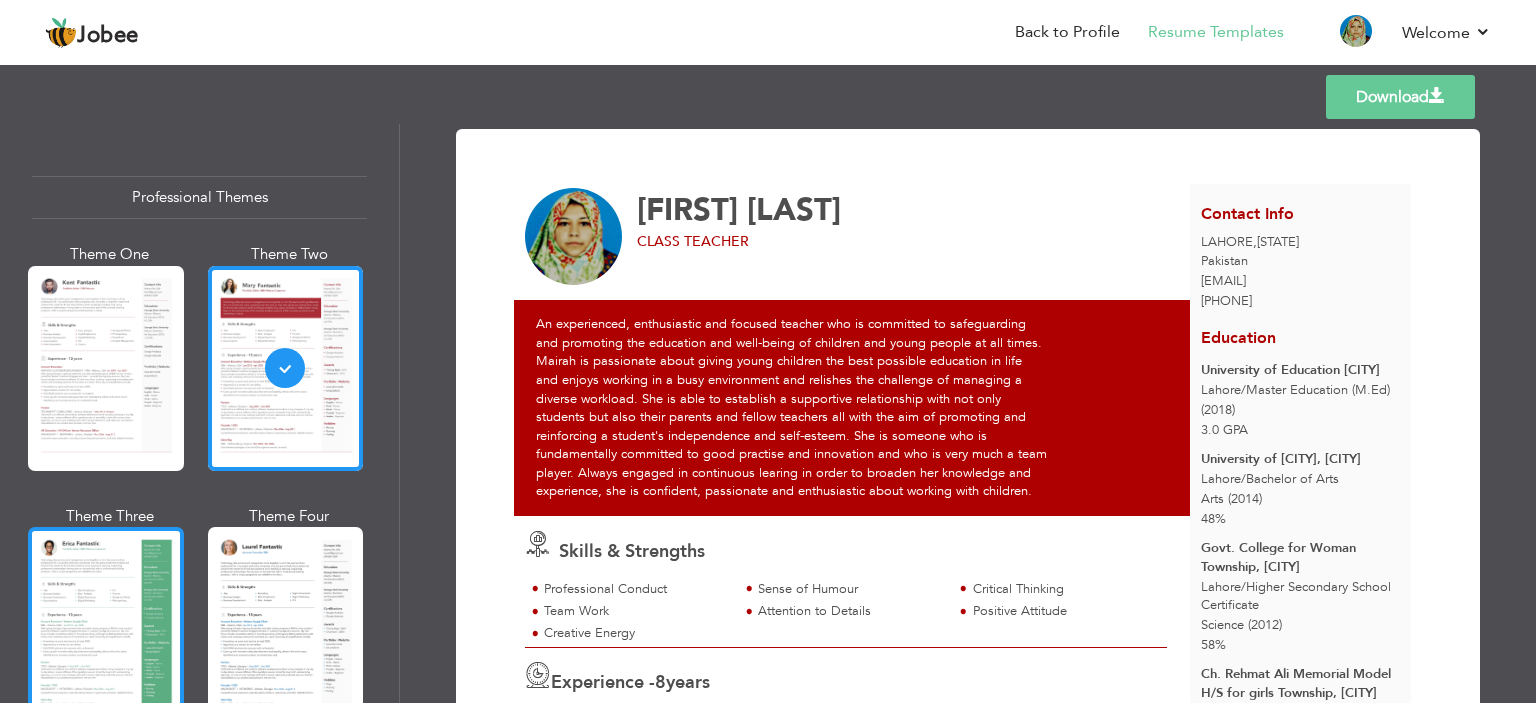 click at bounding box center [106, 629] 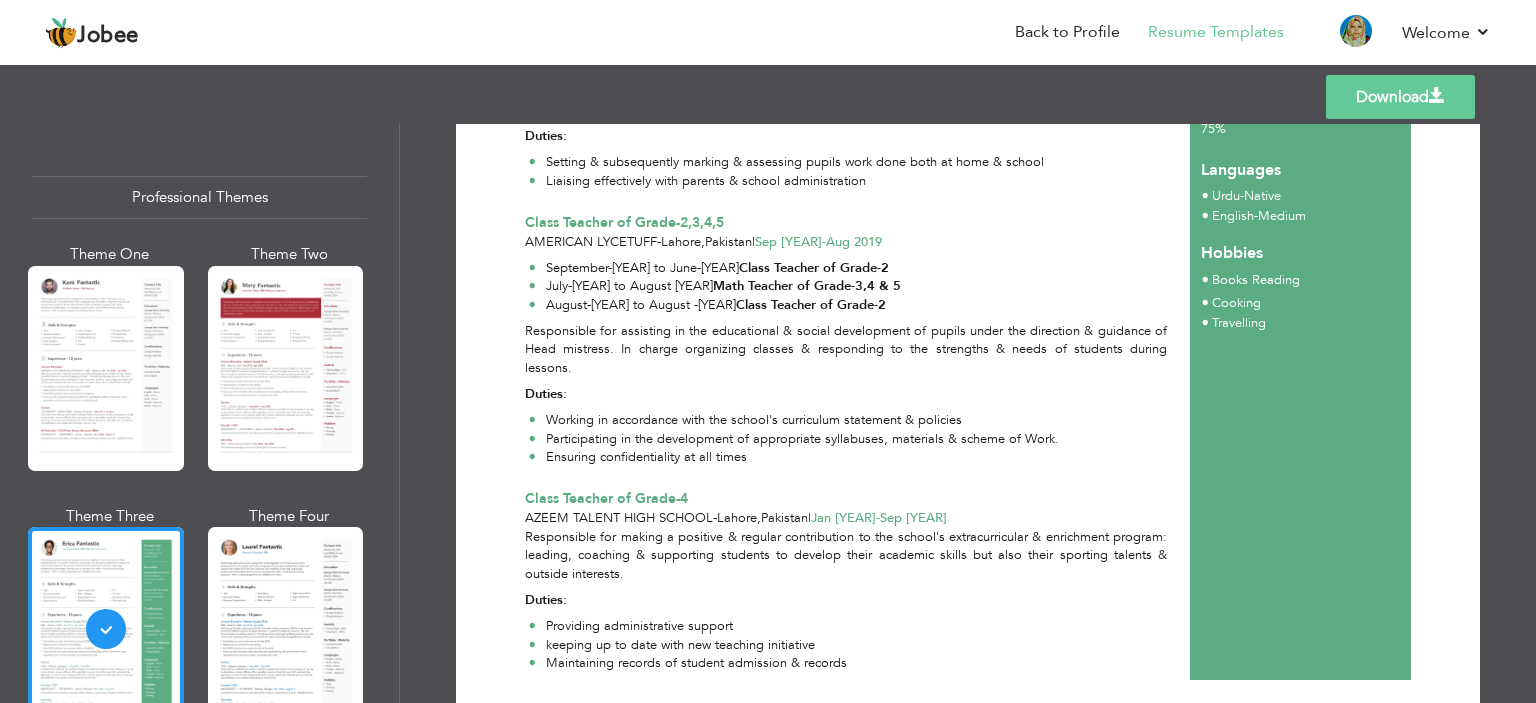 scroll, scrollTop: 710, scrollLeft: 0, axis: vertical 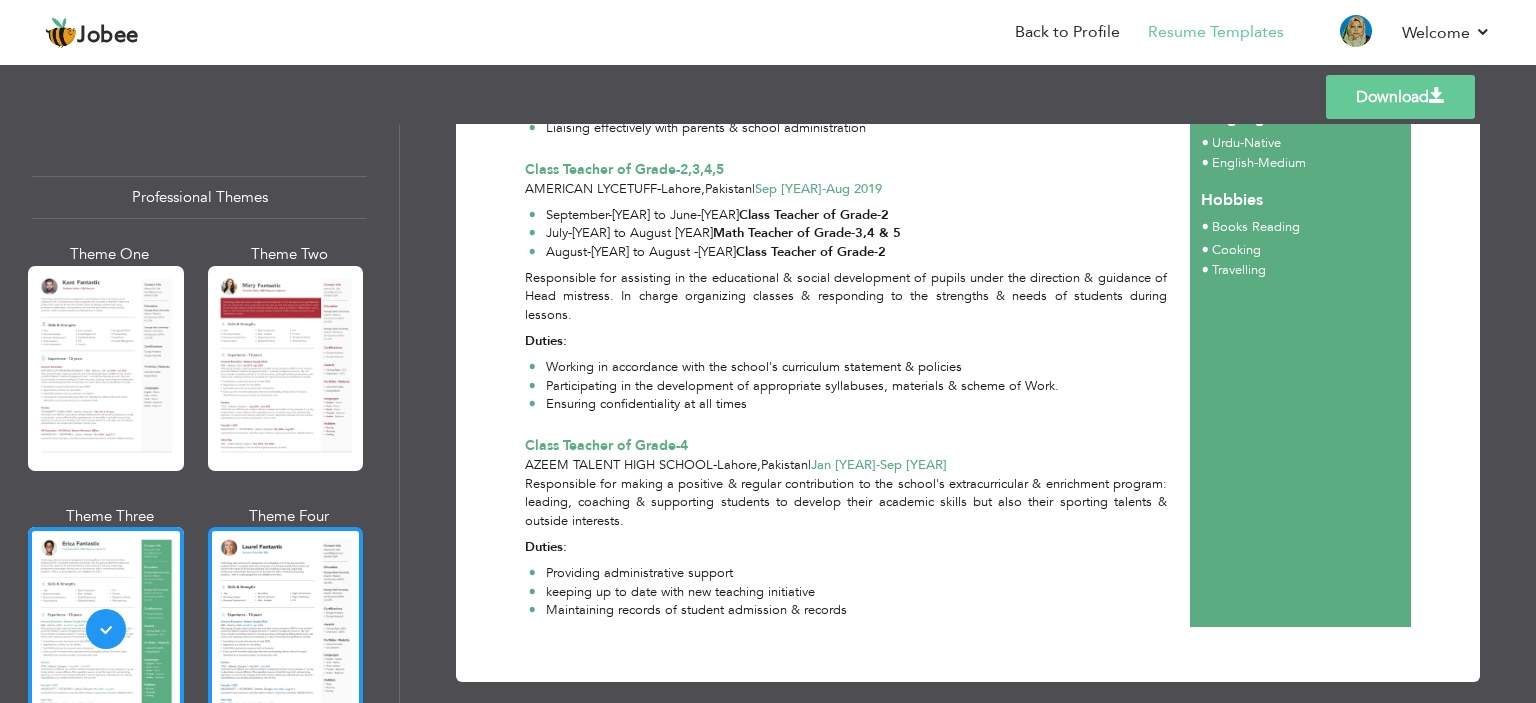 click at bounding box center (286, 629) 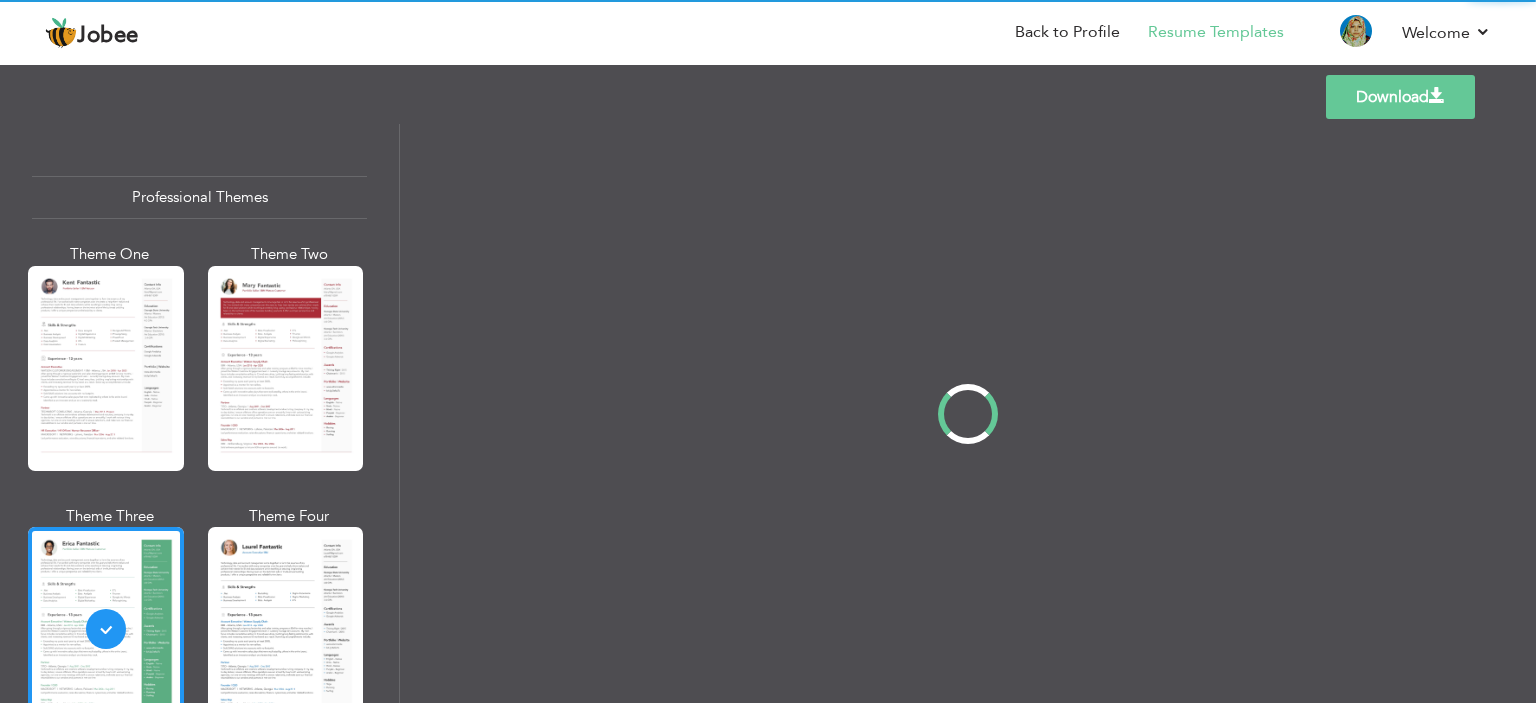 scroll, scrollTop: 0, scrollLeft: 0, axis: both 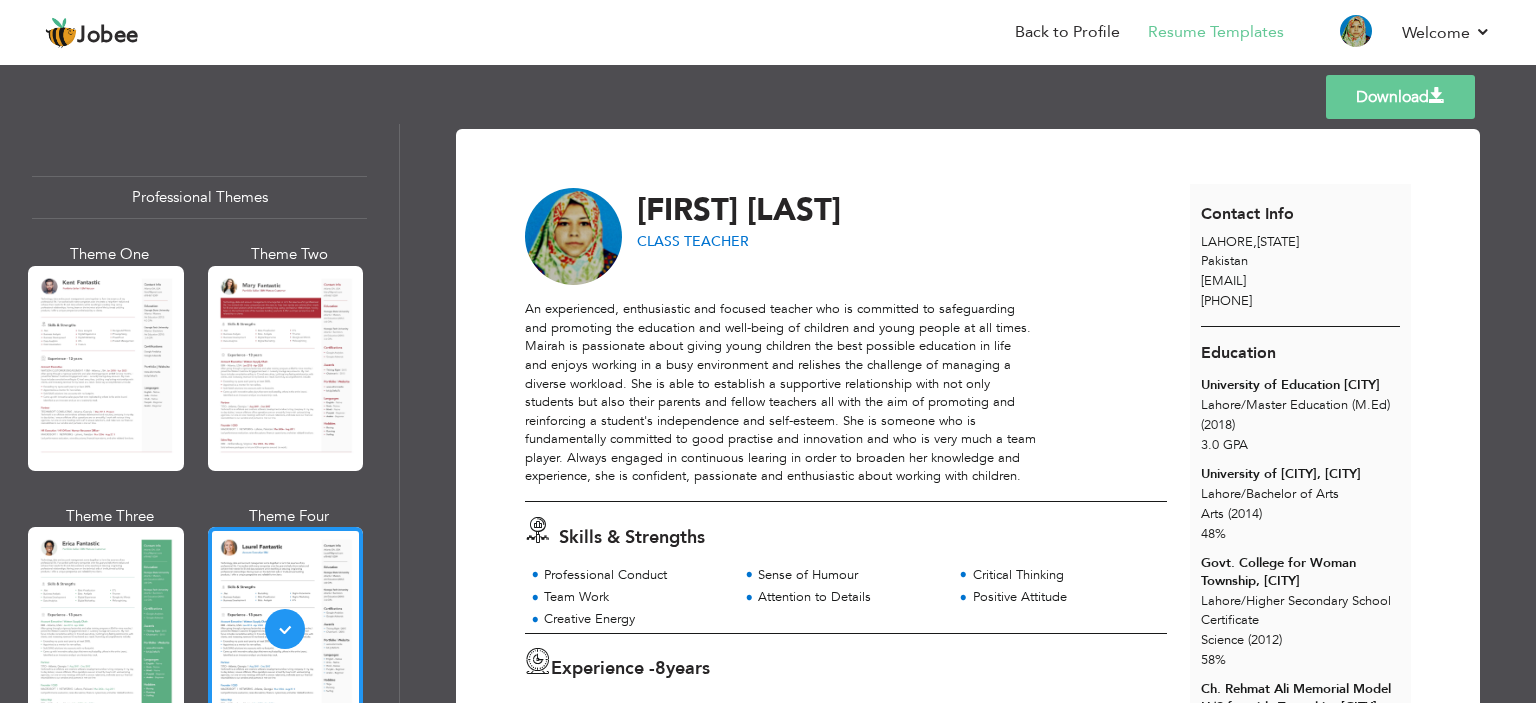 click on "Download" at bounding box center (1400, 97) 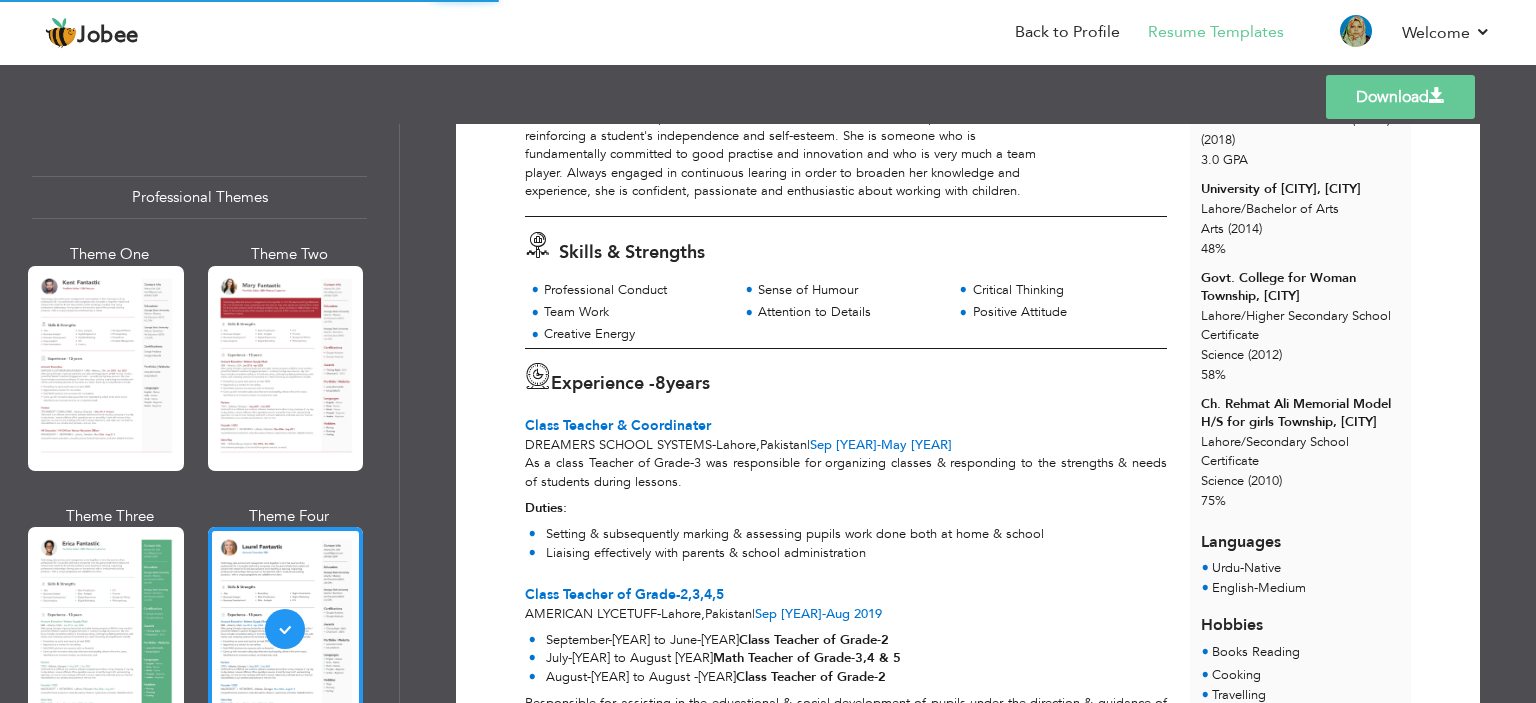 scroll, scrollTop: 0, scrollLeft: 0, axis: both 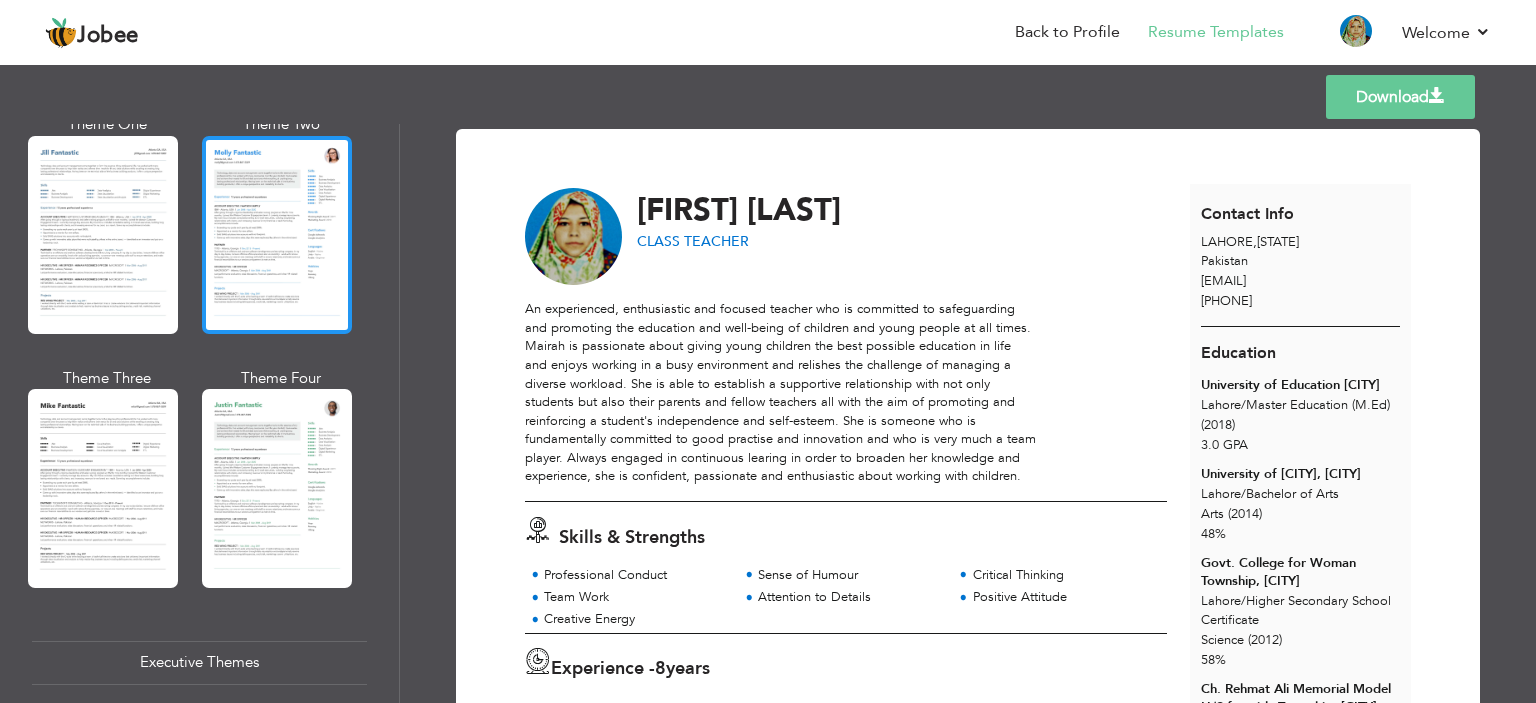 click at bounding box center [277, 235] 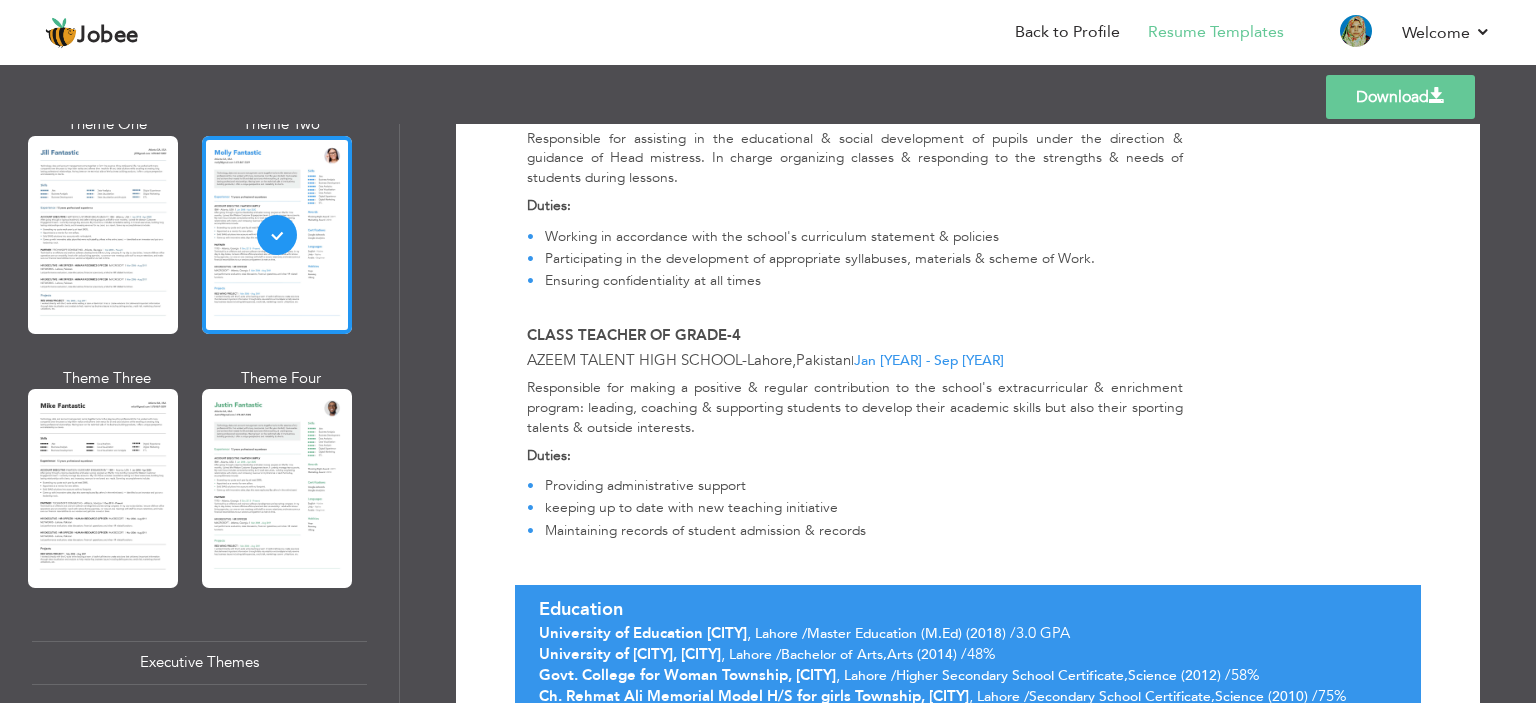scroll, scrollTop: 956, scrollLeft: 0, axis: vertical 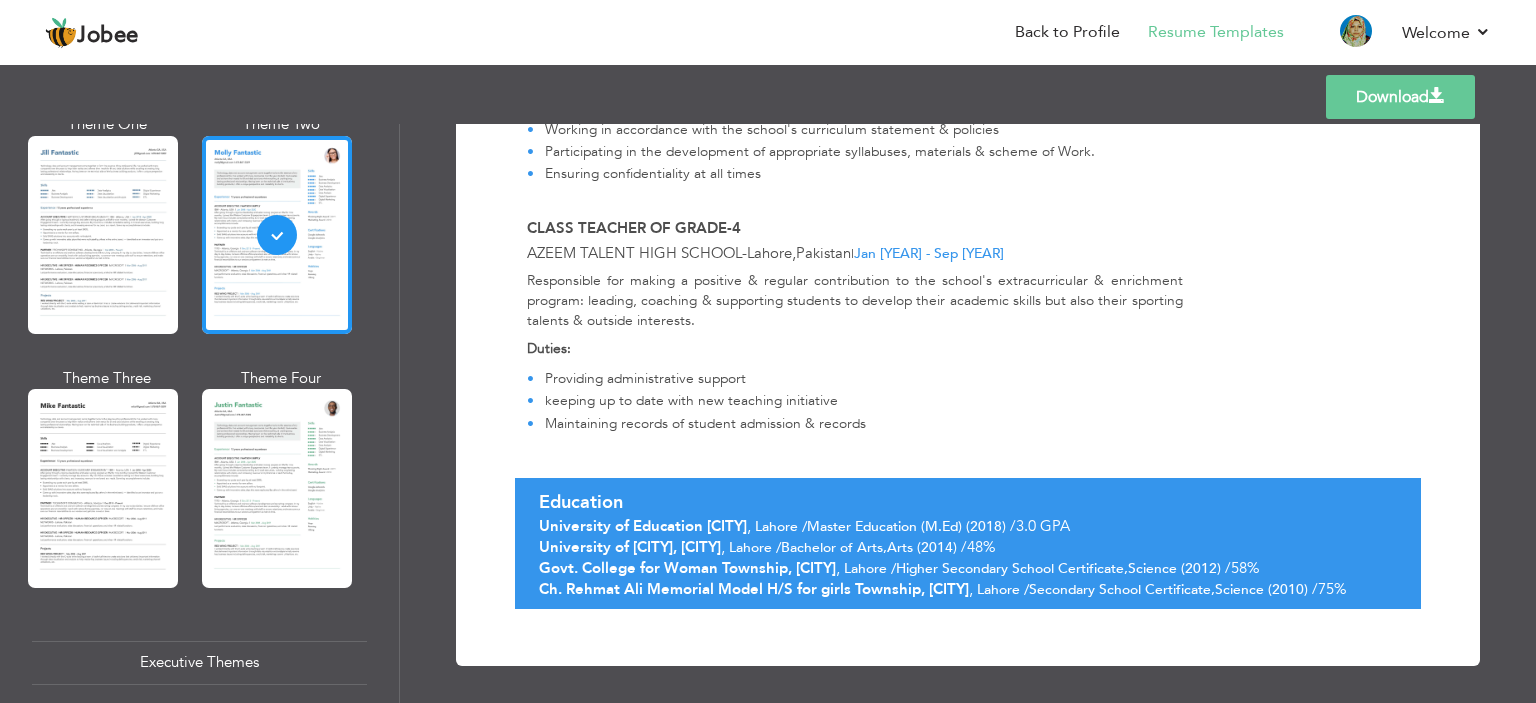 click on "Download" at bounding box center (1400, 97) 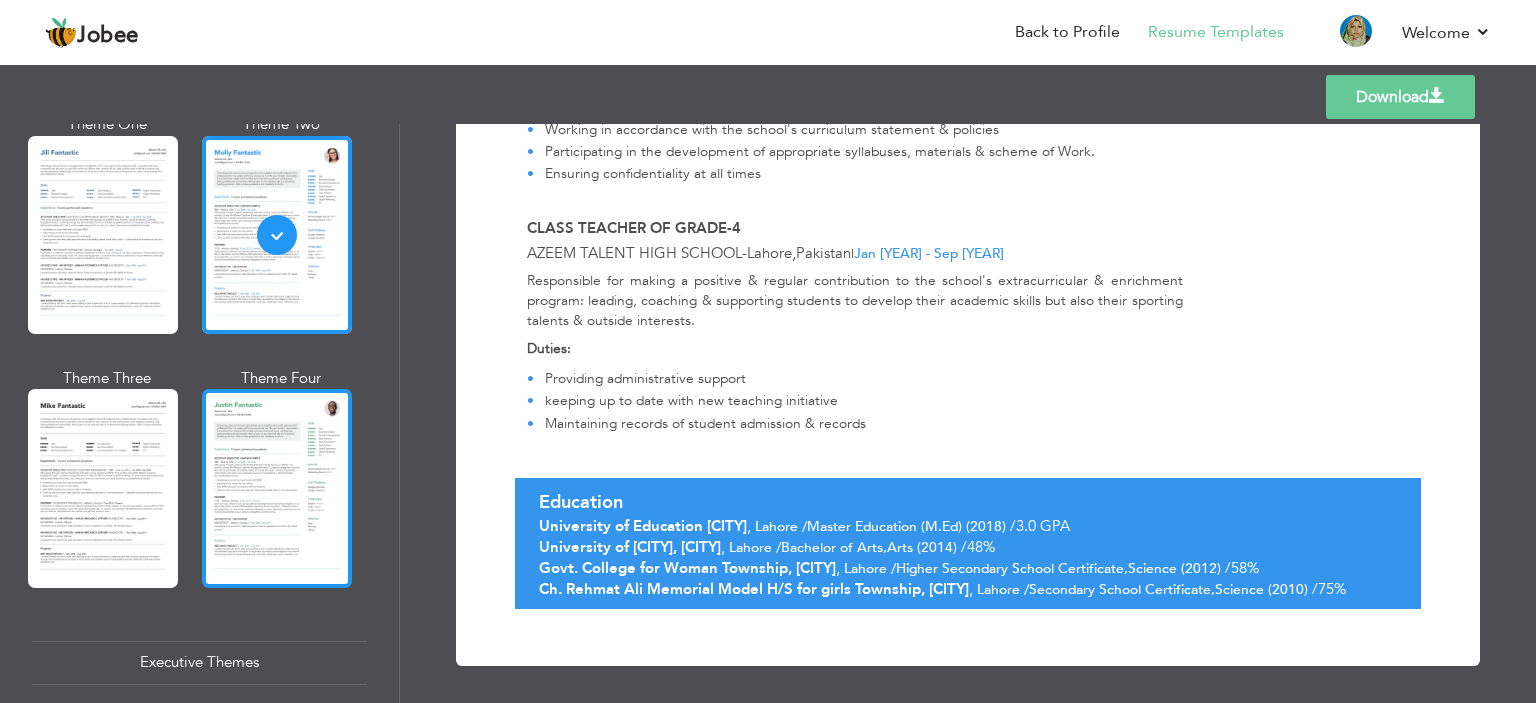 click at bounding box center (277, 488) 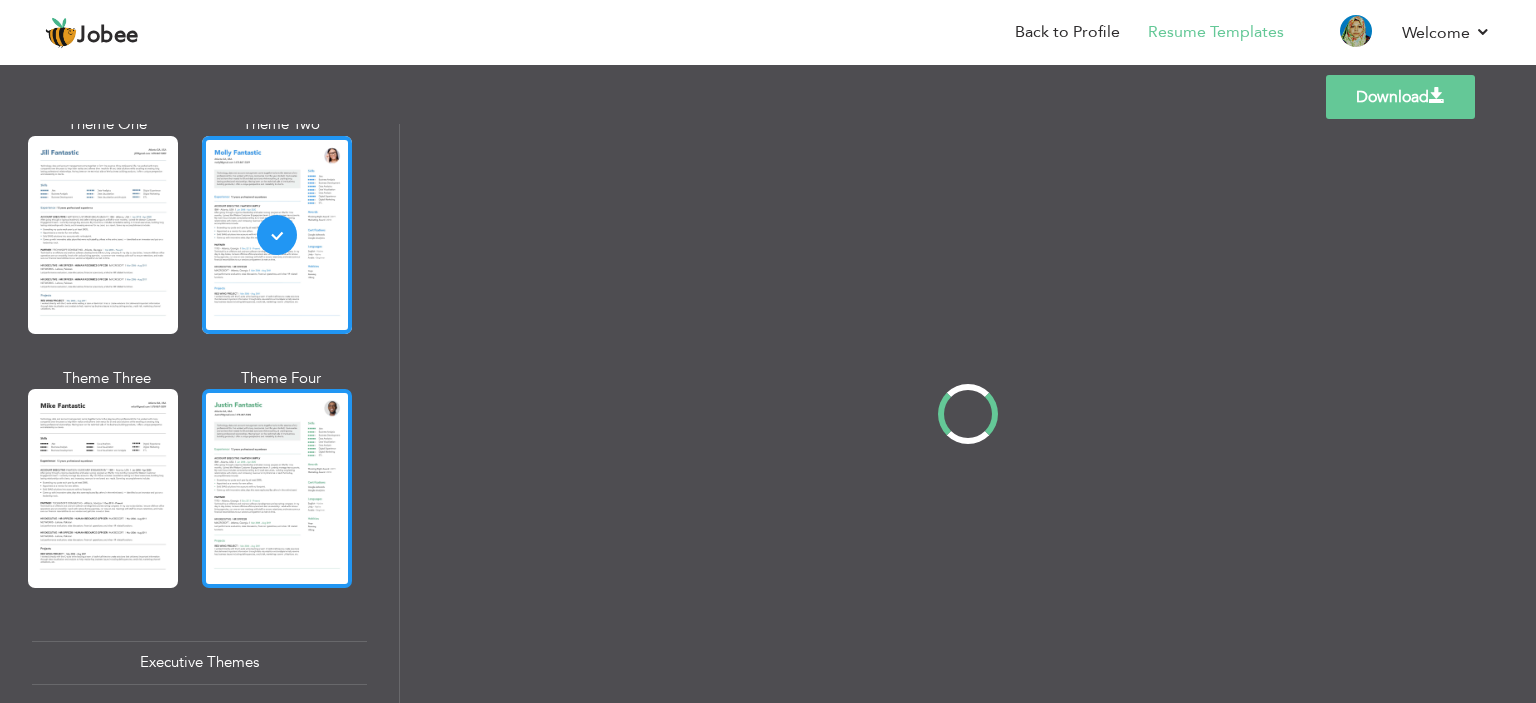 scroll, scrollTop: 0, scrollLeft: 0, axis: both 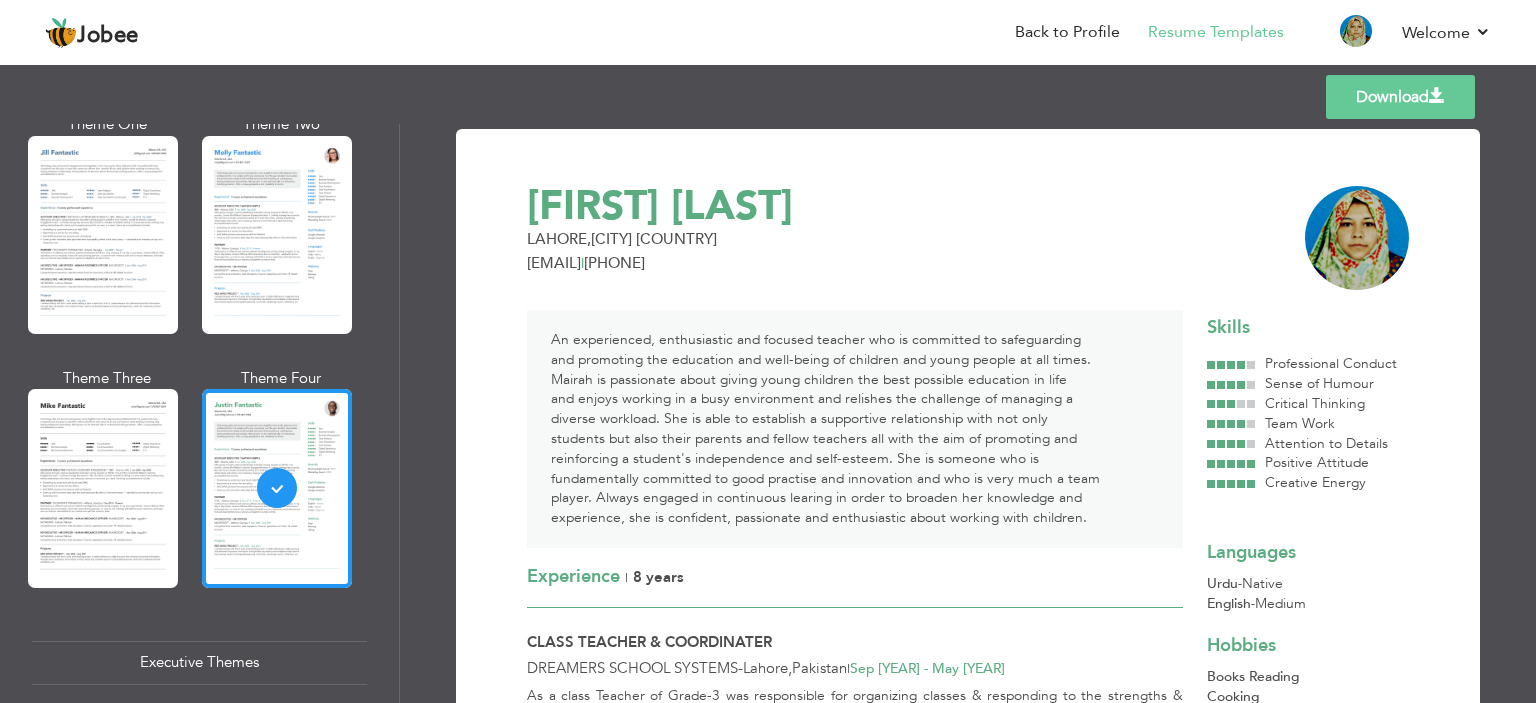 drag, startPoint x: 402, startPoint y: 294, endPoint x: 410, endPoint y: 365, distance: 71.44928 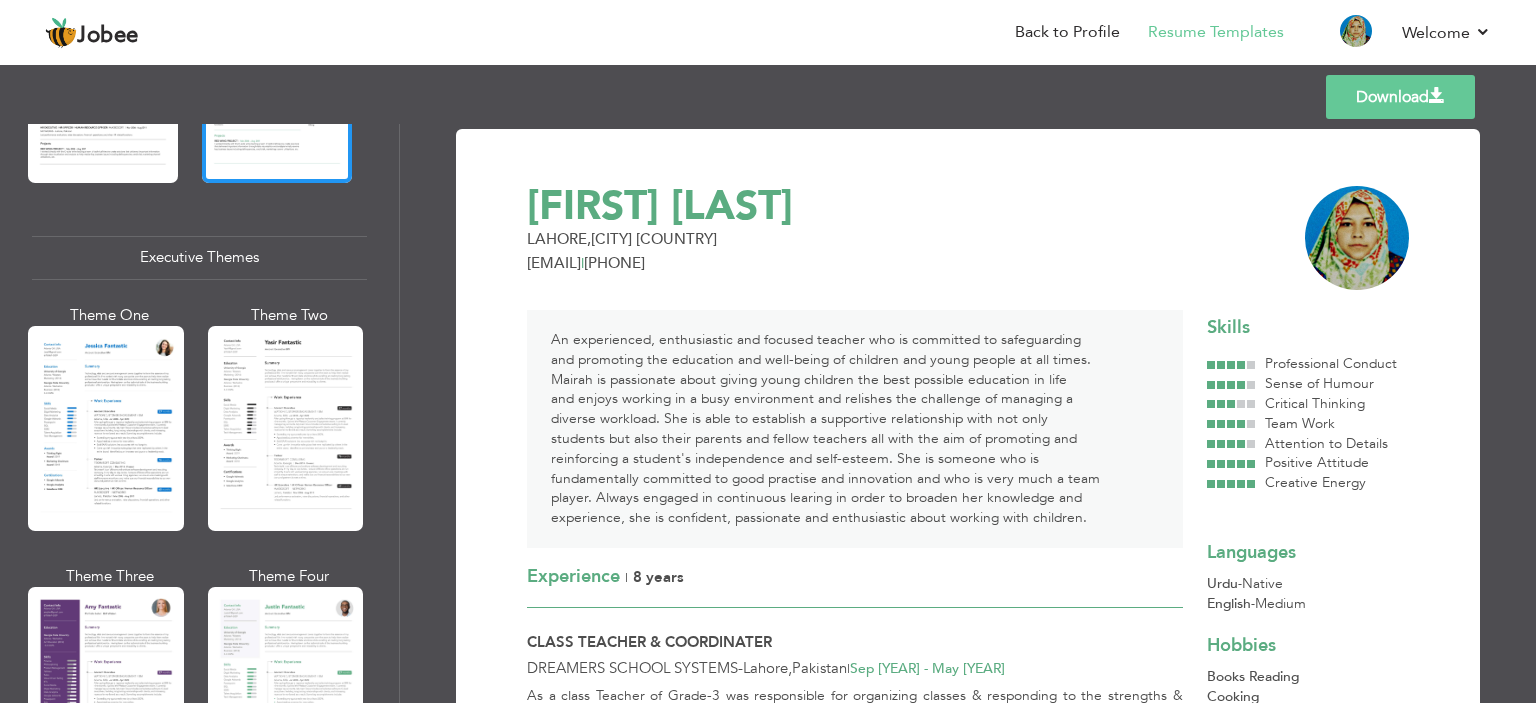 scroll, scrollTop: 1442, scrollLeft: 0, axis: vertical 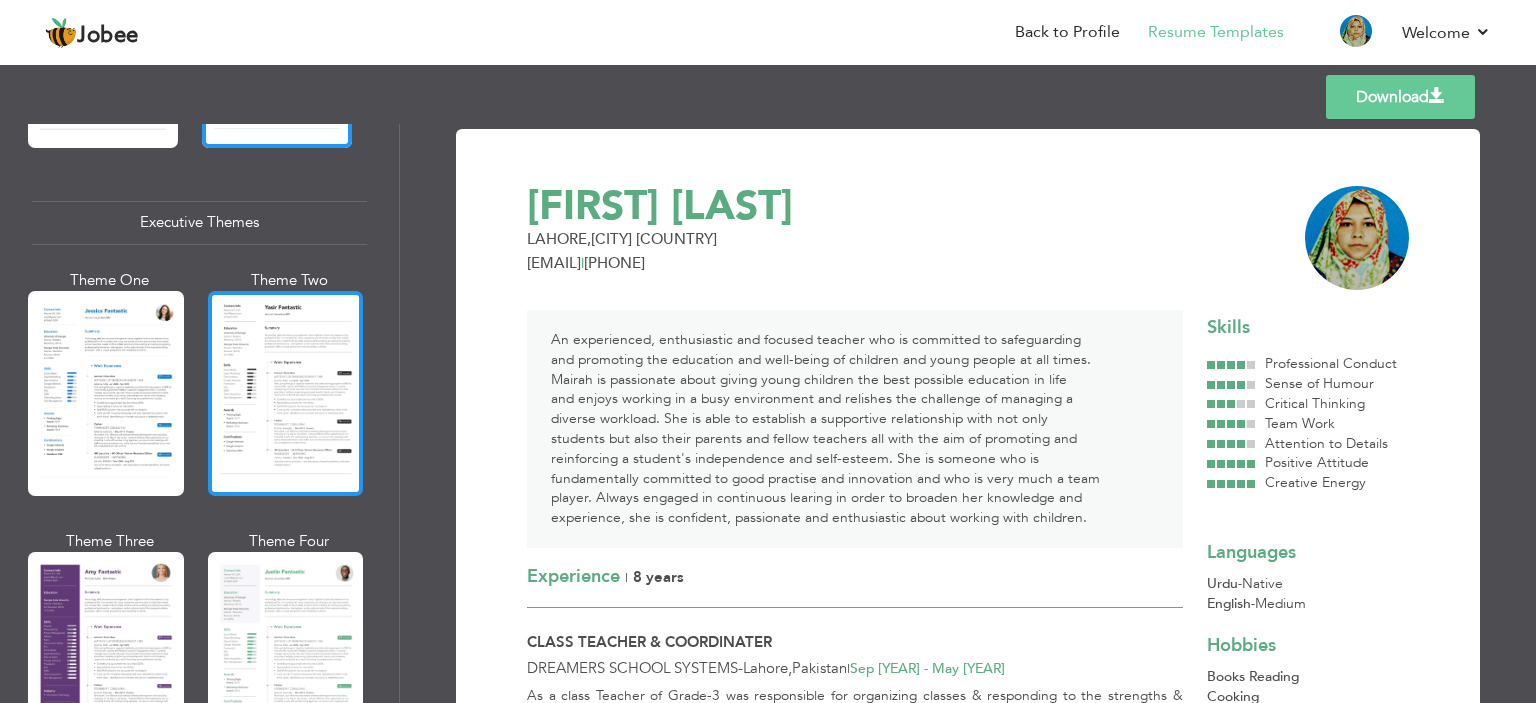 click at bounding box center (286, 393) 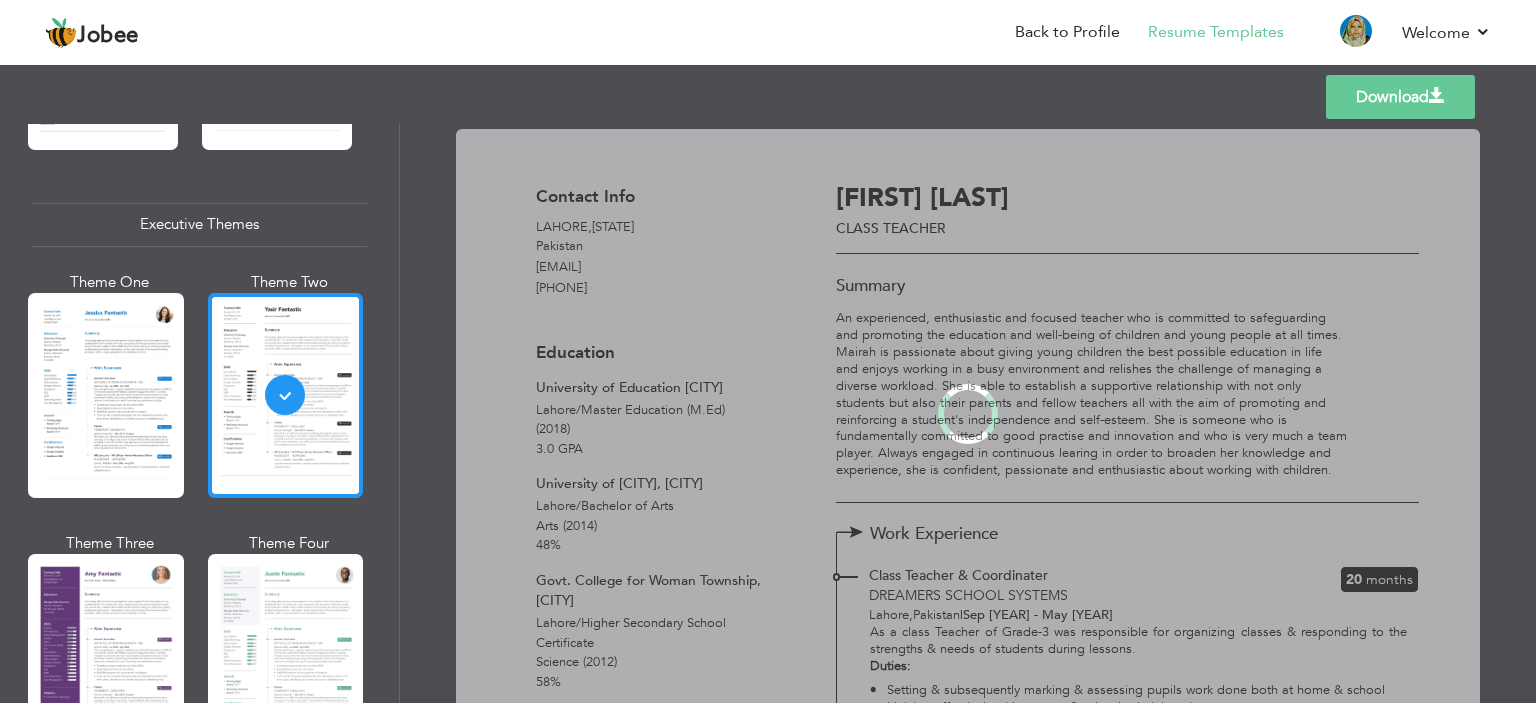 scroll, scrollTop: 1442, scrollLeft: 0, axis: vertical 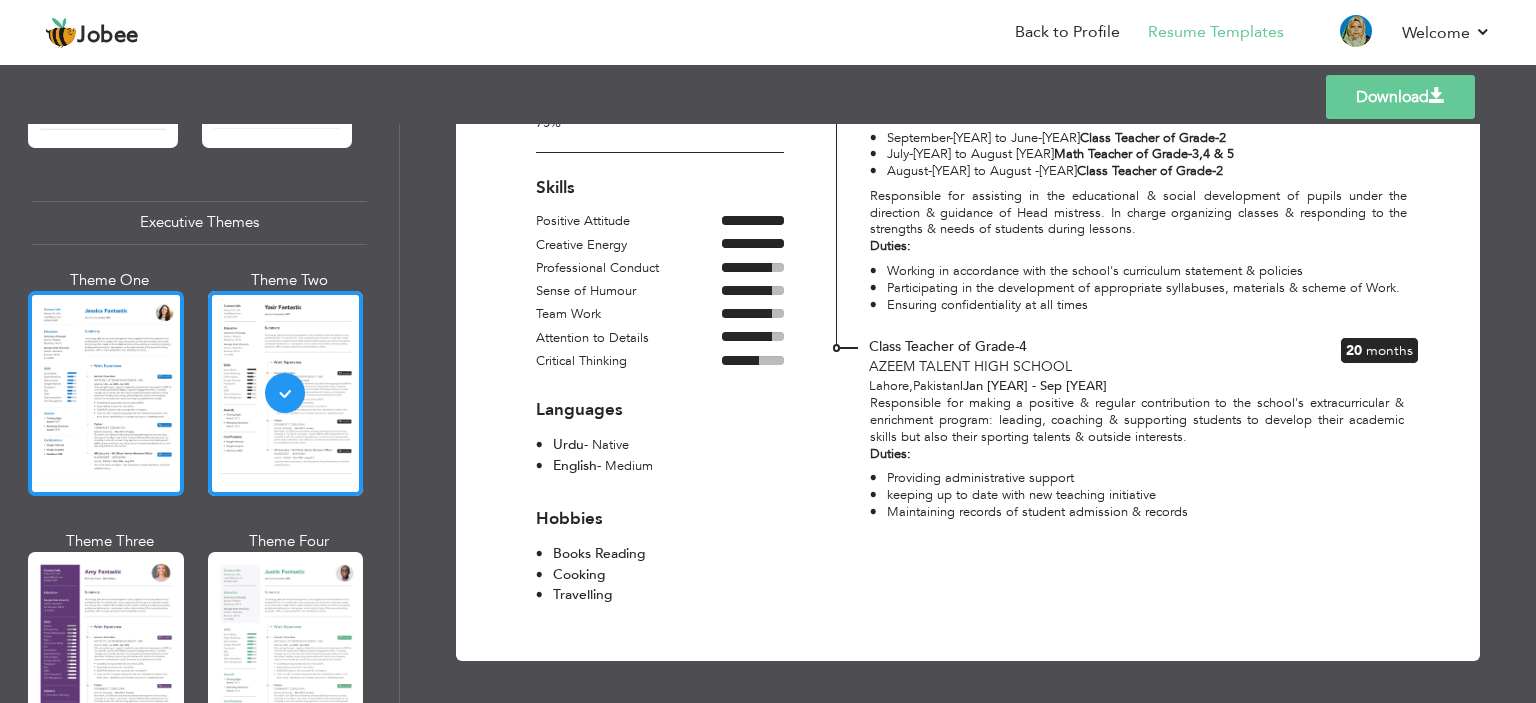 click at bounding box center [106, 393] 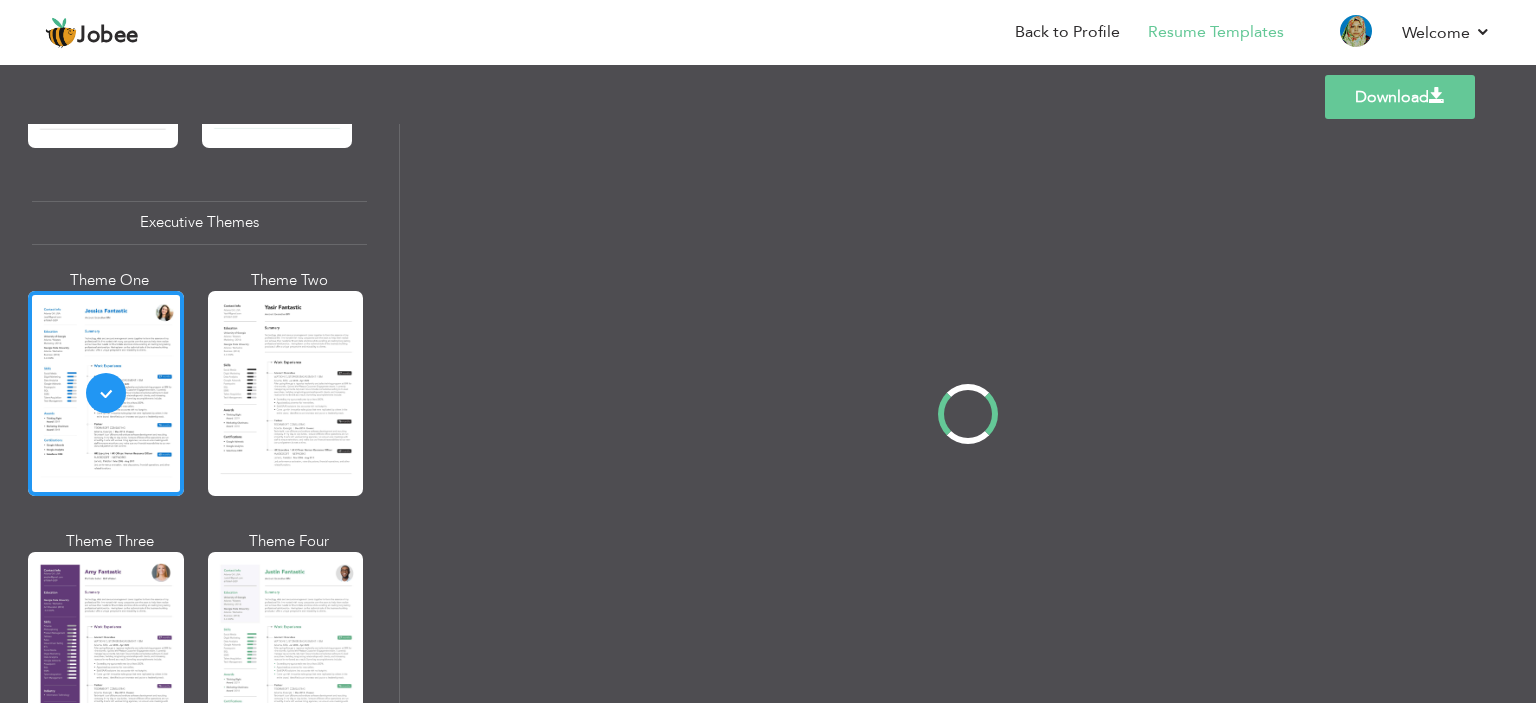 scroll, scrollTop: 0, scrollLeft: 0, axis: both 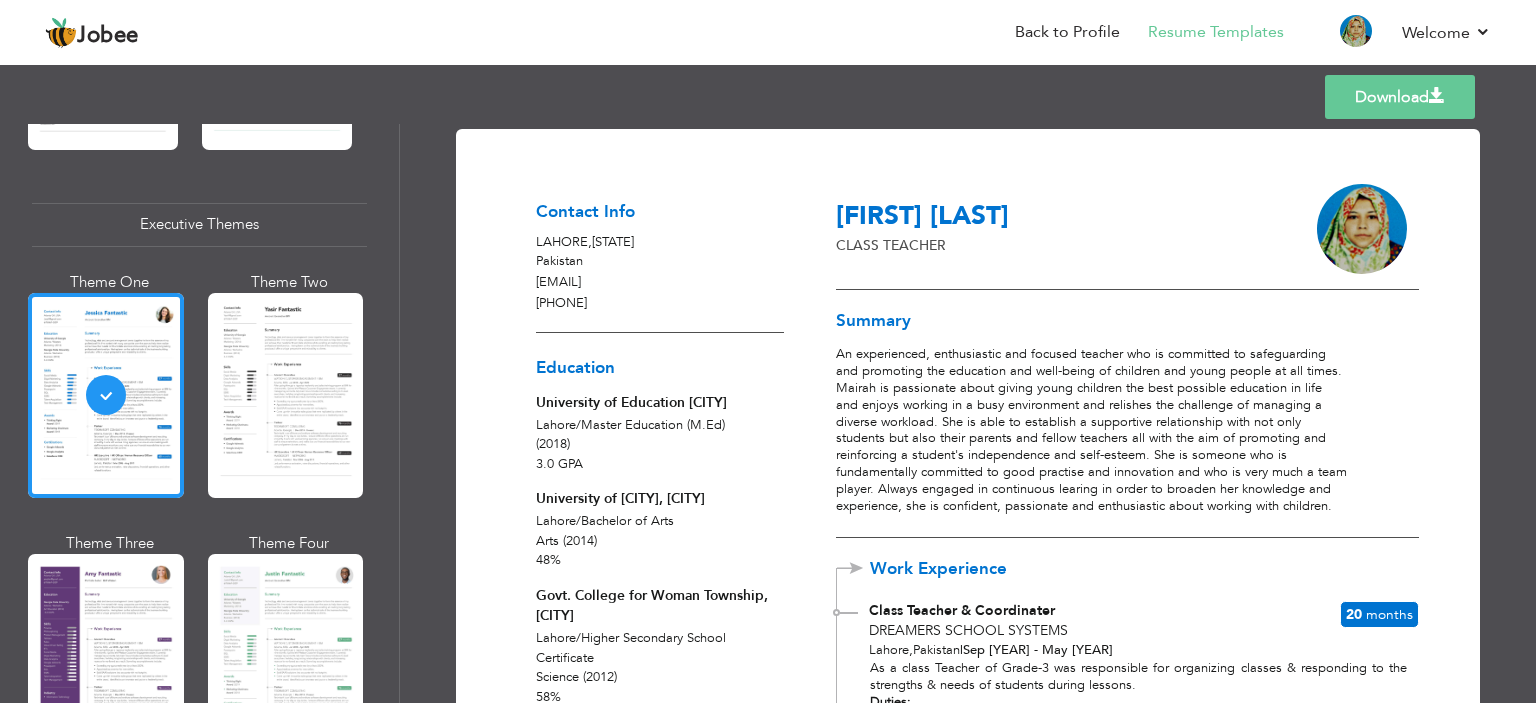 click on "Download" at bounding box center (1400, 97) 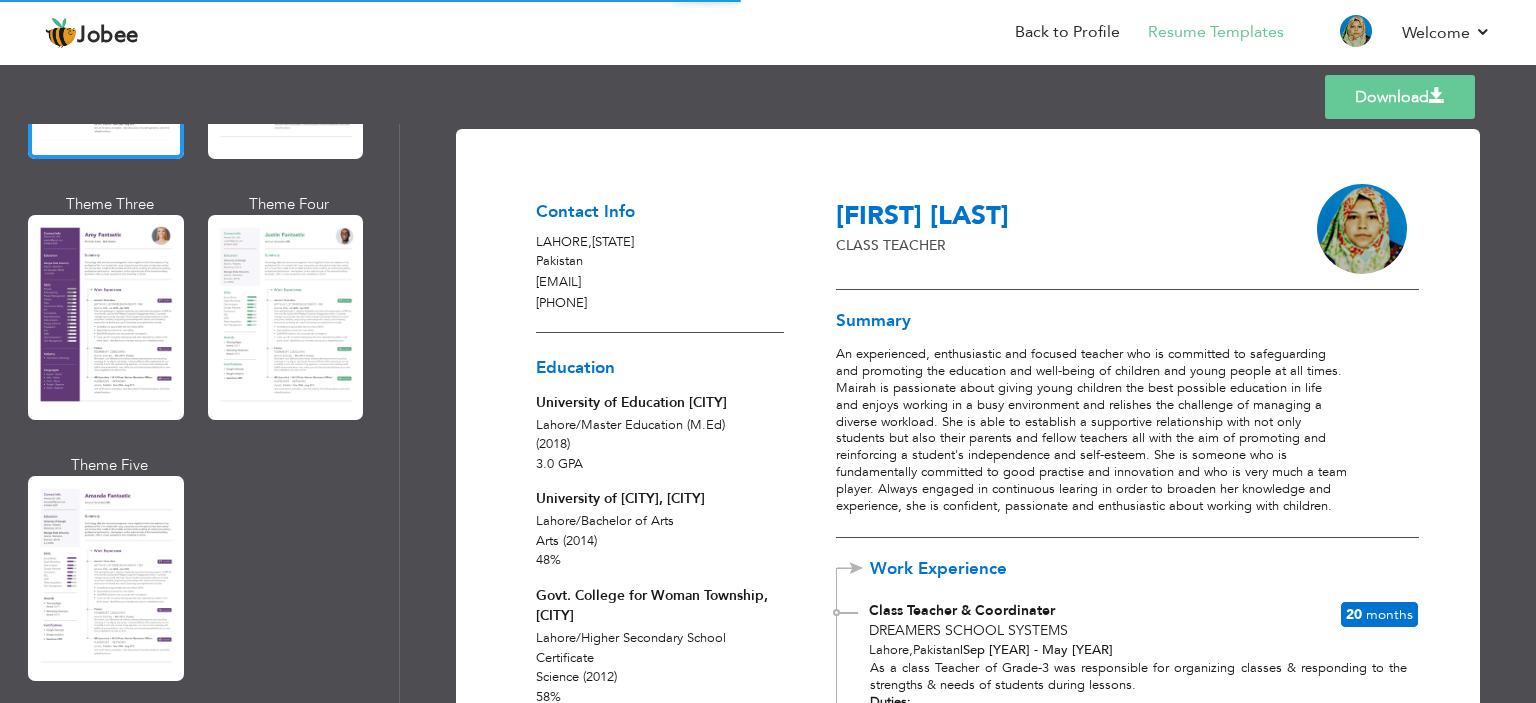 scroll, scrollTop: 1785, scrollLeft: 0, axis: vertical 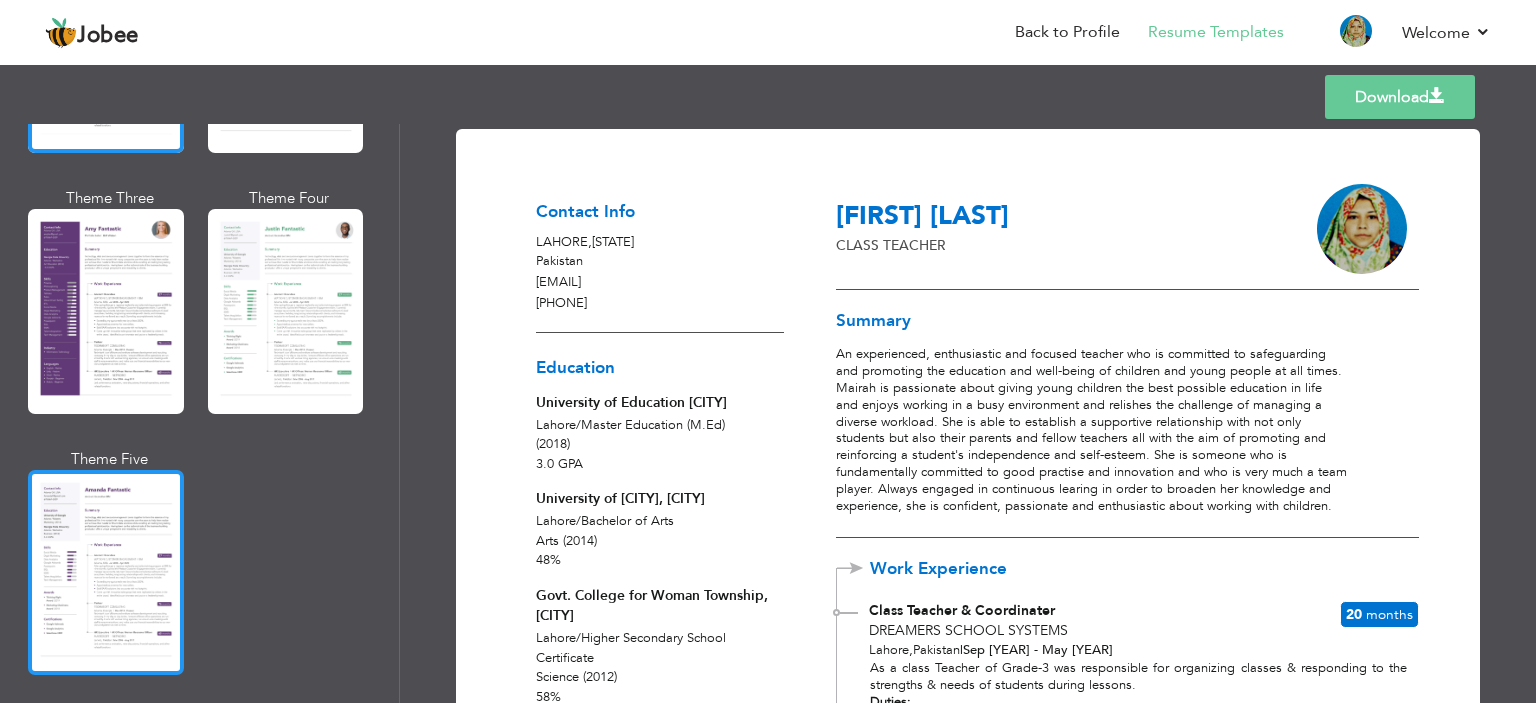 click at bounding box center (106, 572) 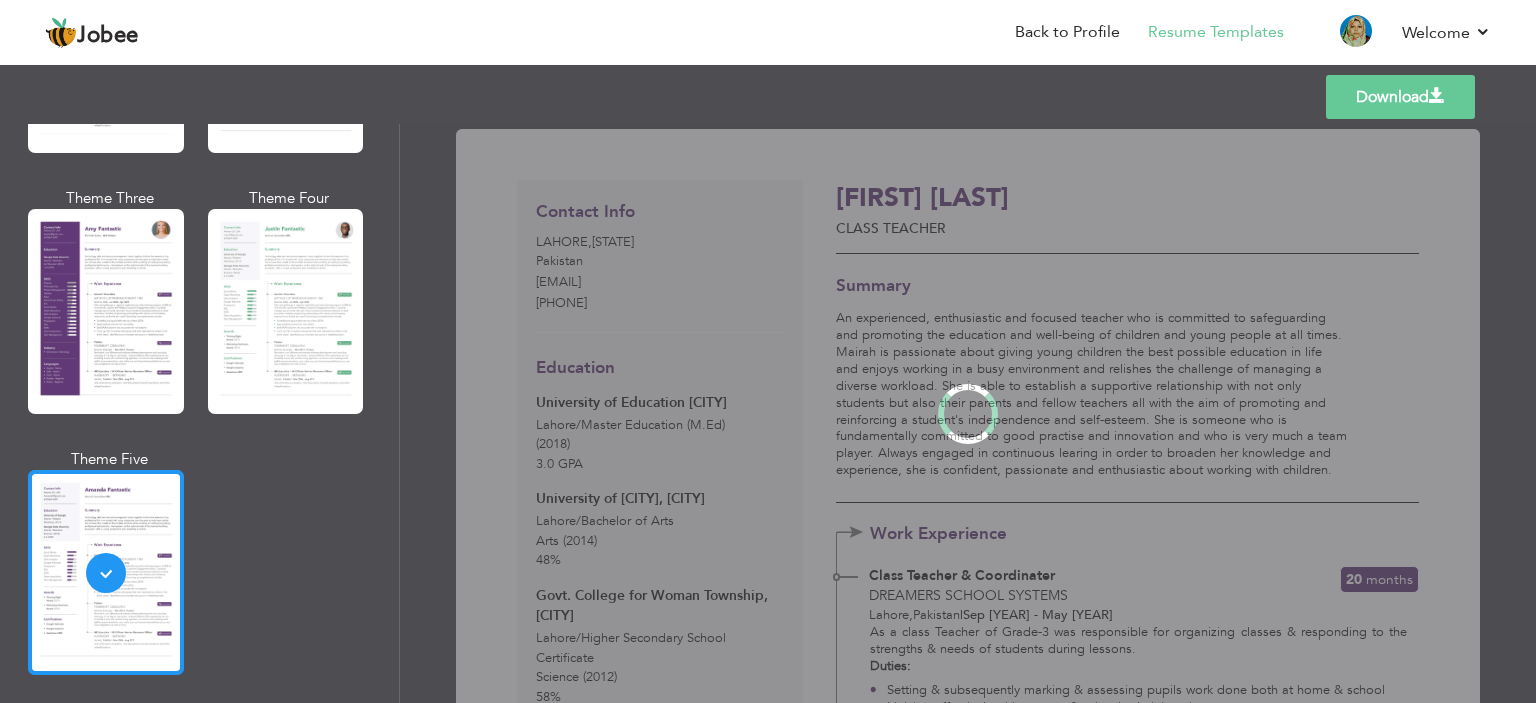scroll, scrollTop: 1787, scrollLeft: 0, axis: vertical 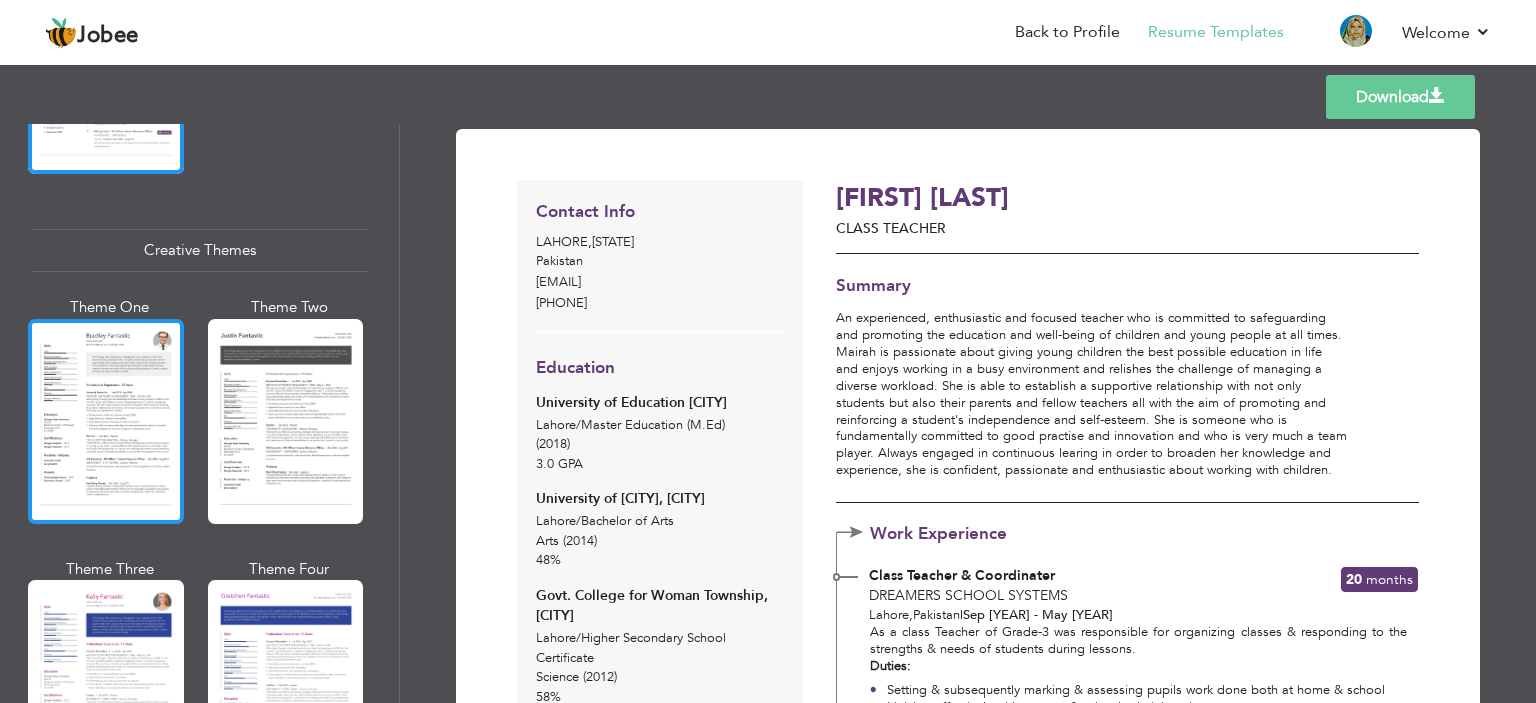 click at bounding box center [106, 421] 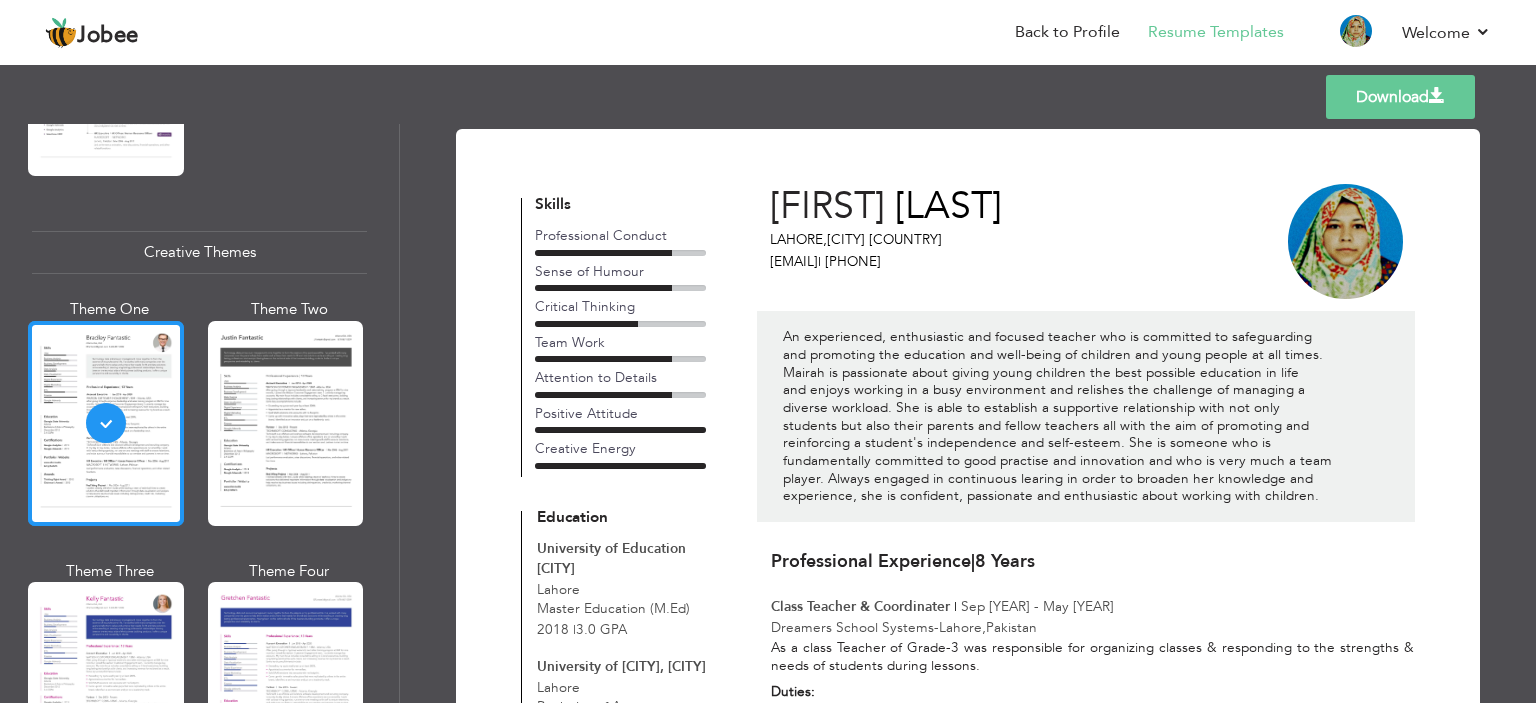 scroll, scrollTop: 2286, scrollLeft: 0, axis: vertical 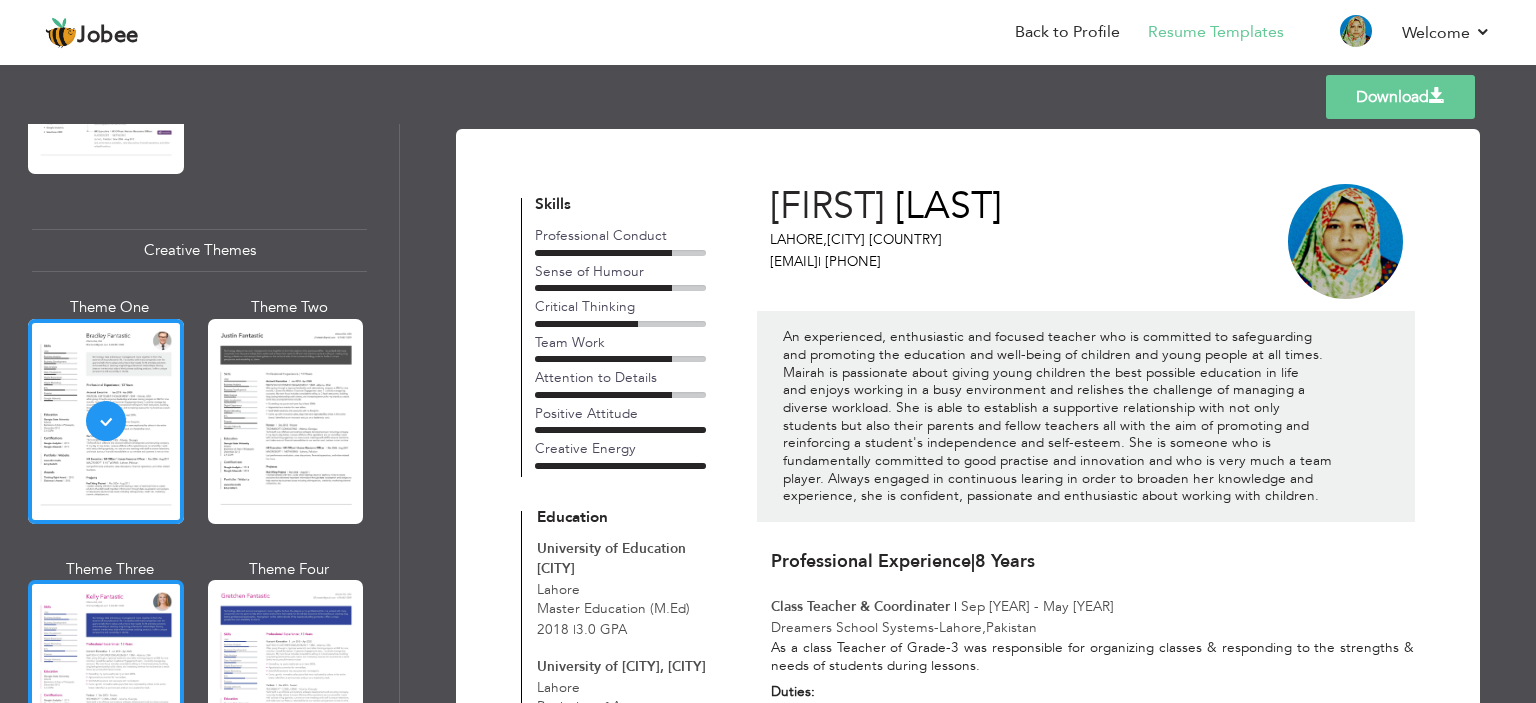 click at bounding box center (106, 682) 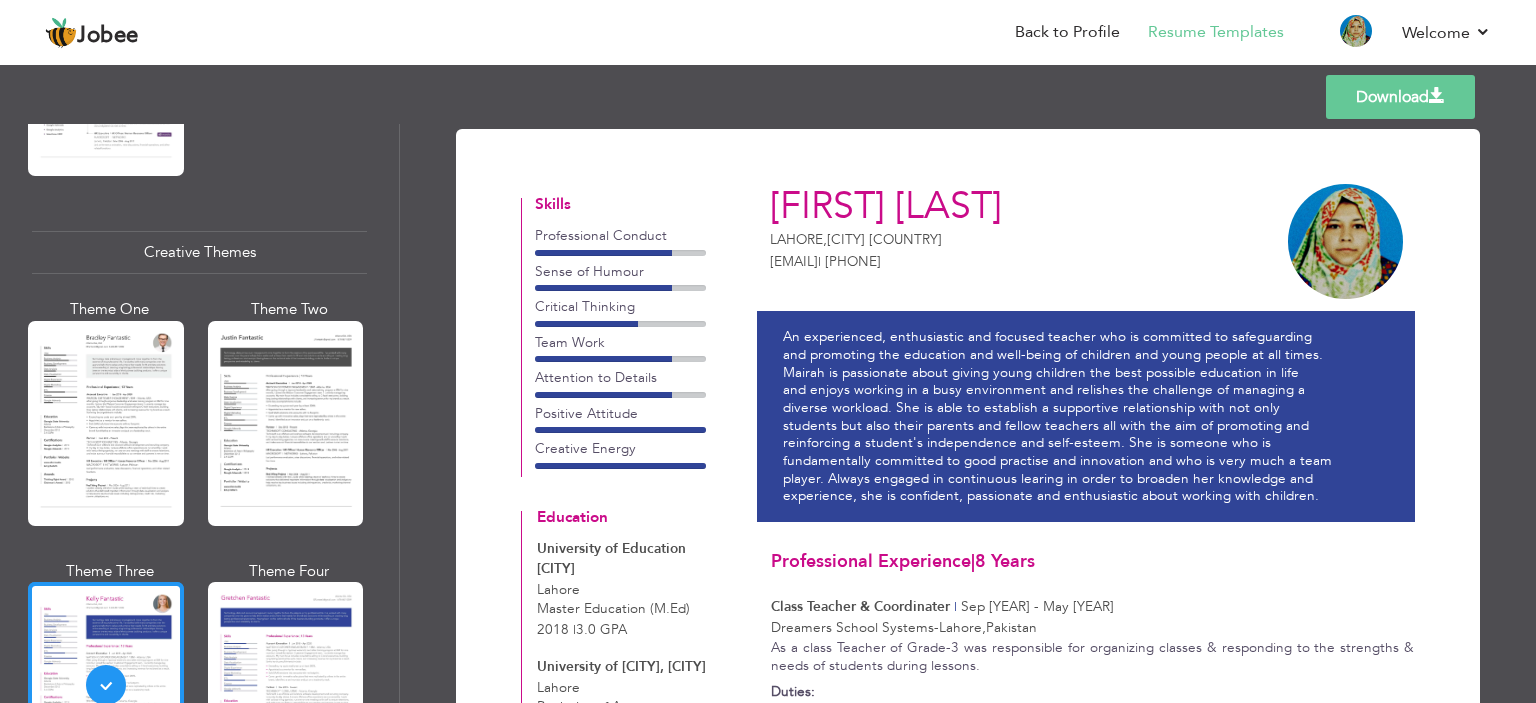 scroll, scrollTop: 2286, scrollLeft: 0, axis: vertical 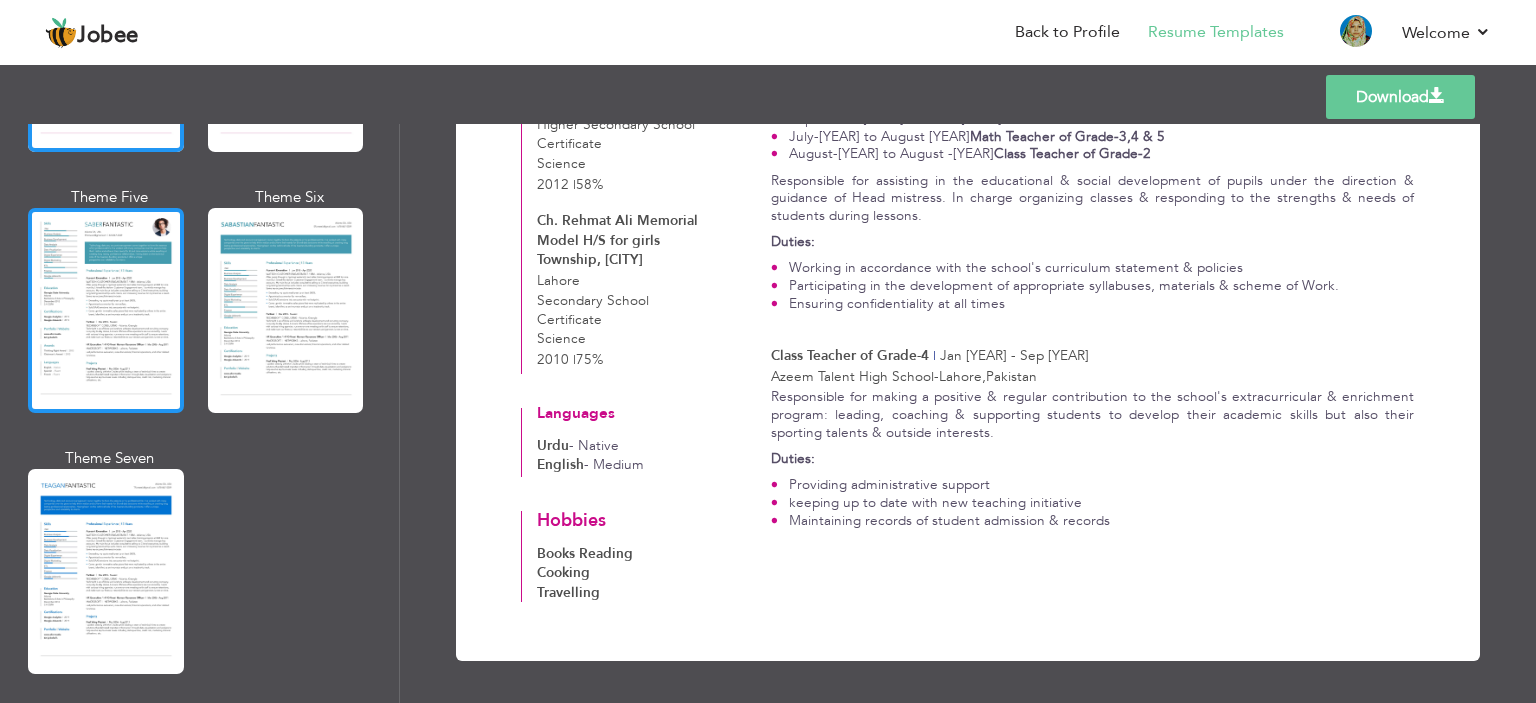 click at bounding box center (106, 310) 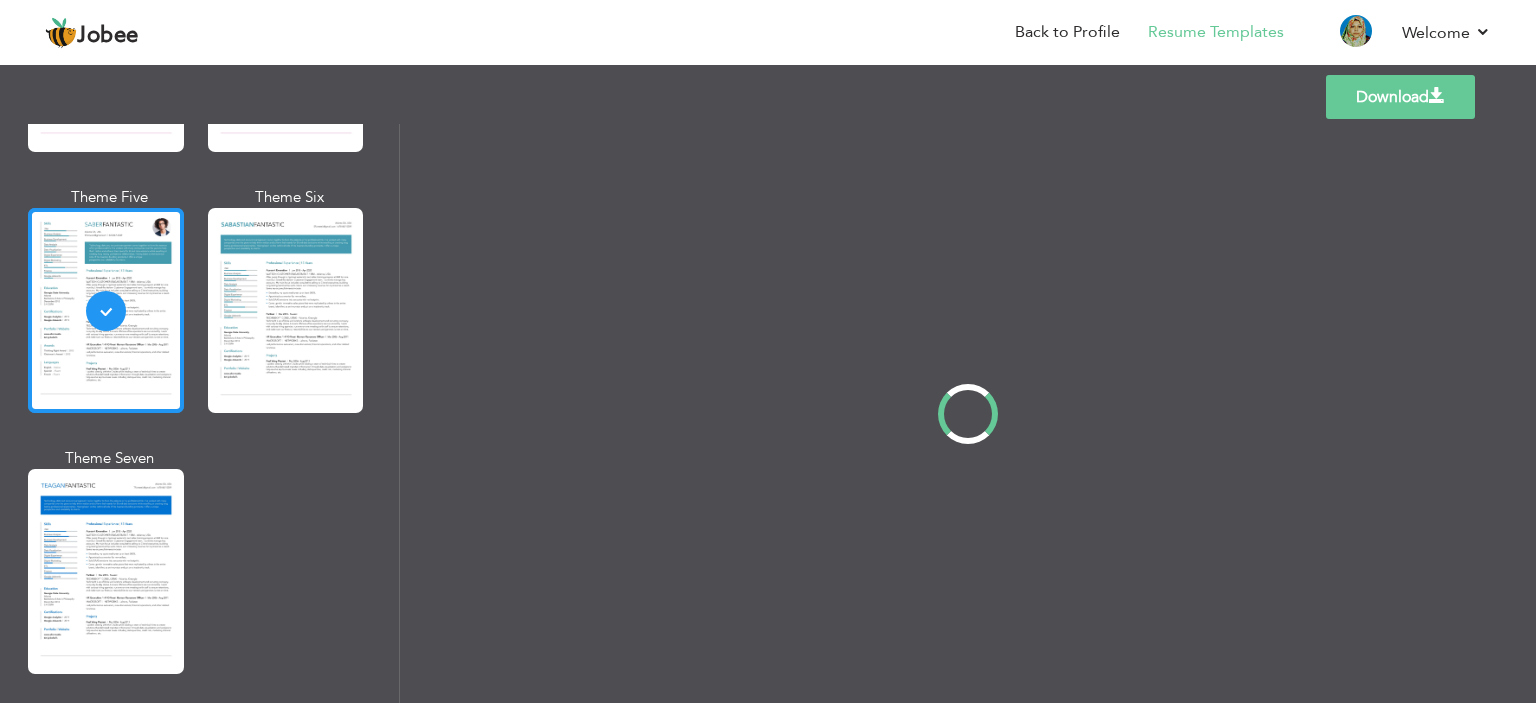 scroll, scrollTop: 2919, scrollLeft: 0, axis: vertical 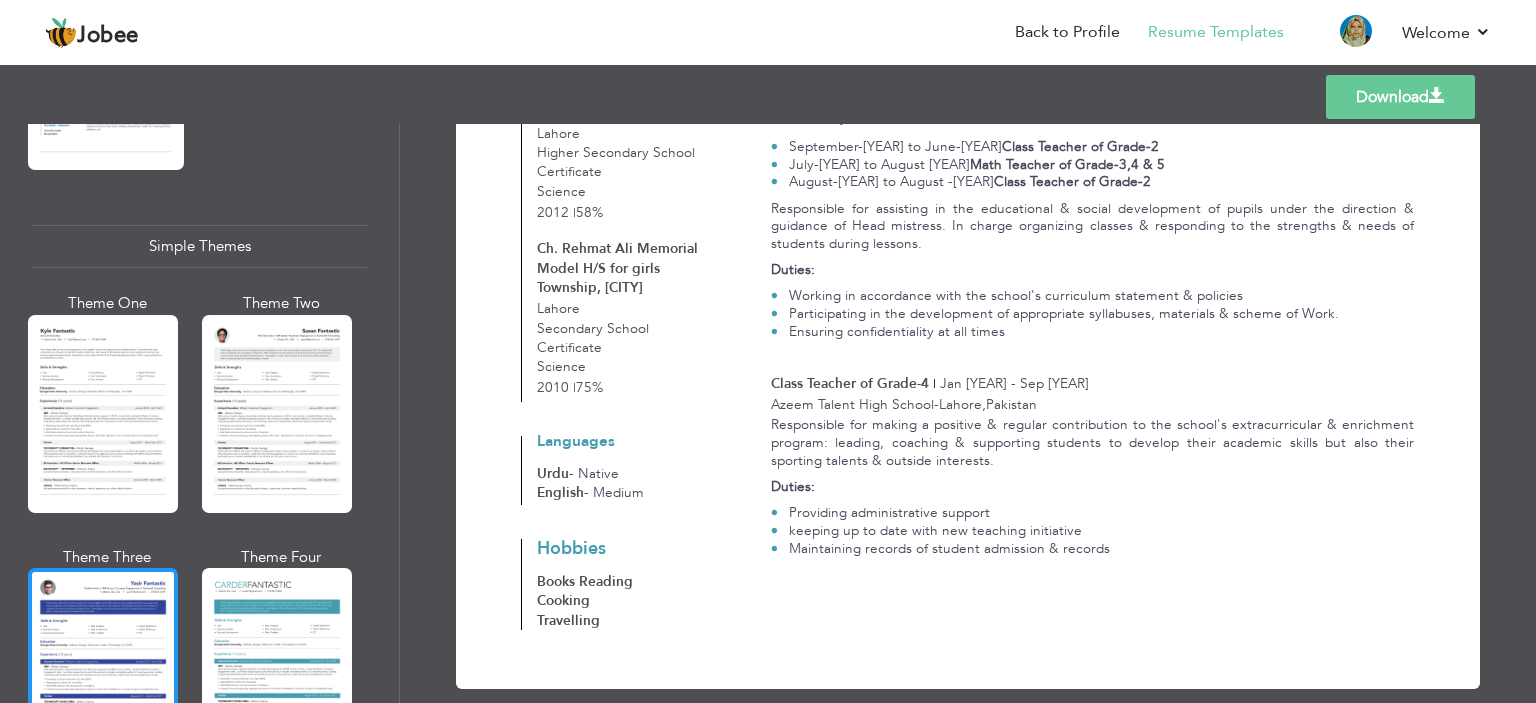 click at bounding box center (103, 667) 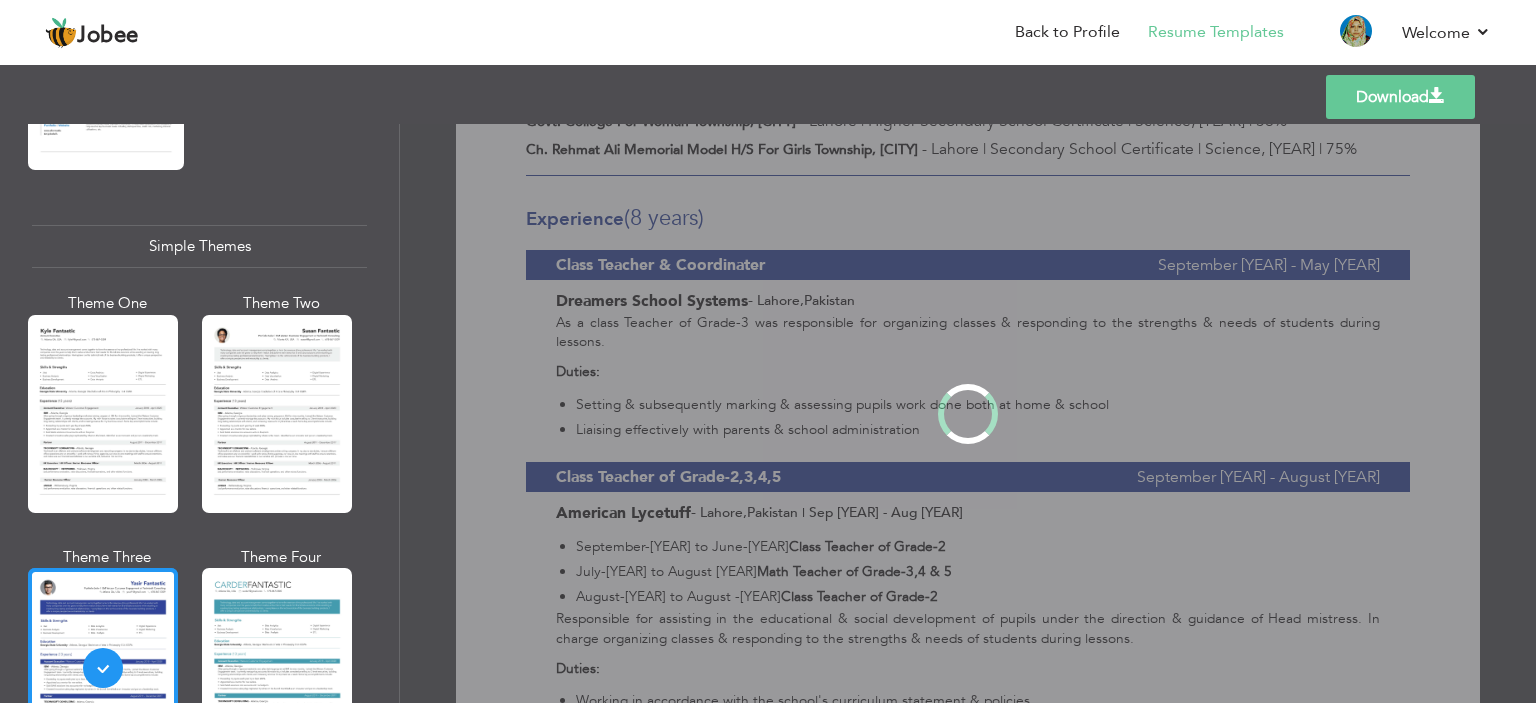 scroll, scrollTop: 3423, scrollLeft: 0, axis: vertical 